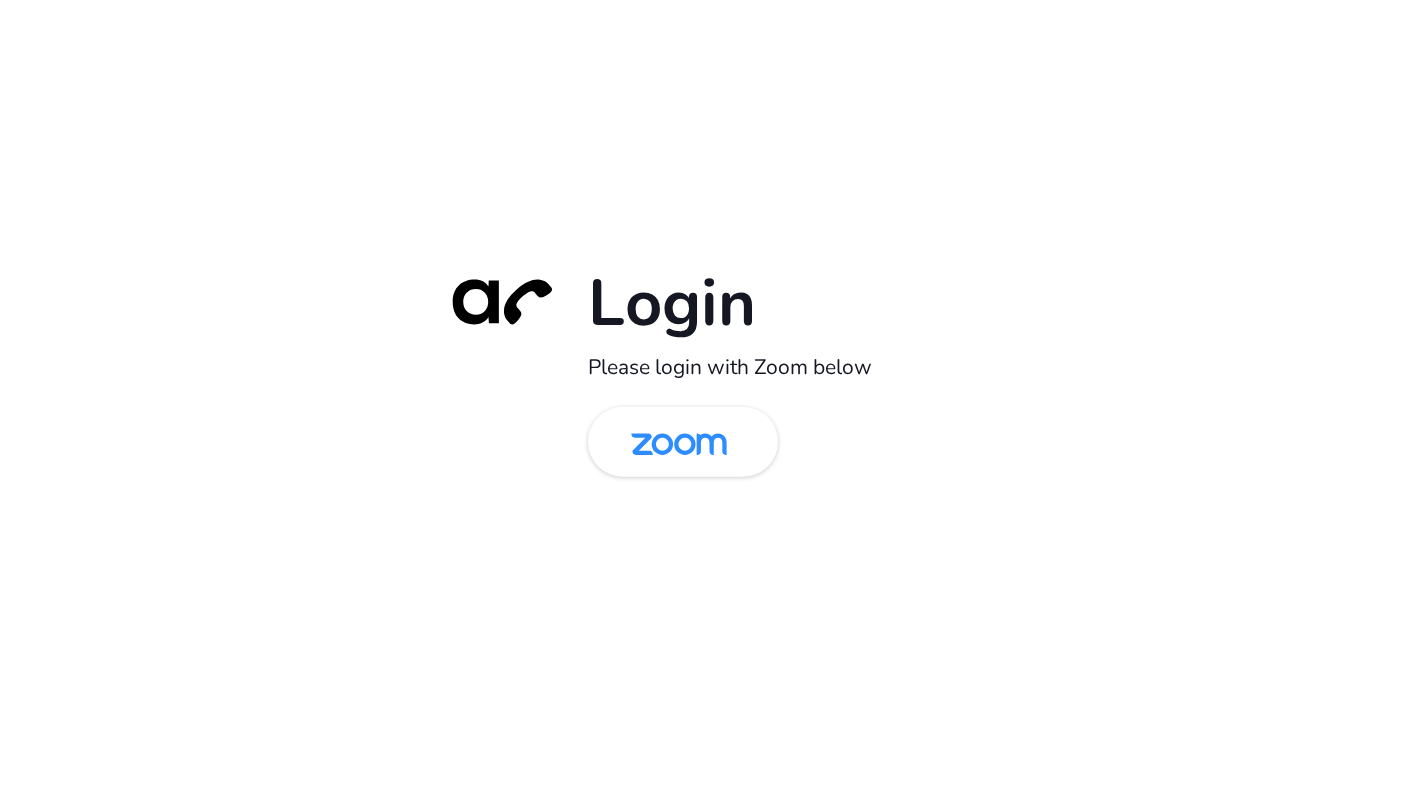scroll, scrollTop: 0, scrollLeft: 0, axis: both 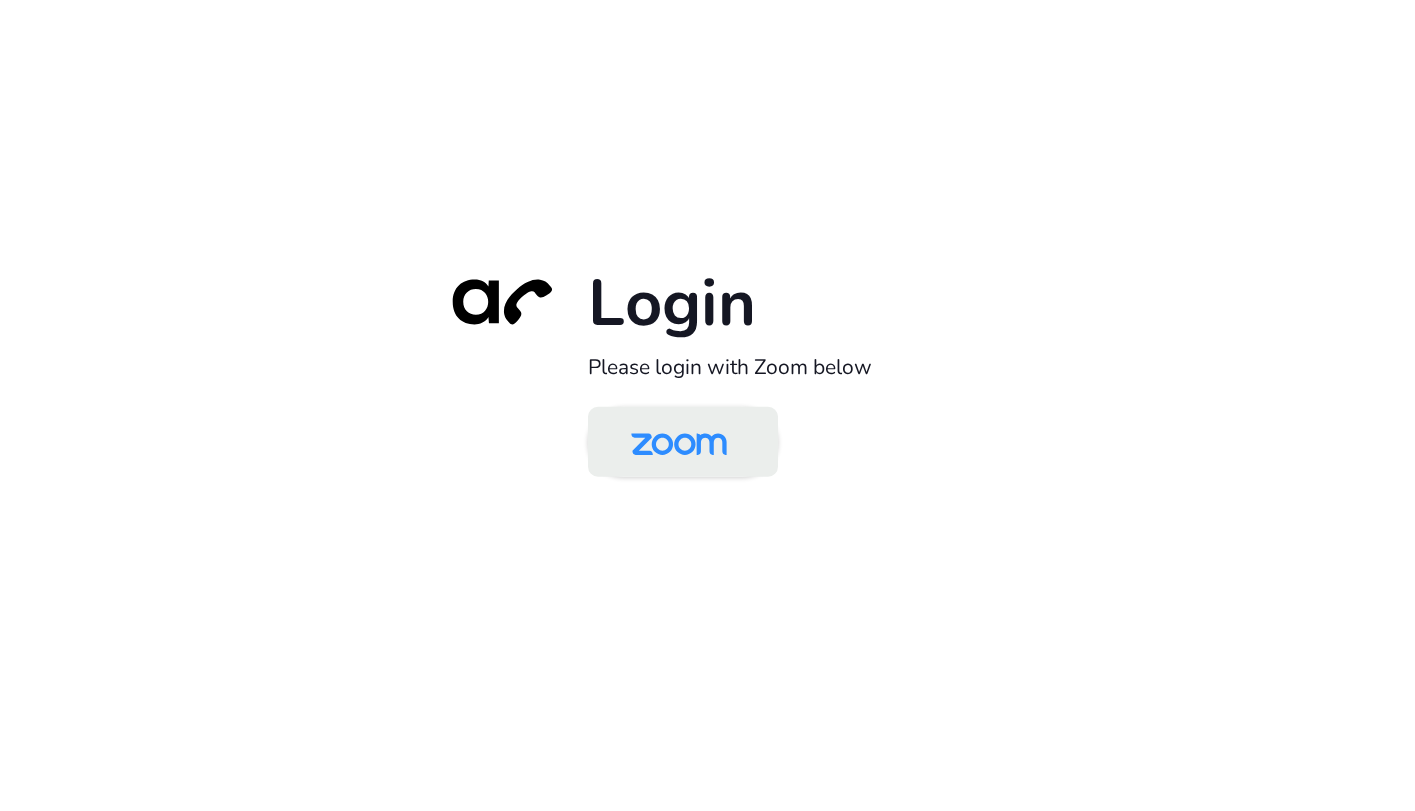 click at bounding box center [679, 443] 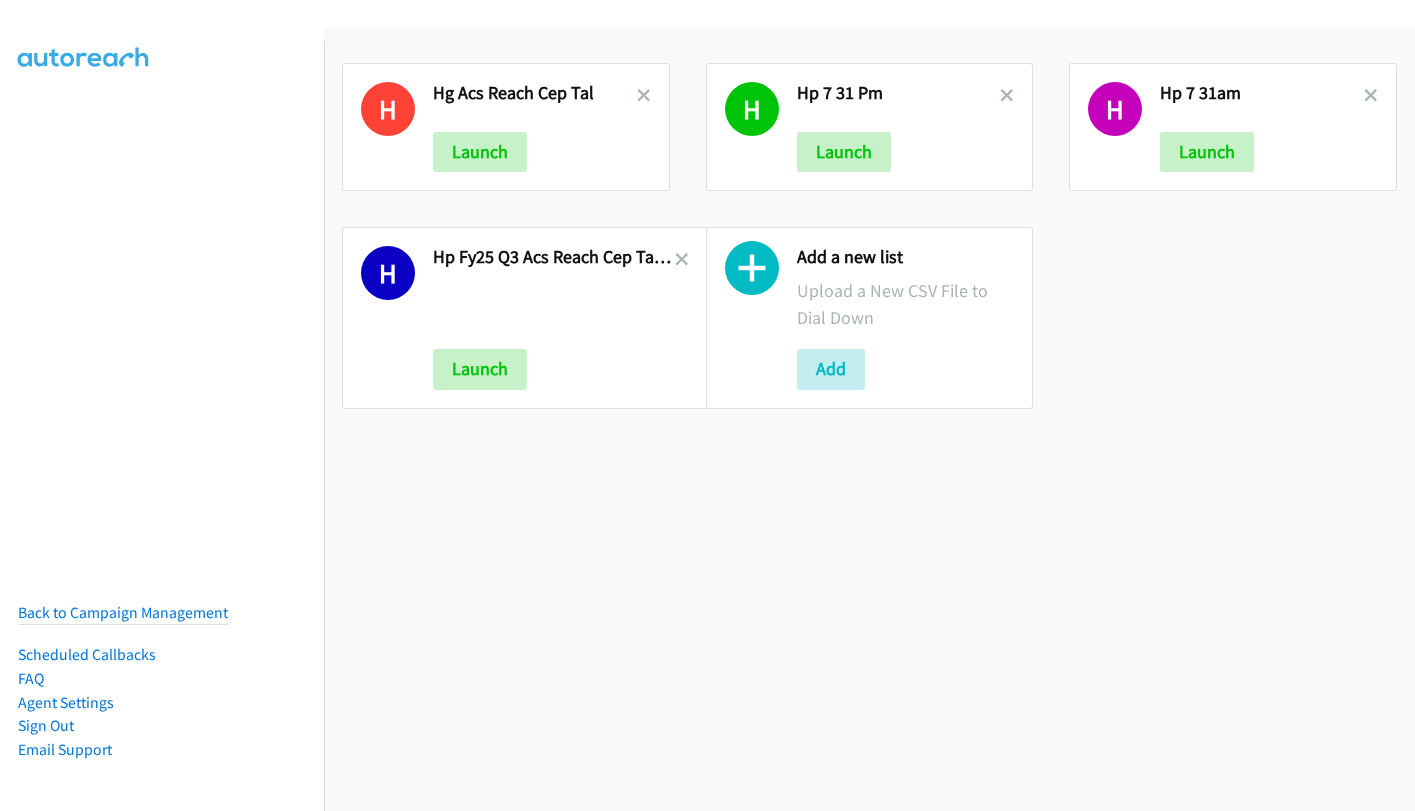 scroll, scrollTop: 0, scrollLeft: 0, axis: both 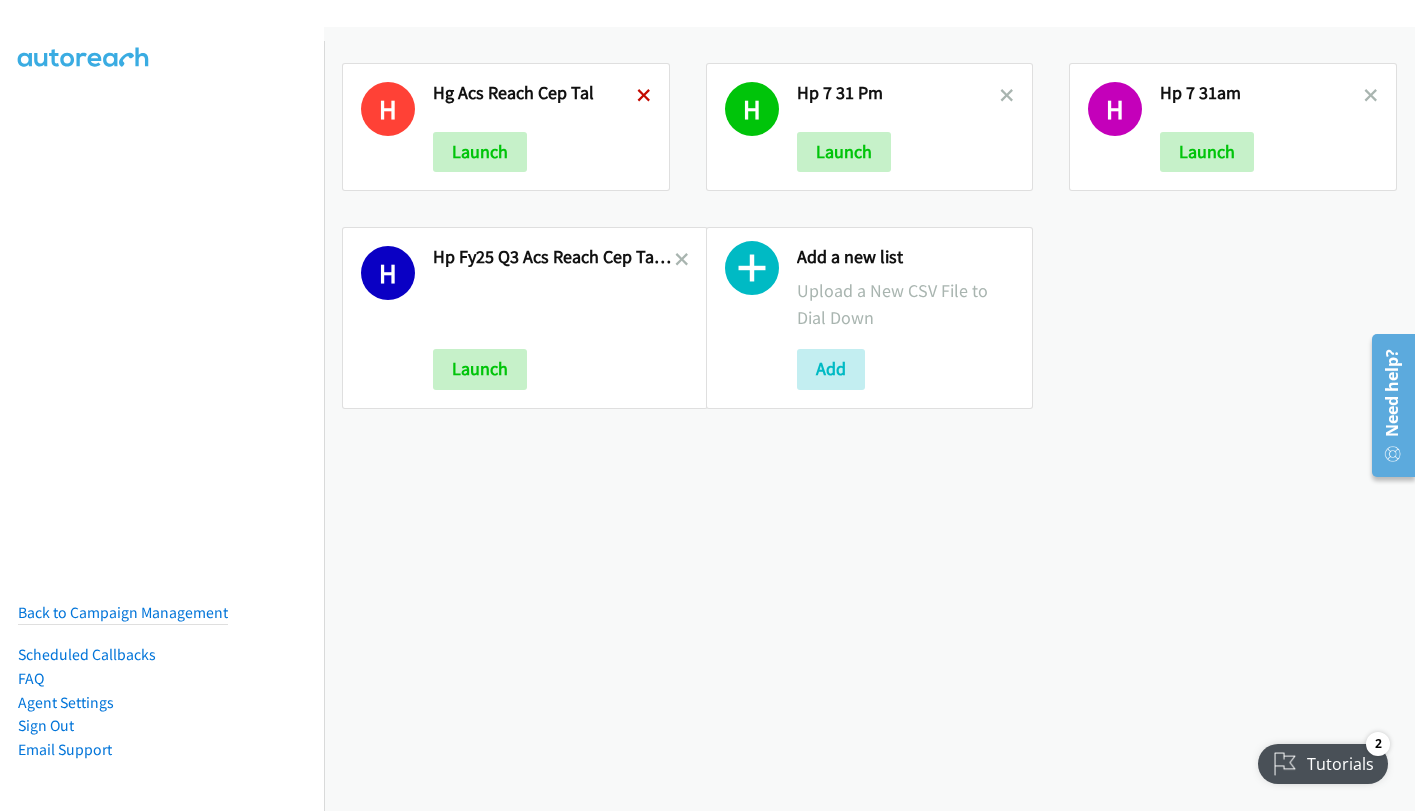 click at bounding box center [644, 97] 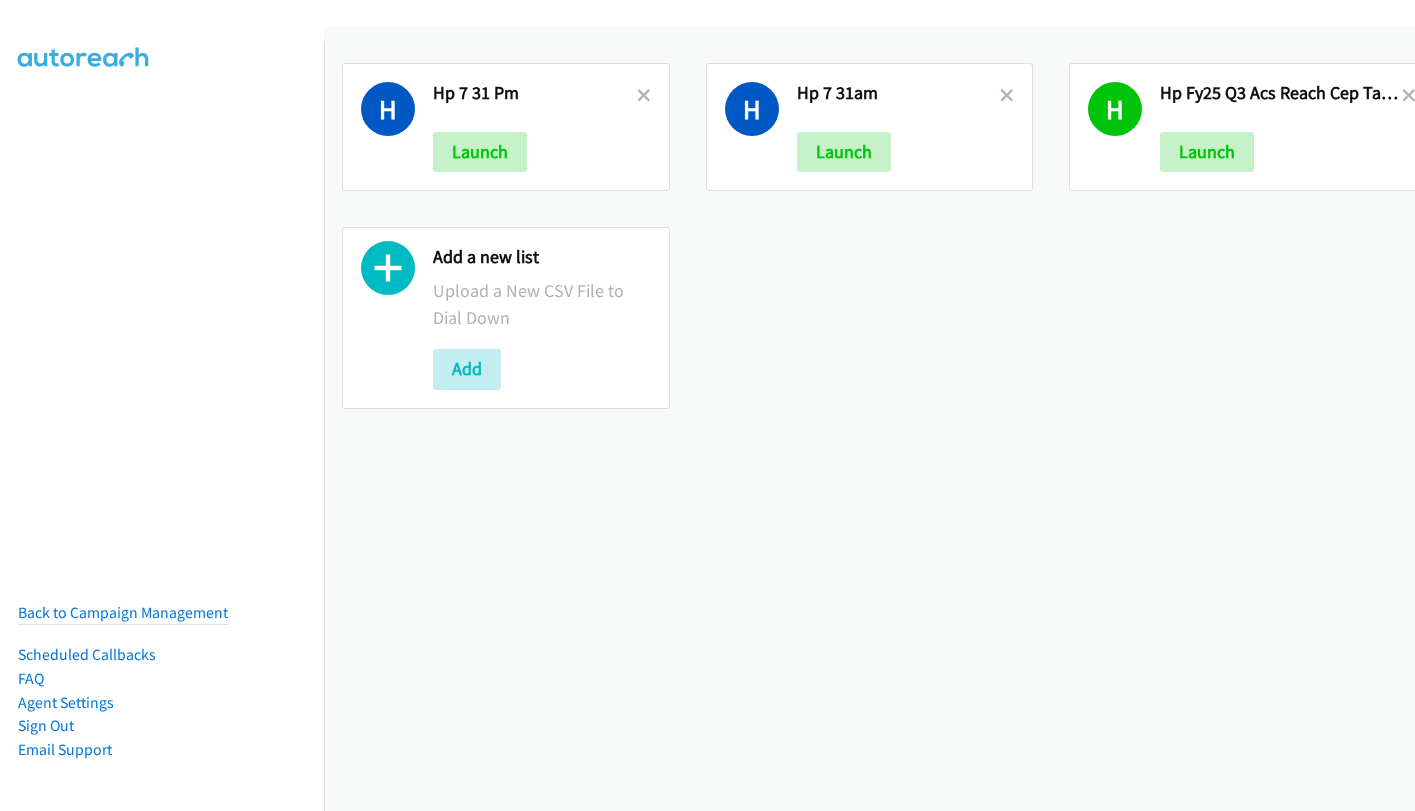 scroll, scrollTop: 0, scrollLeft: 0, axis: both 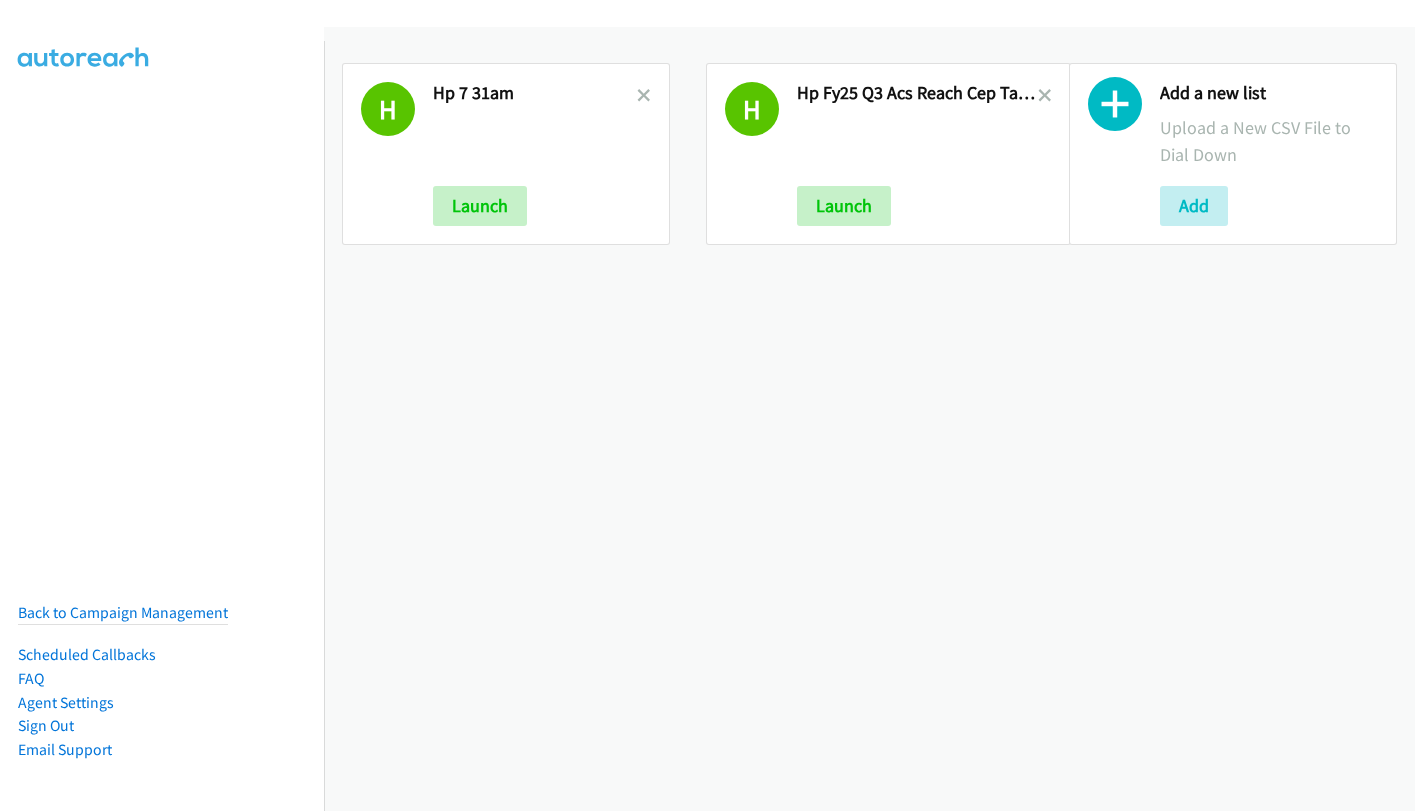 click at bounding box center (644, 97) 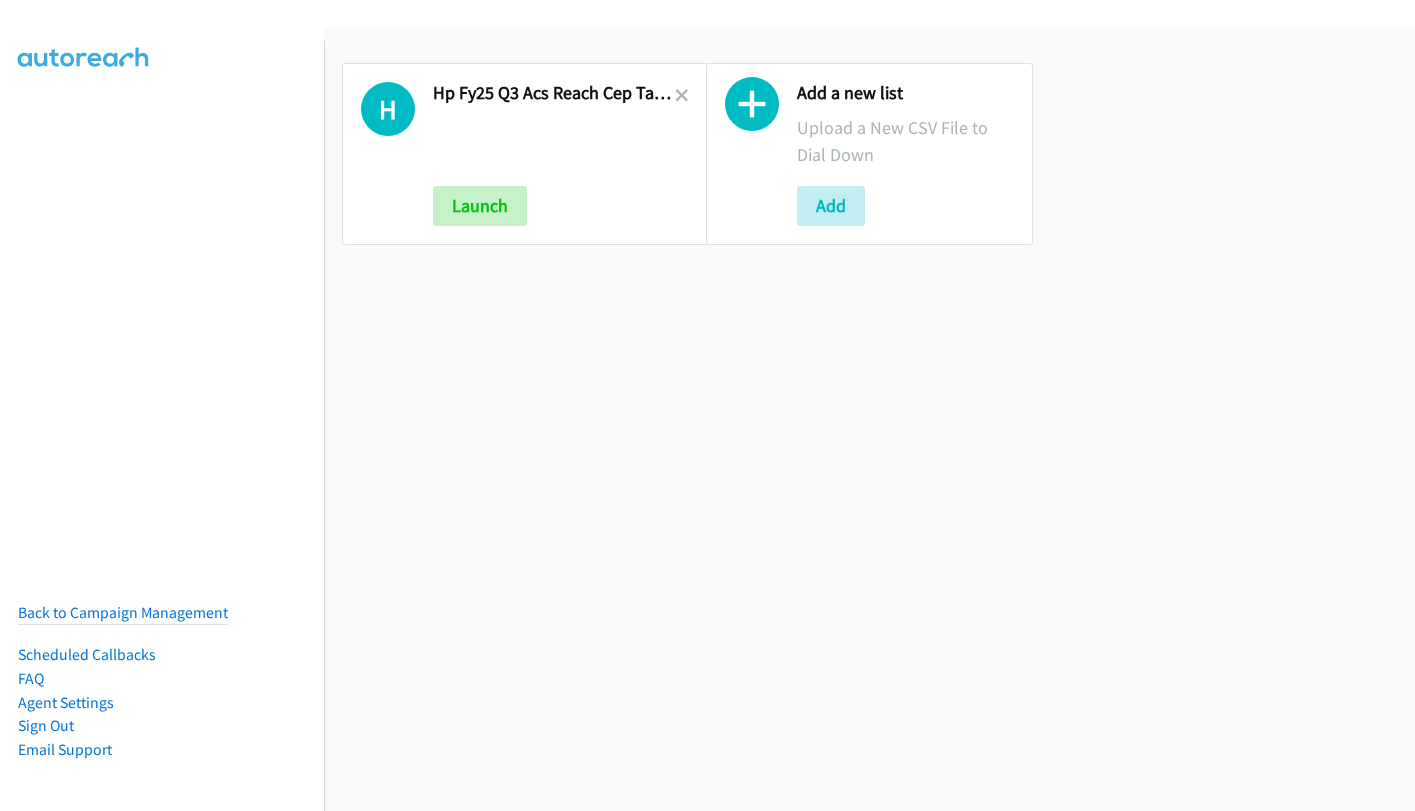 scroll, scrollTop: 0, scrollLeft: 0, axis: both 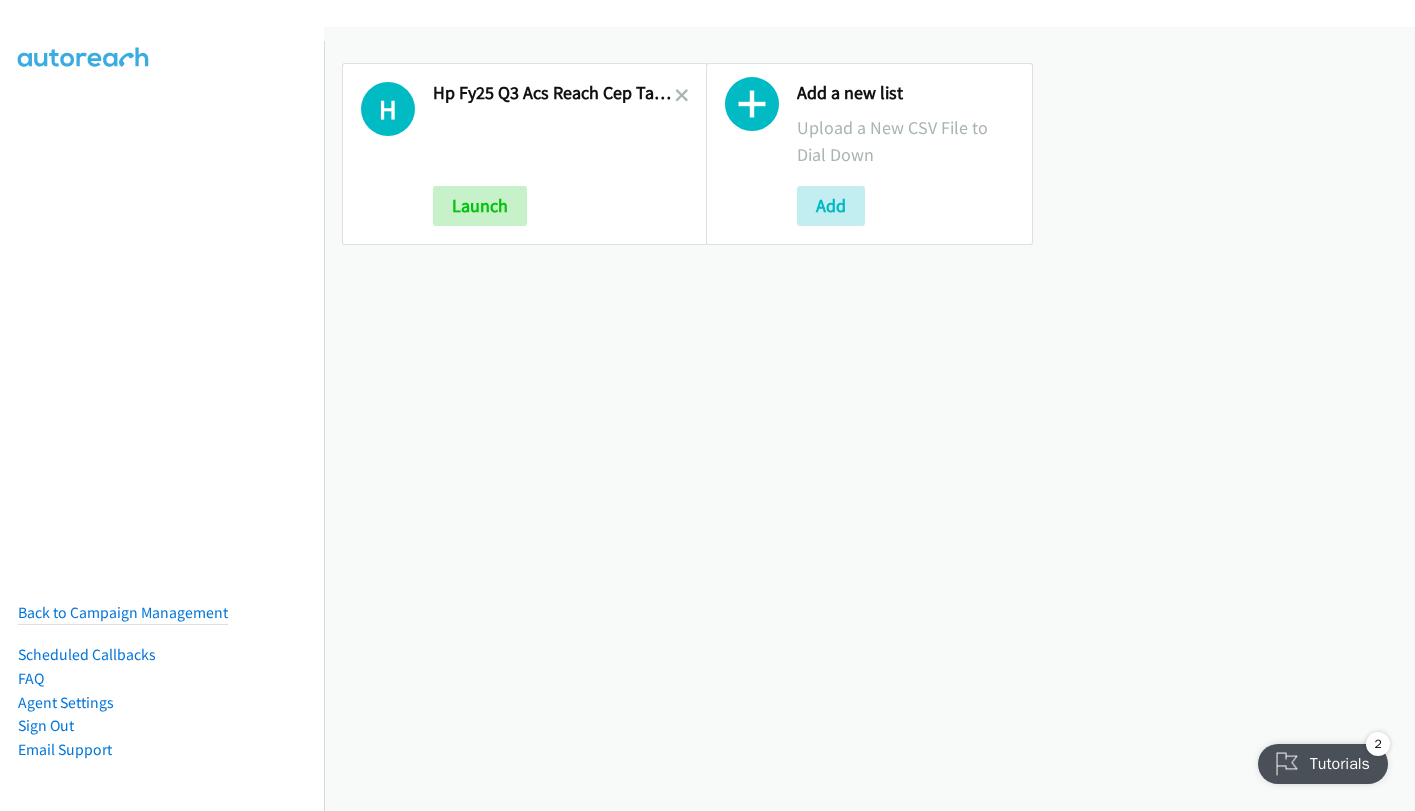 click at bounding box center (752, 109) 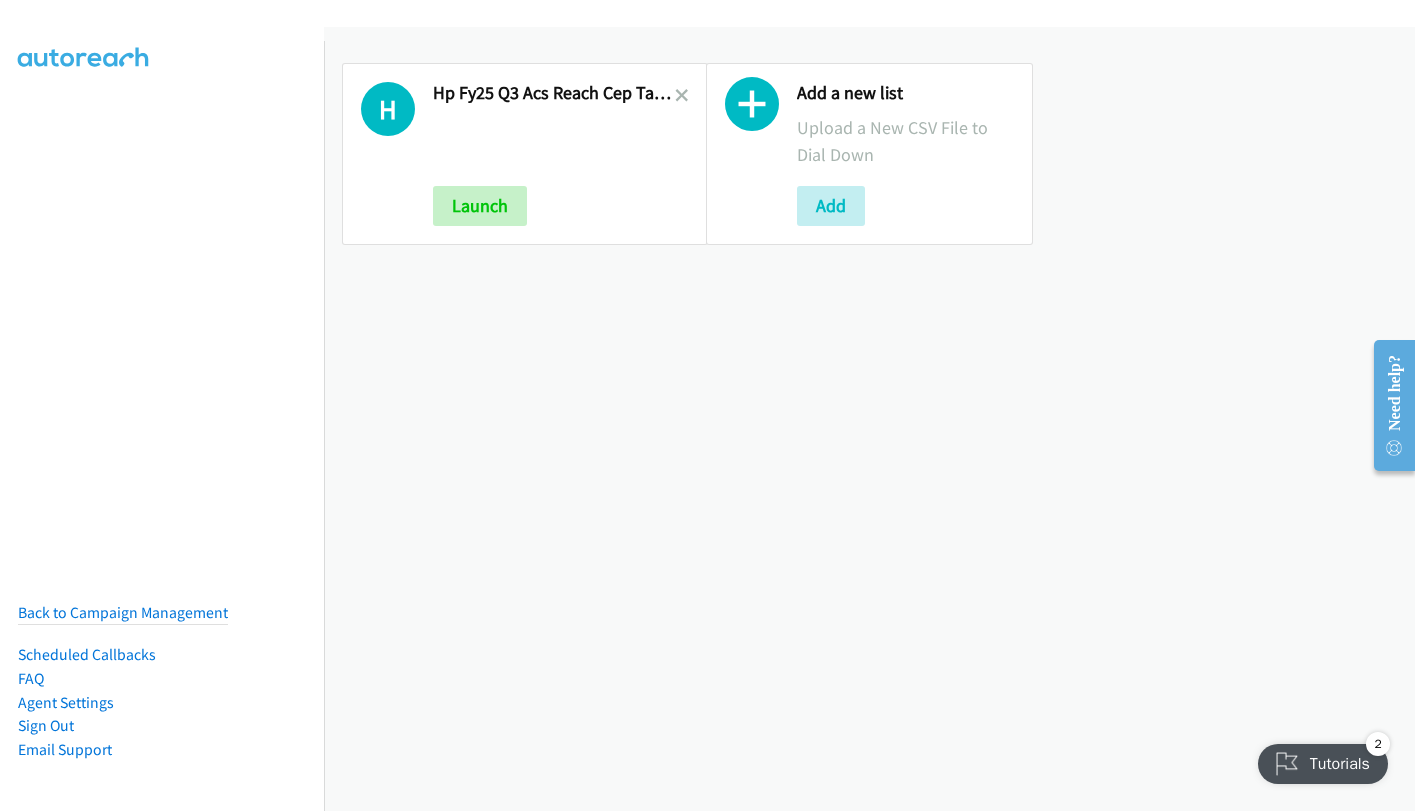 click at bounding box center [752, 109] 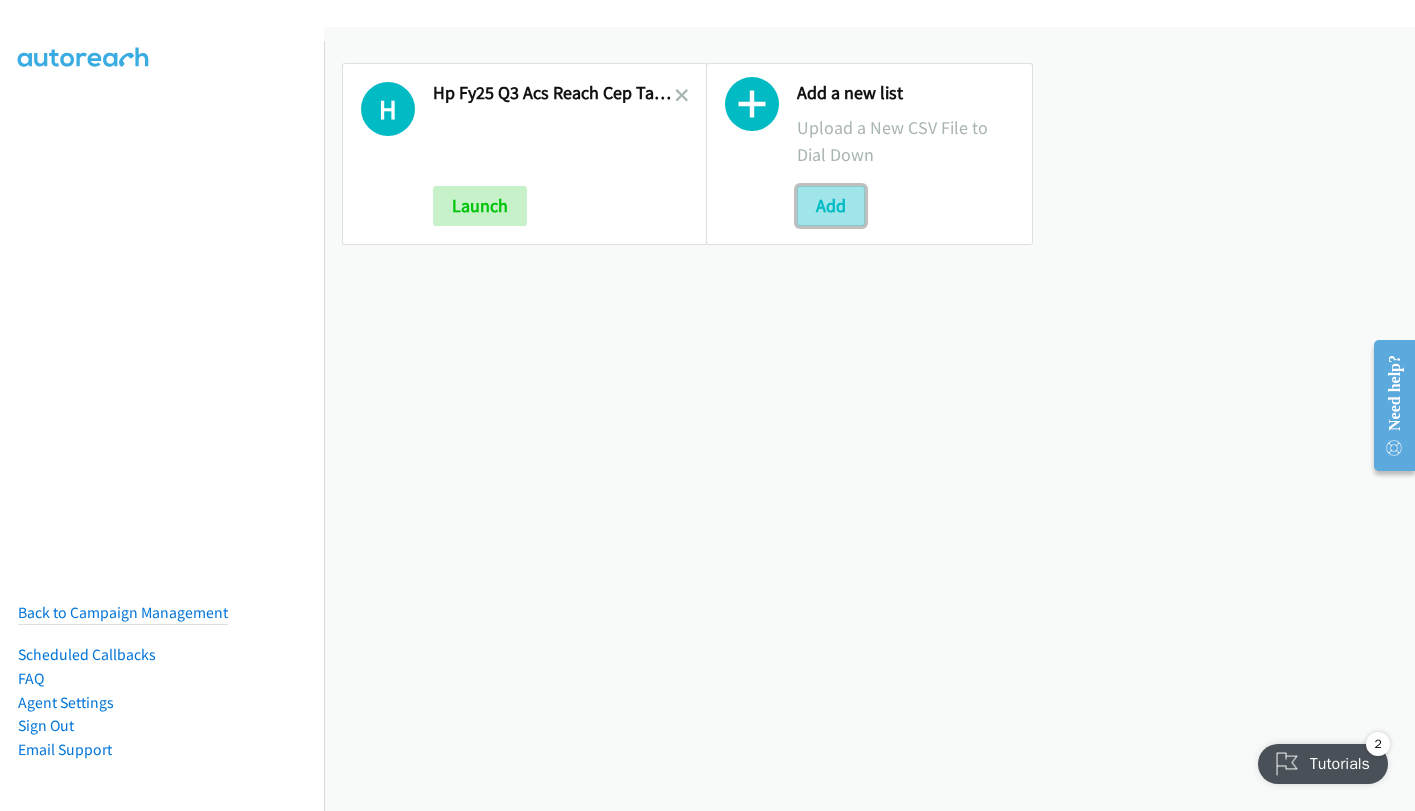 click on "Add" at bounding box center [831, 206] 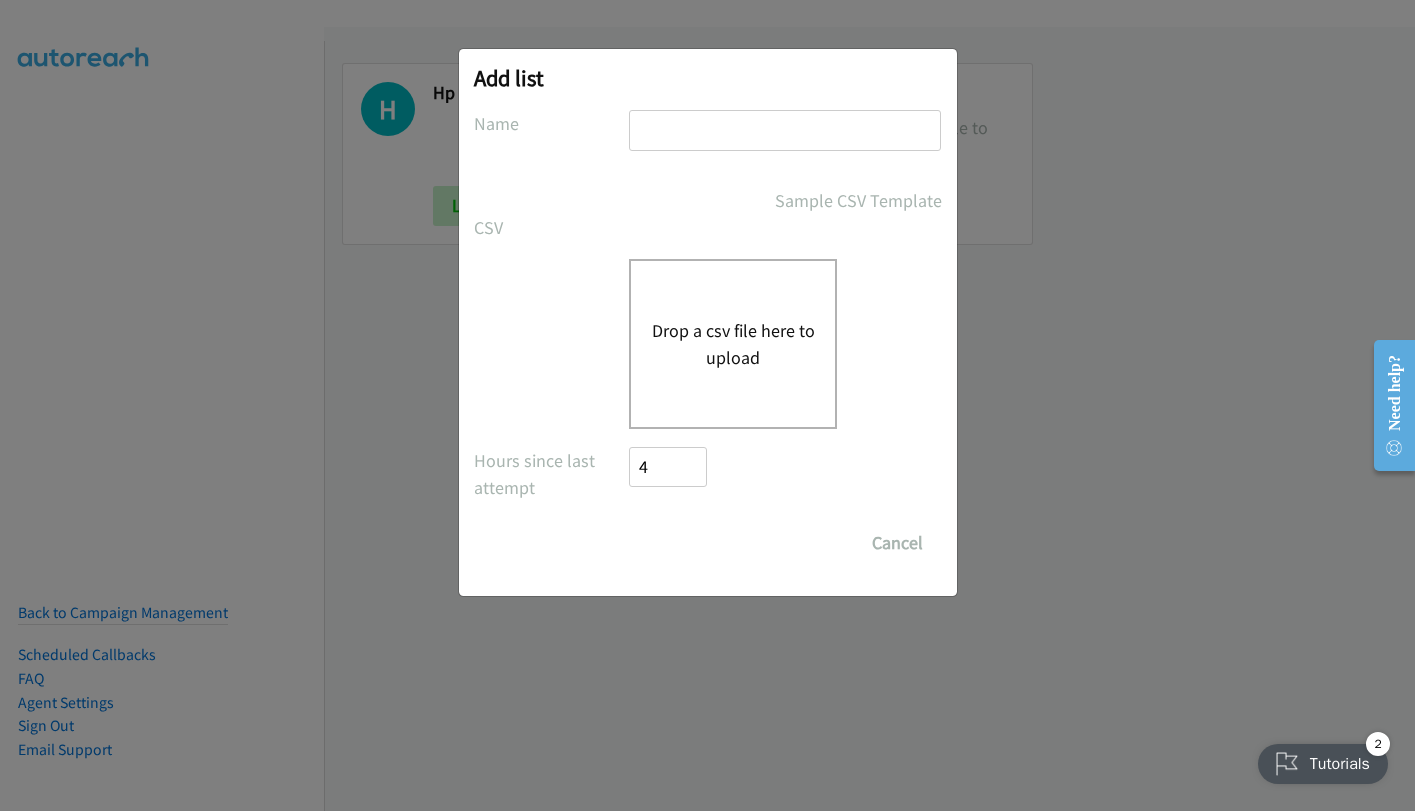 click on "Drop a csv file here to upload" at bounding box center (733, 344) 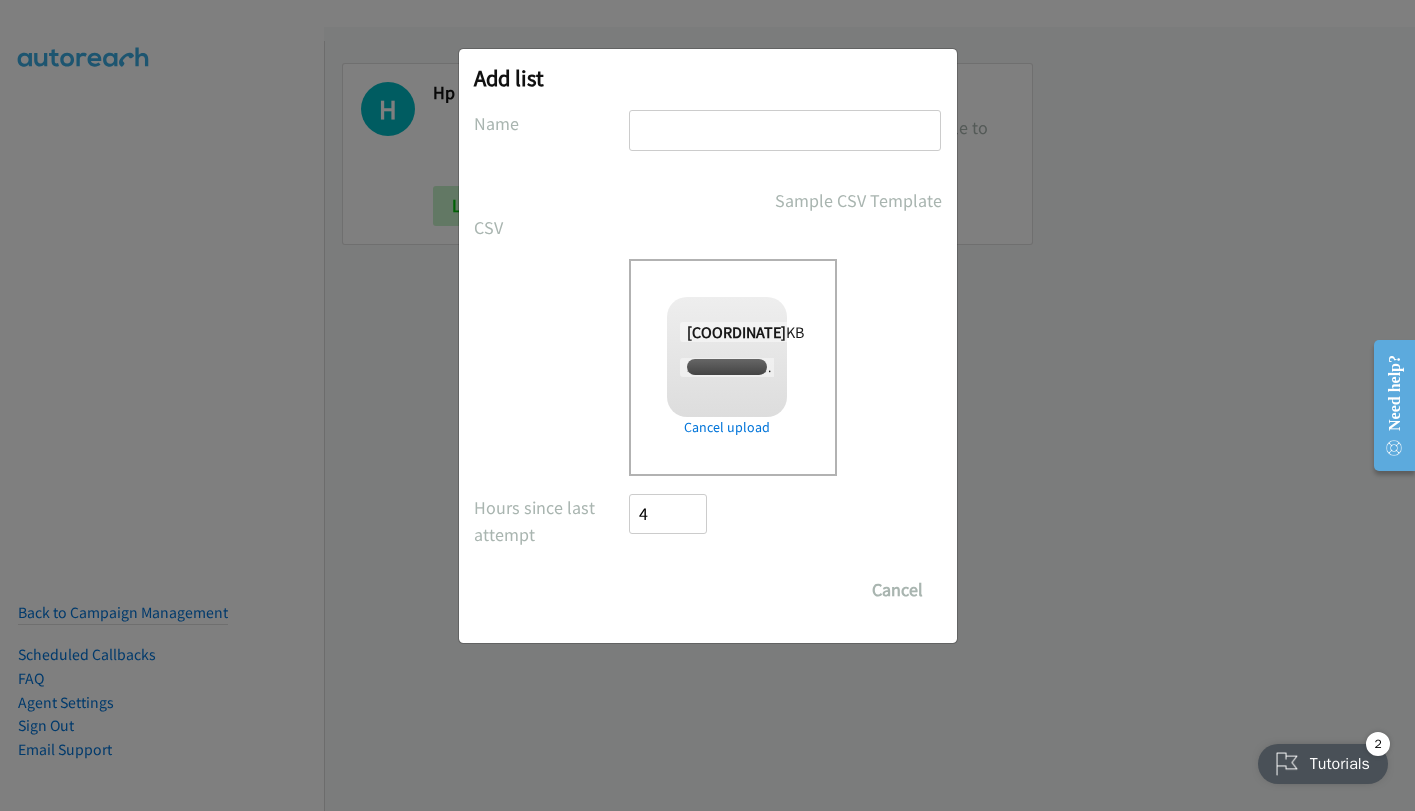 checkbox on "true" 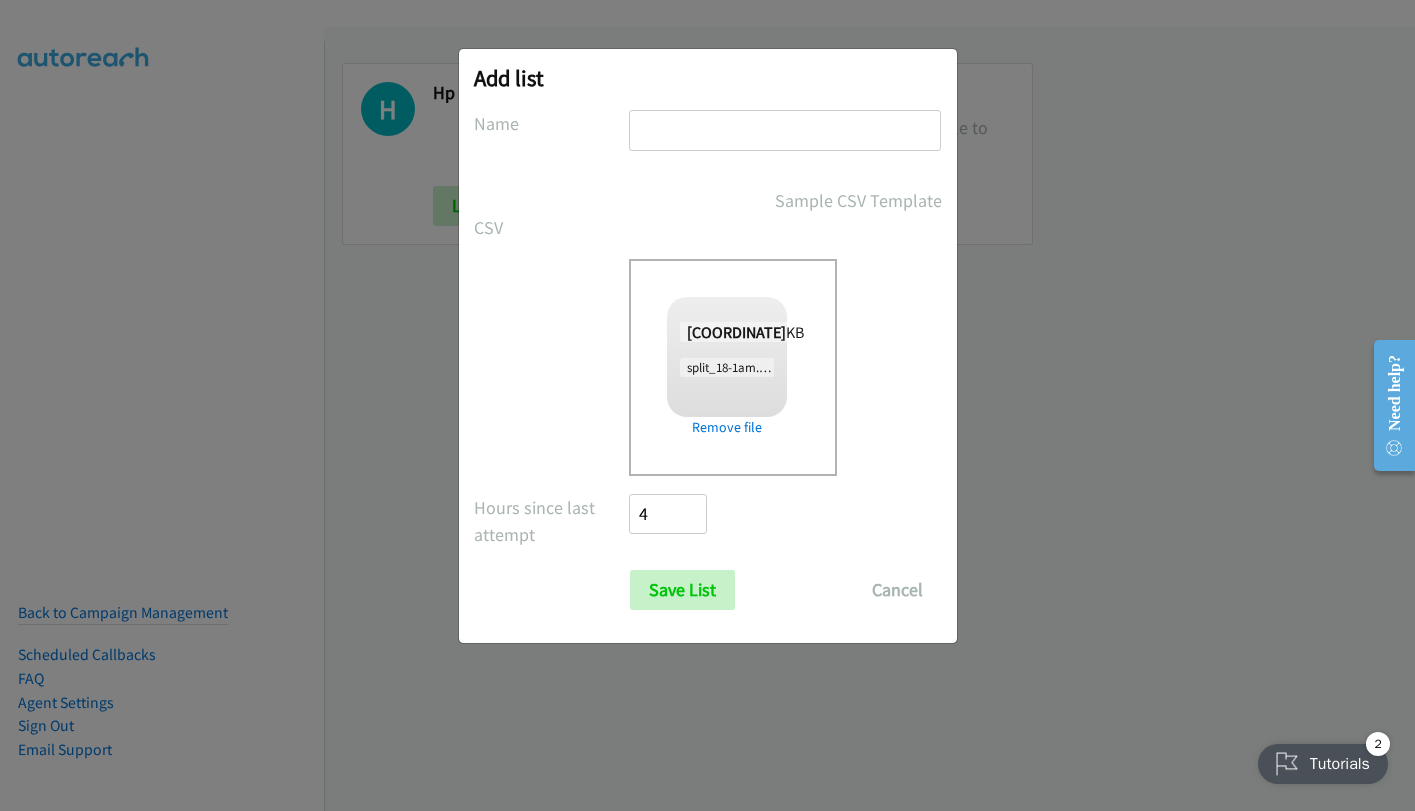 click at bounding box center (785, 130) 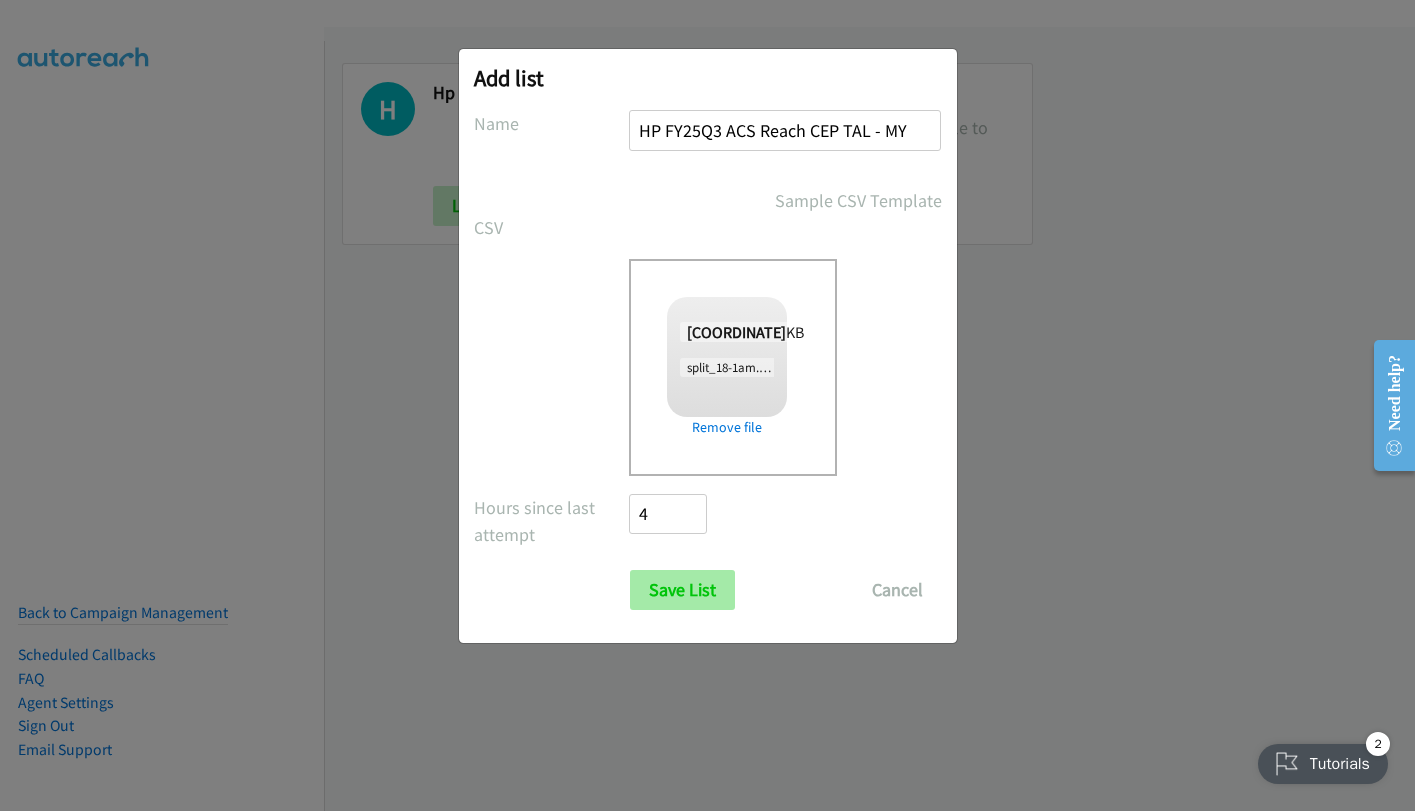 type on "HP FY25Q3 ACS Reach CEP TAL - MY" 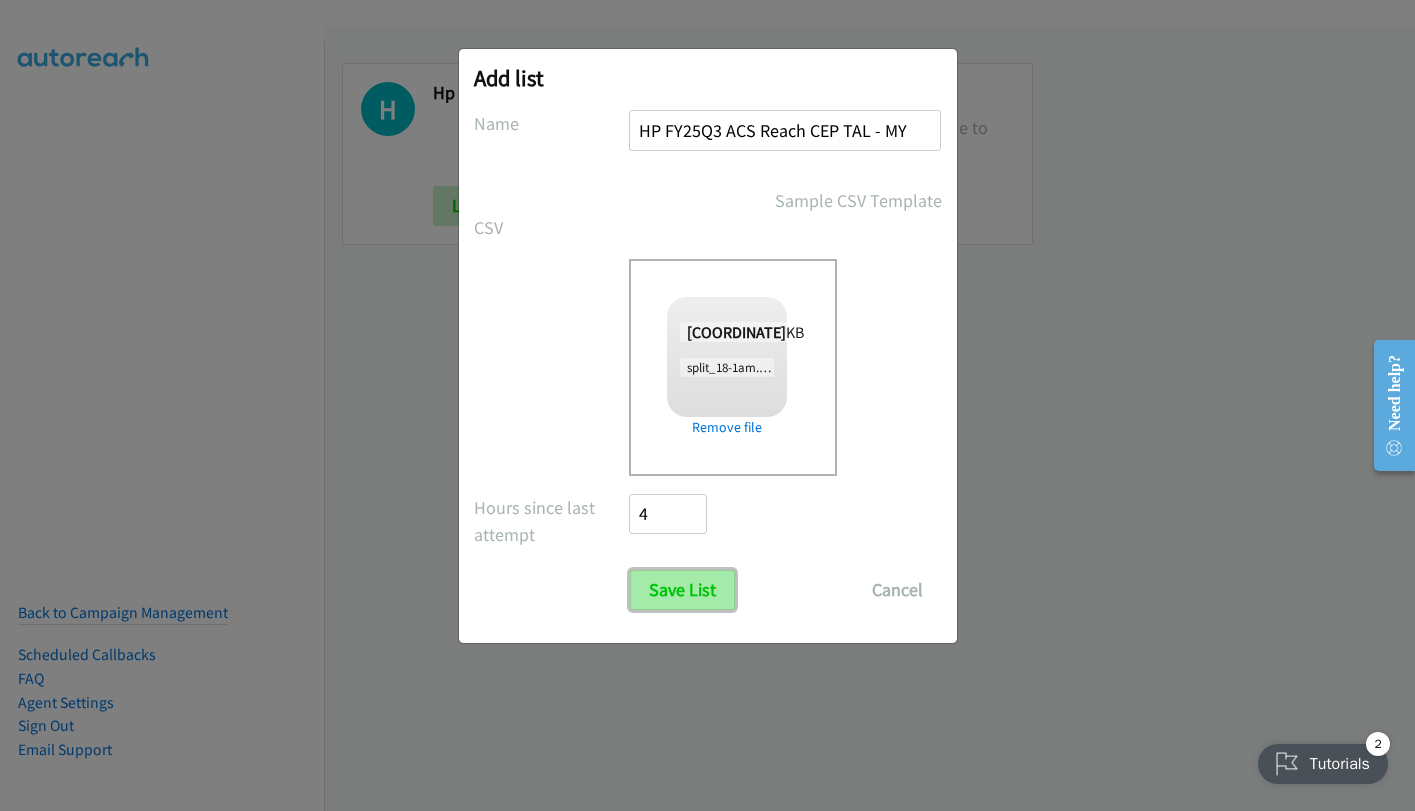 click on "Save List" at bounding box center (682, 590) 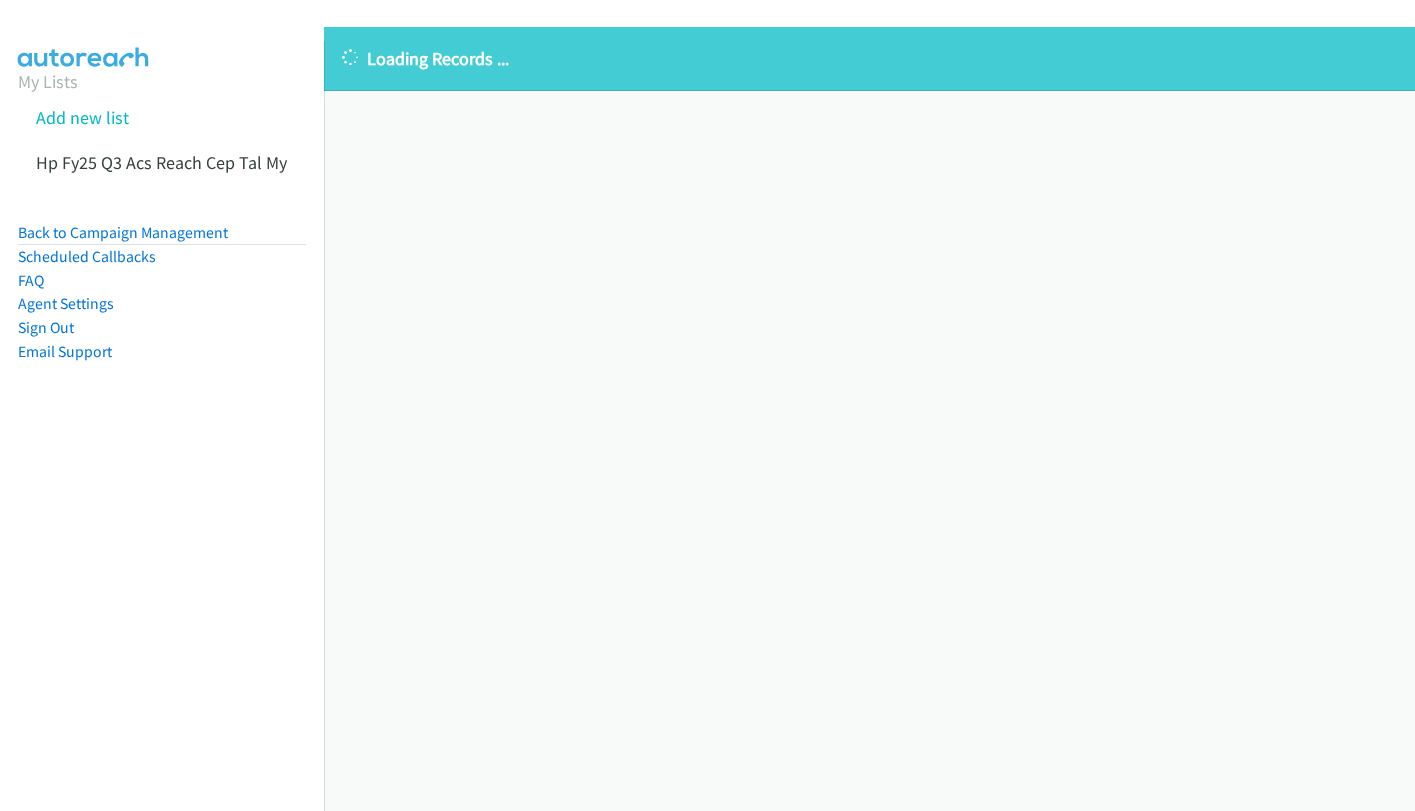 scroll, scrollTop: 0, scrollLeft: 0, axis: both 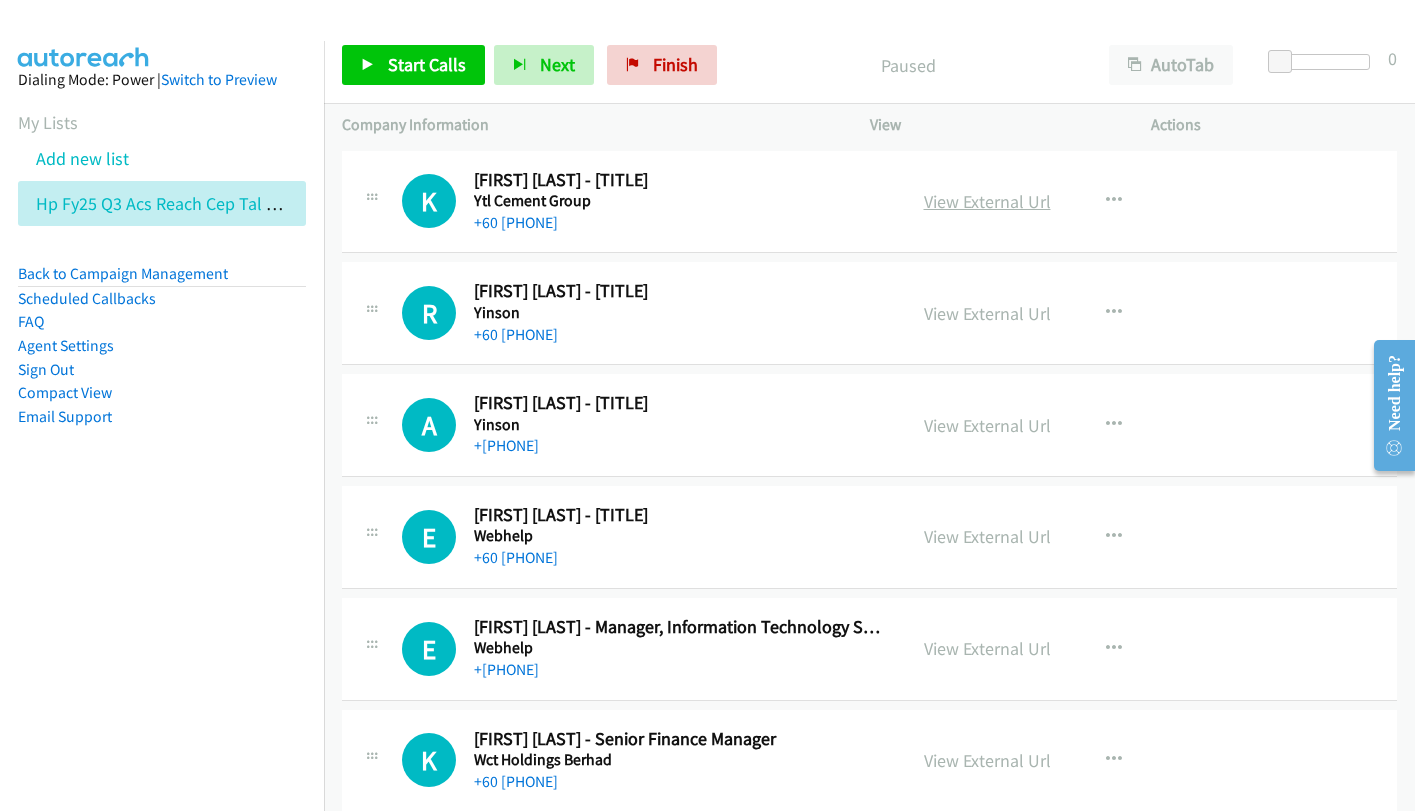 click on "View External Url" at bounding box center (987, 201) 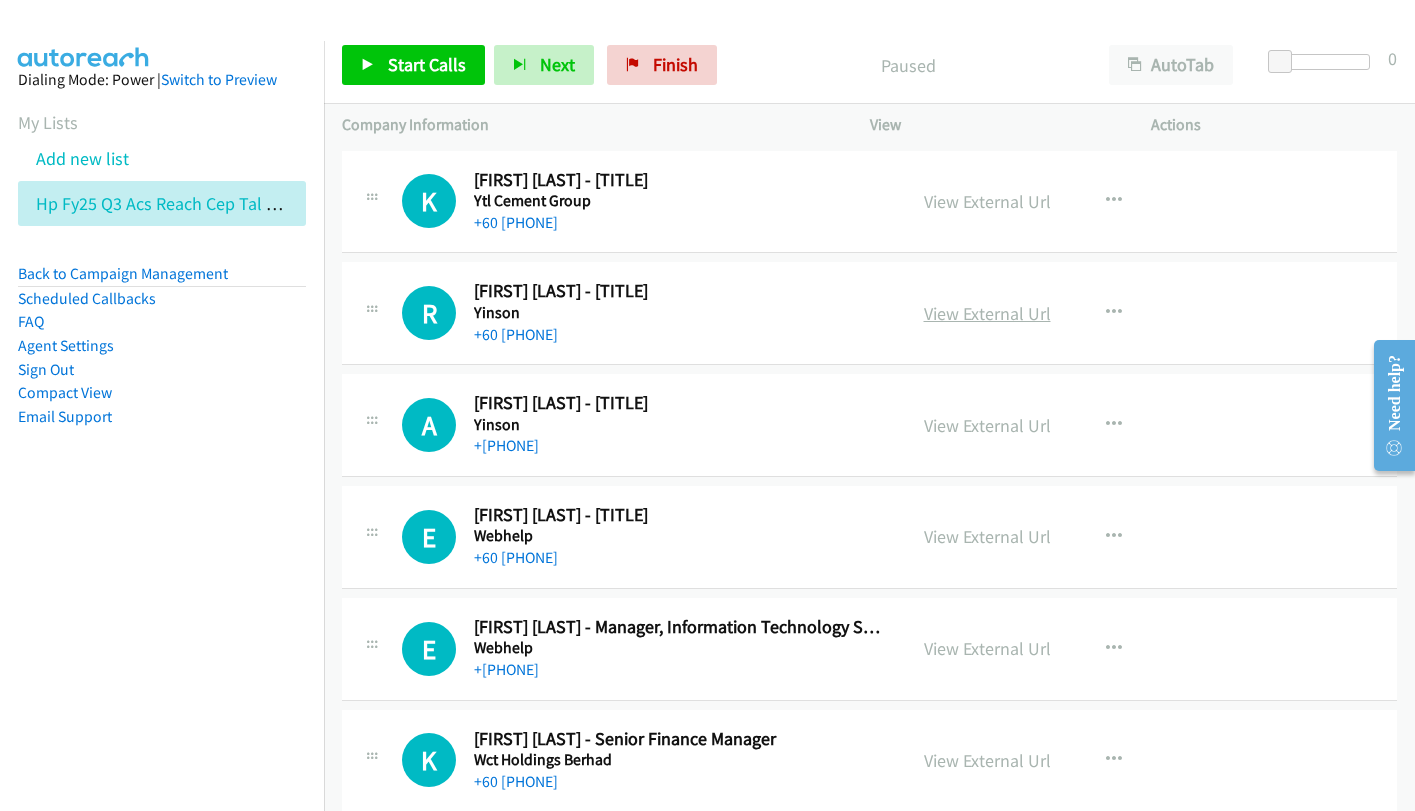 click on "View External Url" at bounding box center [987, 313] 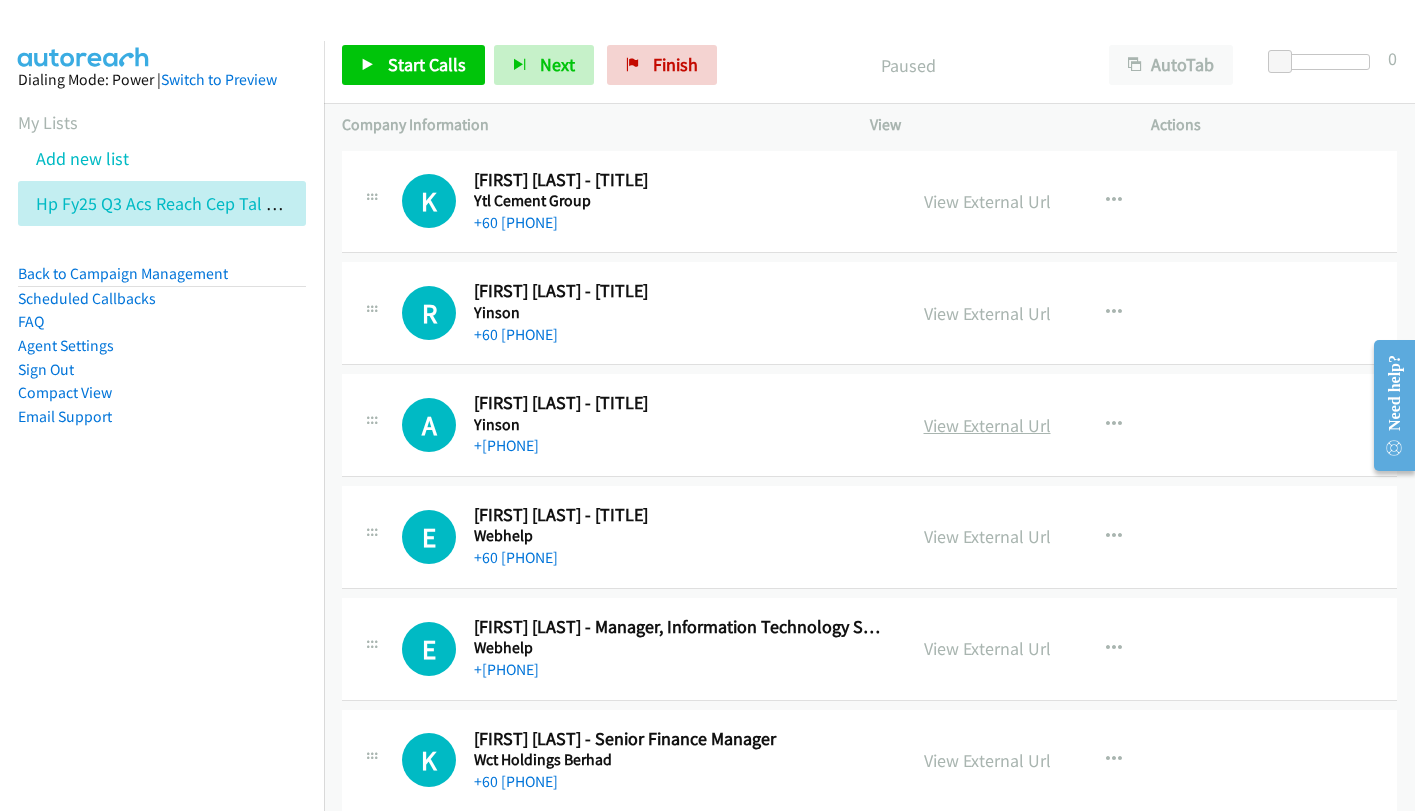 click on "View External Url" at bounding box center (987, 425) 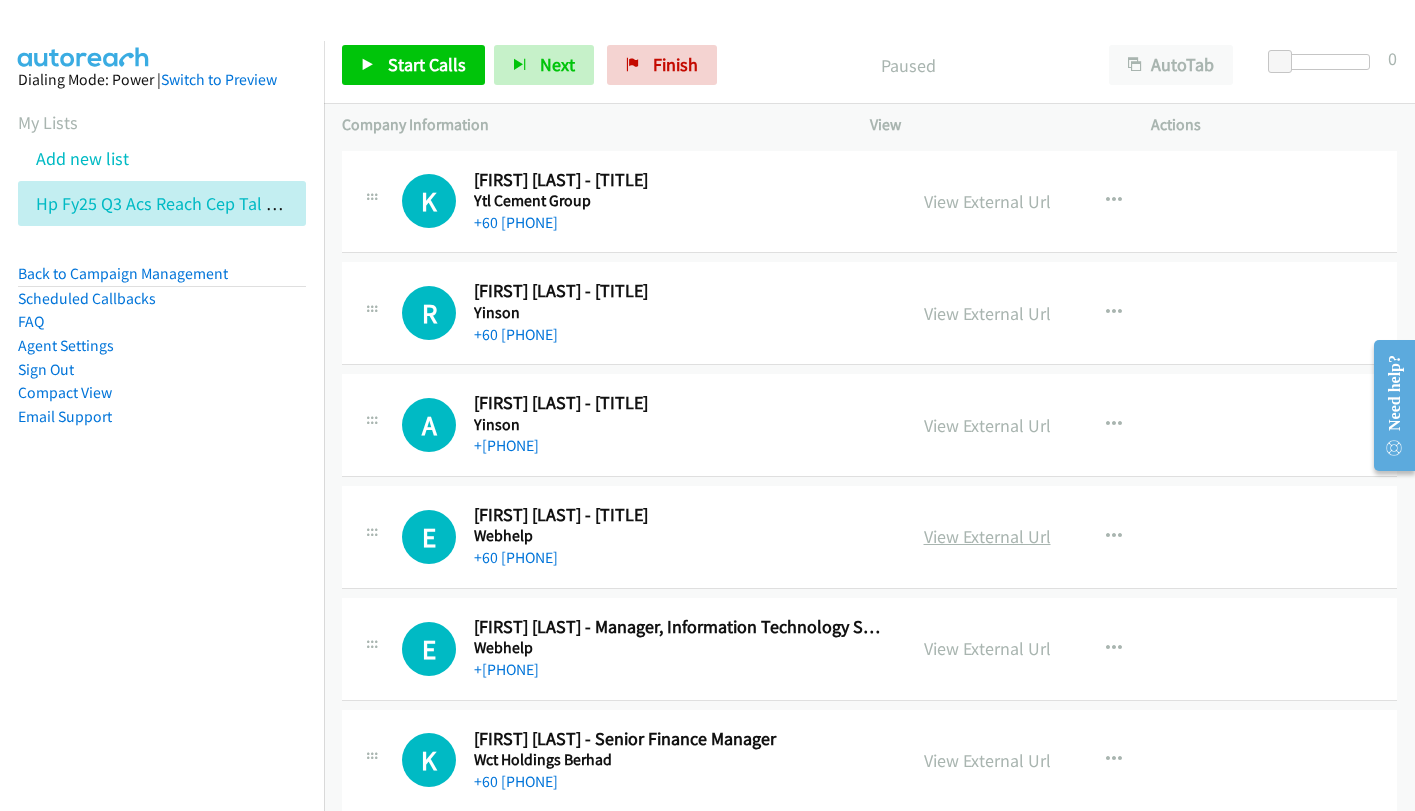 click on "View External Url" at bounding box center [987, 536] 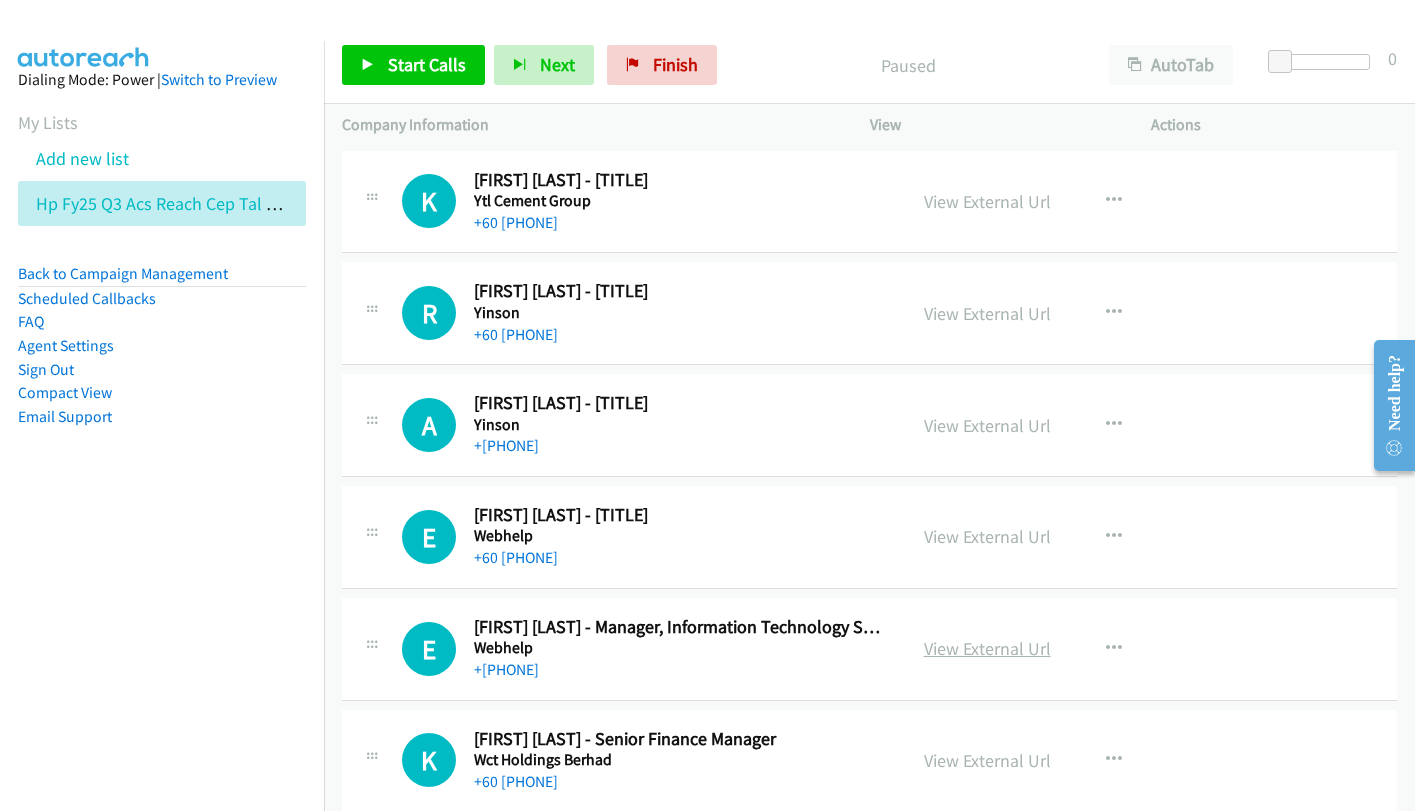 click on "View External Url" at bounding box center [987, 648] 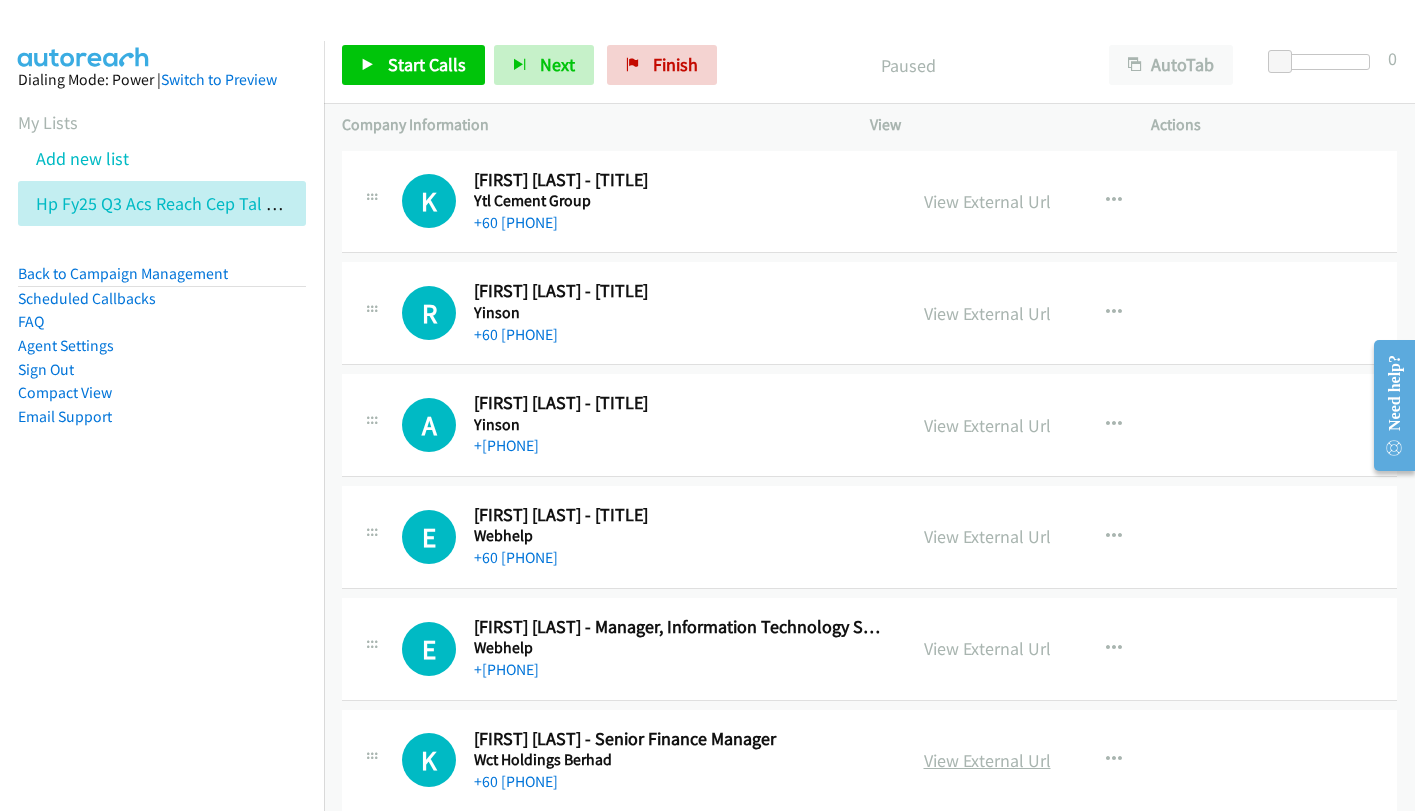click on "View External Url" at bounding box center (987, 760) 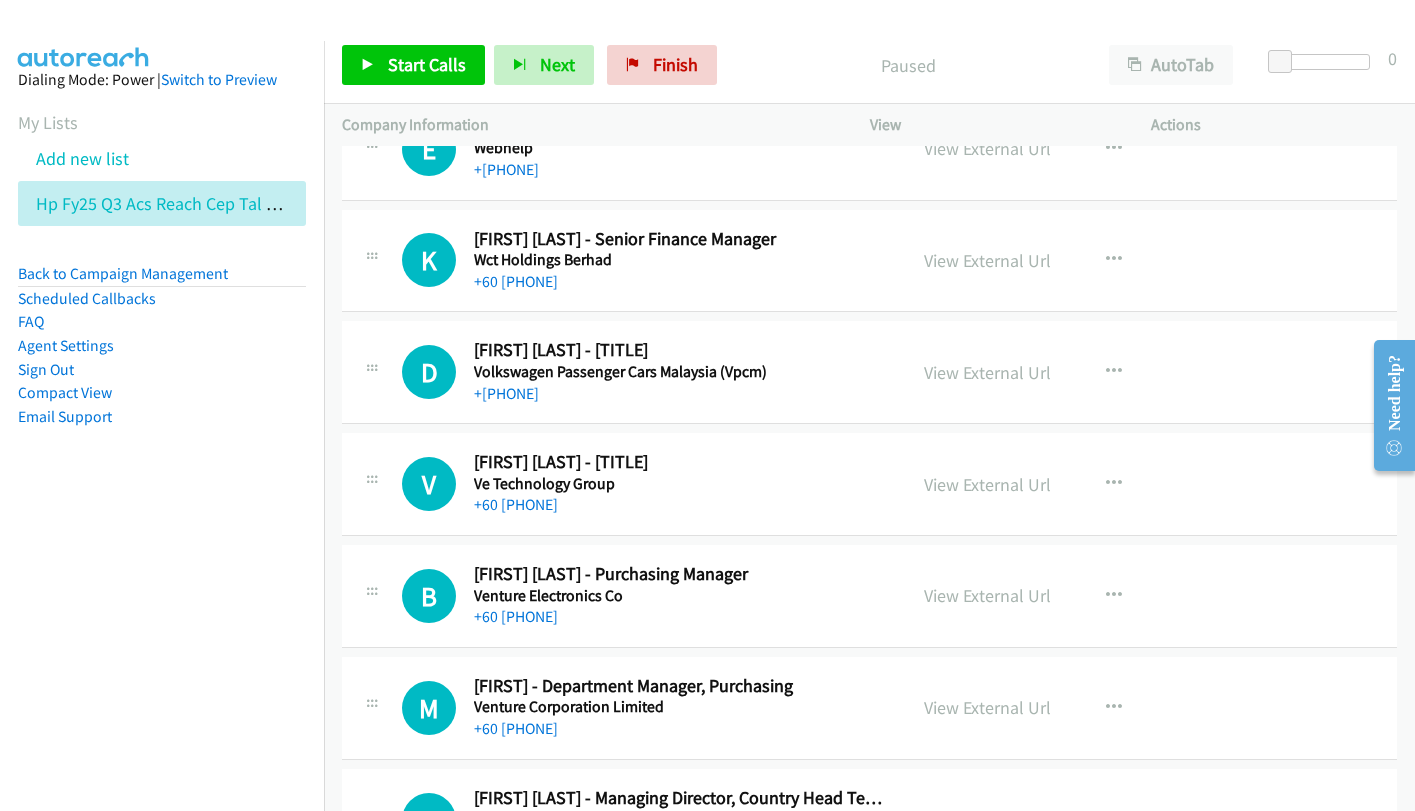 scroll, scrollTop: 600, scrollLeft: 0, axis: vertical 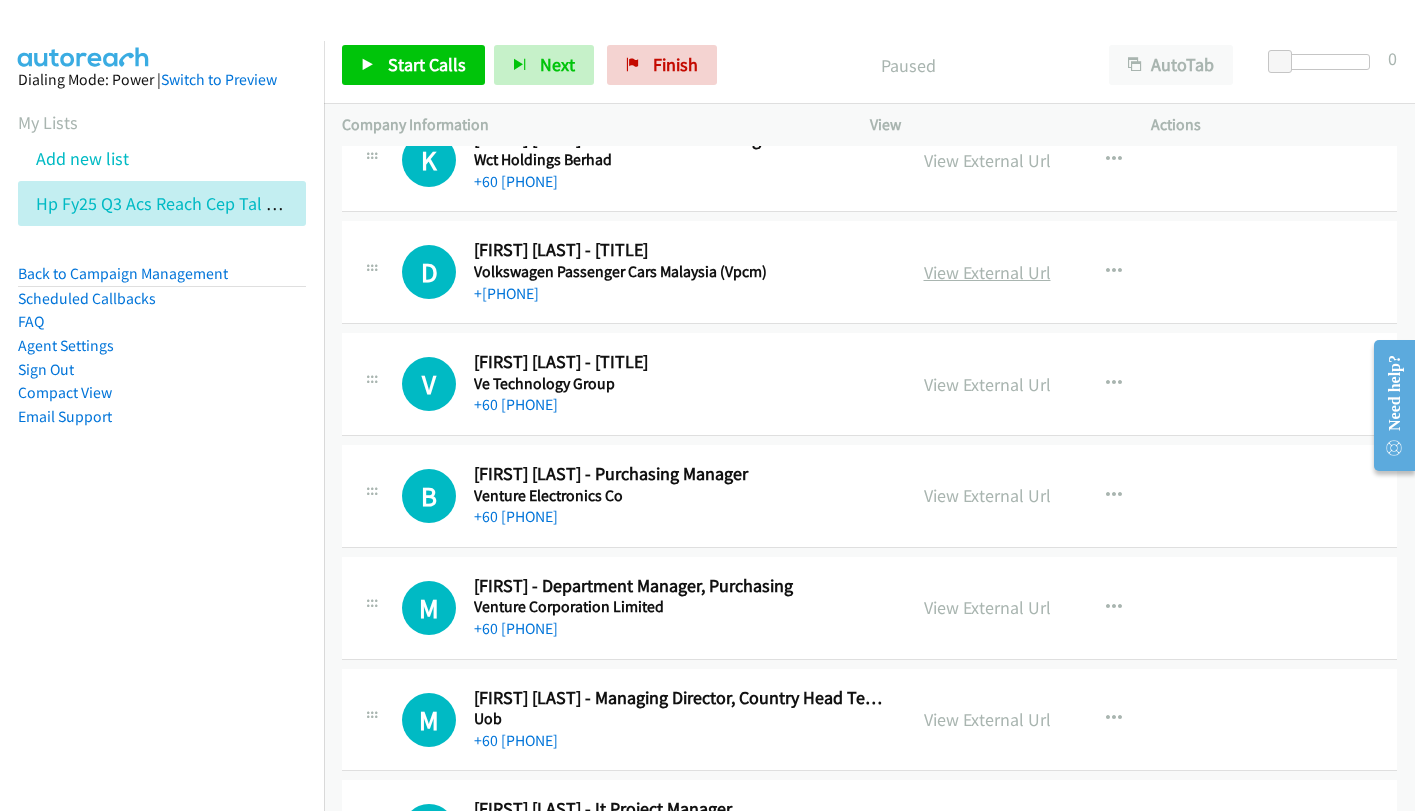 click on "View External Url" at bounding box center [987, 272] 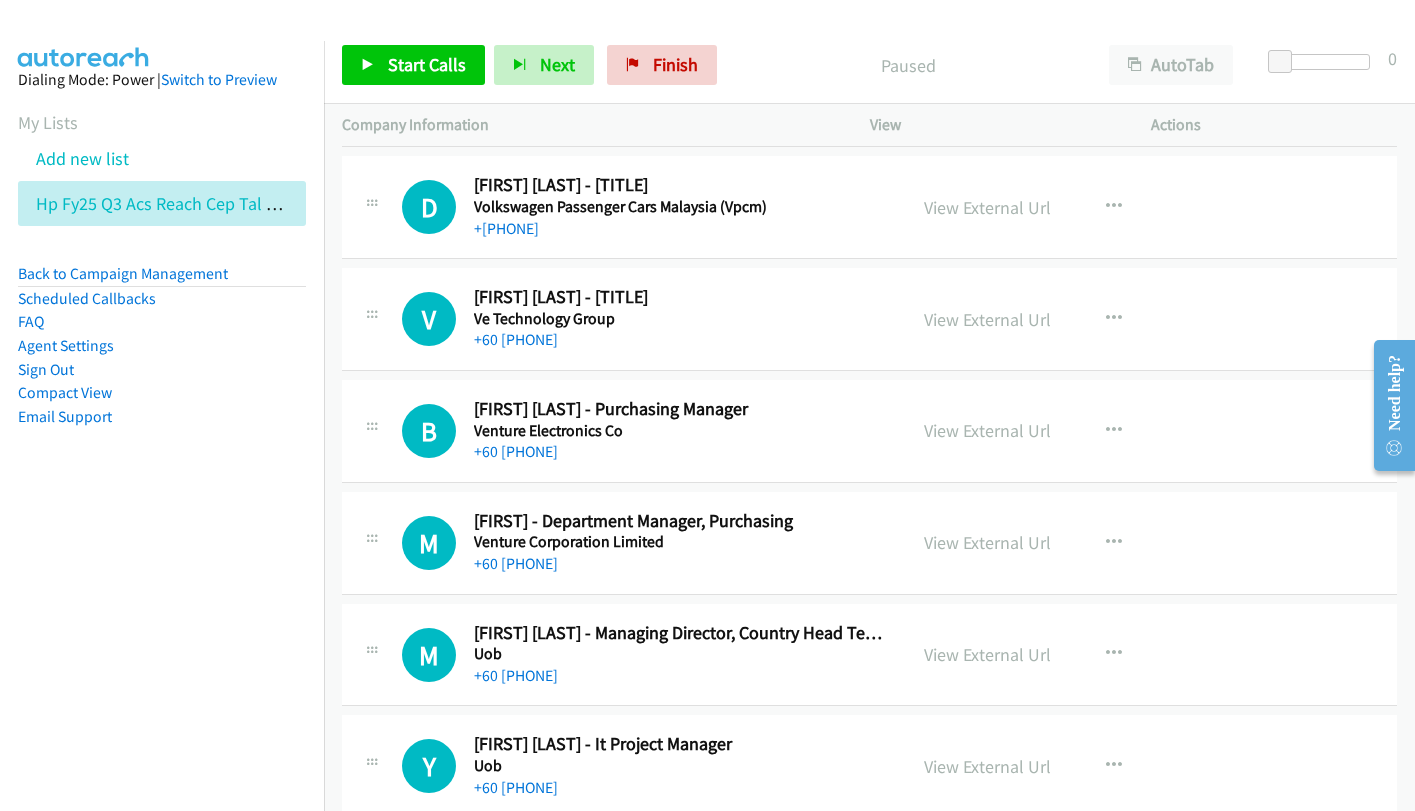 scroll, scrollTop: 700, scrollLeft: 0, axis: vertical 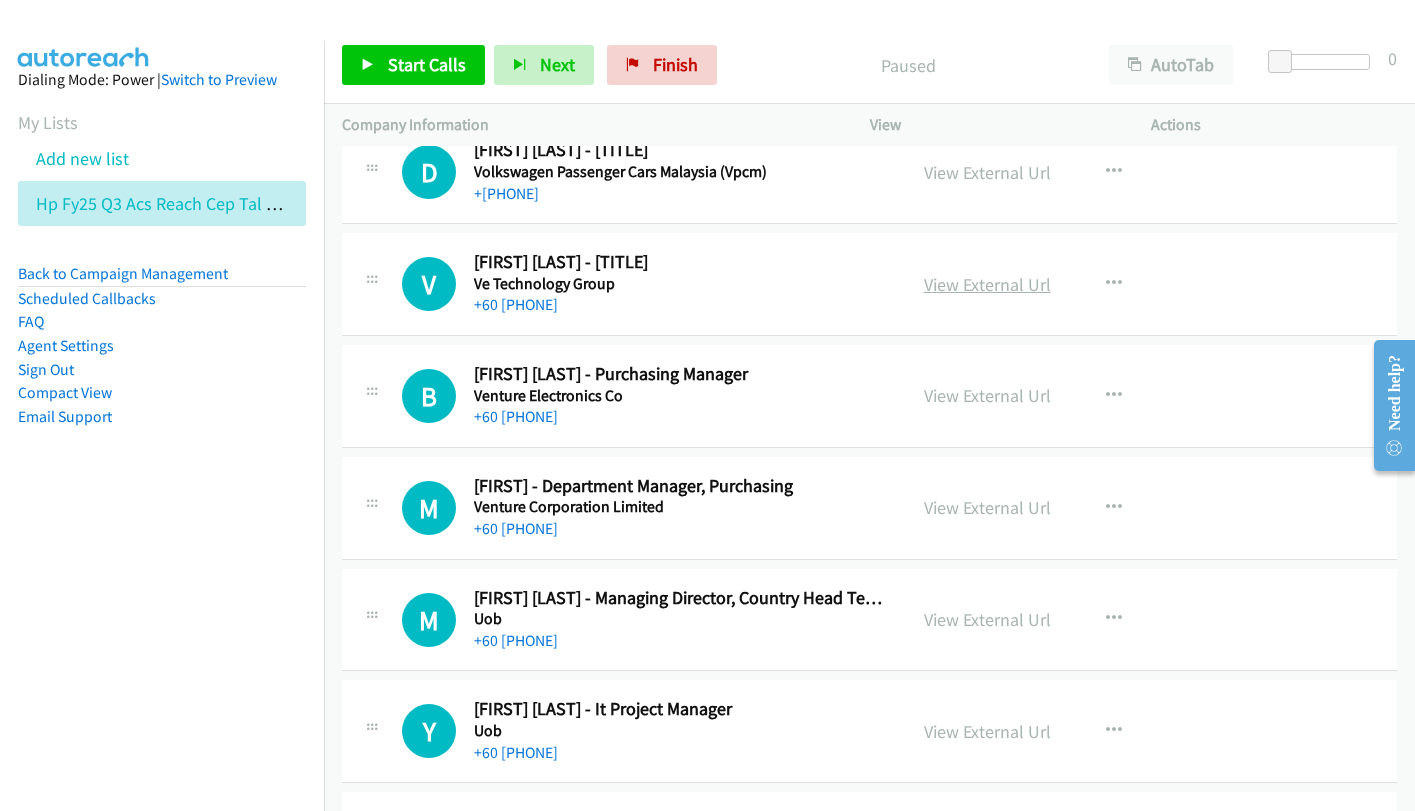 click on "View External Url" at bounding box center (987, 284) 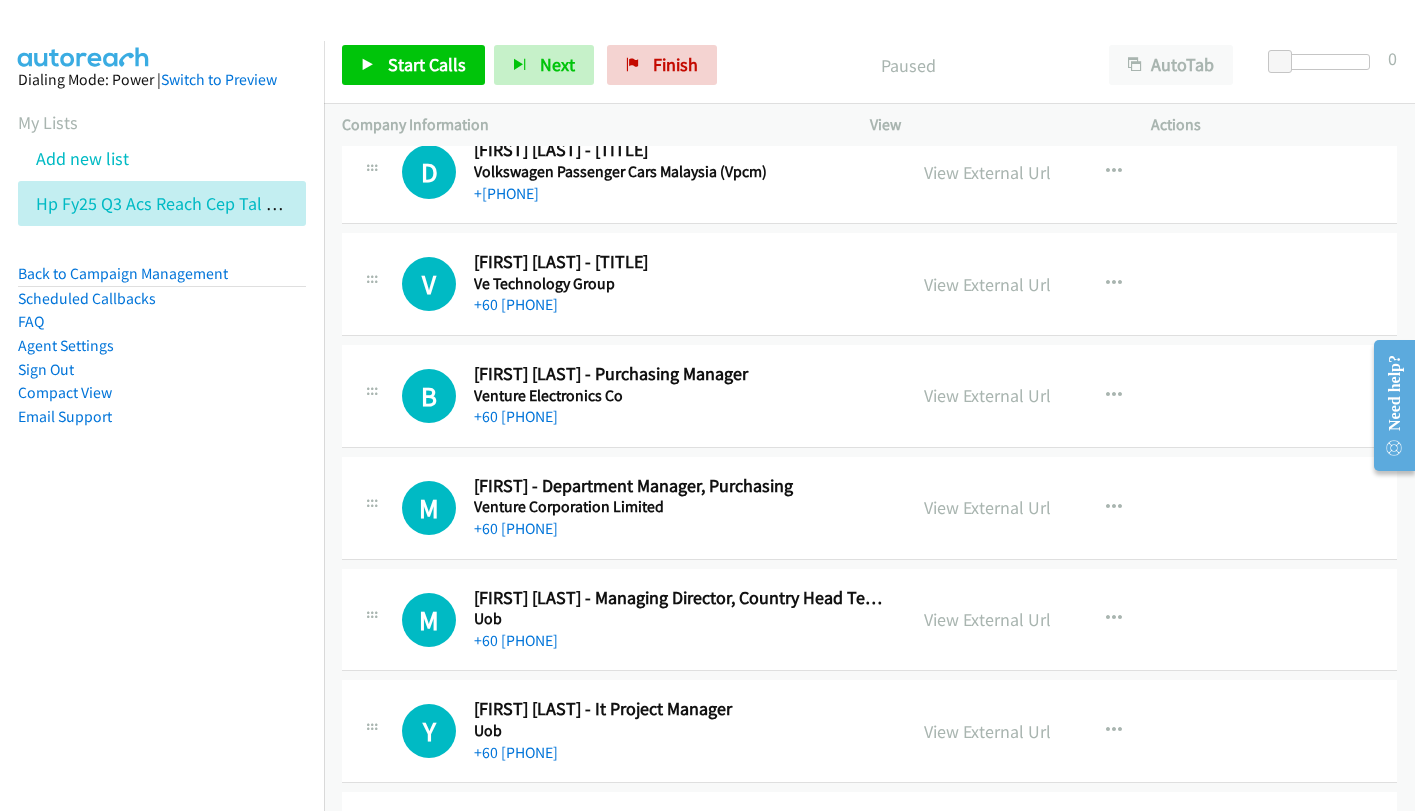 drag, startPoint x: 986, startPoint y: 397, endPoint x: 873, endPoint y: 378, distance: 114.58621 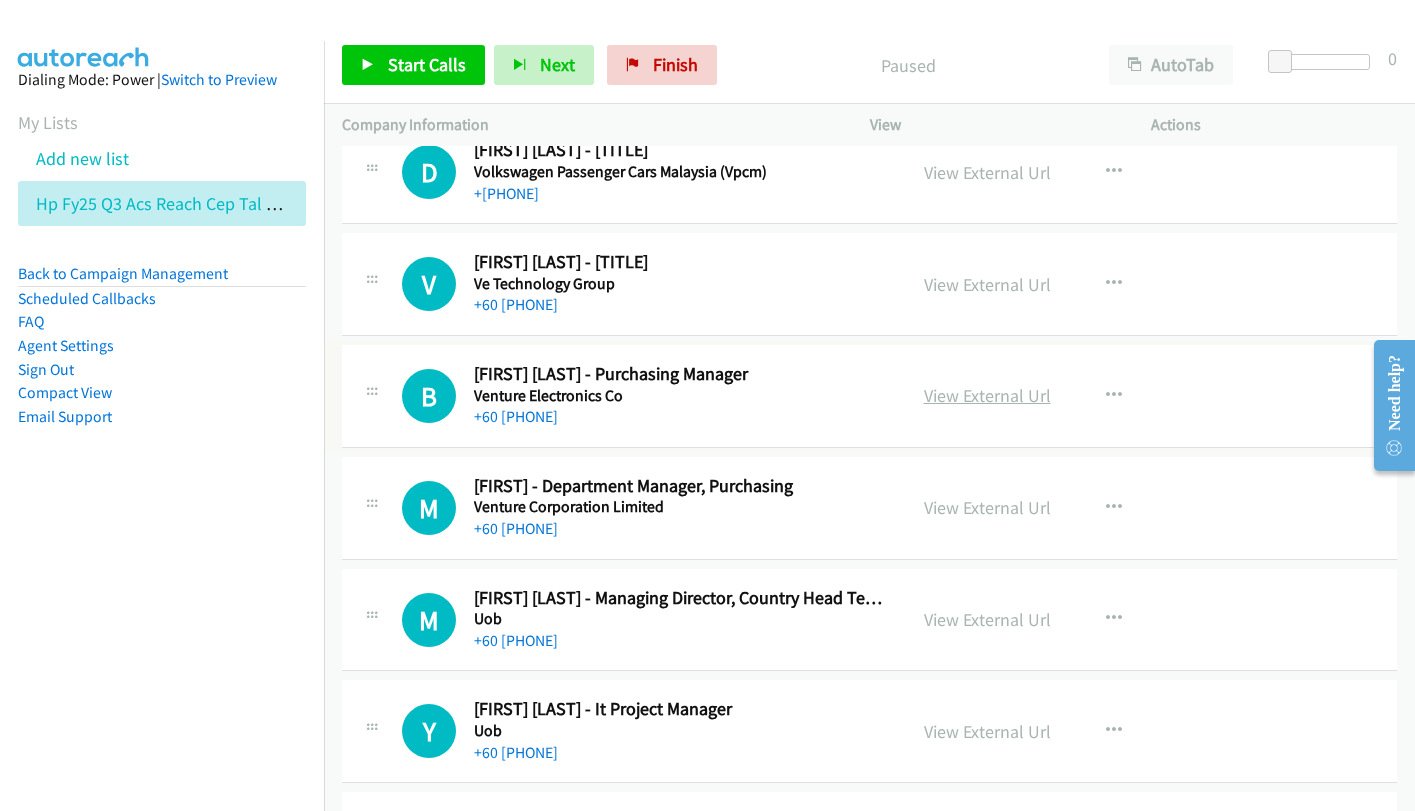 click on "View External Url" at bounding box center (987, 395) 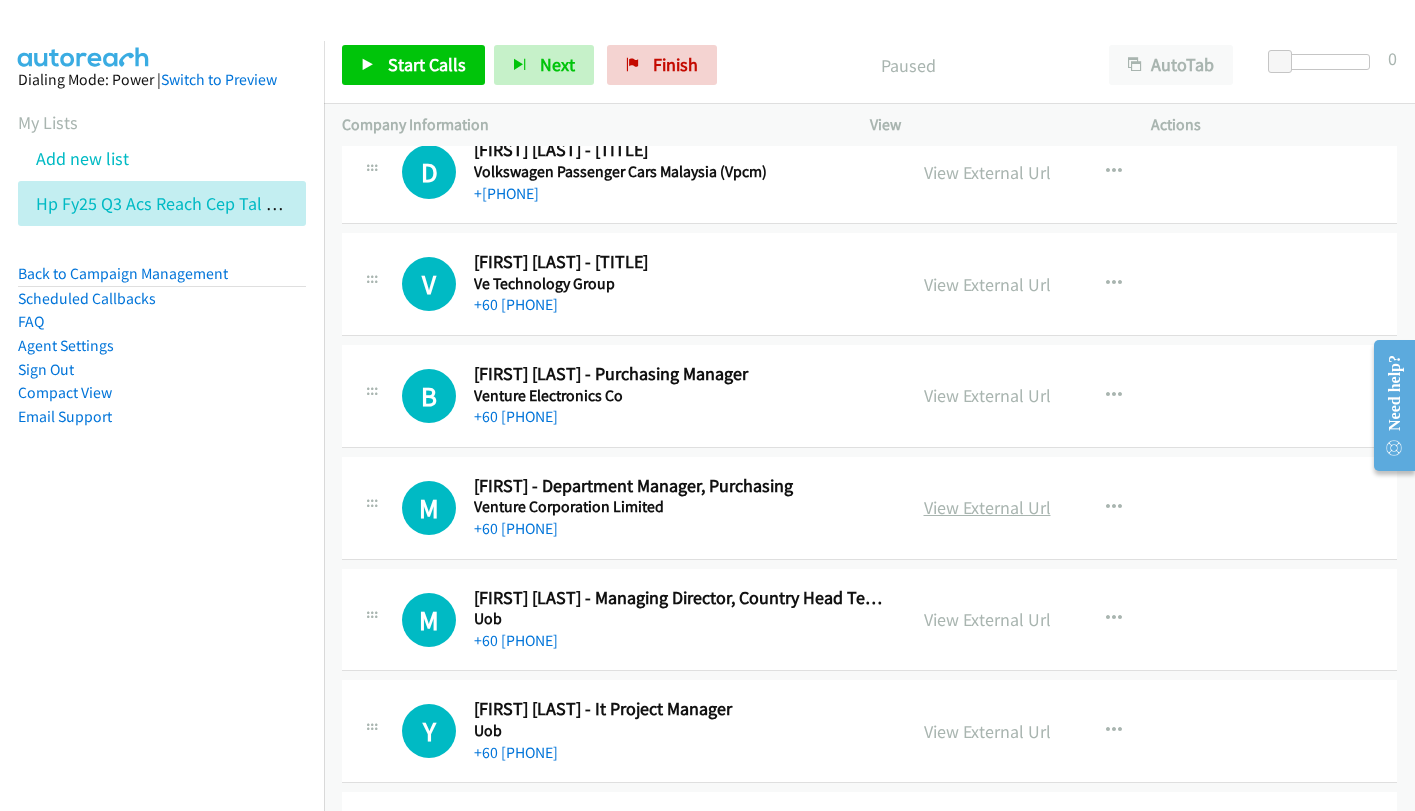 click on "View External Url" at bounding box center [987, 507] 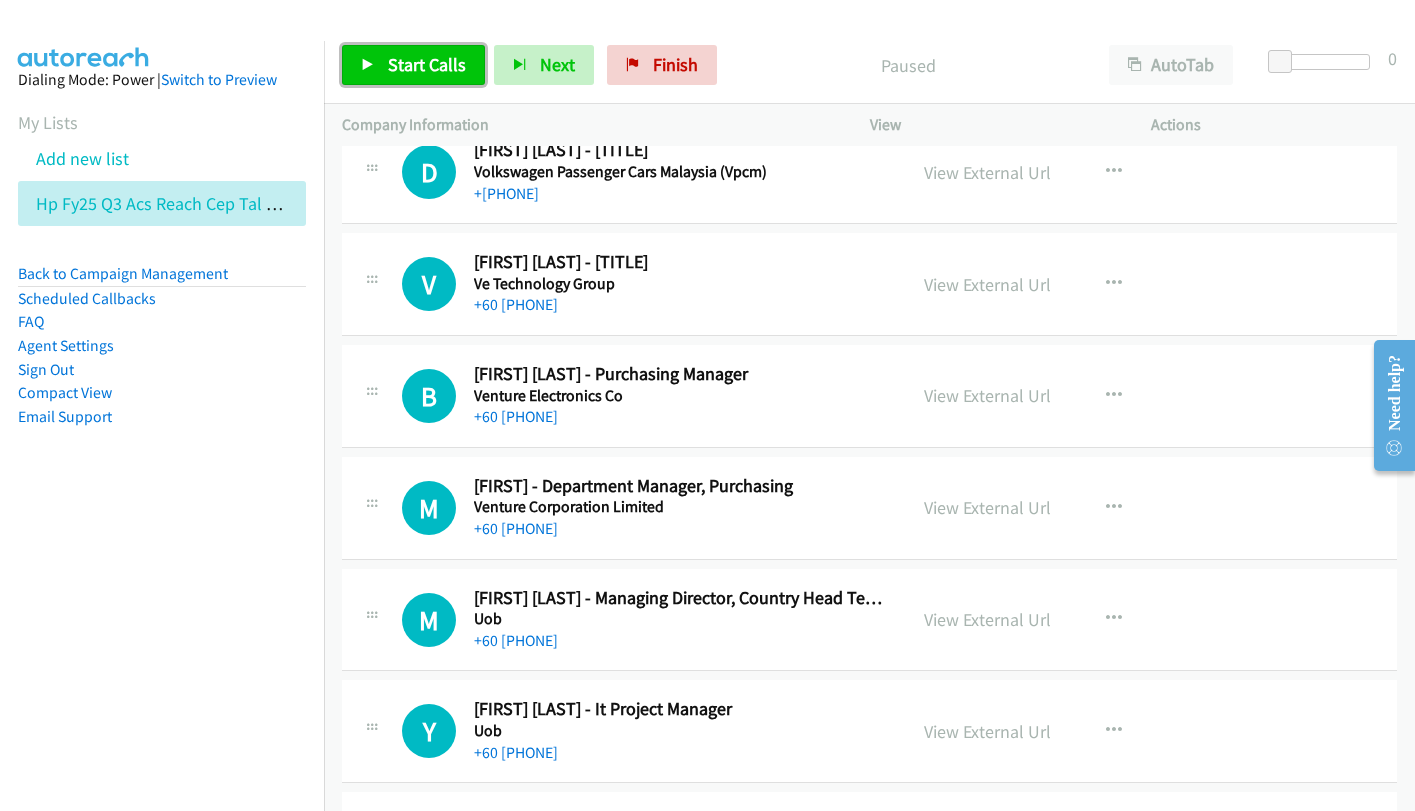 click on "Start Calls" at bounding box center (413, 65) 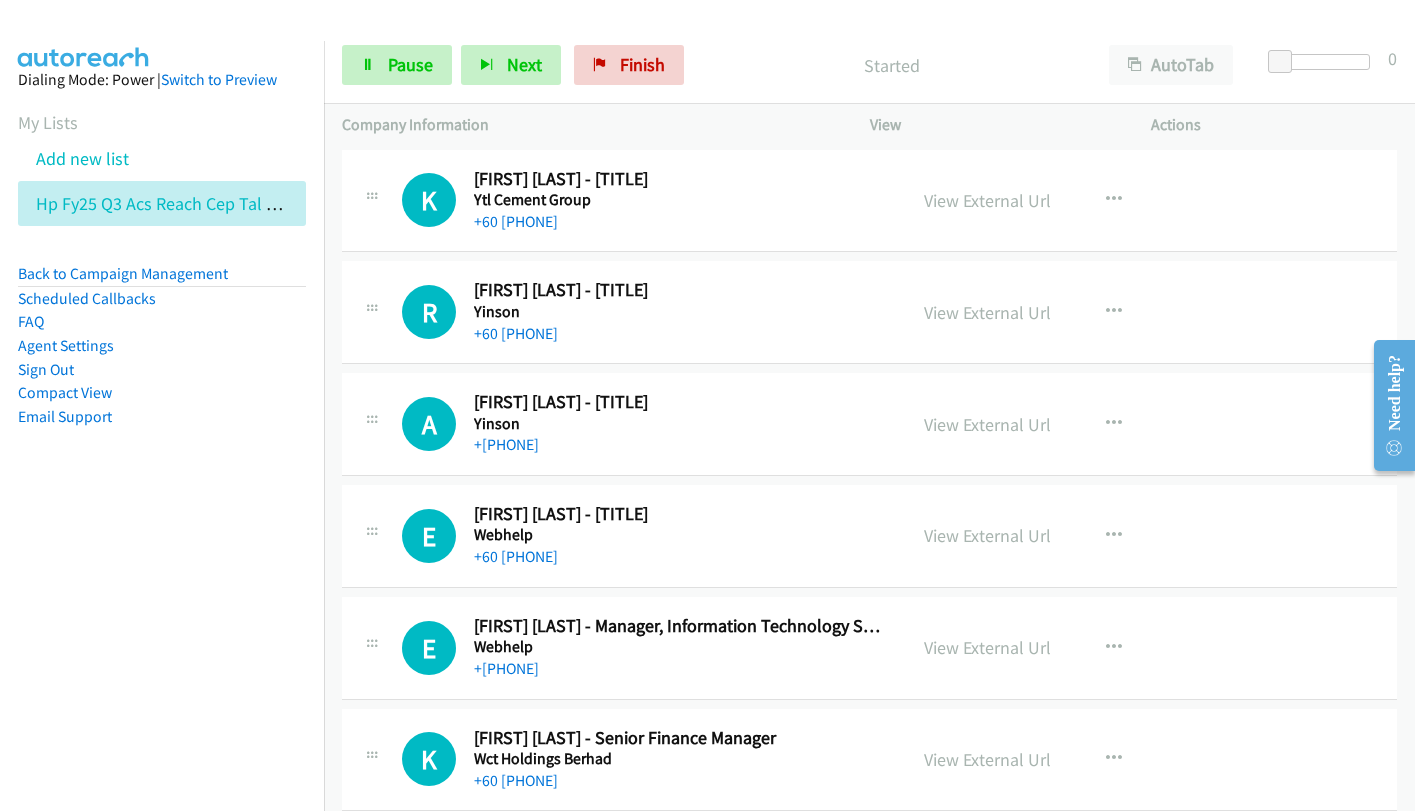 scroll, scrollTop: 0, scrollLeft: 0, axis: both 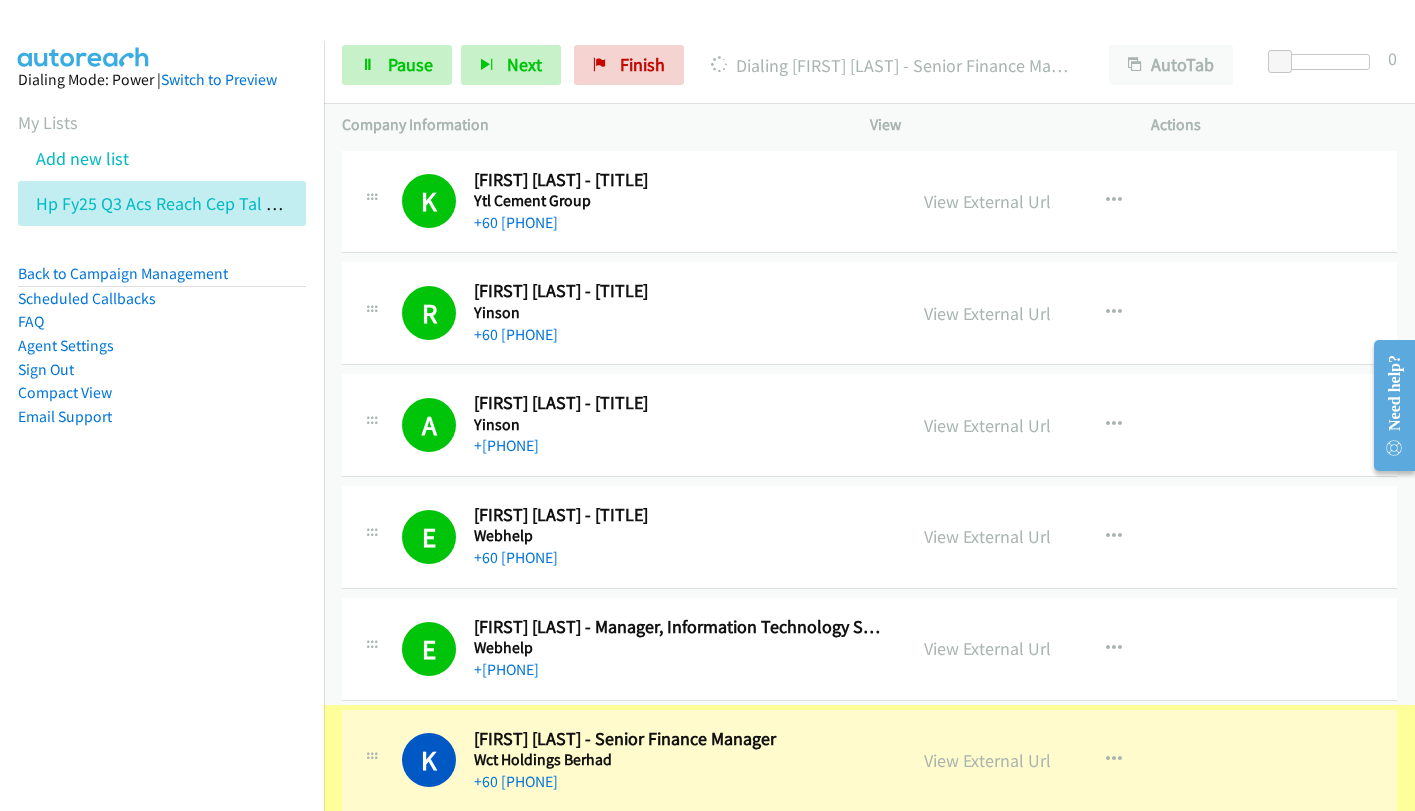 click on "View External Url" at bounding box center (987, 760) 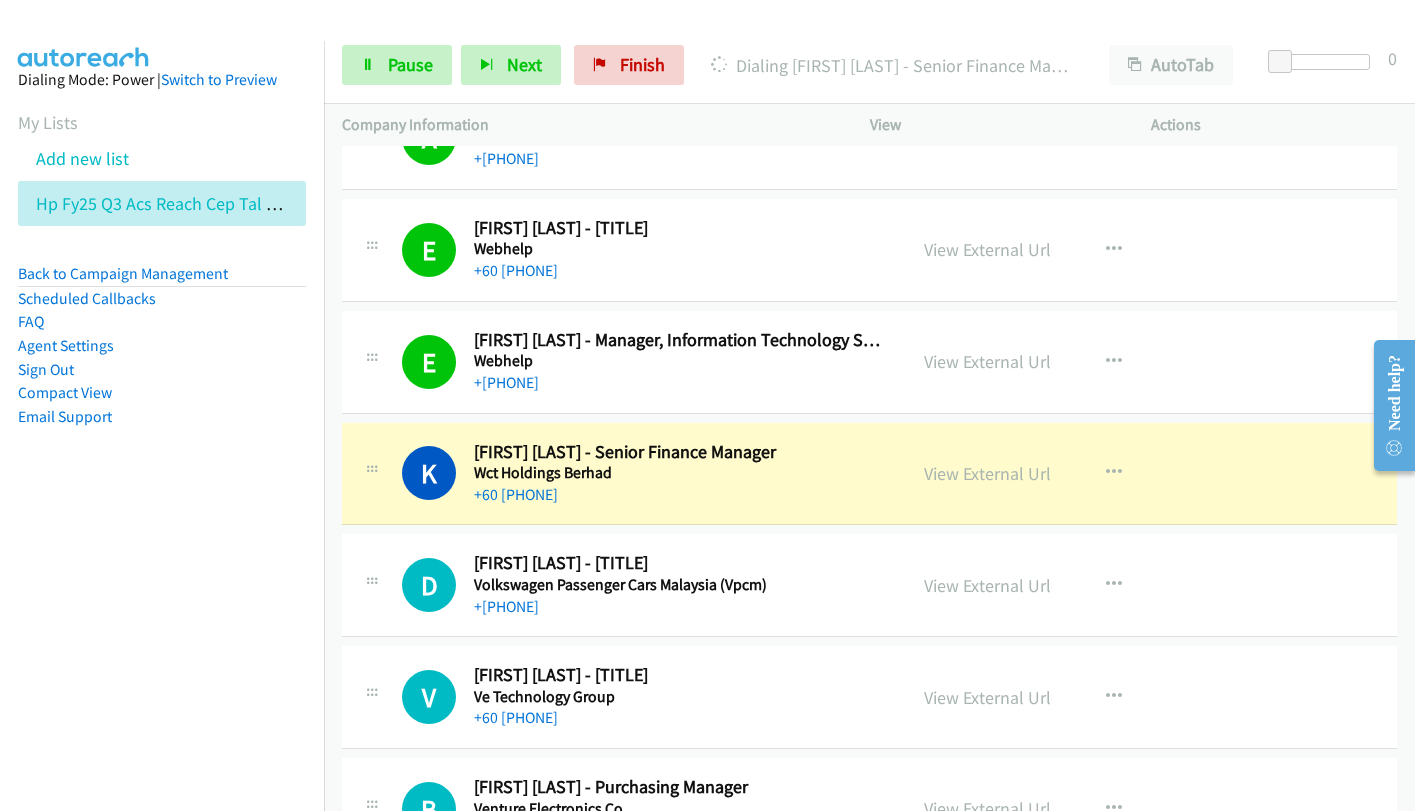 scroll, scrollTop: 300, scrollLeft: 0, axis: vertical 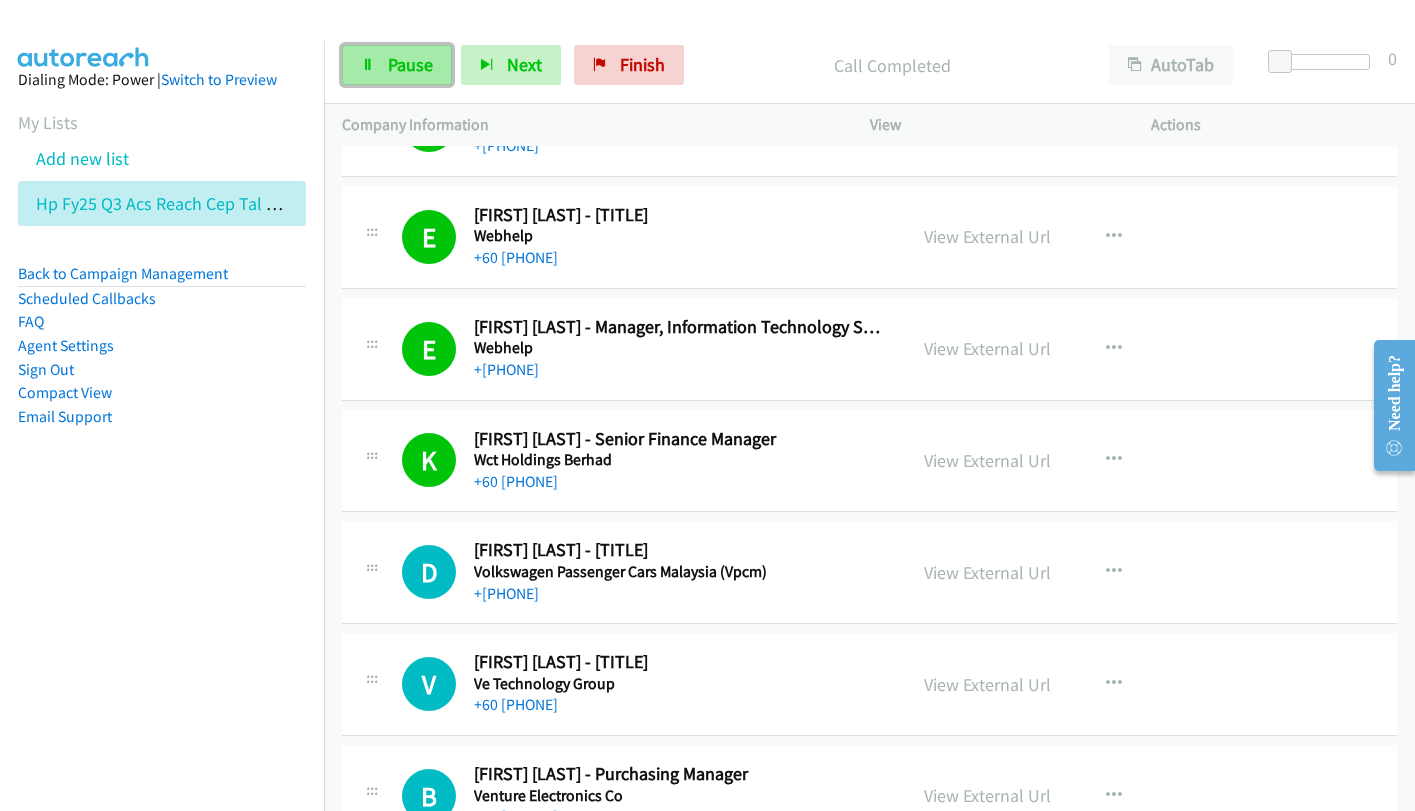 click on "Pause" at bounding box center (410, 64) 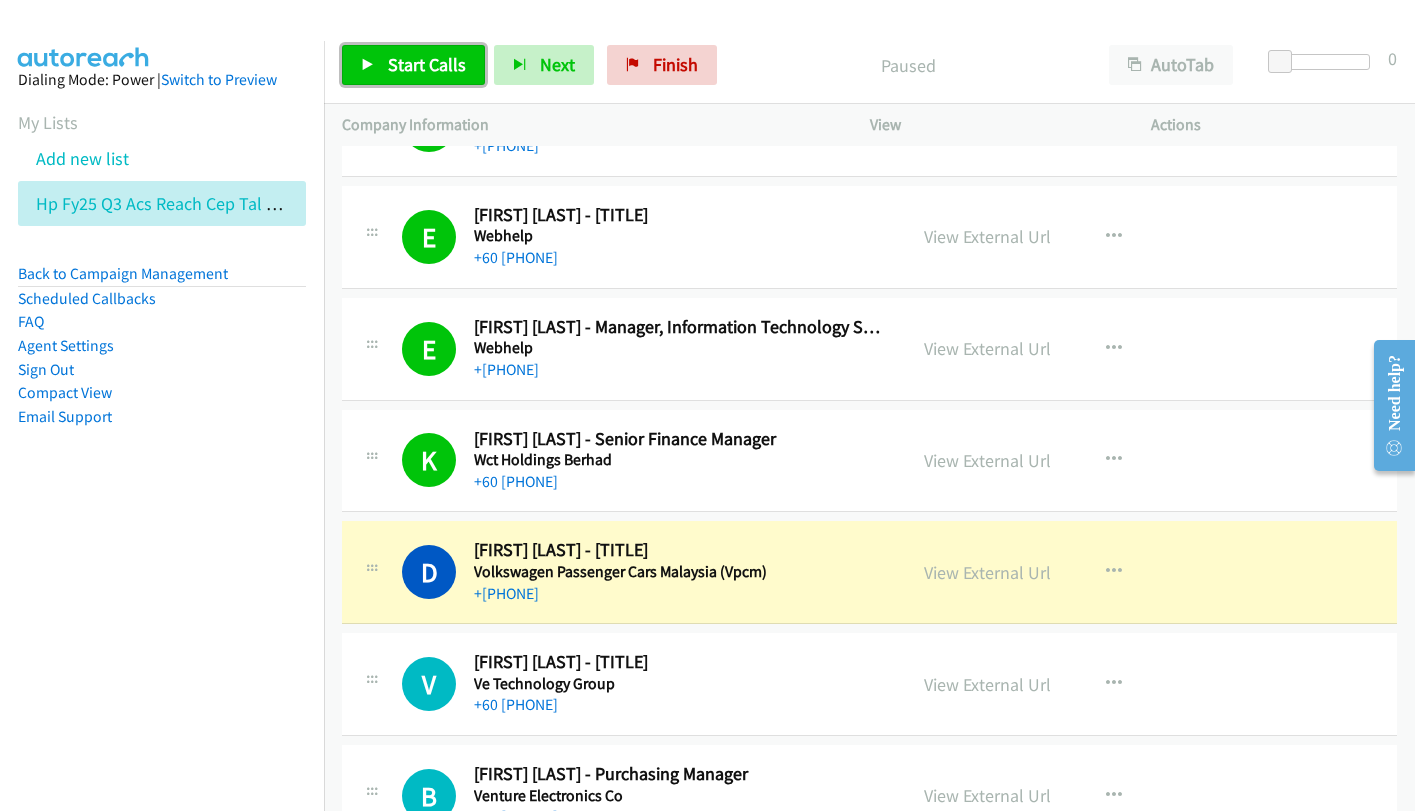 click on "Start Calls" at bounding box center [413, 65] 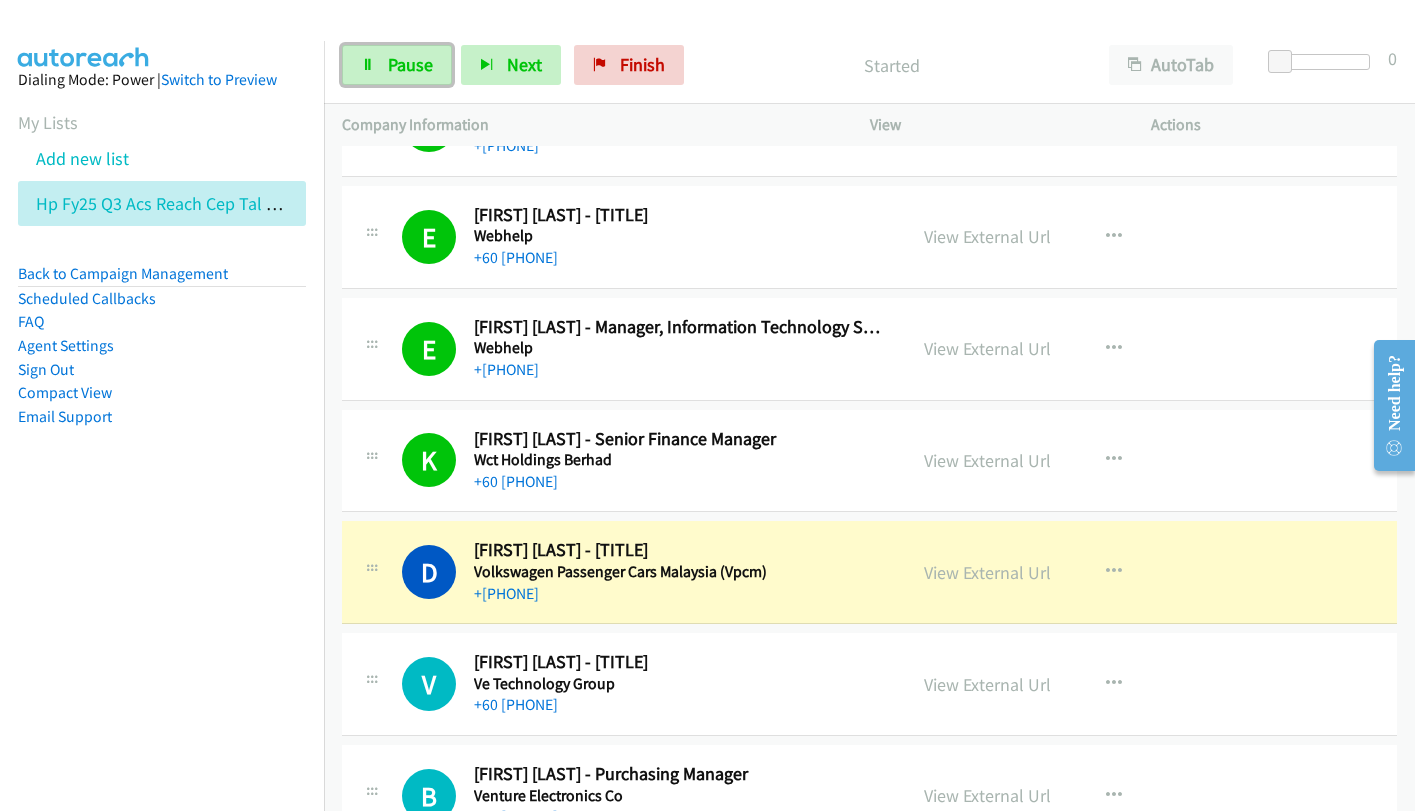 click at bounding box center [368, 66] 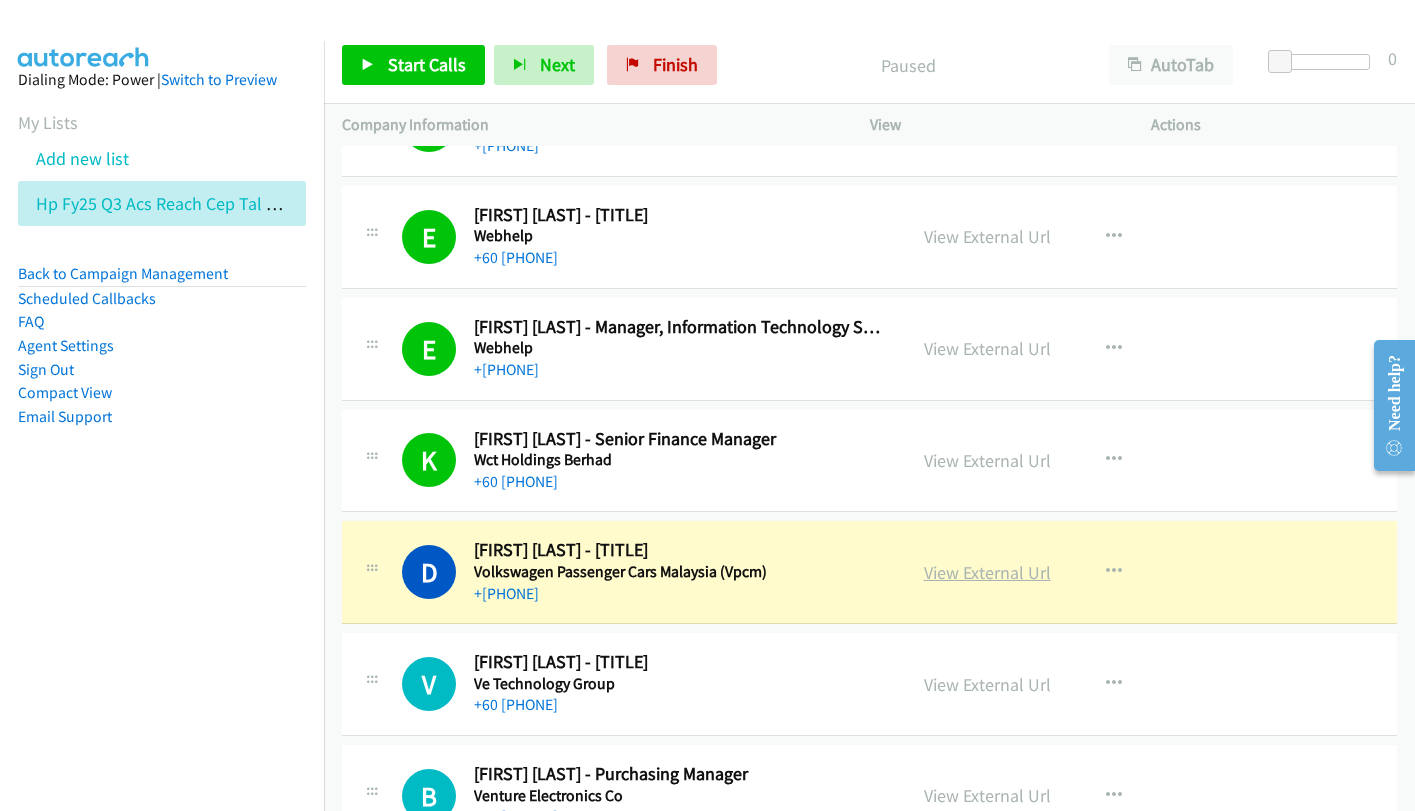 click on "View External Url" at bounding box center (987, 572) 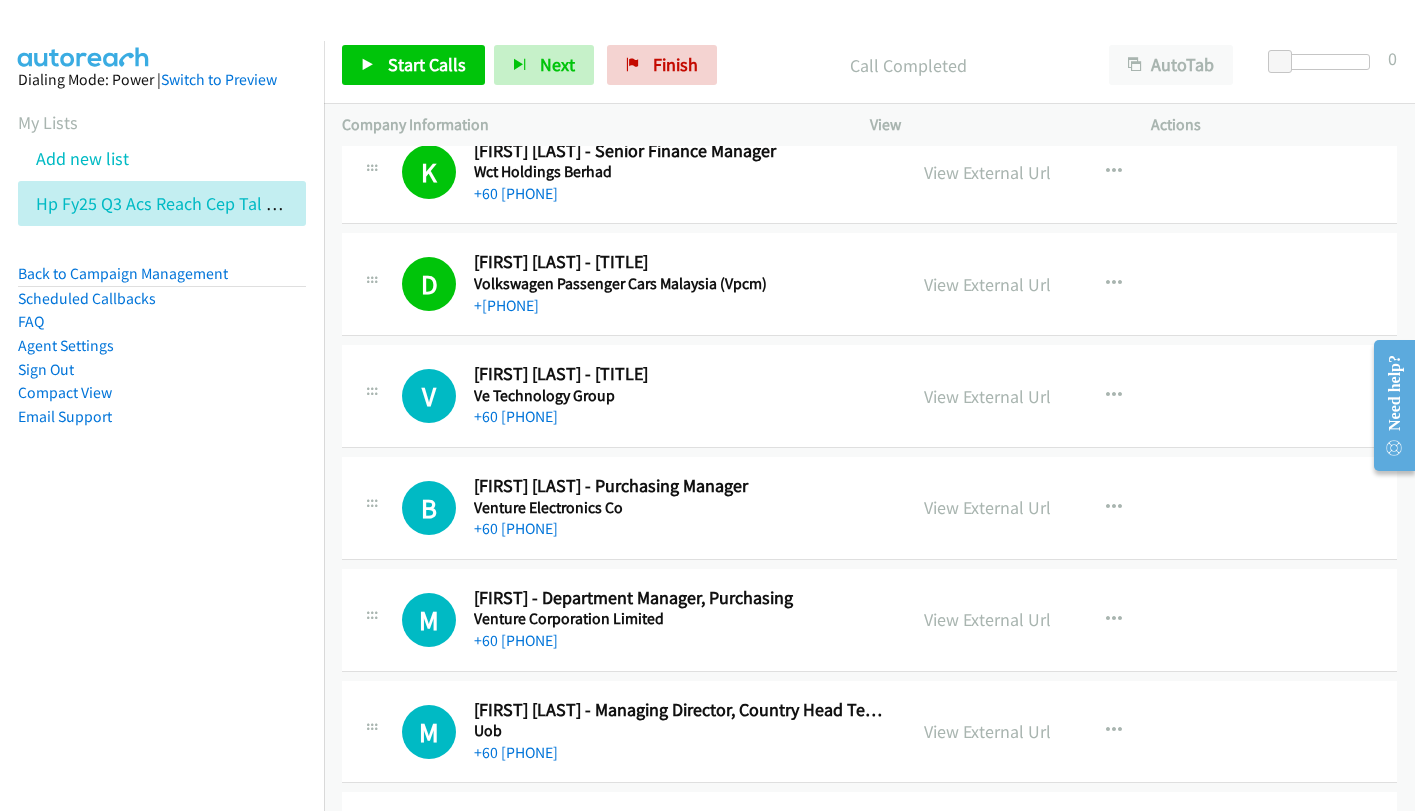 scroll, scrollTop: 600, scrollLeft: 0, axis: vertical 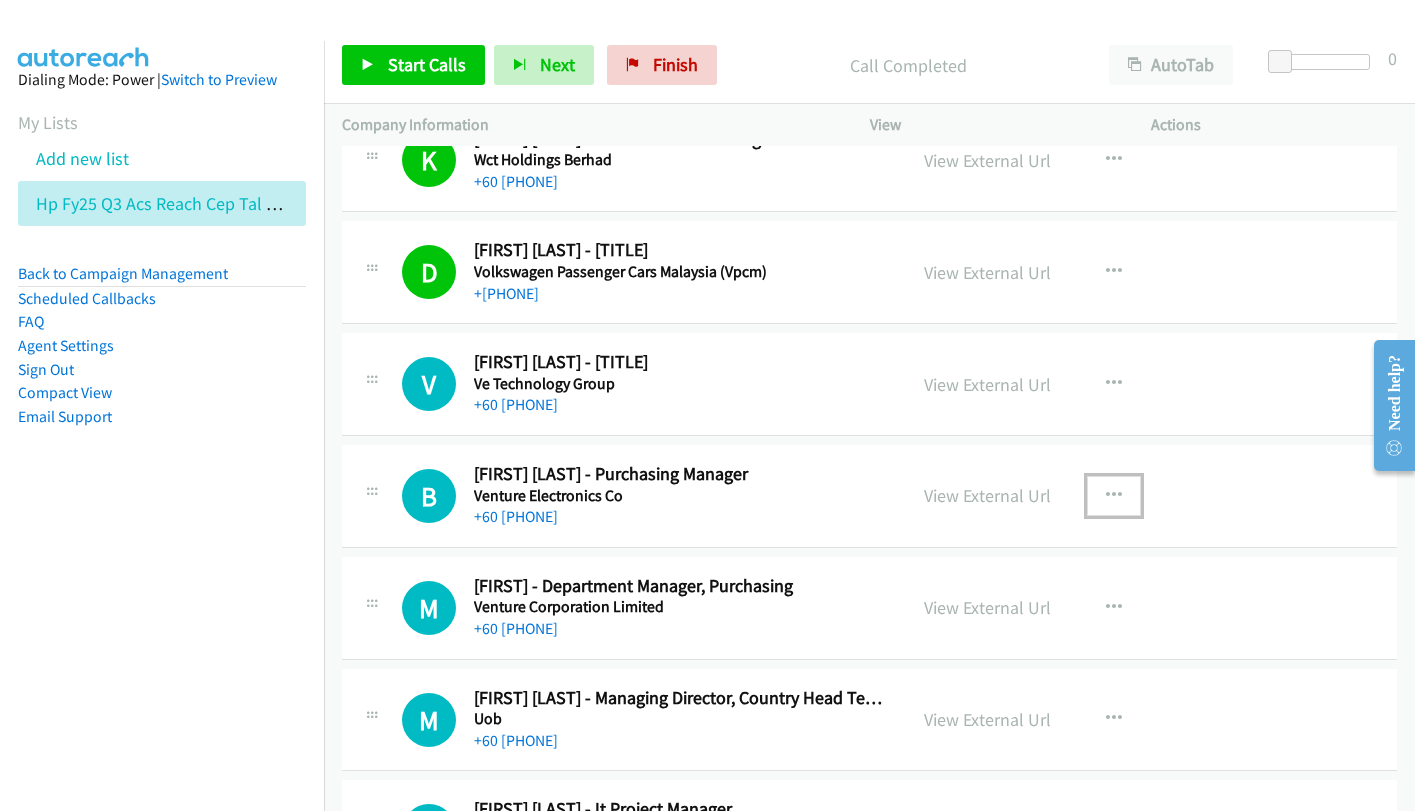 click at bounding box center [1114, 496] 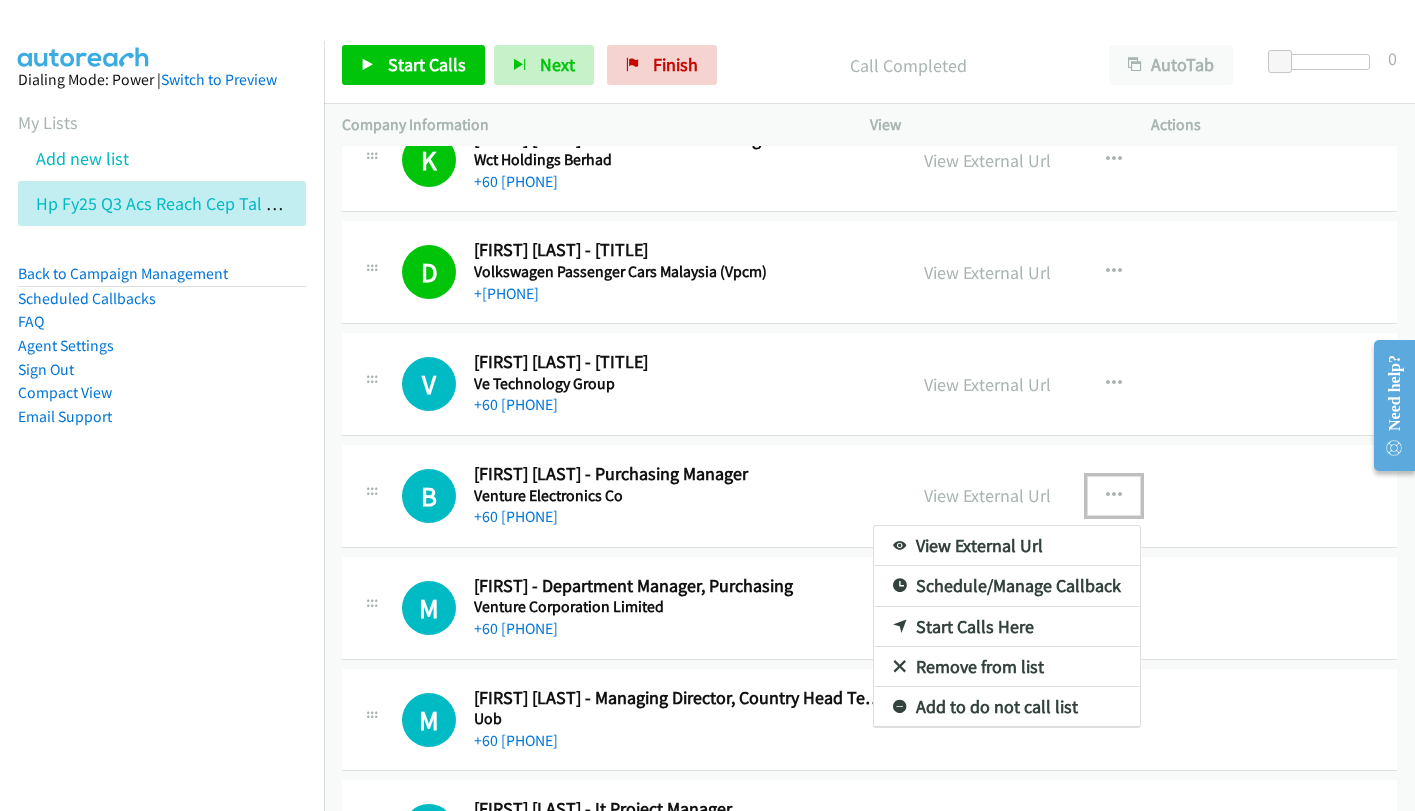 click on "Start Calls Here" at bounding box center (1007, 627) 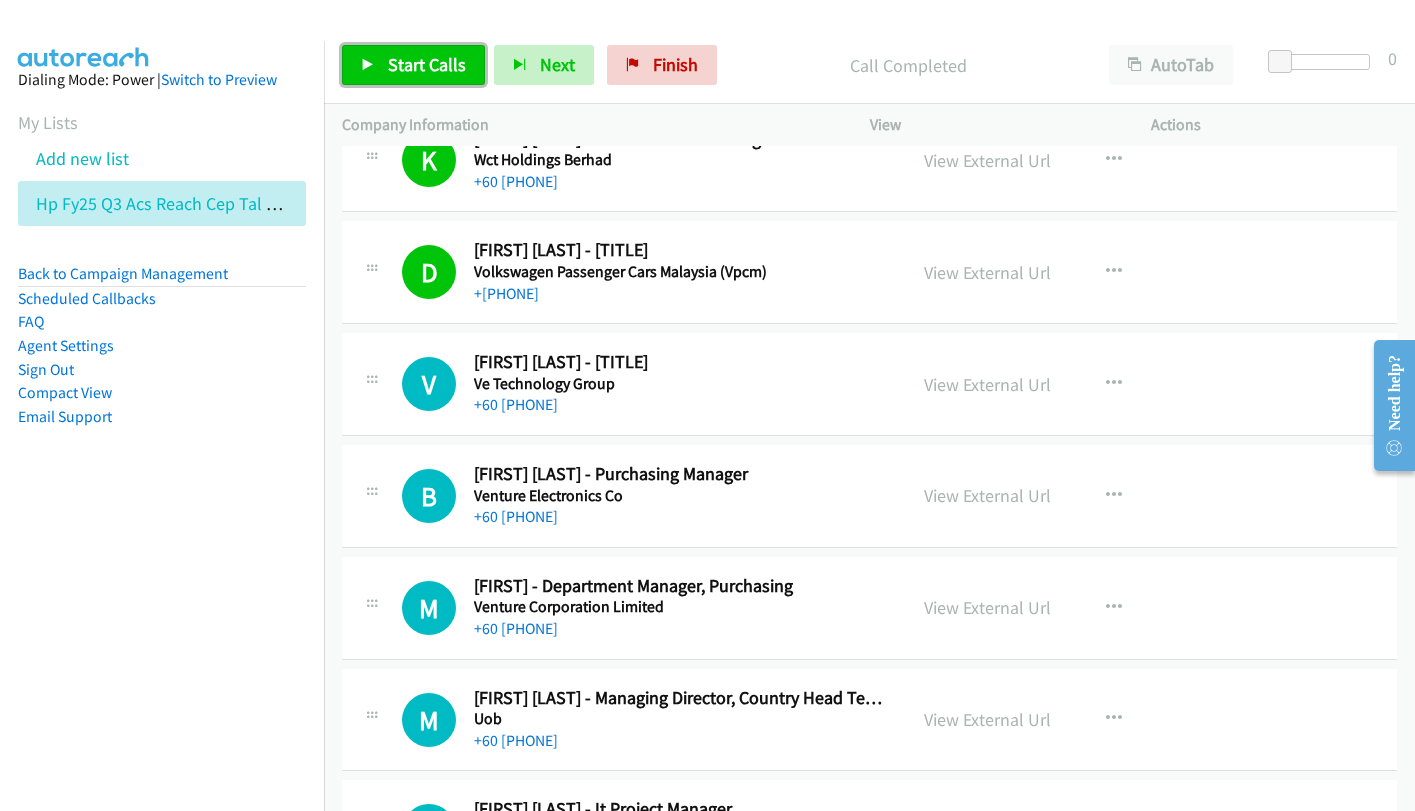 click on "Start Calls" at bounding box center [413, 65] 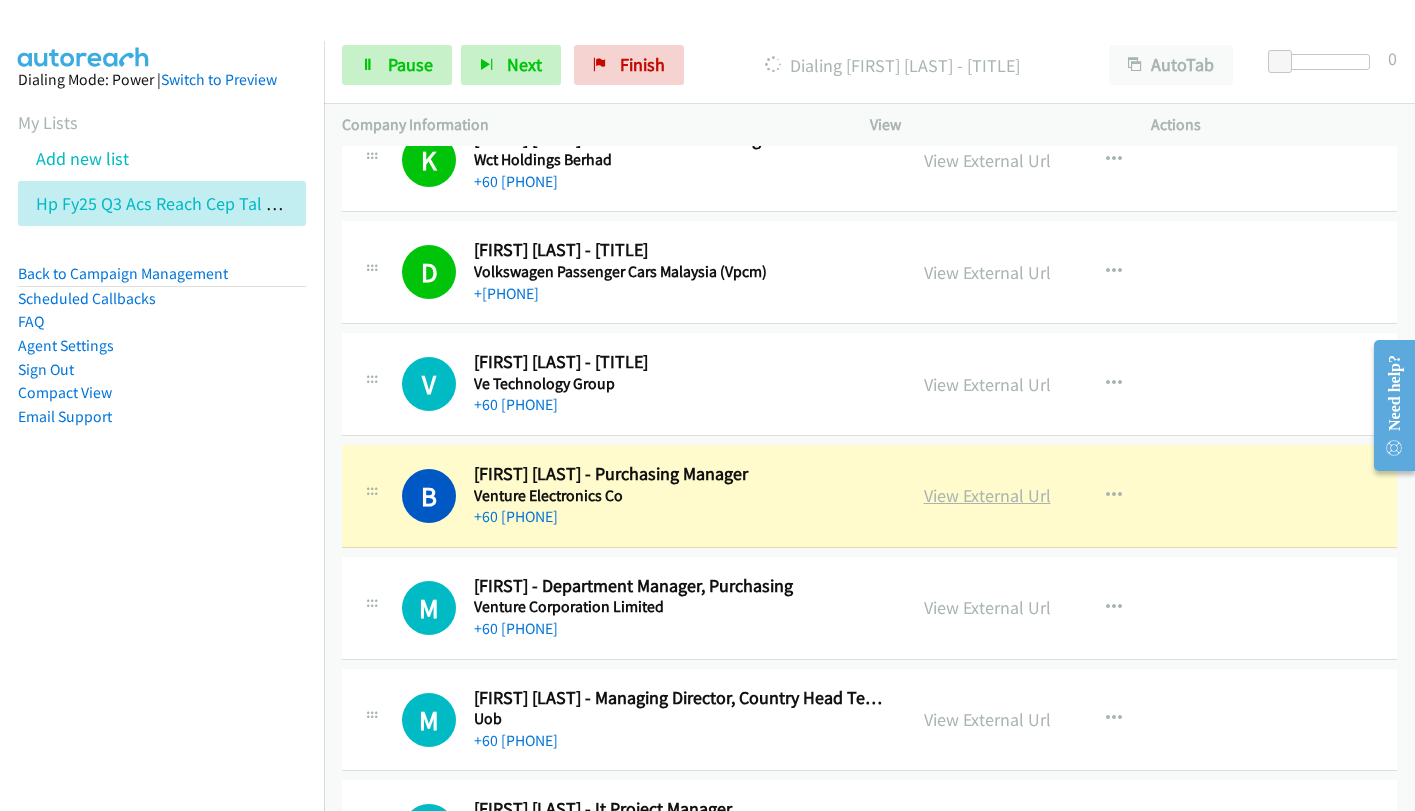 click on "View External Url" at bounding box center [987, 495] 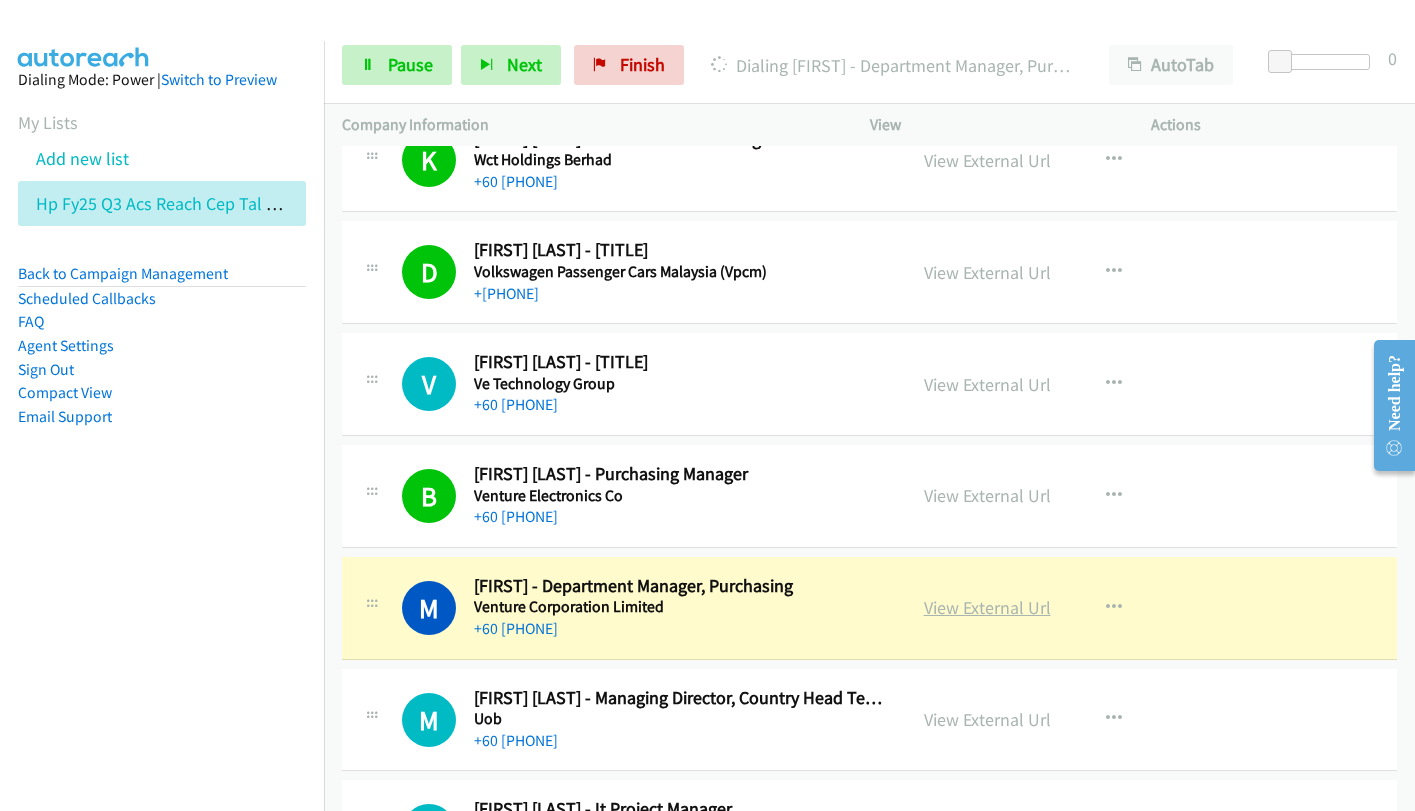 click on "View External Url" at bounding box center [987, 607] 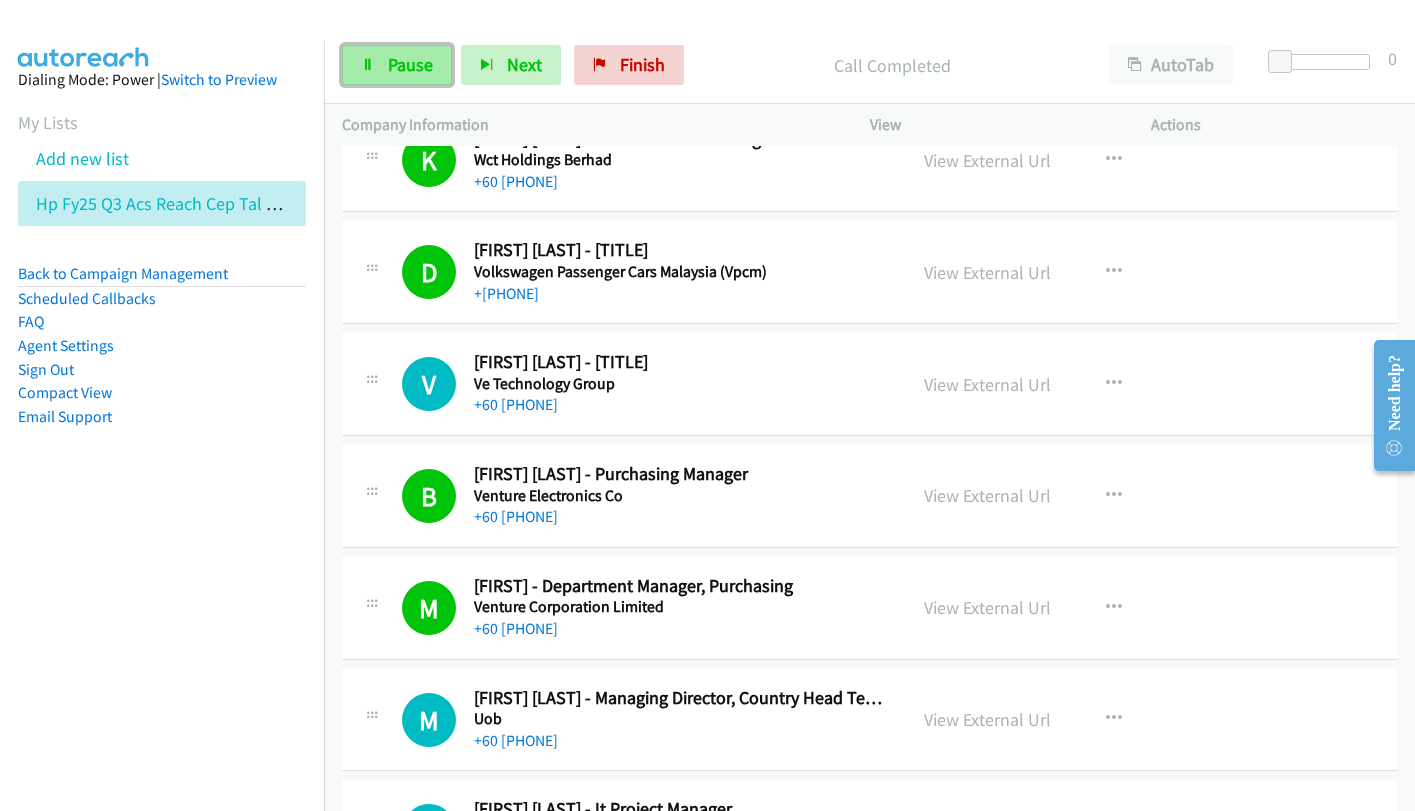click on "Pause" at bounding box center (410, 64) 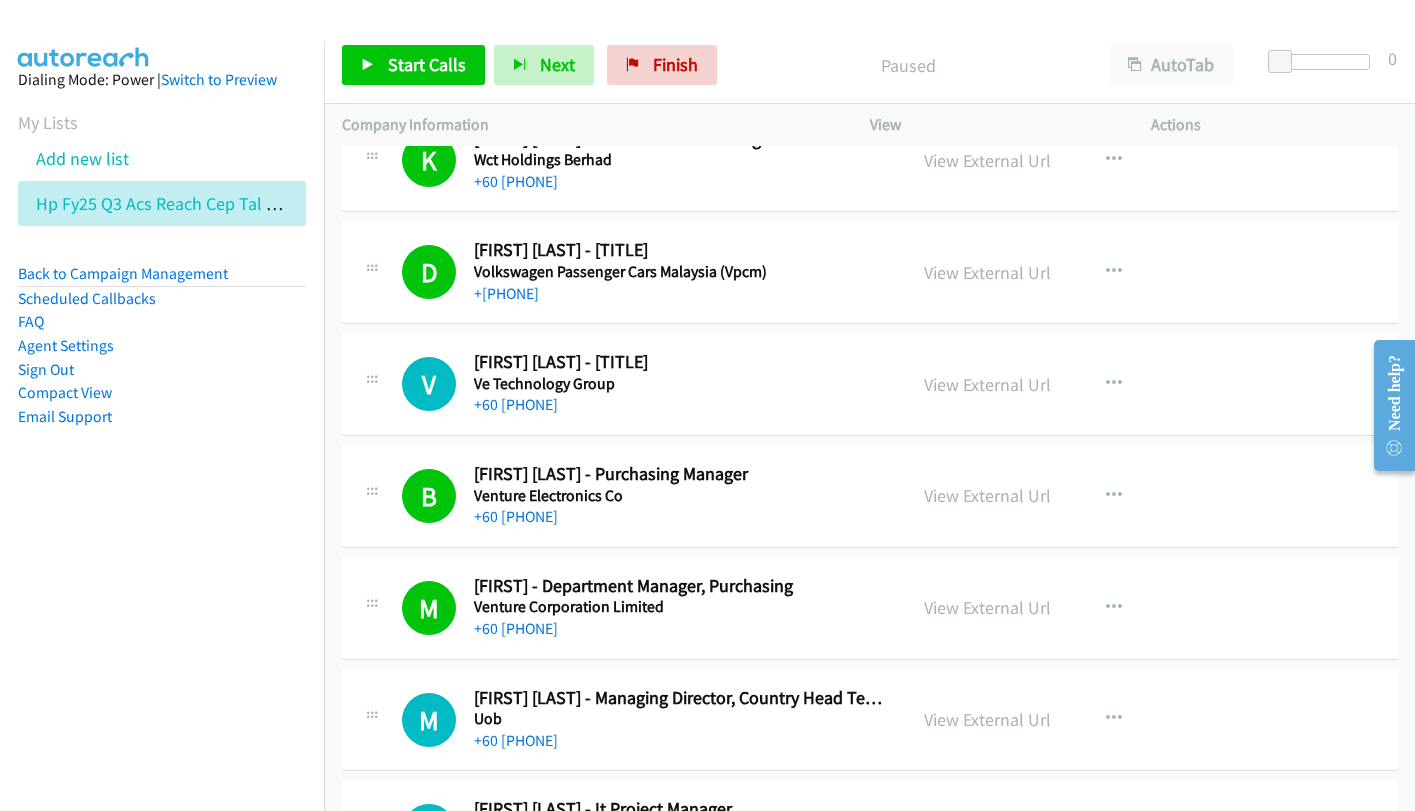 click on "Dialing Mode: Power
|
Switch to Preview
My Lists
Add new list
Hp Fy25 Q3 Acs Reach Cep Tal   My
Back to Campaign Management
Scheduled Callbacks
FAQ
Agent Settings
Sign Out
Compact View
Email Support" at bounding box center [162, 280] 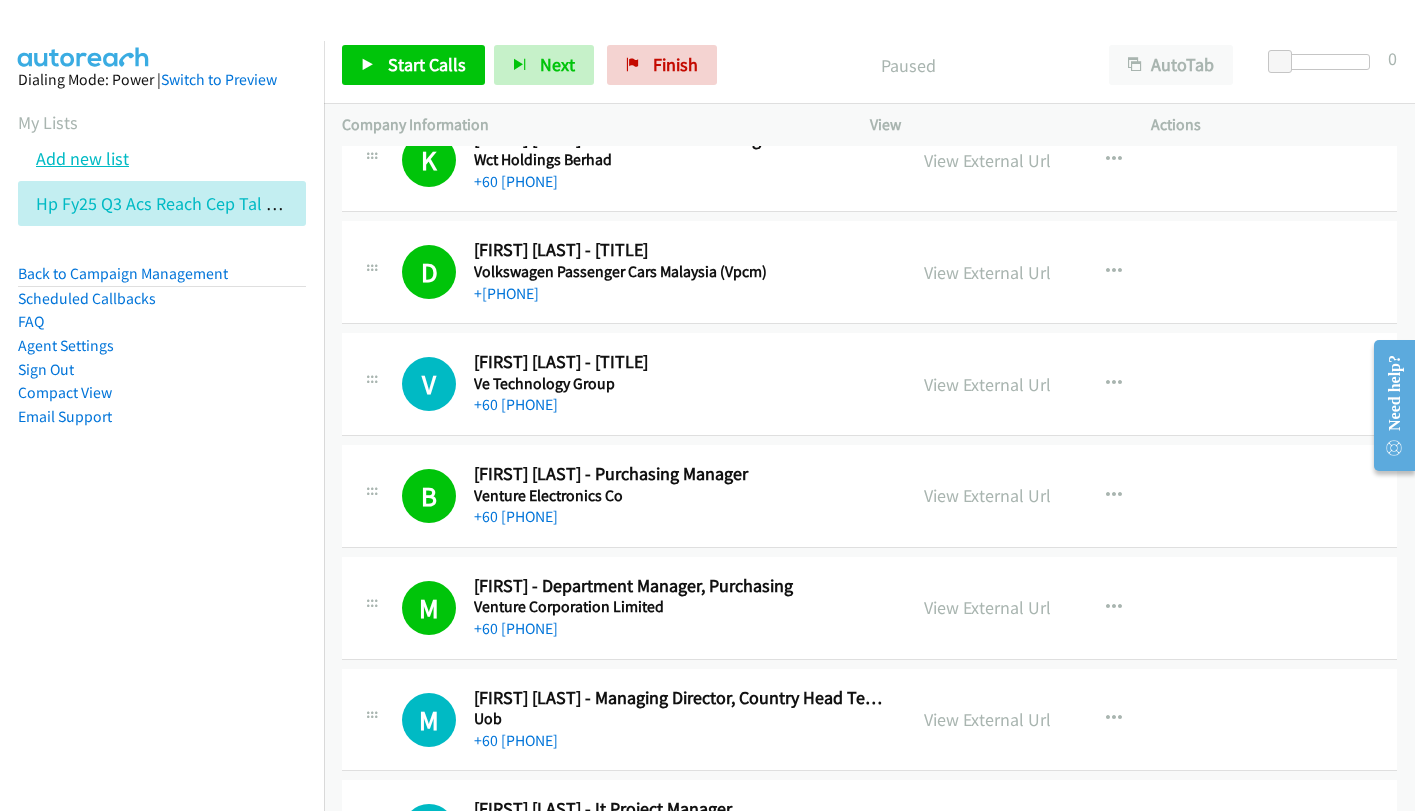 click on "Add new list" at bounding box center (82, 158) 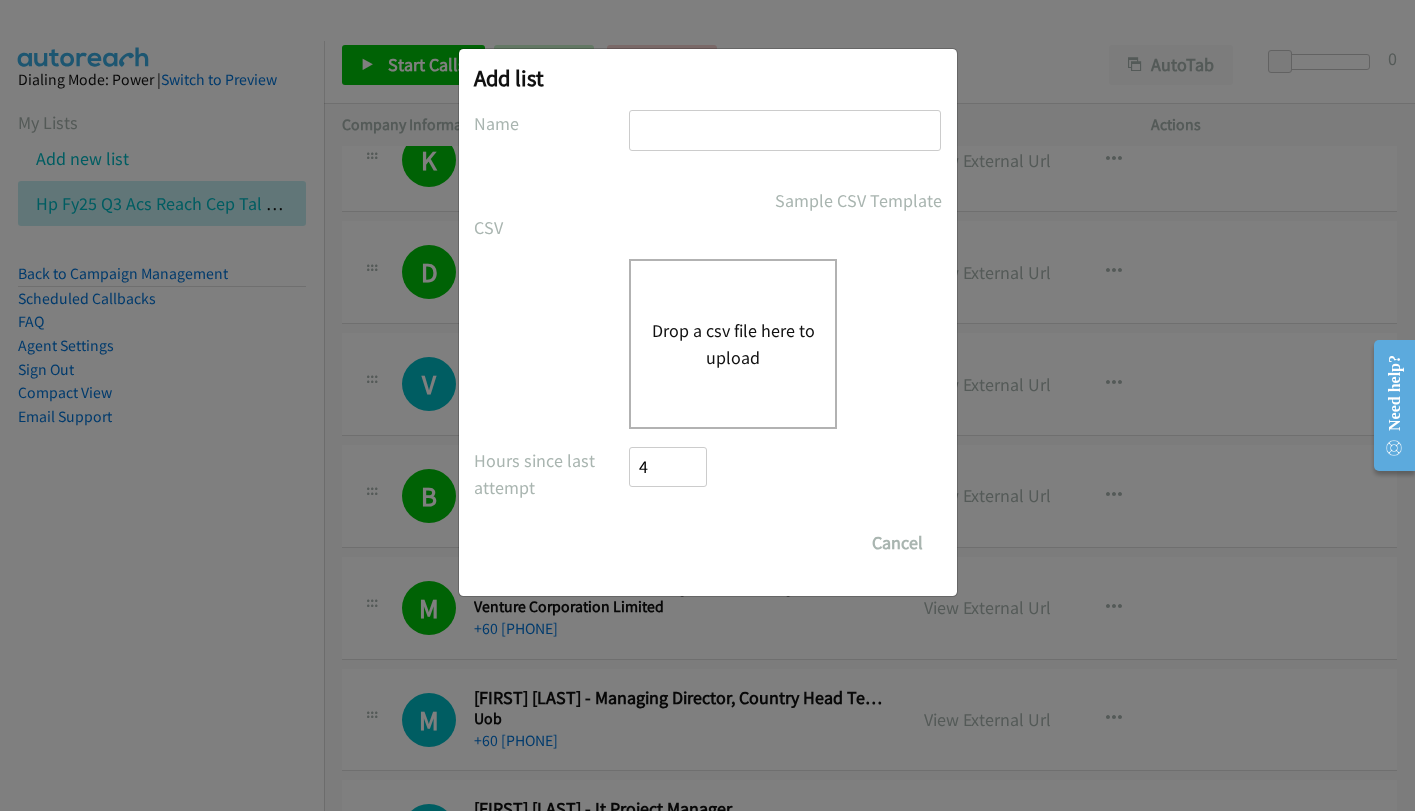 click on "Drop a csv file here to upload" at bounding box center (733, 344) 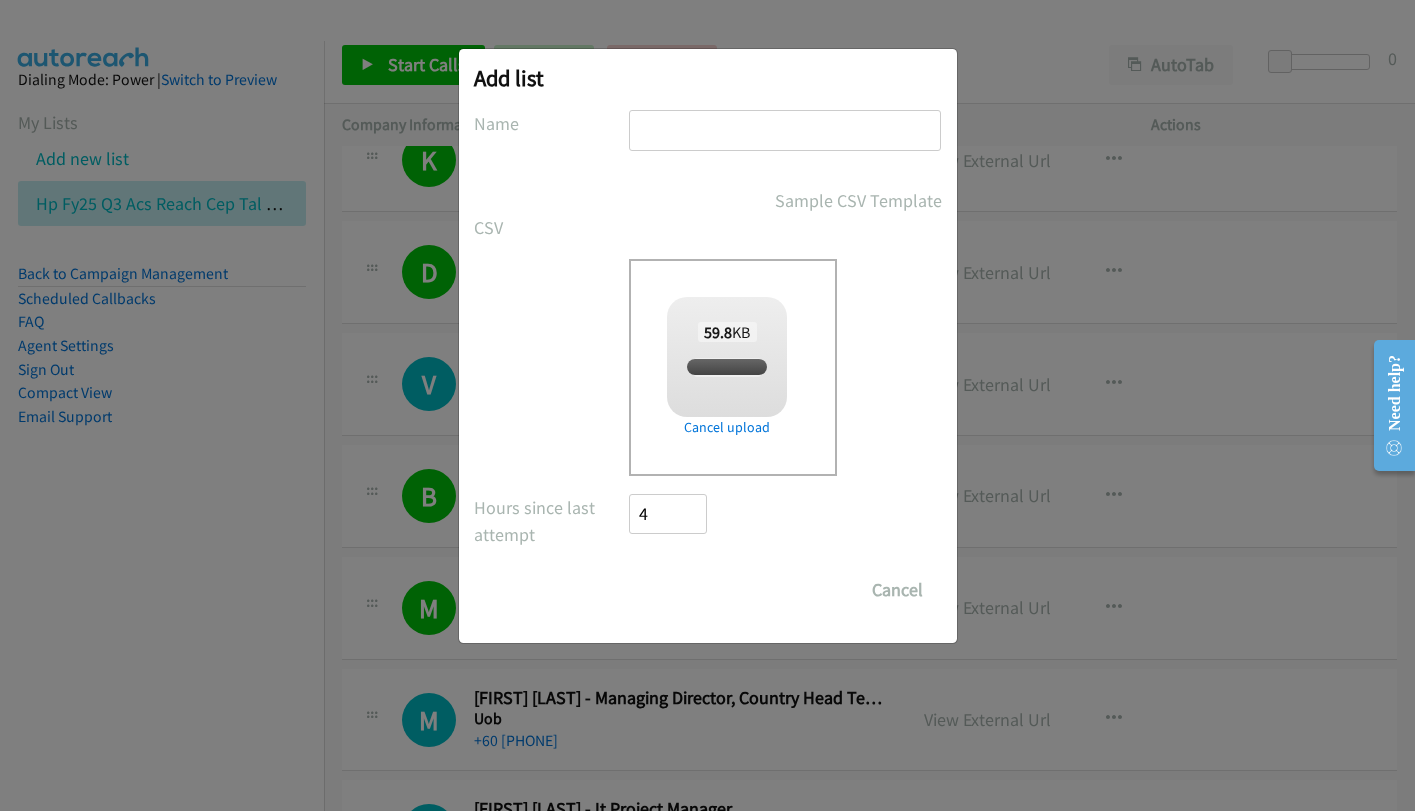 checkbox on "true" 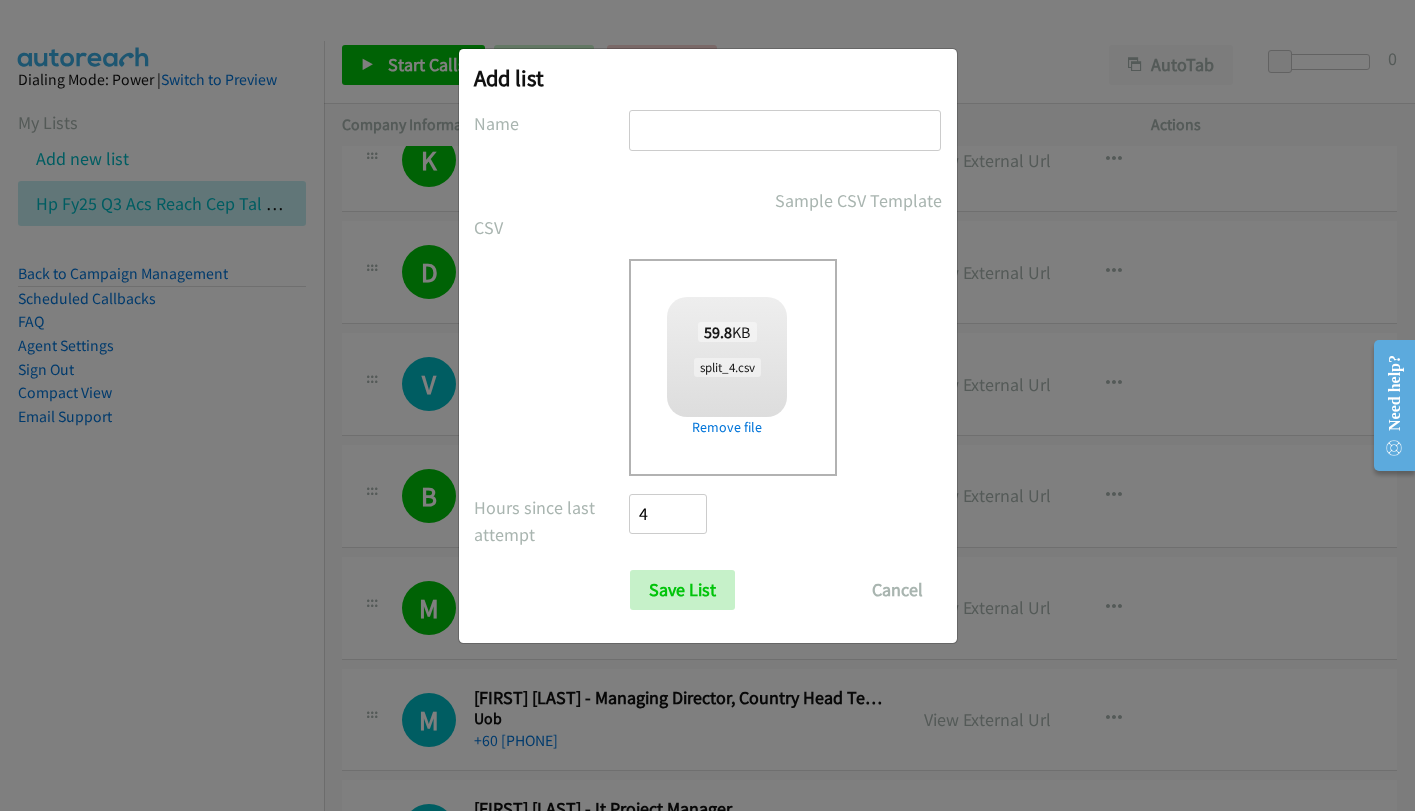 click at bounding box center [785, 130] 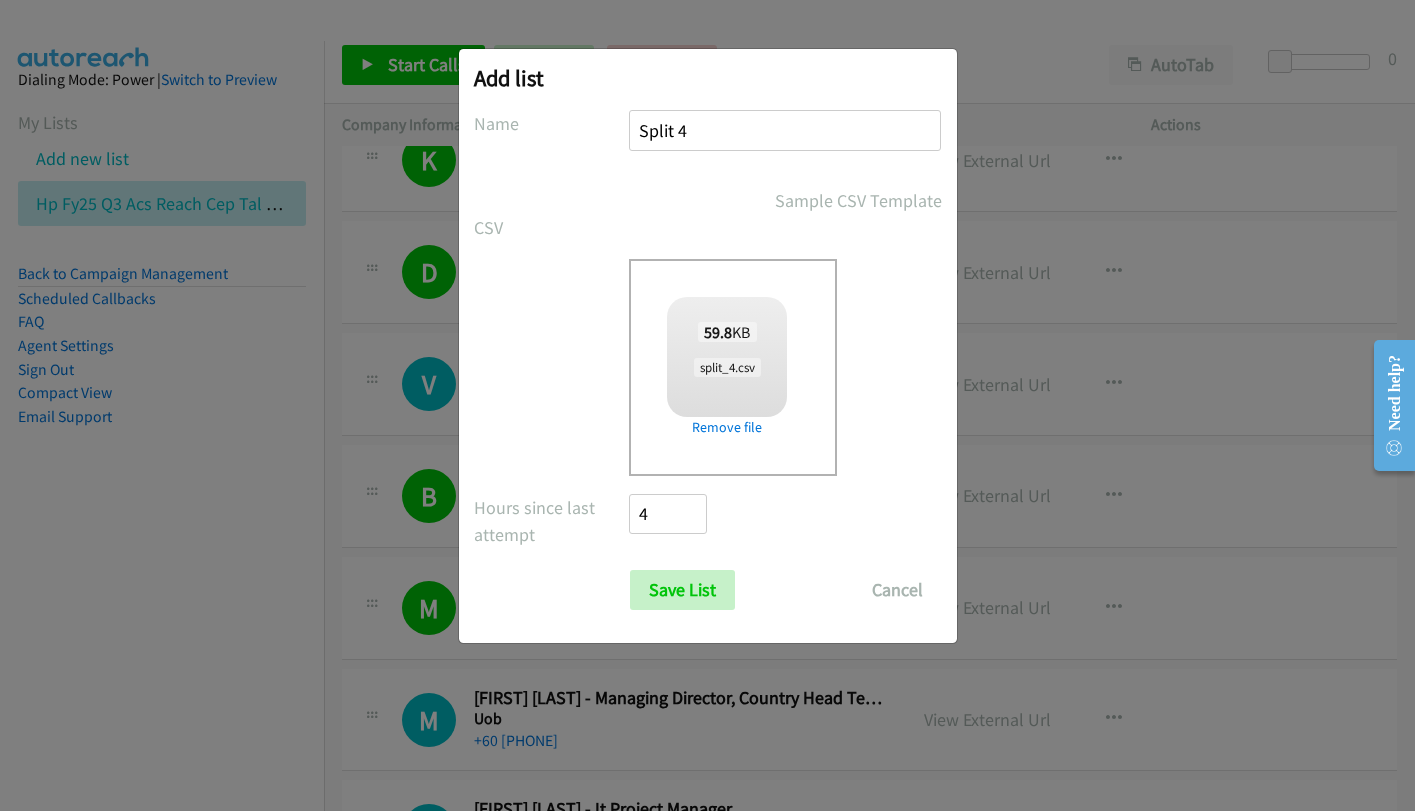 type on "Split 4" 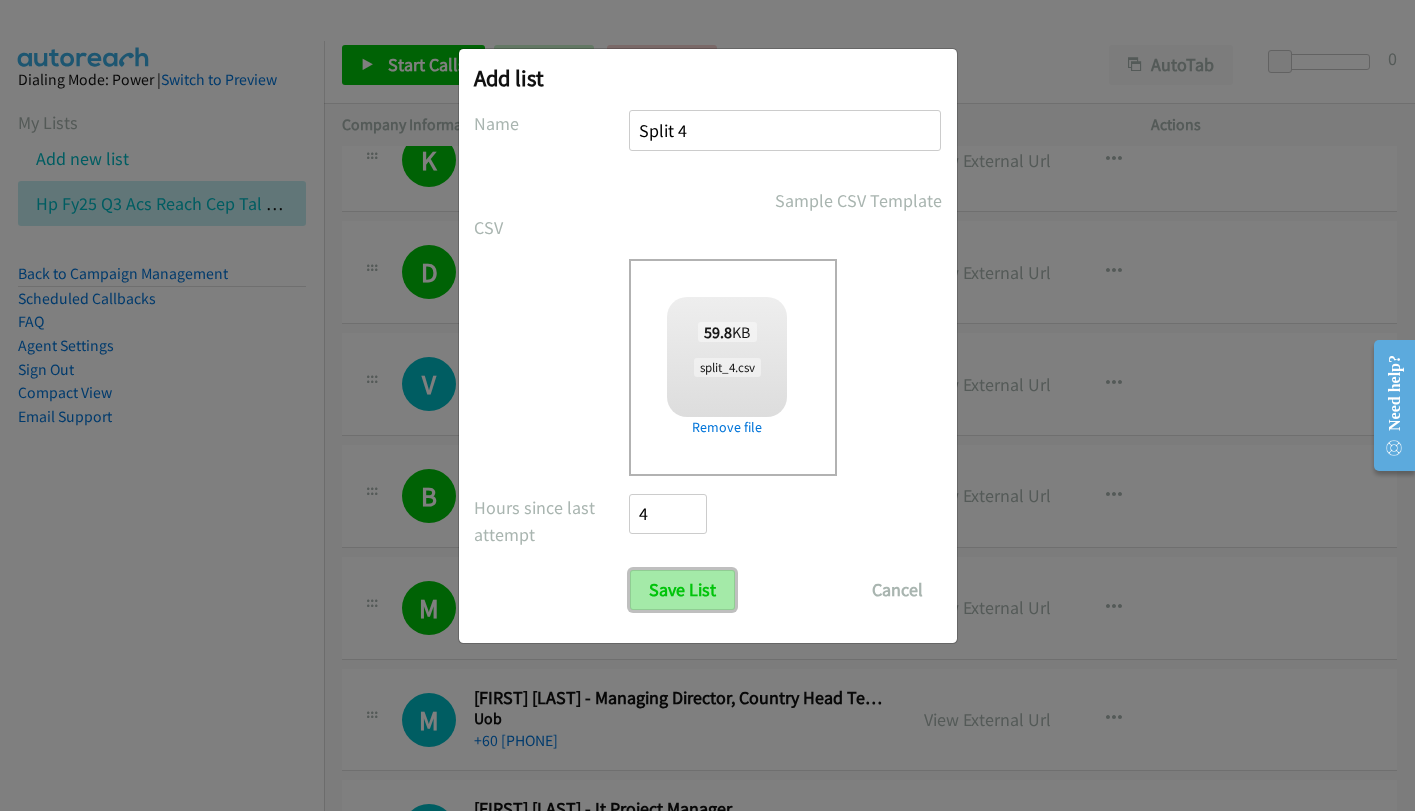 click on "Save List" at bounding box center [682, 590] 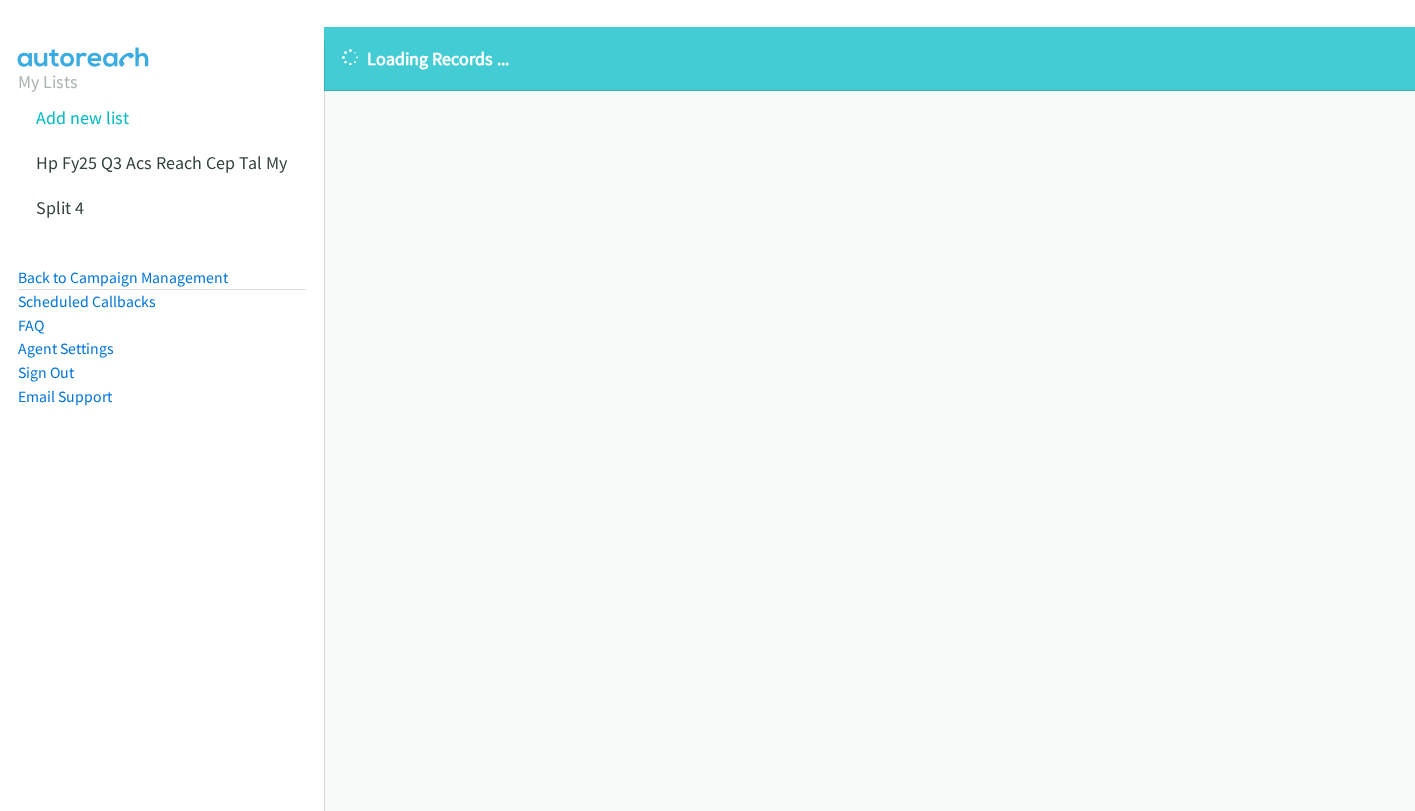 scroll, scrollTop: 0, scrollLeft: 0, axis: both 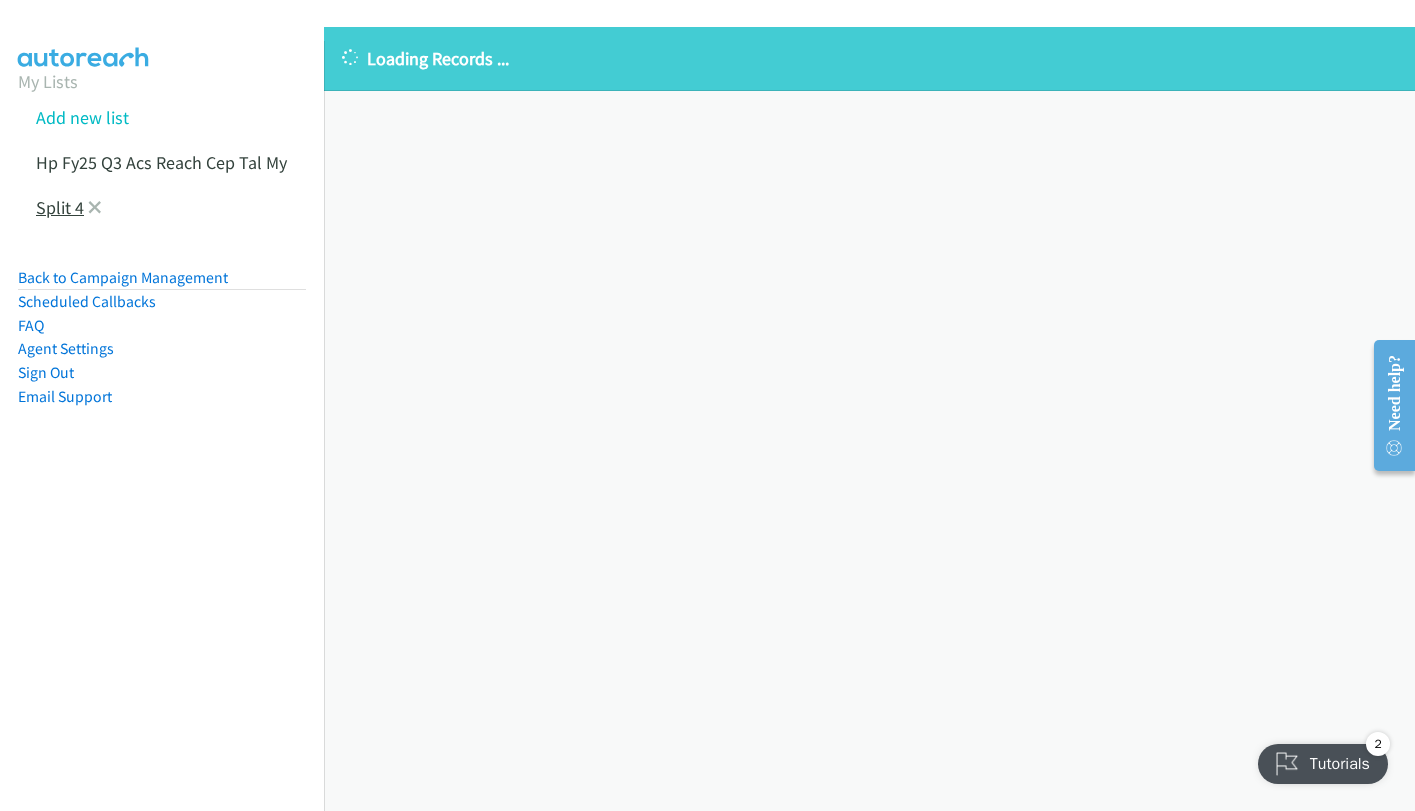click on "Split 4" at bounding box center (60, 207) 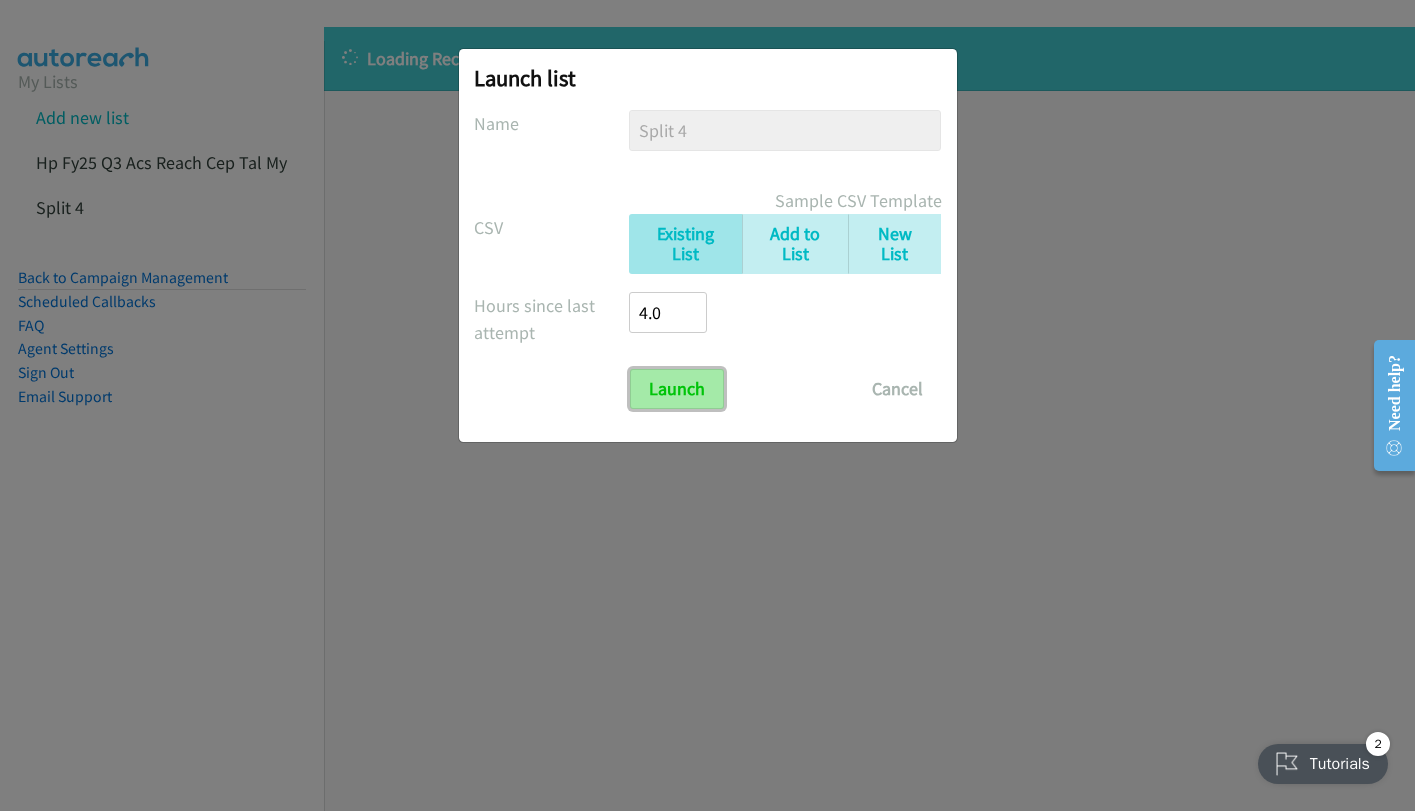 click on "Launch" at bounding box center (677, 389) 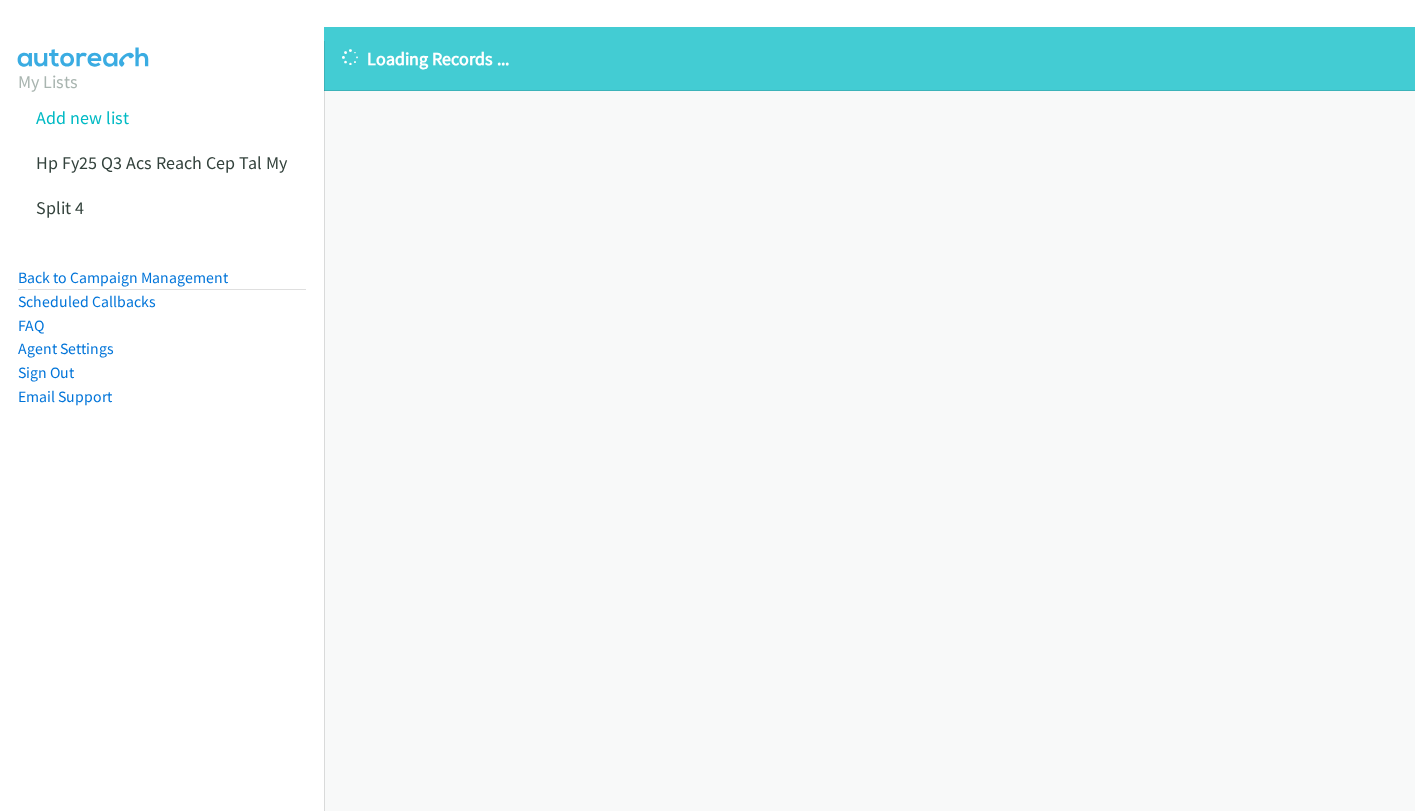 scroll, scrollTop: 0, scrollLeft: 0, axis: both 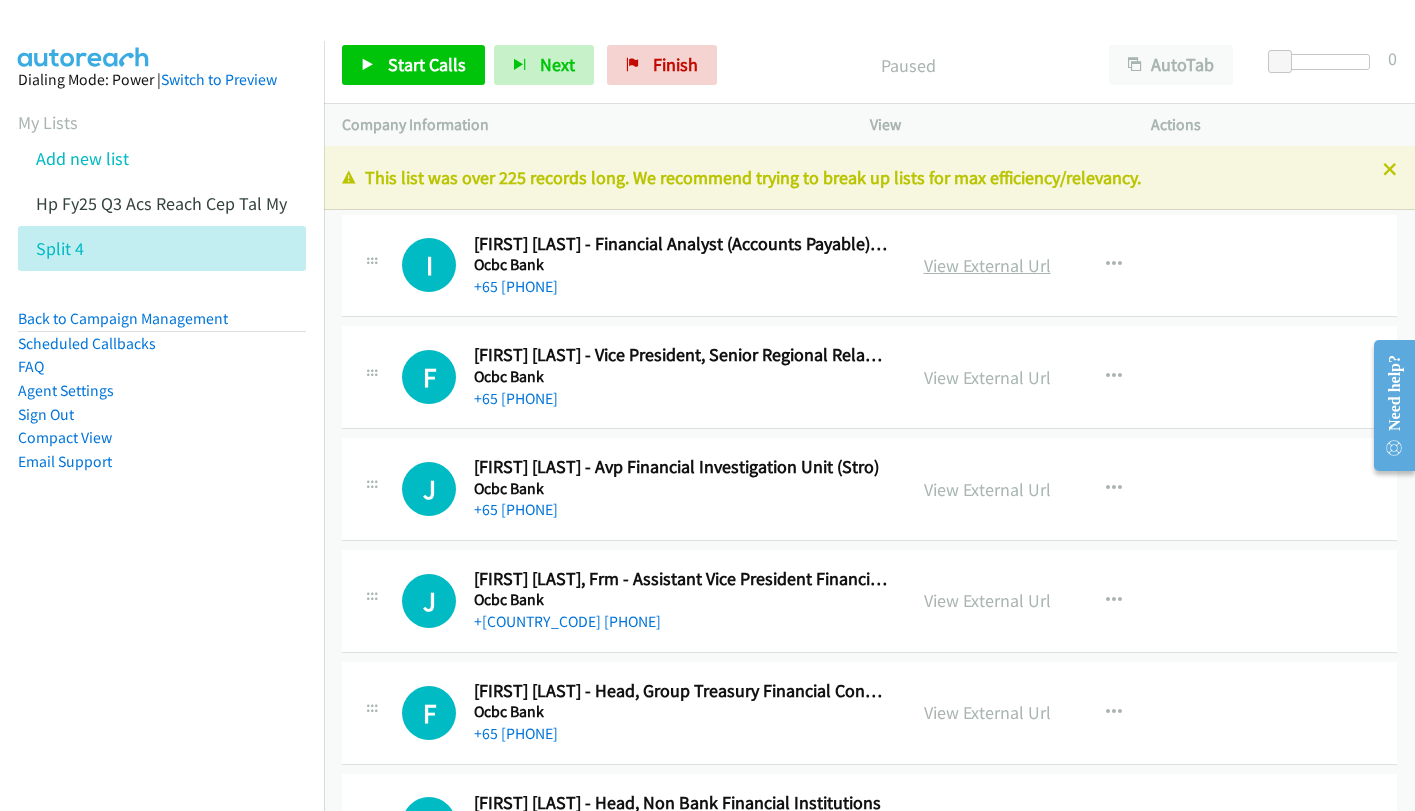 click on "View External Url" at bounding box center (987, 265) 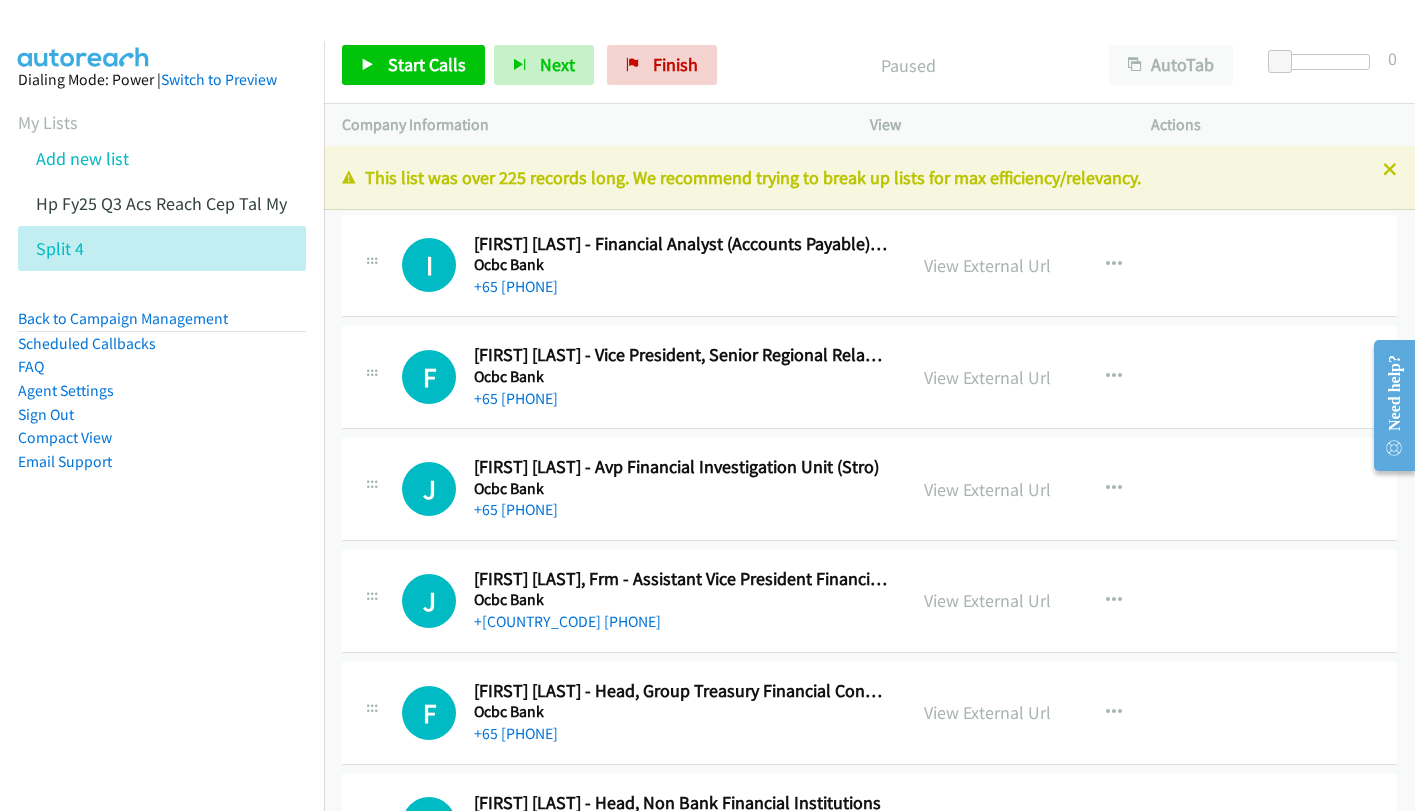 drag, startPoint x: 931, startPoint y: 378, endPoint x: 779, endPoint y: 31, distance: 378.8311 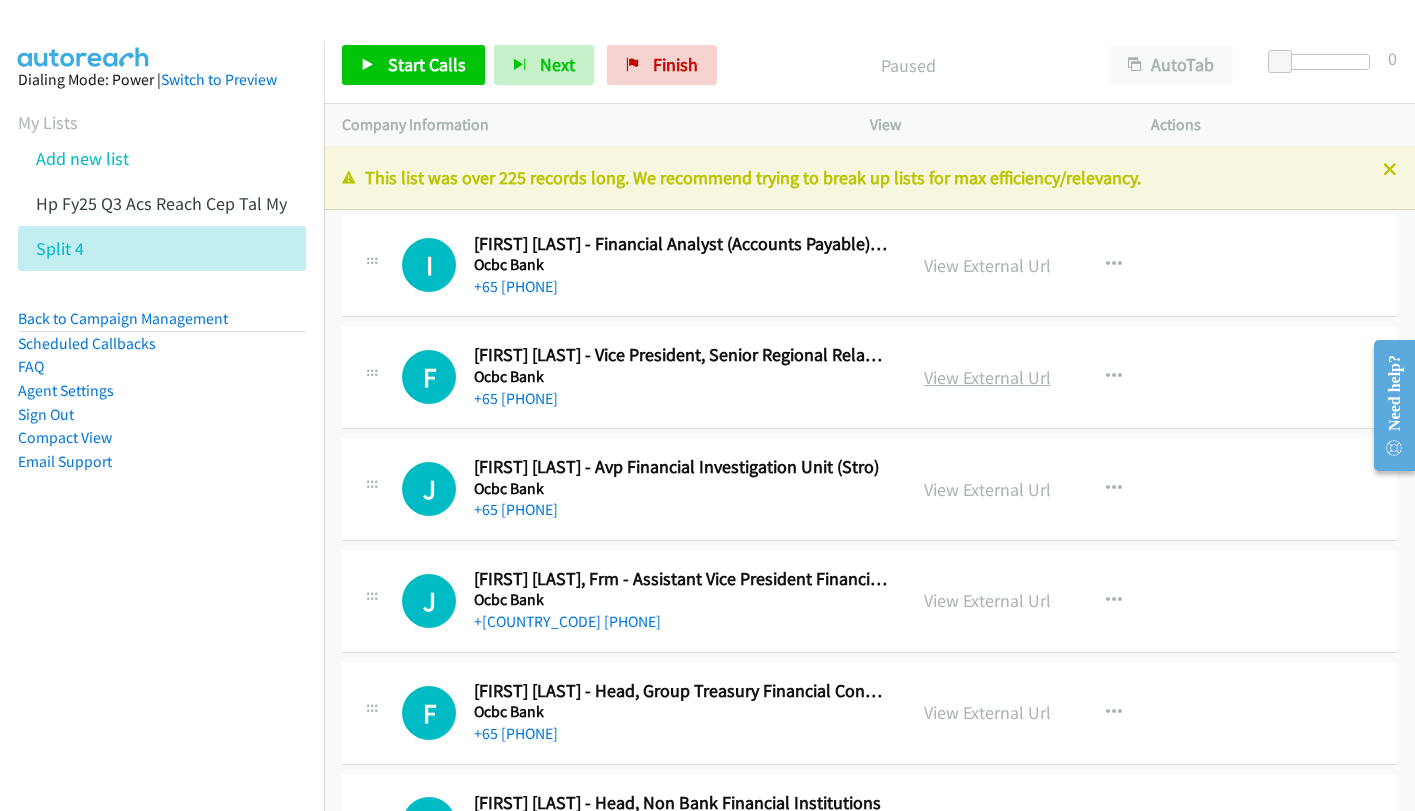 click on "View External Url" at bounding box center (987, 377) 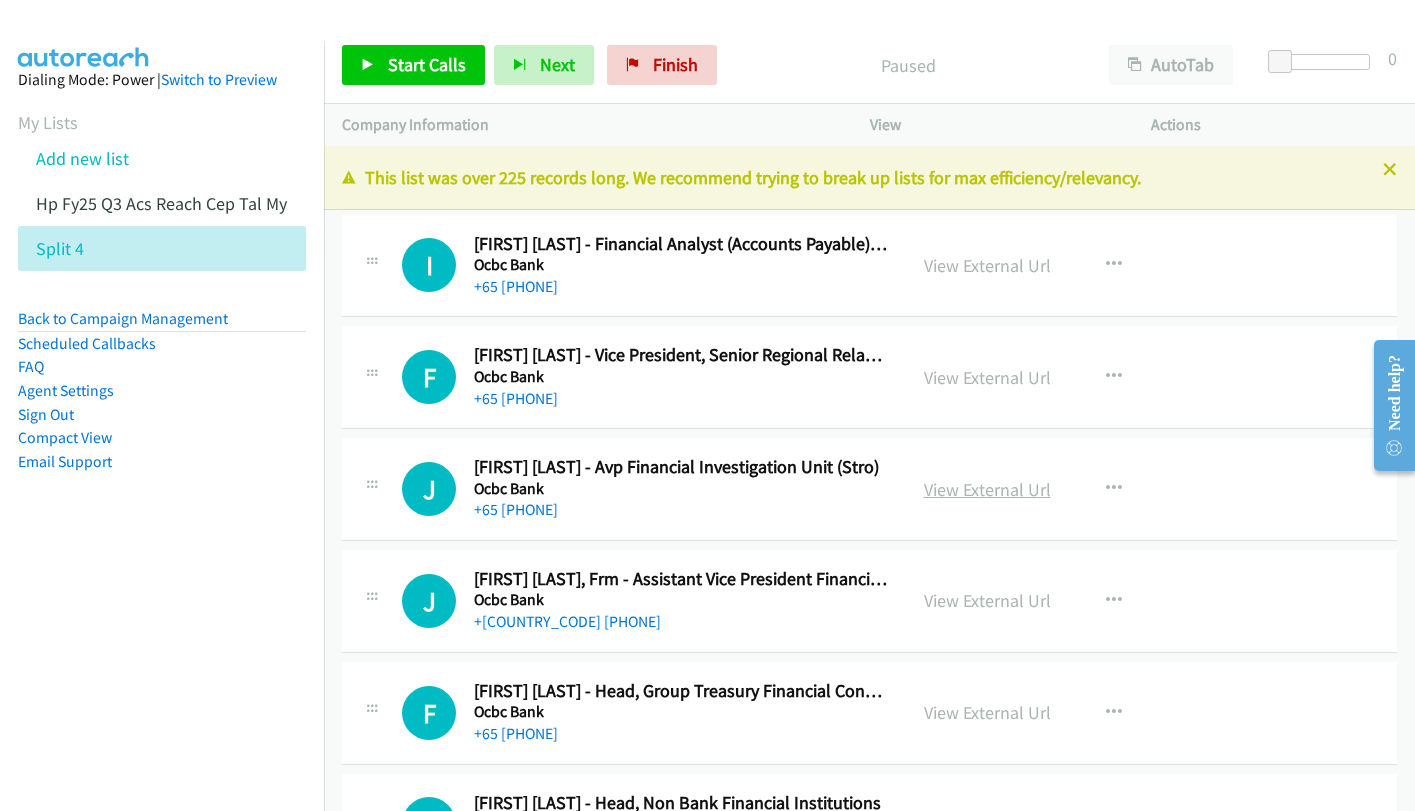 click on "View External Url" at bounding box center [987, 489] 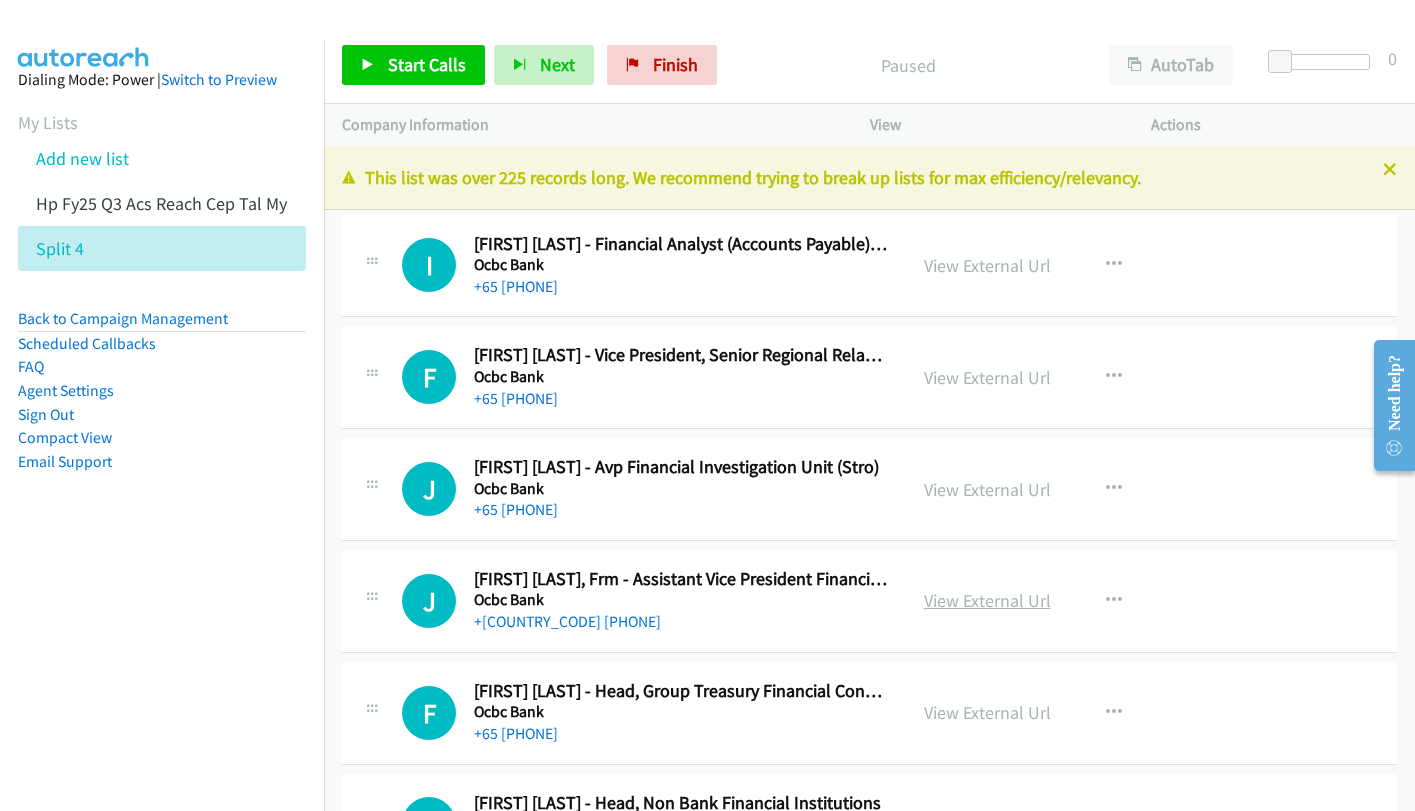 click on "View External Url" at bounding box center [987, 600] 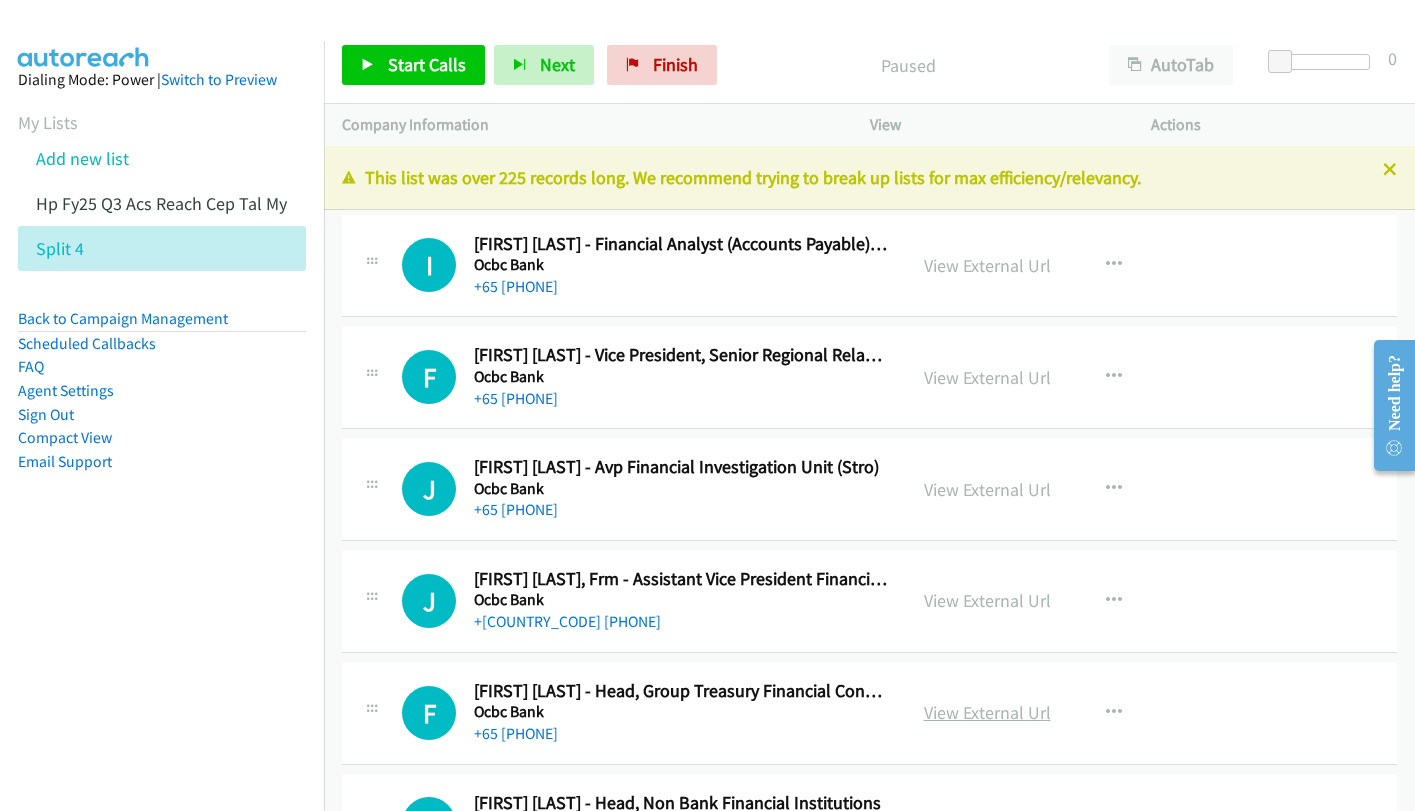 click on "View External Url" at bounding box center (987, 712) 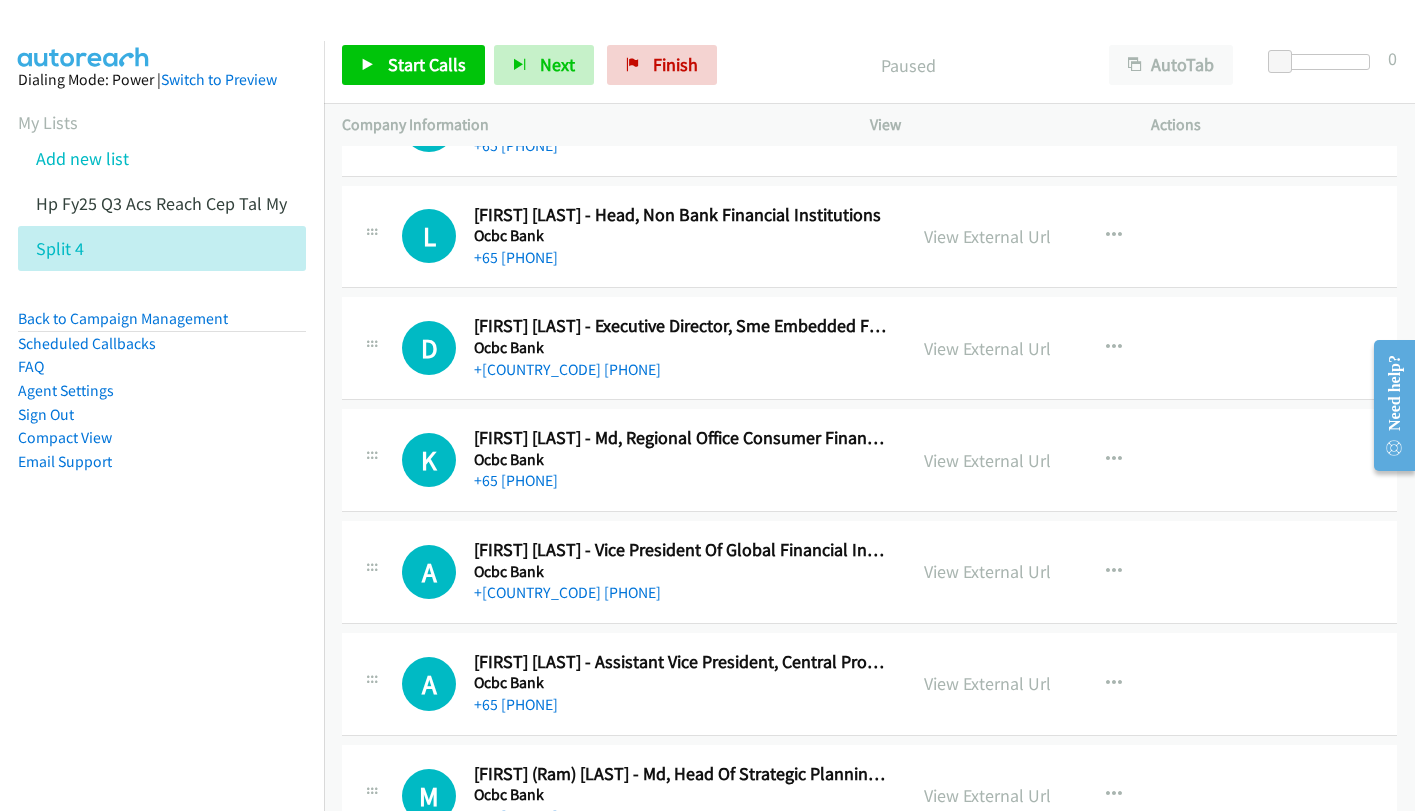 scroll, scrollTop: 600, scrollLeft: 0, axis: vertical 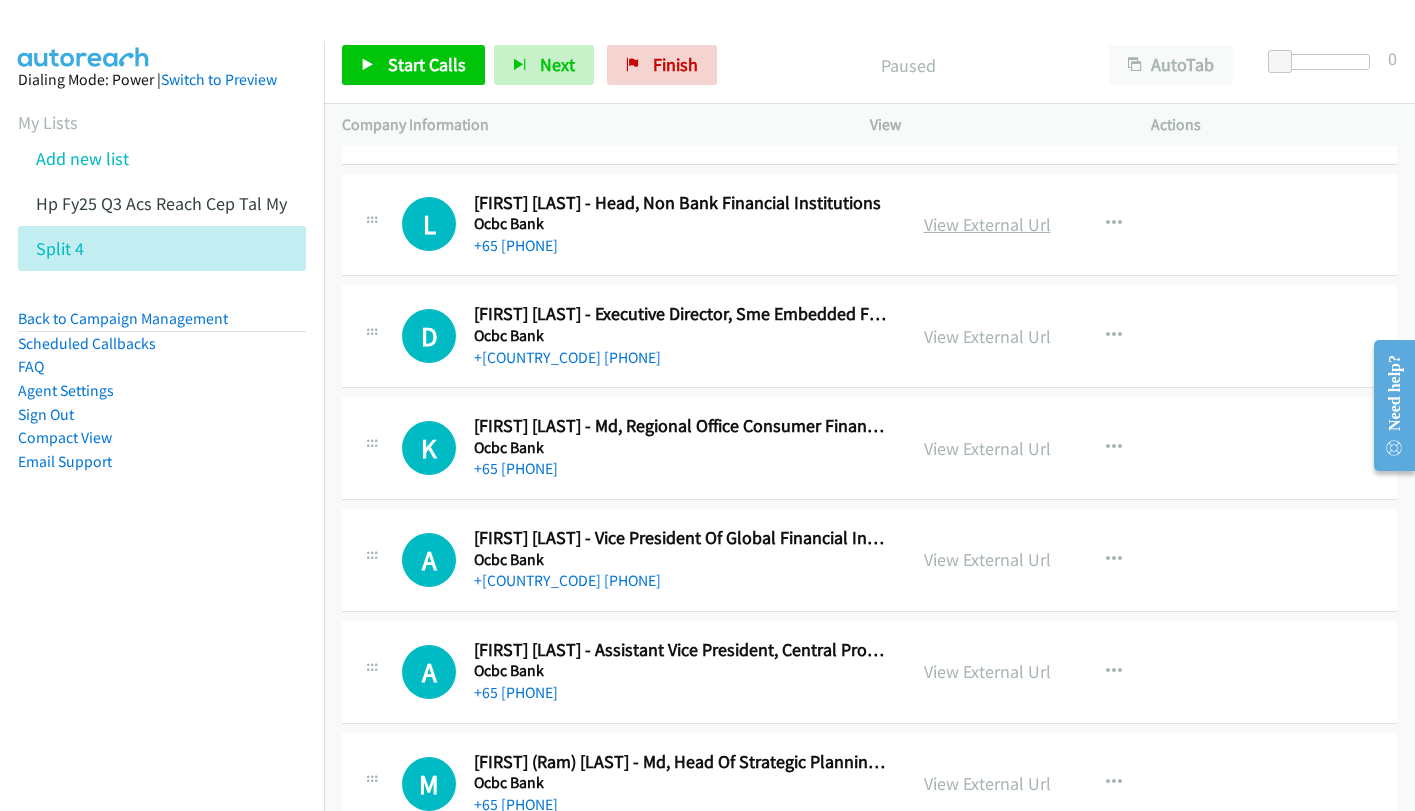 click on "View External Url" at bounding box center [987, 224] 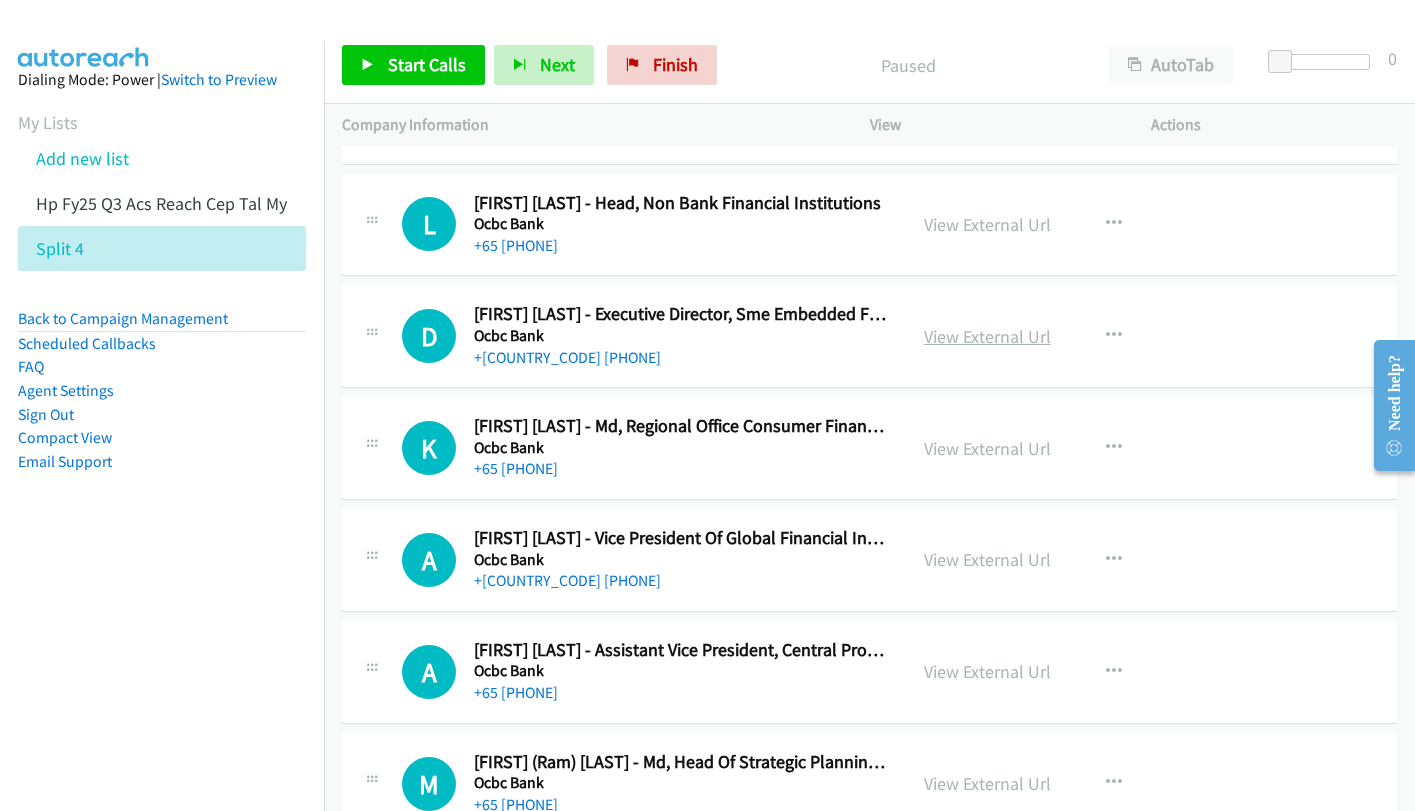 click on "View External Url" at bounding box center [987, 336] 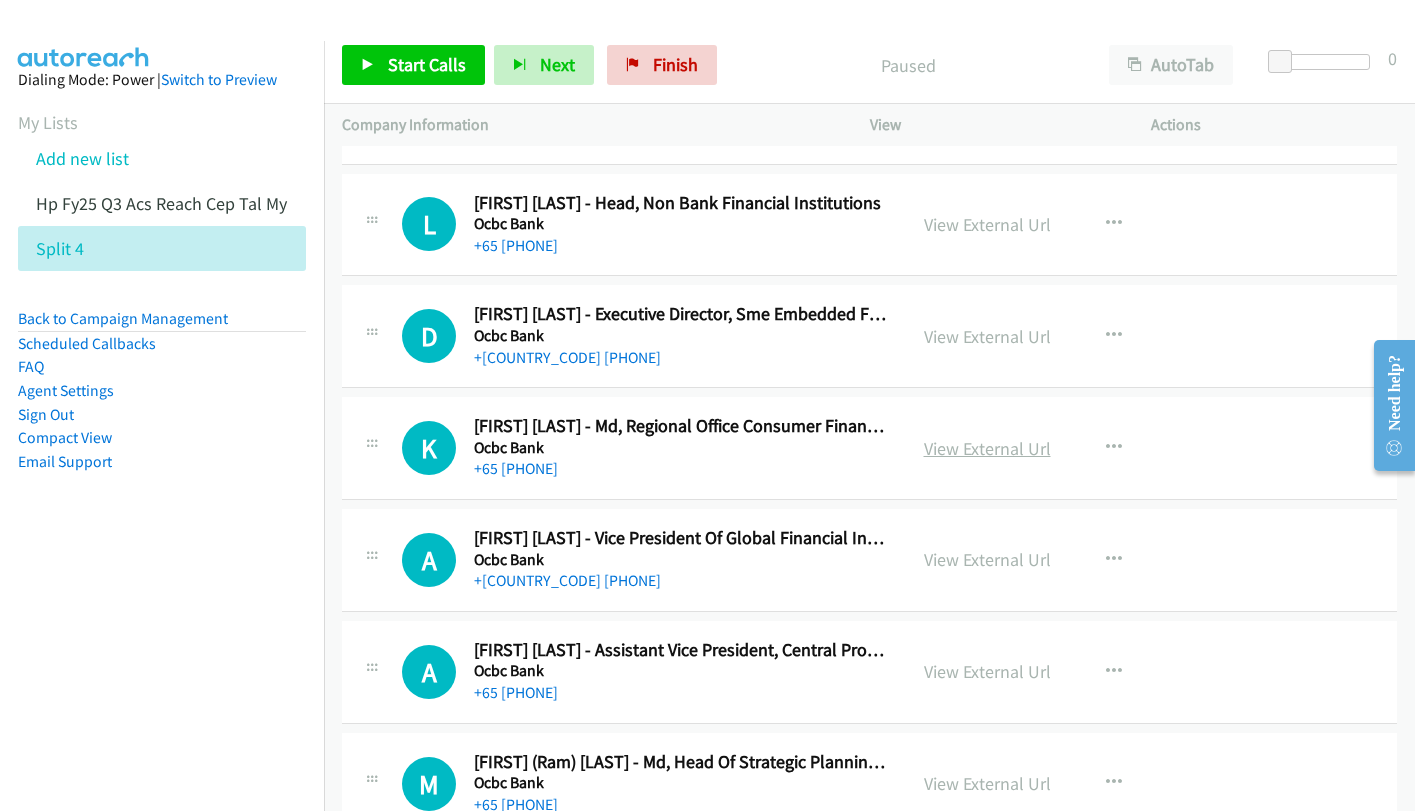 click on "View External Url" at bounding box center (987, 448) 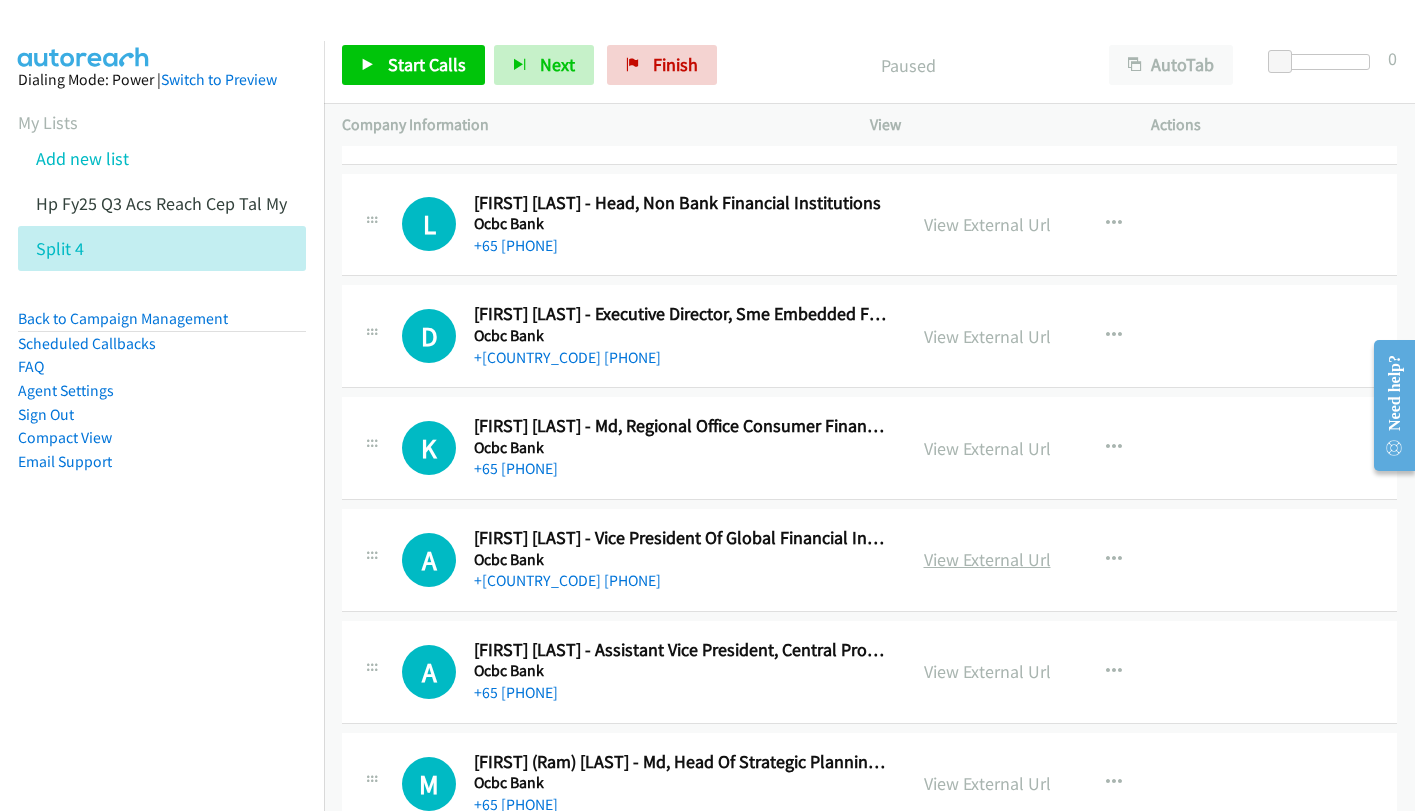click on "View External Url" at bounding box center [987, 559] 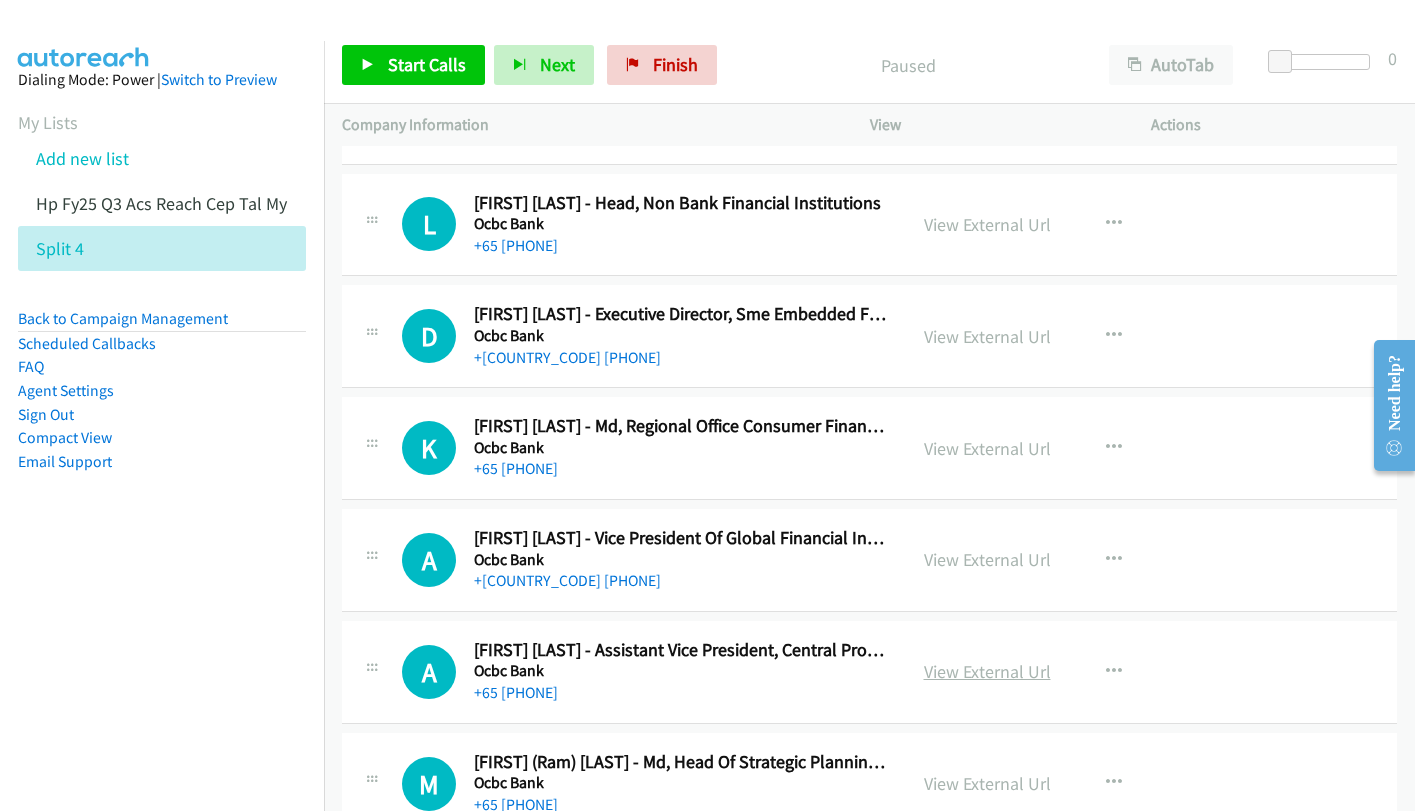 click on "View External Url" at bounding box center [987, 671] 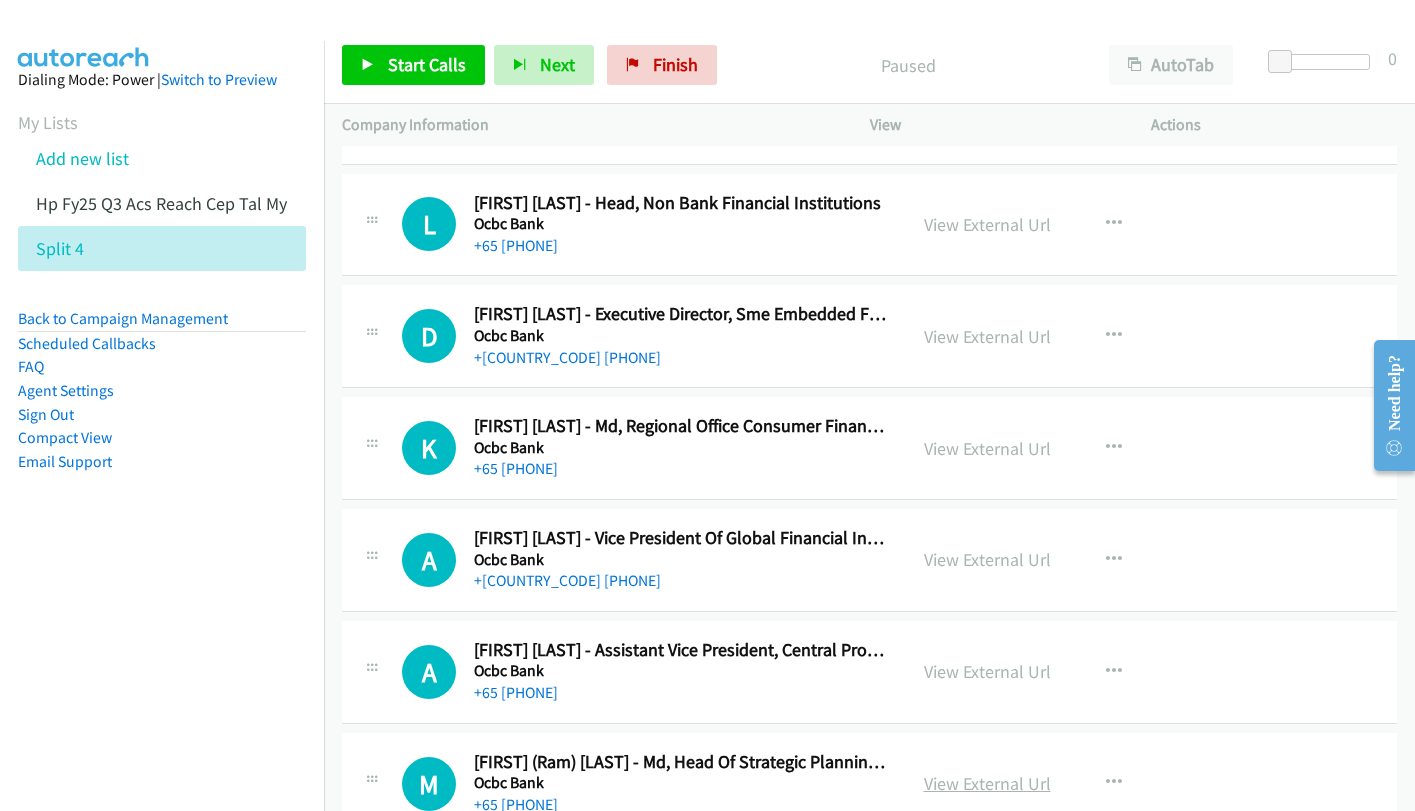 click on "View External Url" at bounding box center [987, 783] 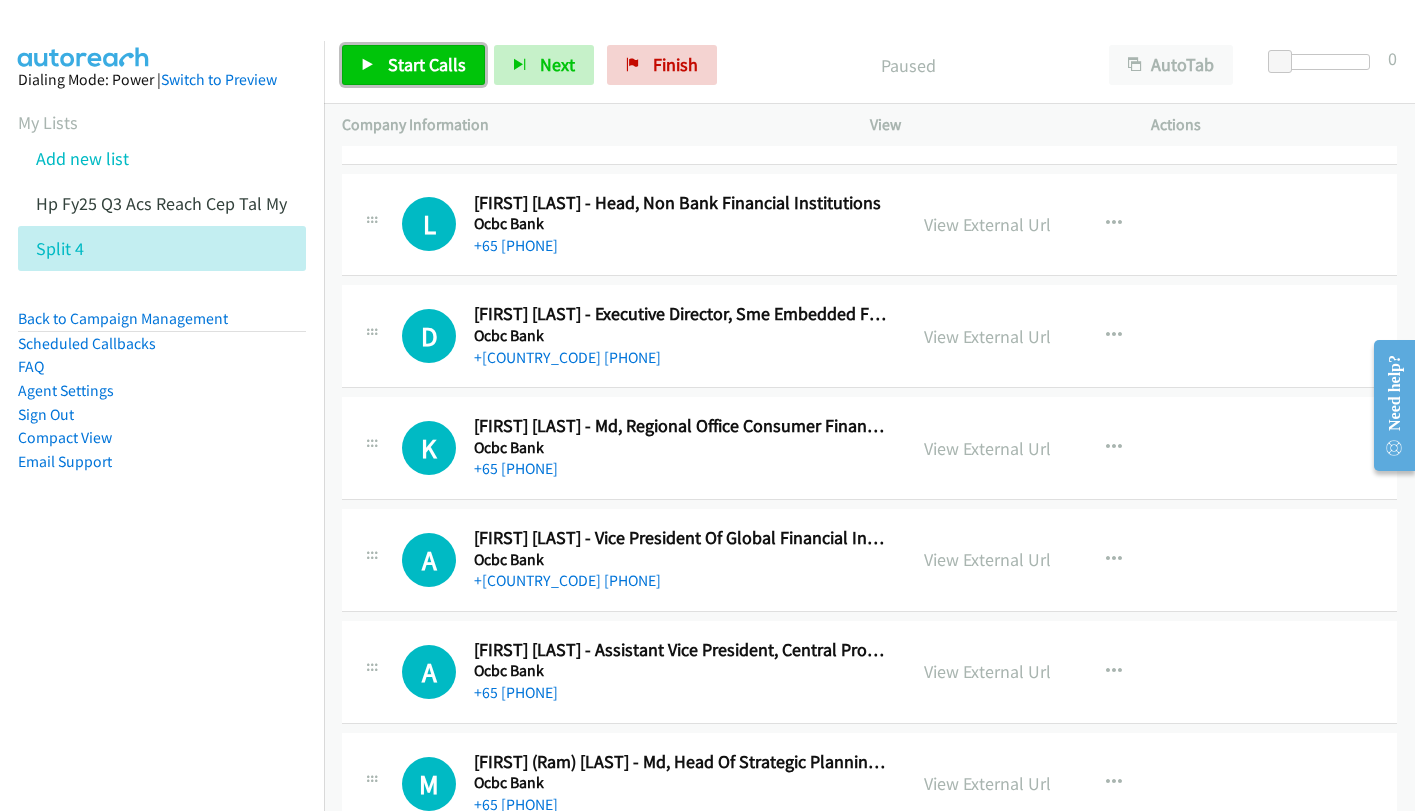 click on "Start Calls" at bounding box center [413, 65] 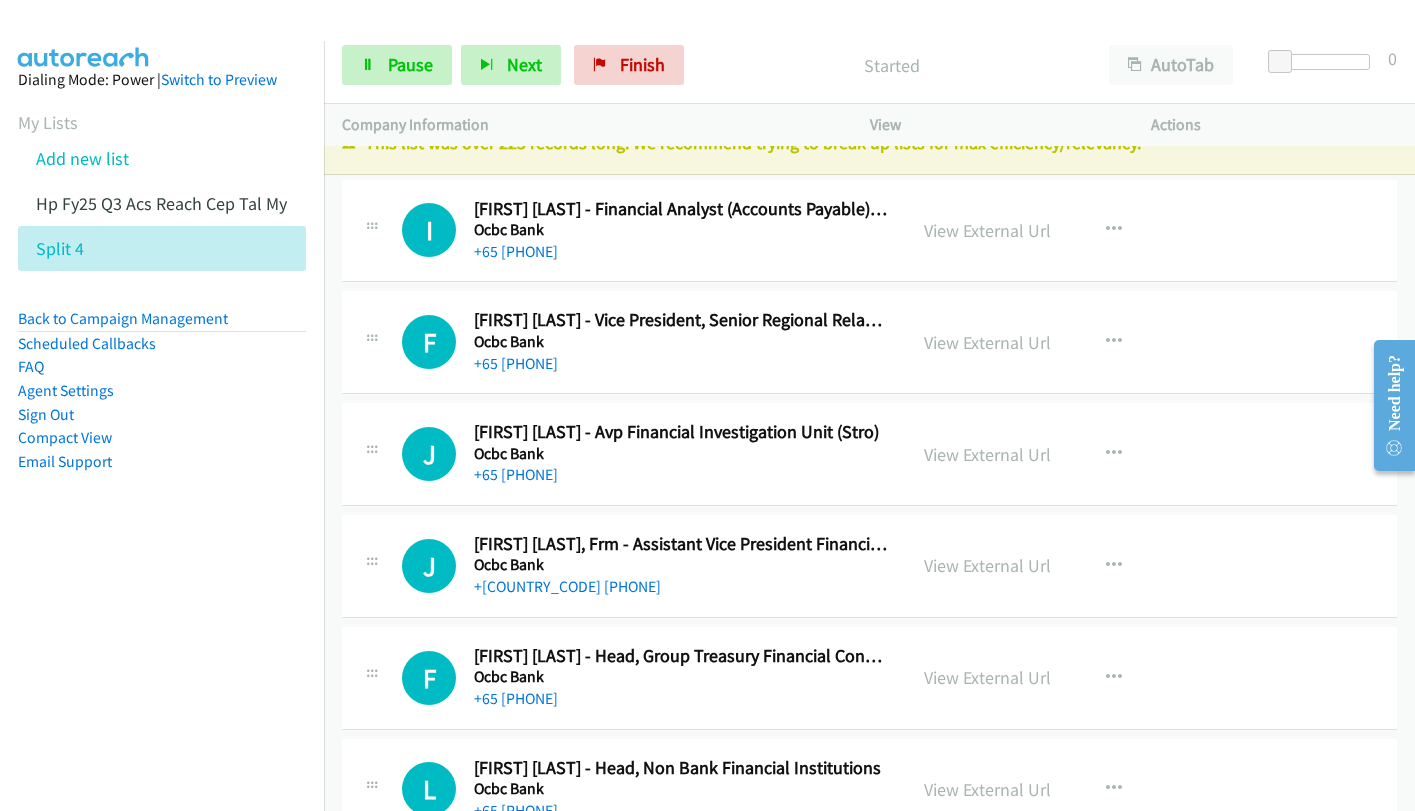 scroll, scrollTop: 0, scrollLeft: 0, axis: both 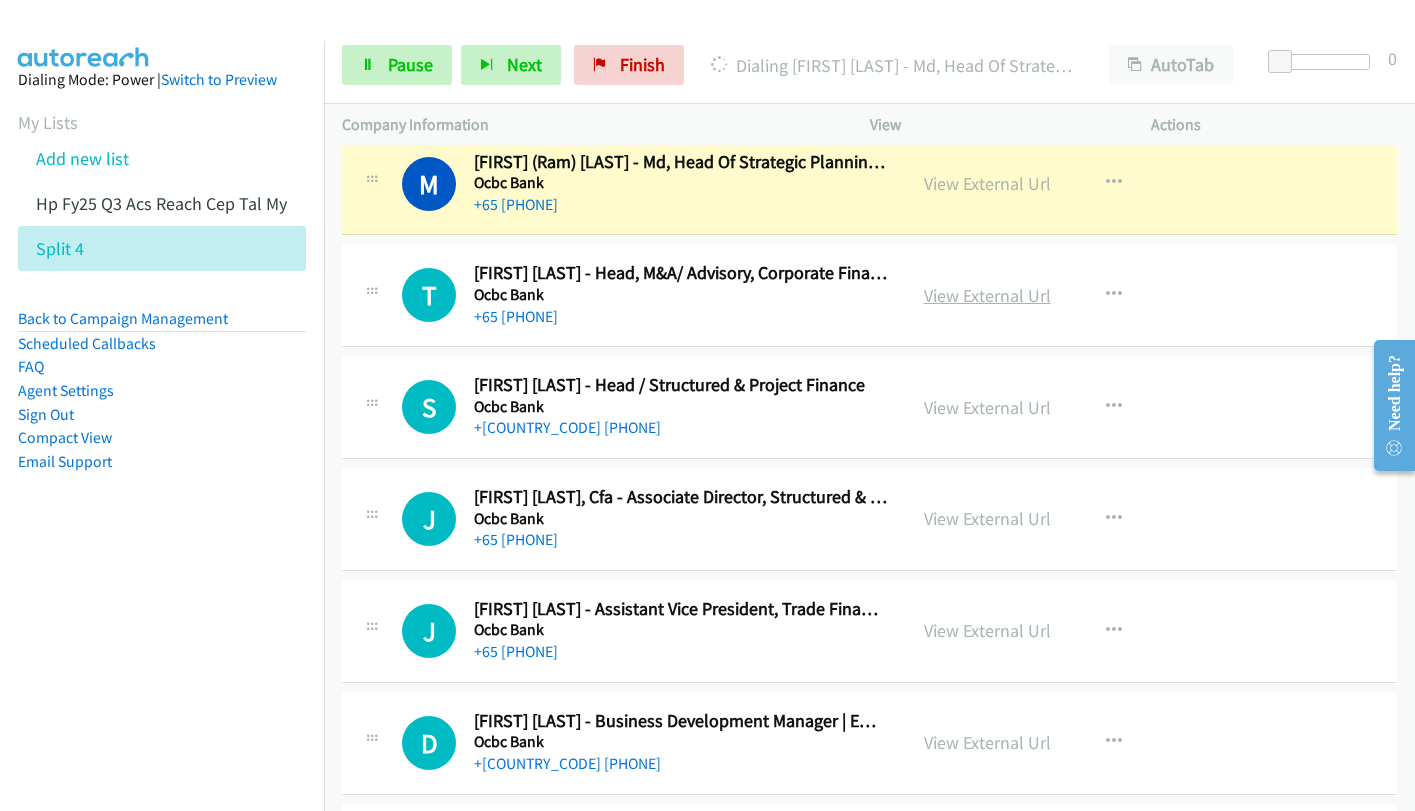 click on "View External Url" at bounding box center [987, 295] 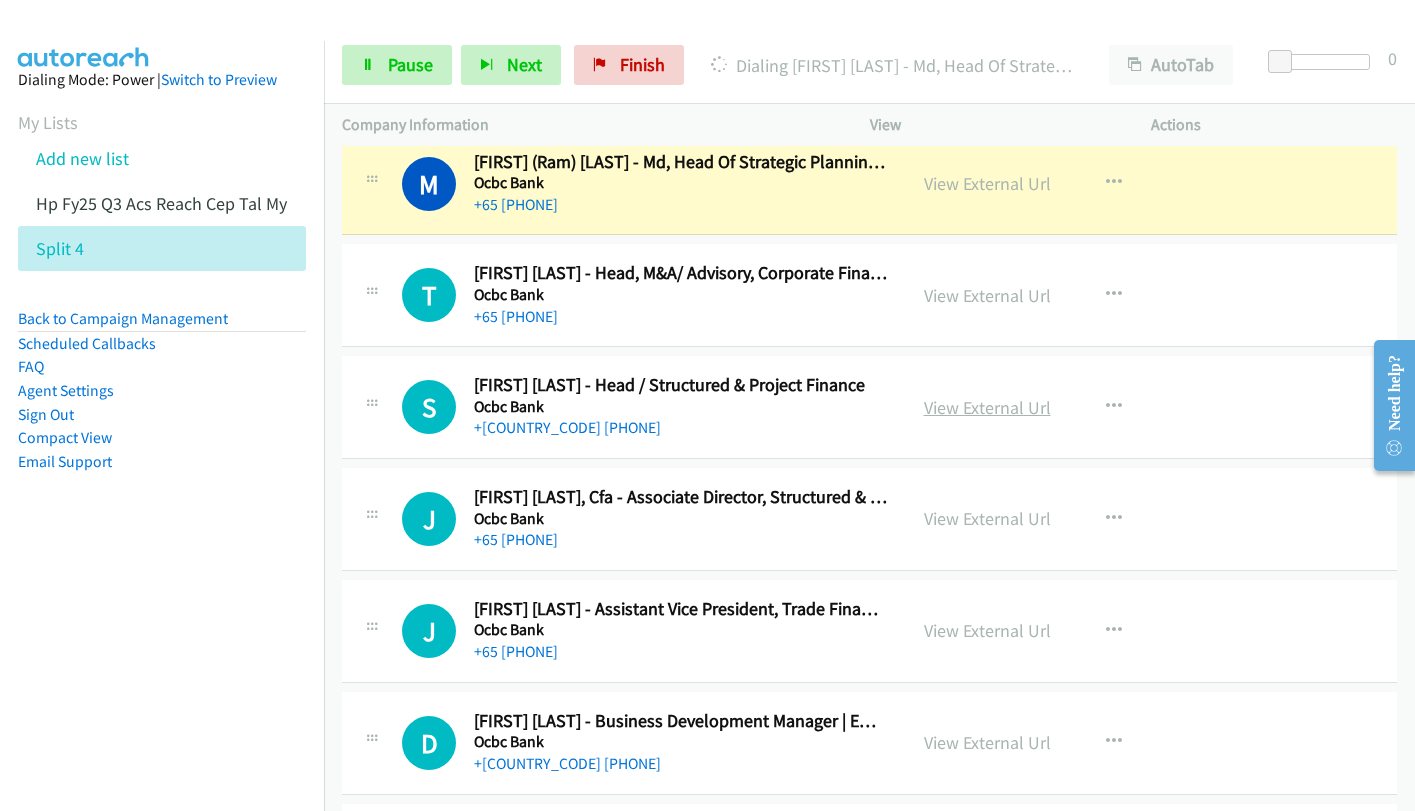 click on "View External Url" at bounding box center (987, 407) 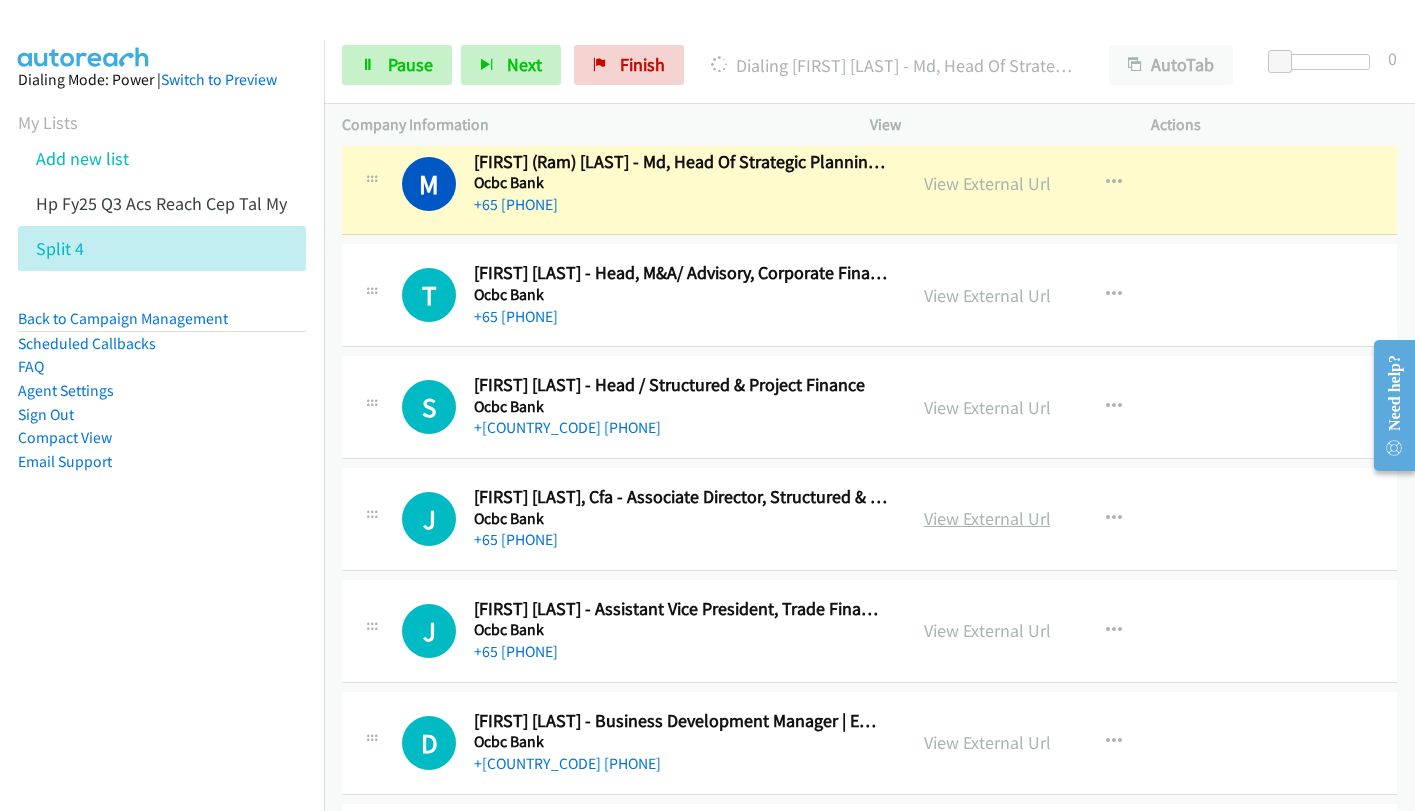 click on "View External Url" at bounding box center [987, 518] 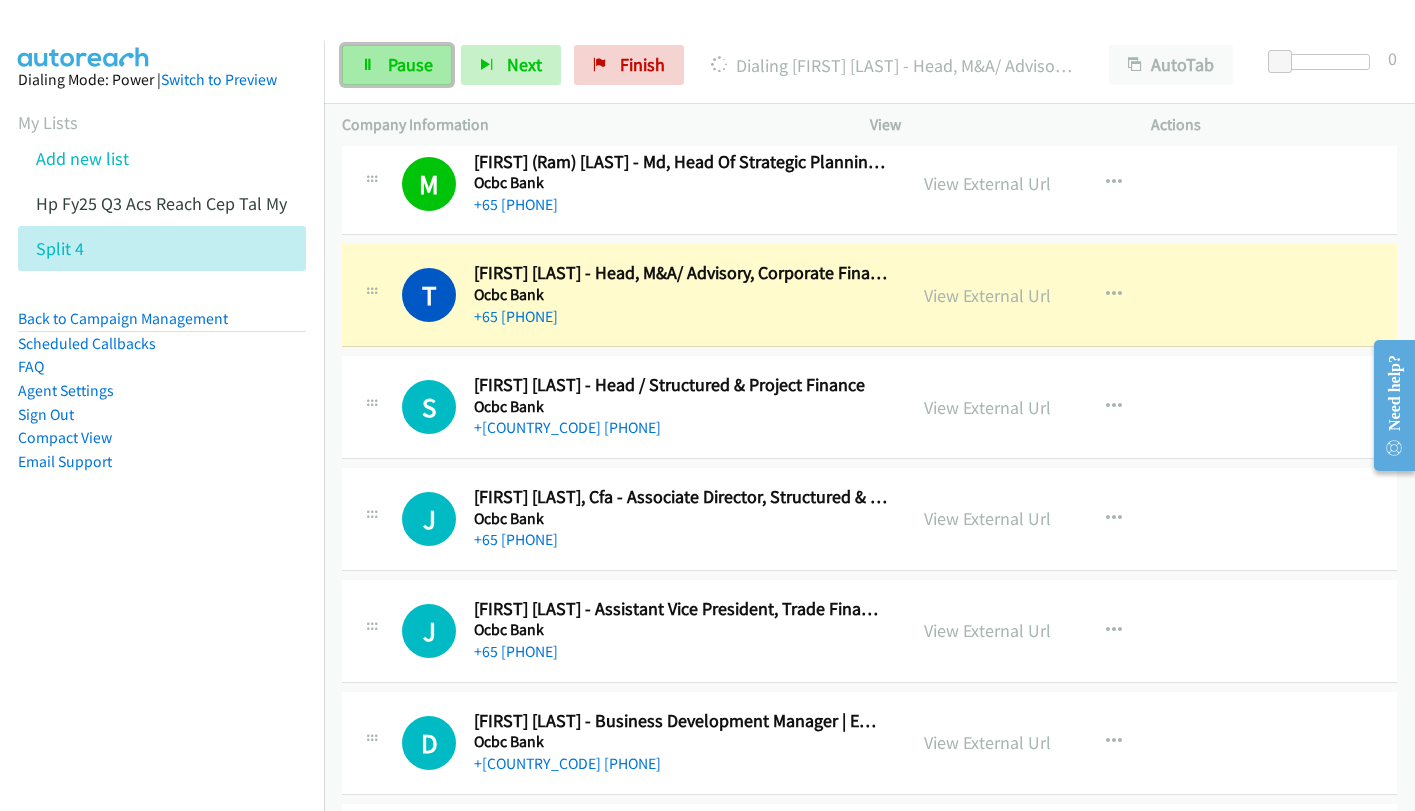 click on "Pause" at bounding box center (410, 64) 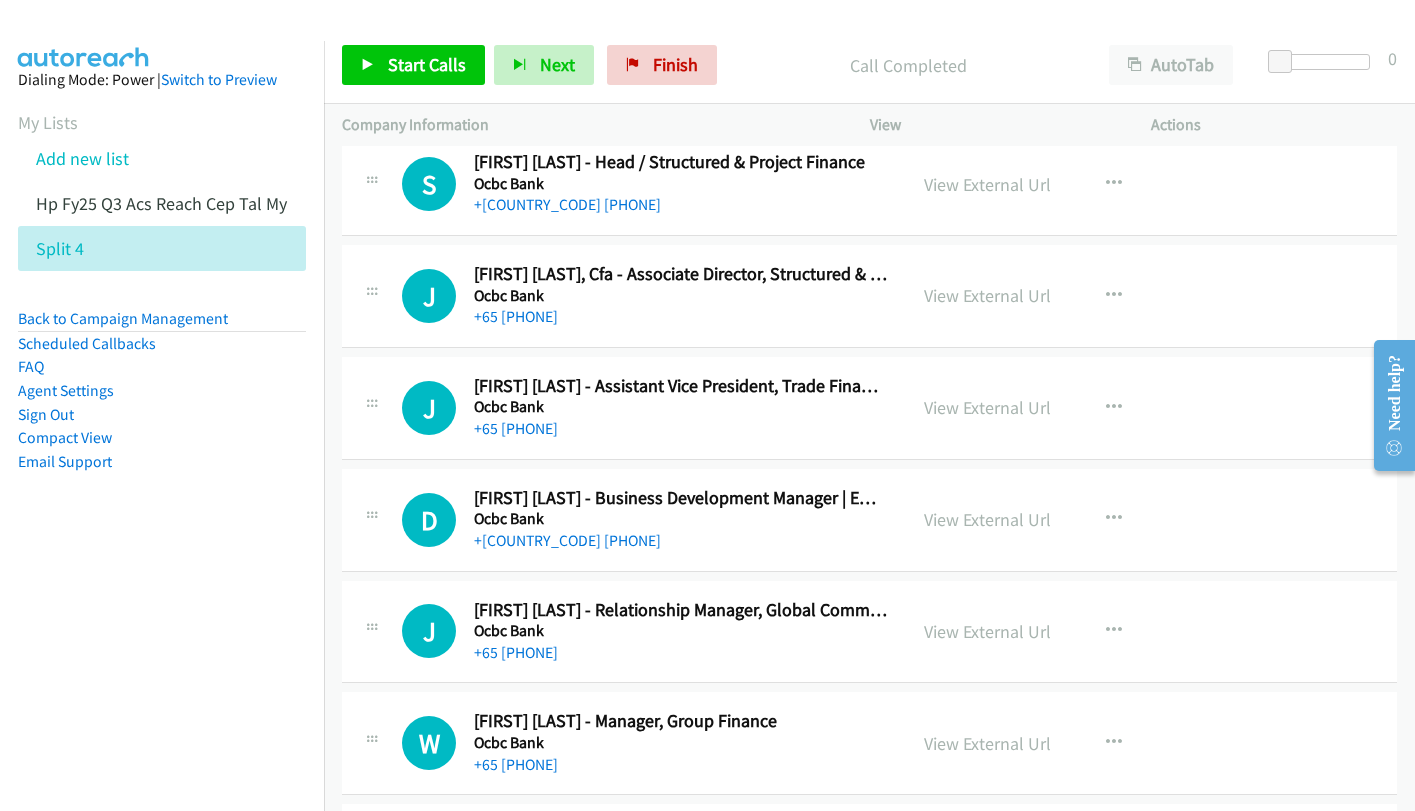 scroll, scrollTop: 1500, scrollLeft: 0, axis: vertical 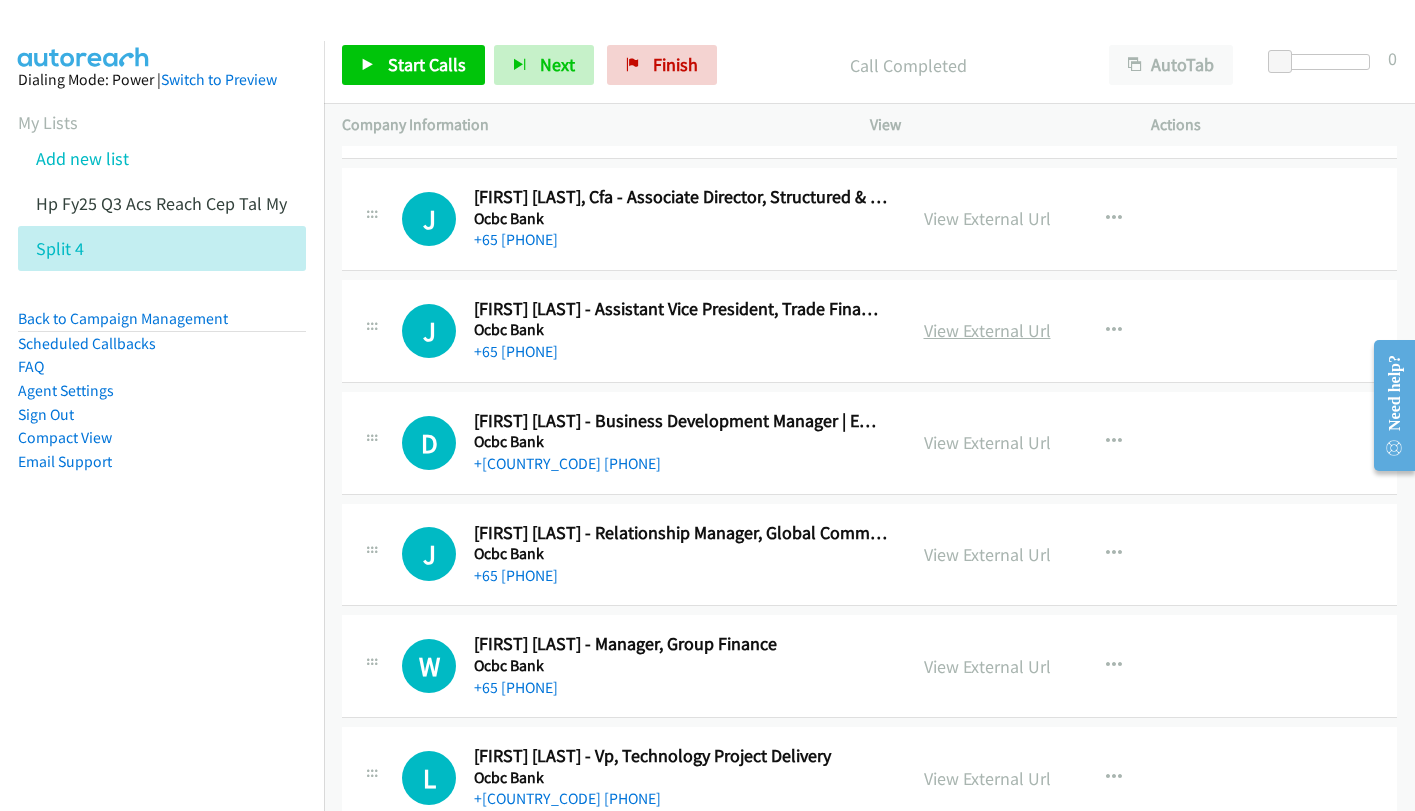 click on "View External Url" at bounding box center (987, 330) 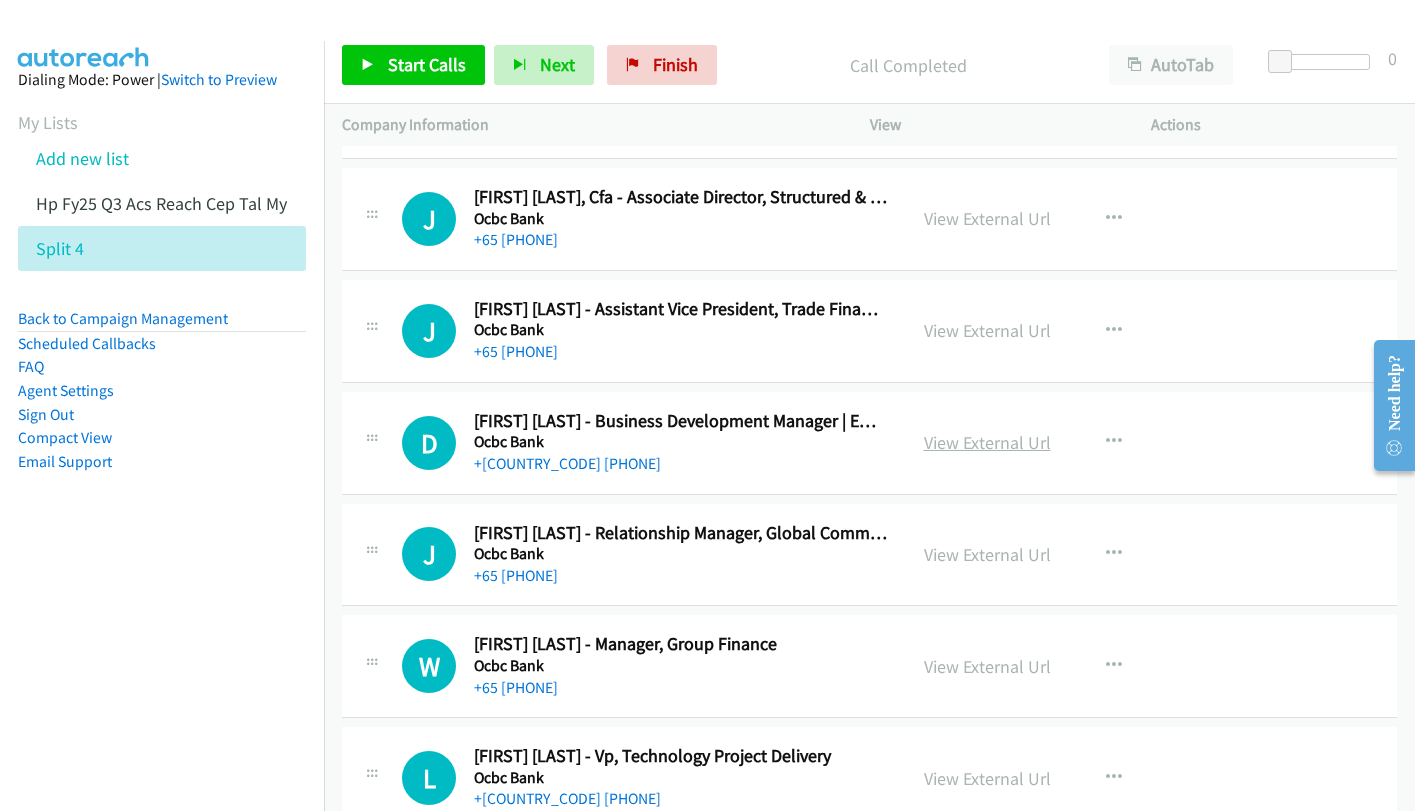 click on "View External Url" at bounding box center (987, 442) 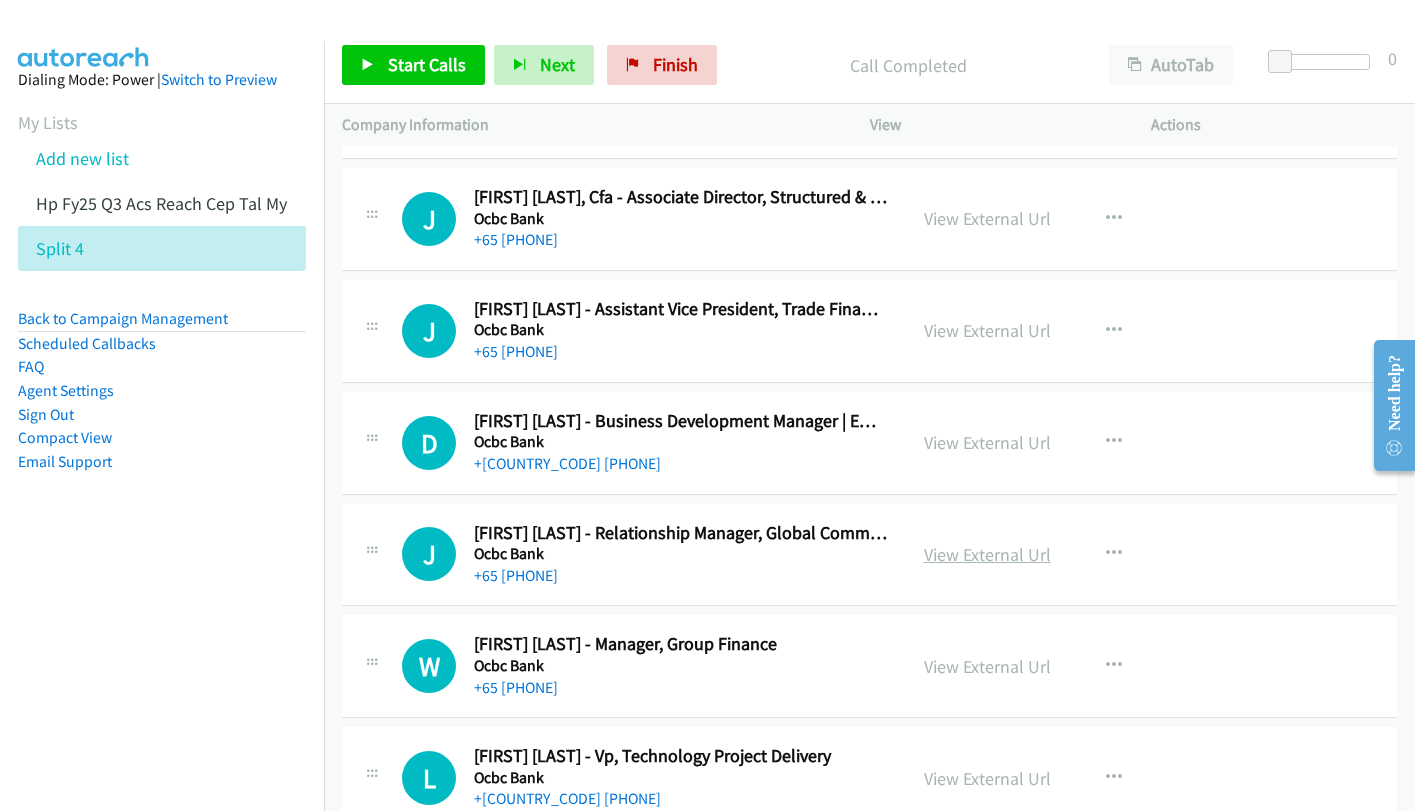 click on "View External Url" at bounding box center [987, 554] 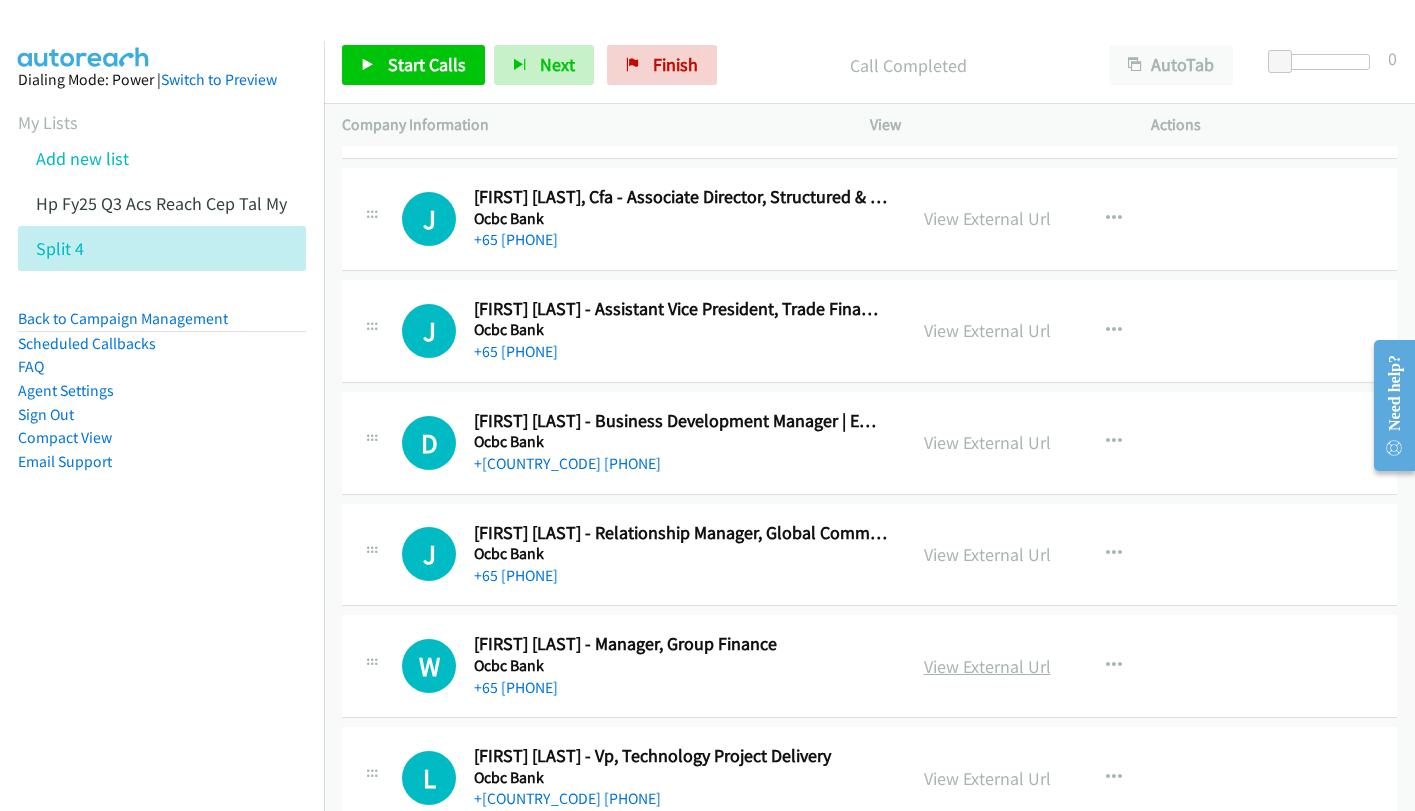 click on "View External Url" at bounding box center (987, 666) 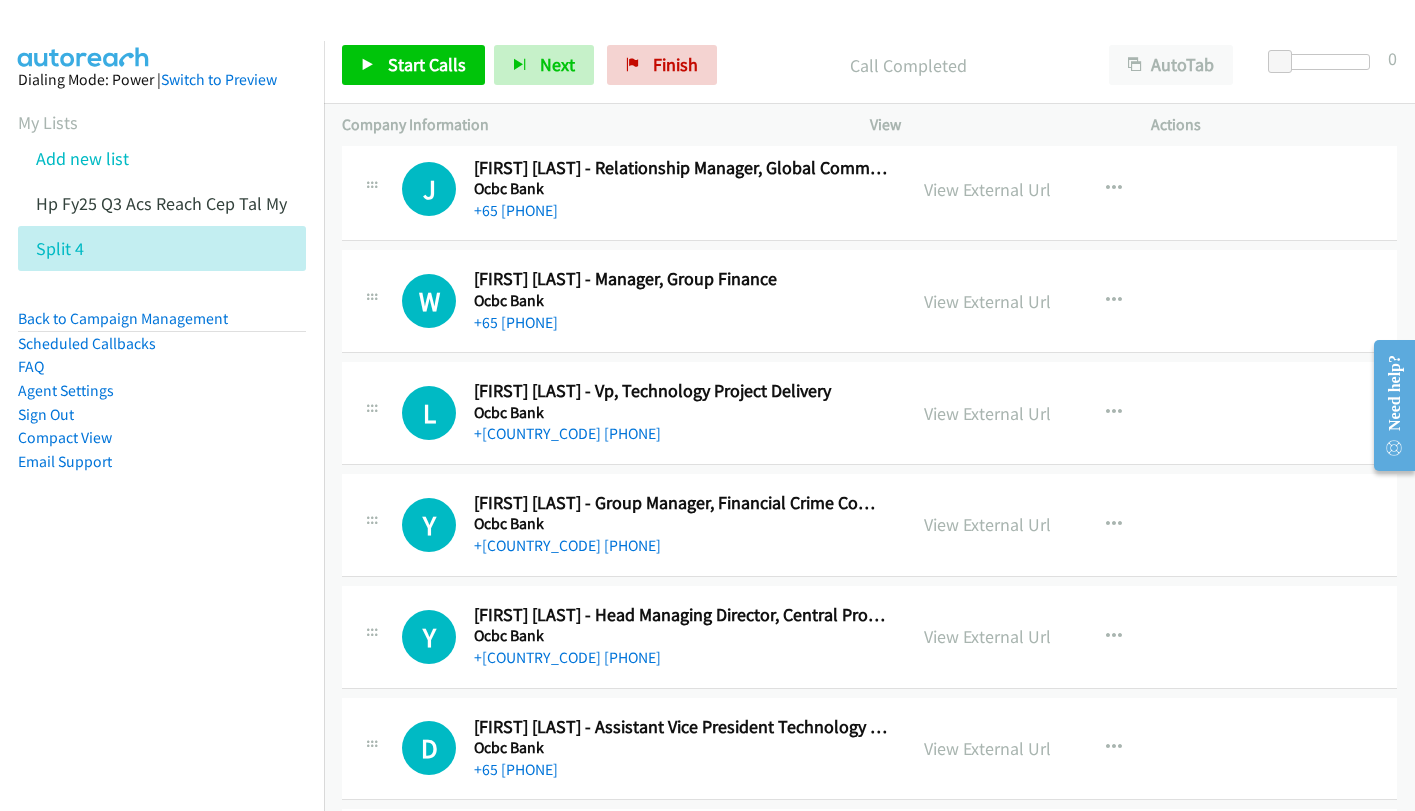 scroll, scrollTop: 1900, scrollLeft: 0, axis: vertical 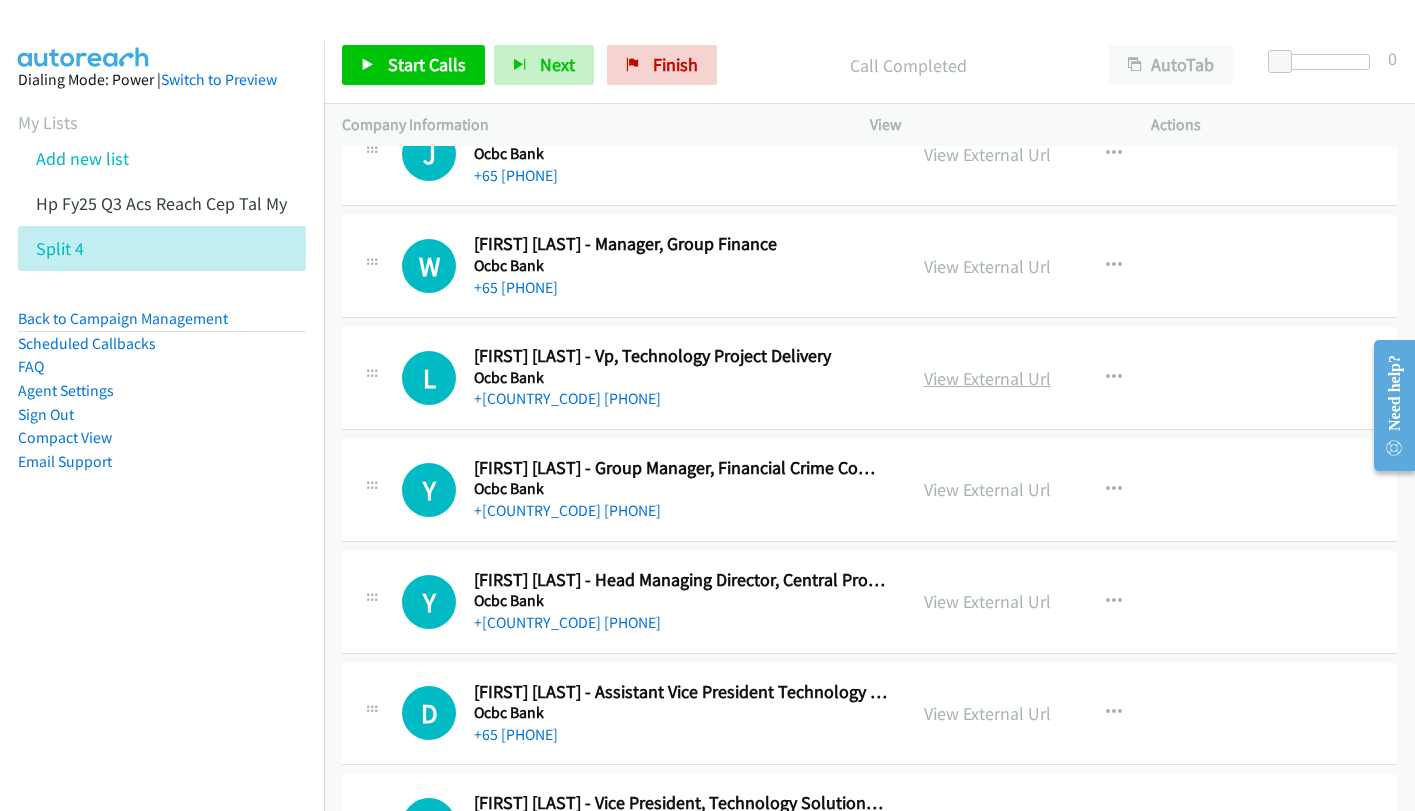 click on "View External Url" at bounding box center (987, 378) 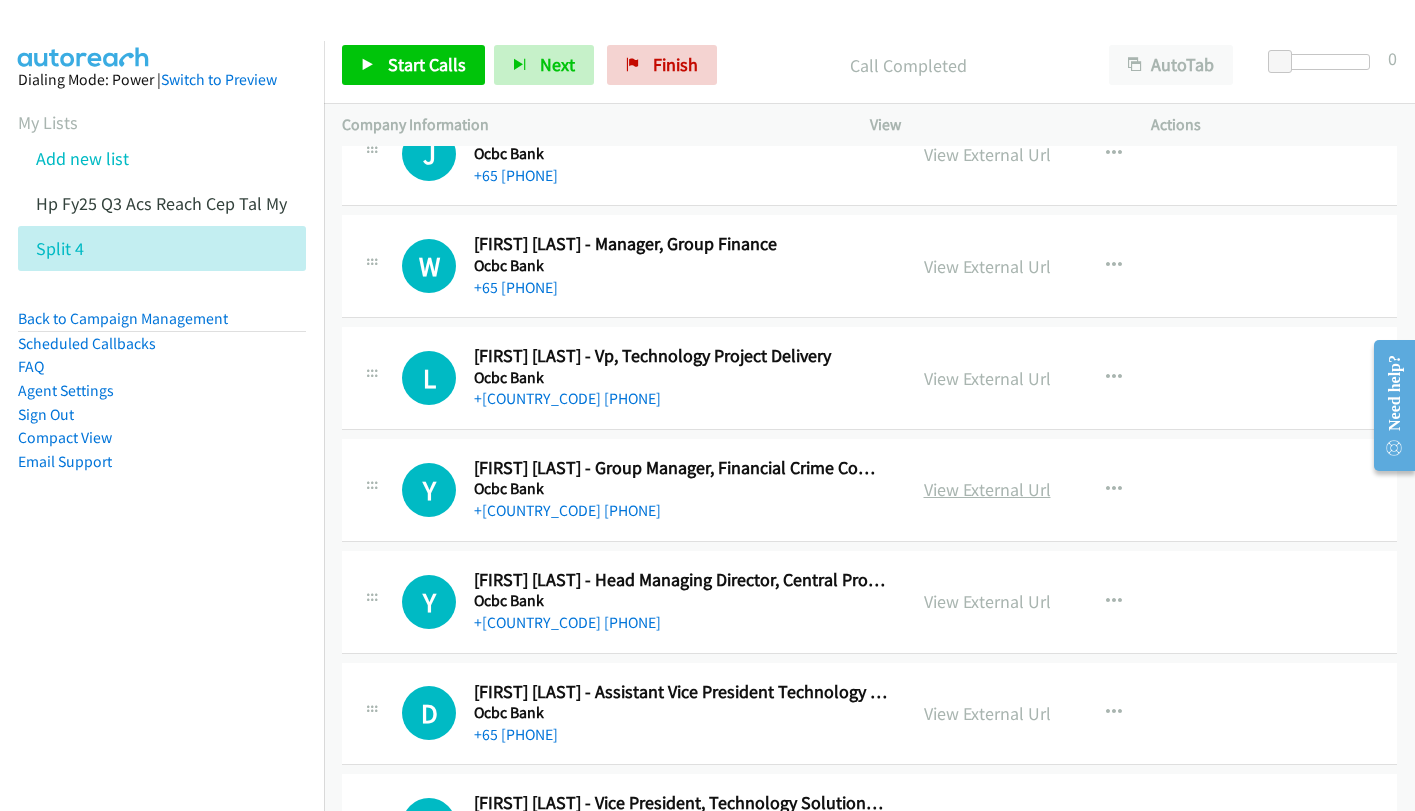 click on "View External Url" at bounding box center (987, 489) 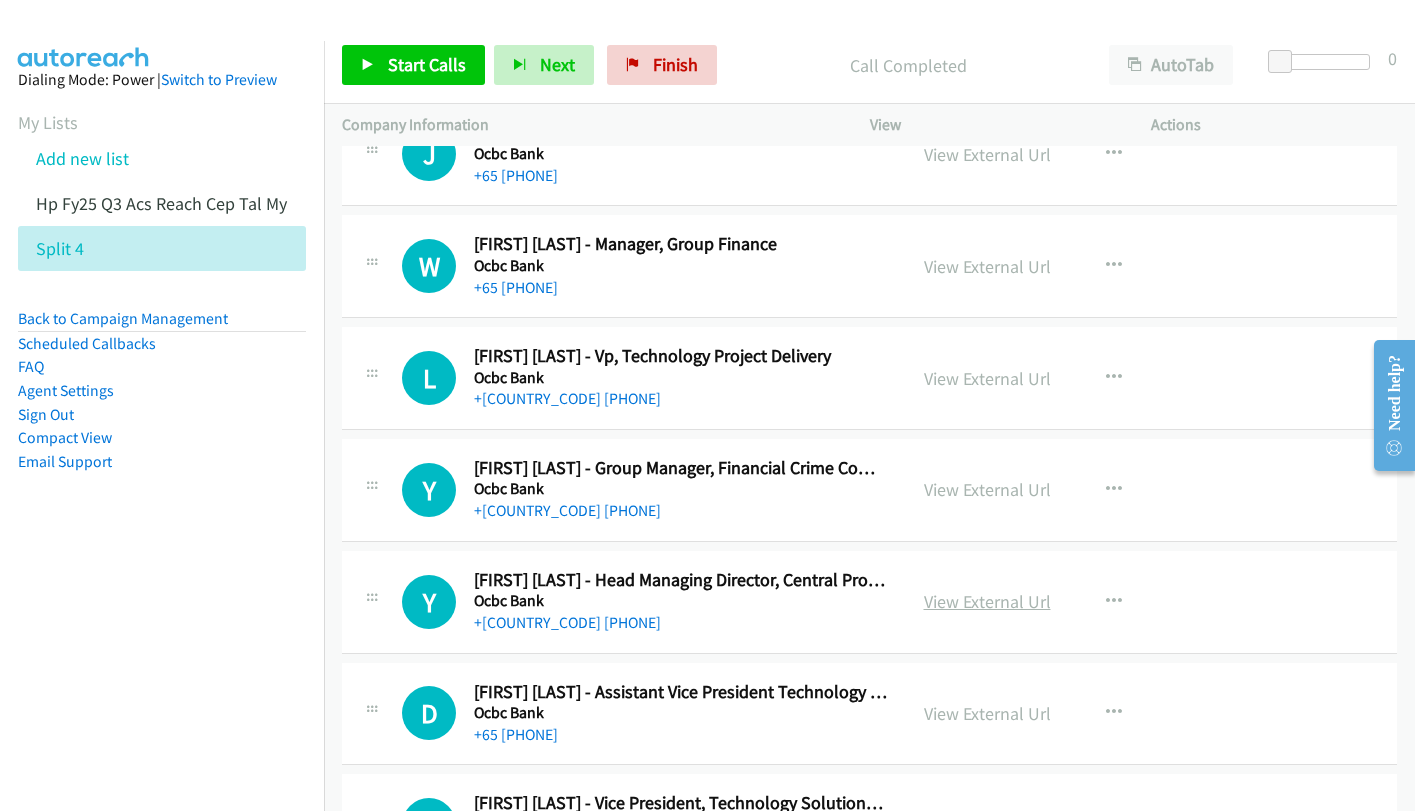 click on "View External Url" at bounding box center (987, 601) 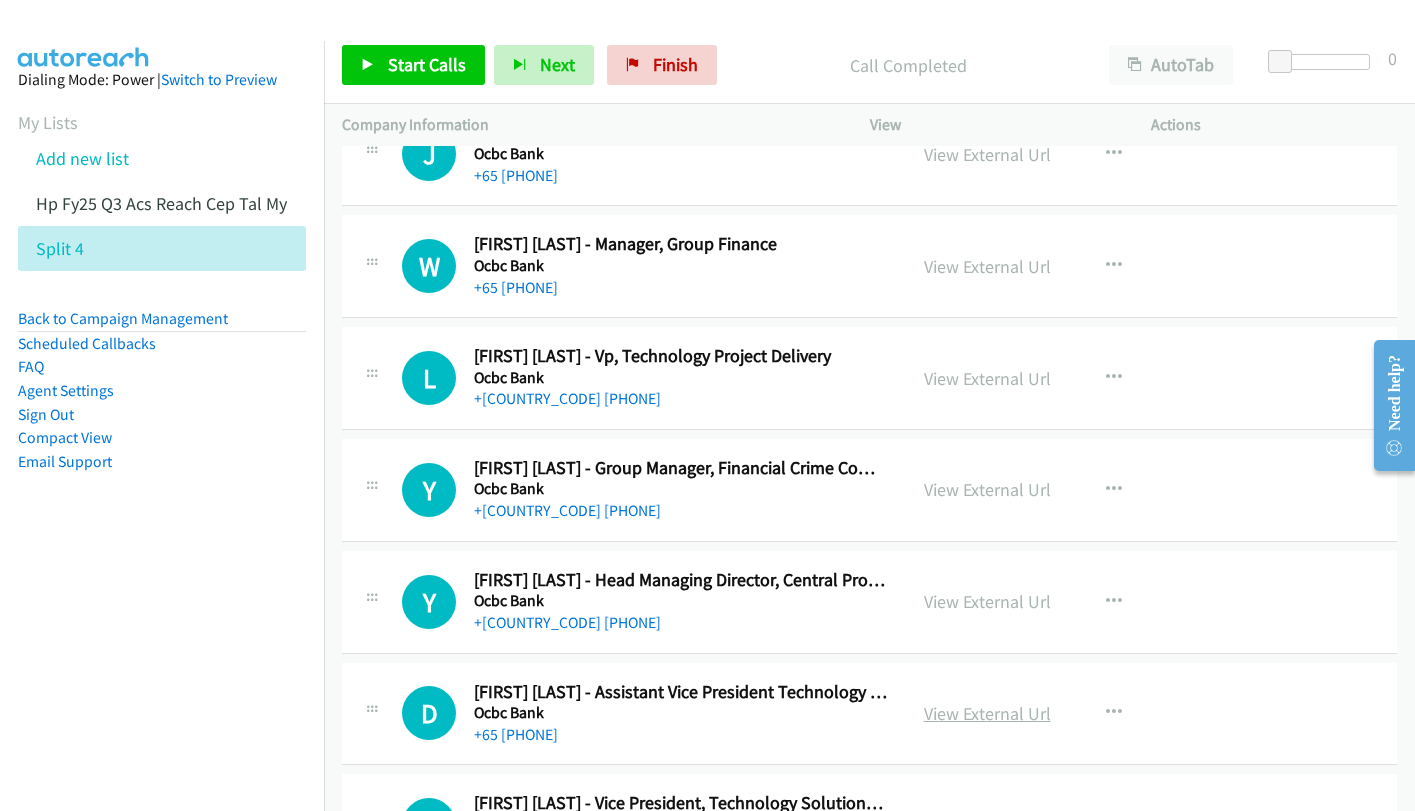 click on "View External Url" at bounding box center (987, 713) 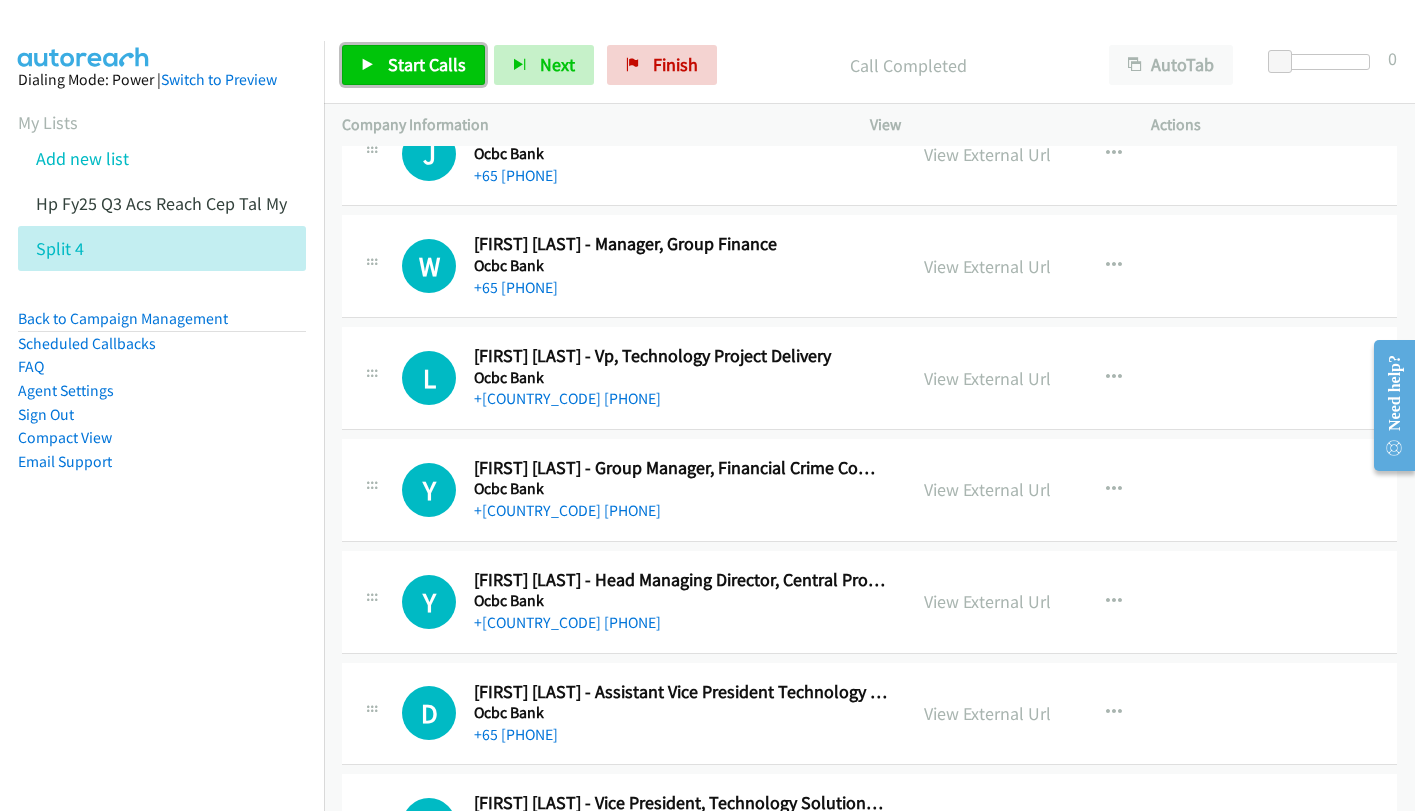 click on "Start Calls" at bounding box center [427, 64] 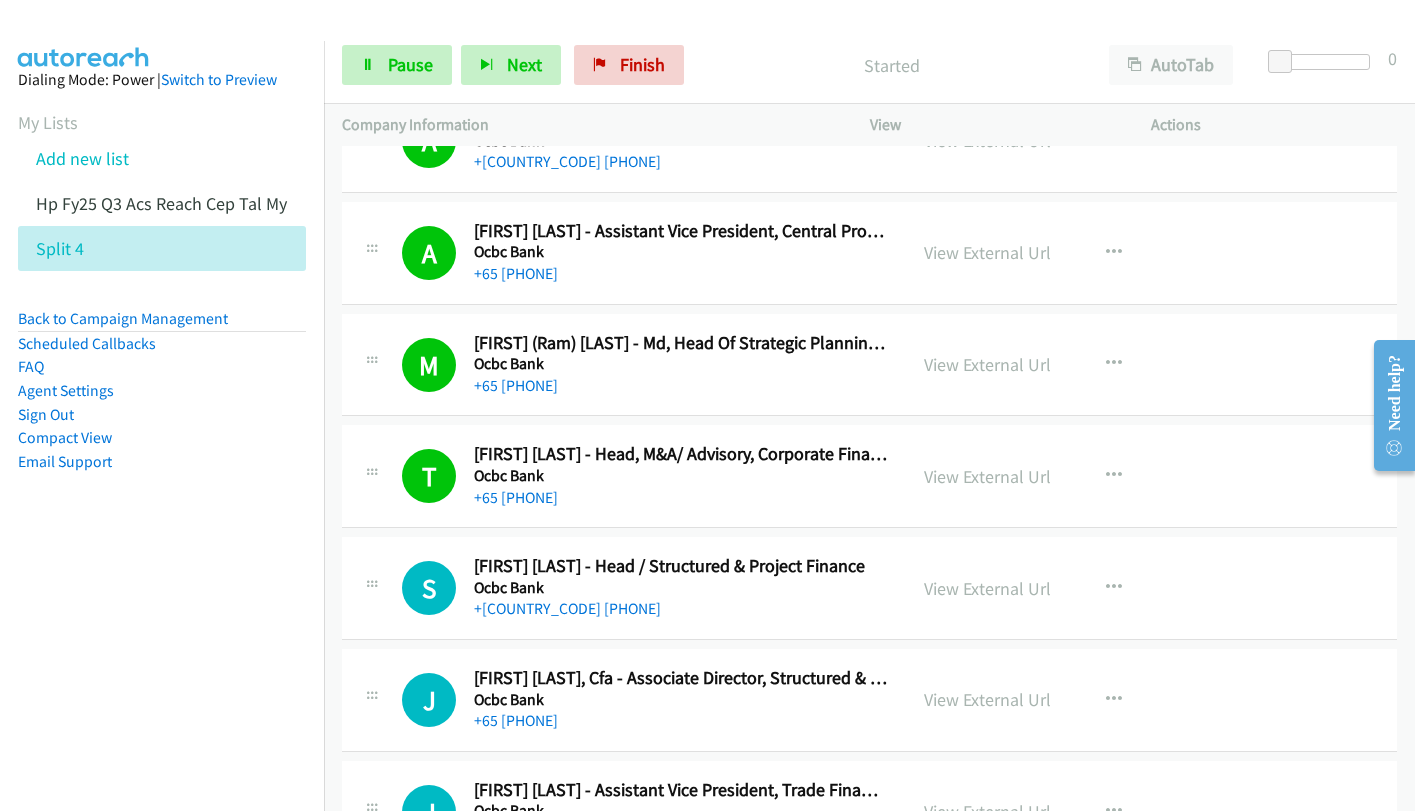 scroll, scrollTop: 1000, scrollLeft: 0, axis: vertical 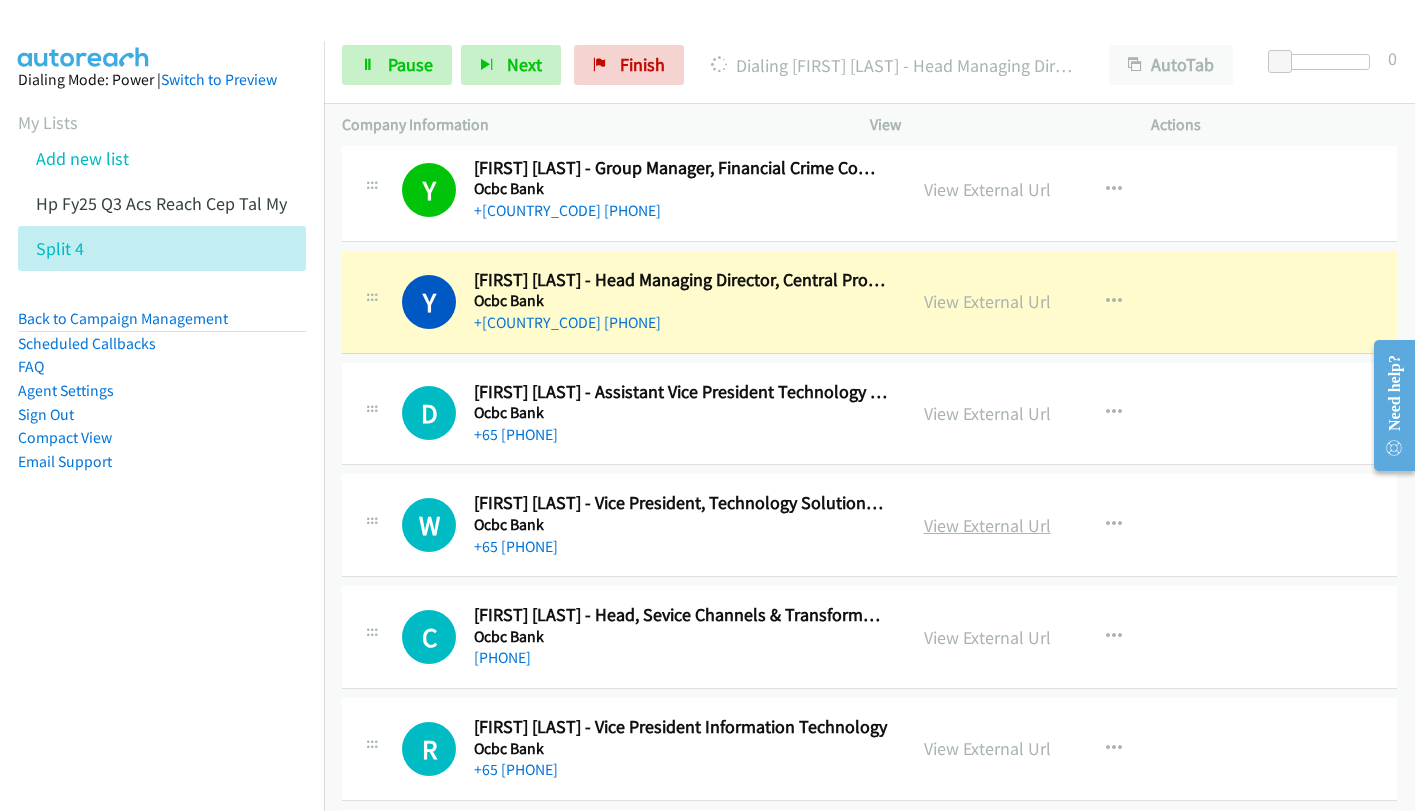 click on "View External Url" at bounding box center [987, 525] 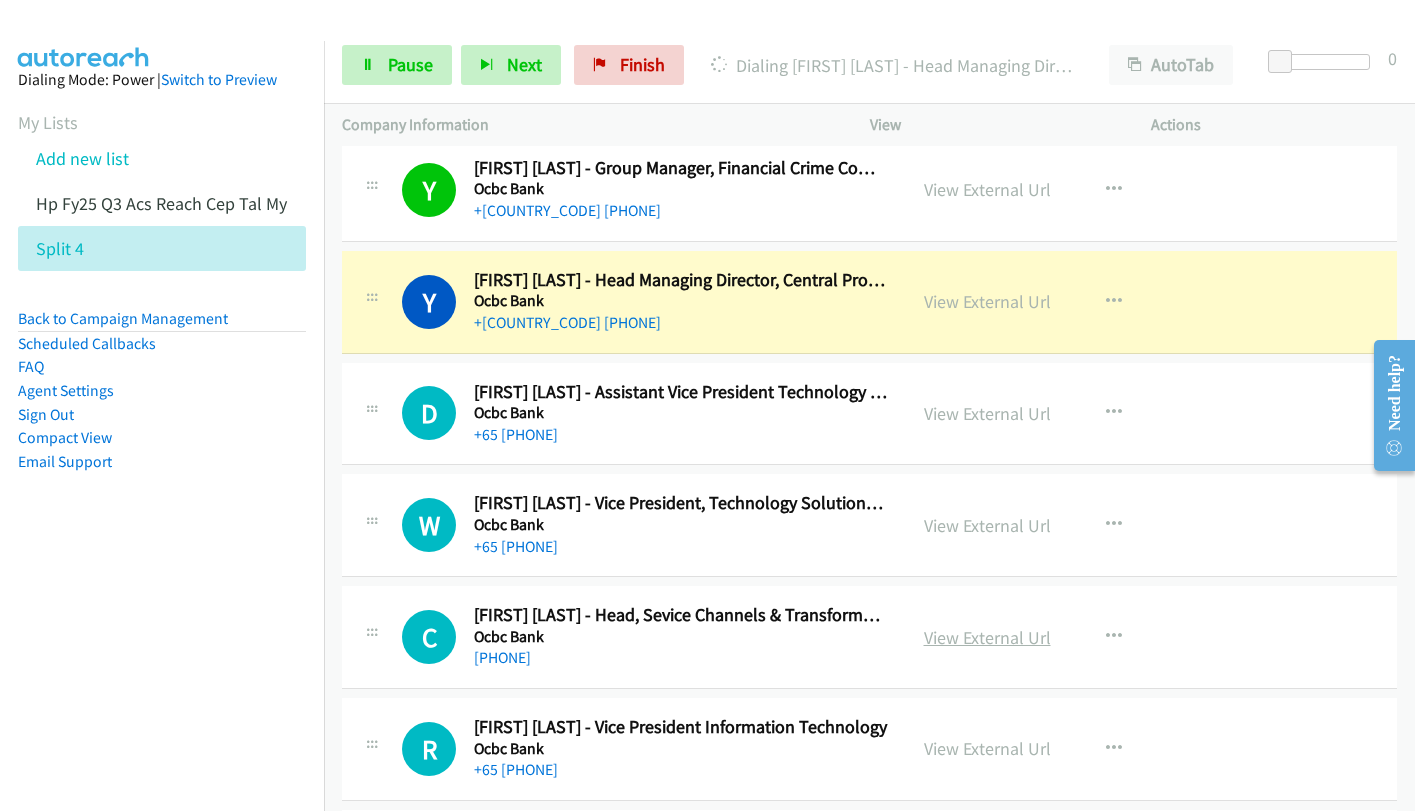 click on "View External Url" at bounding box center (987, 637) 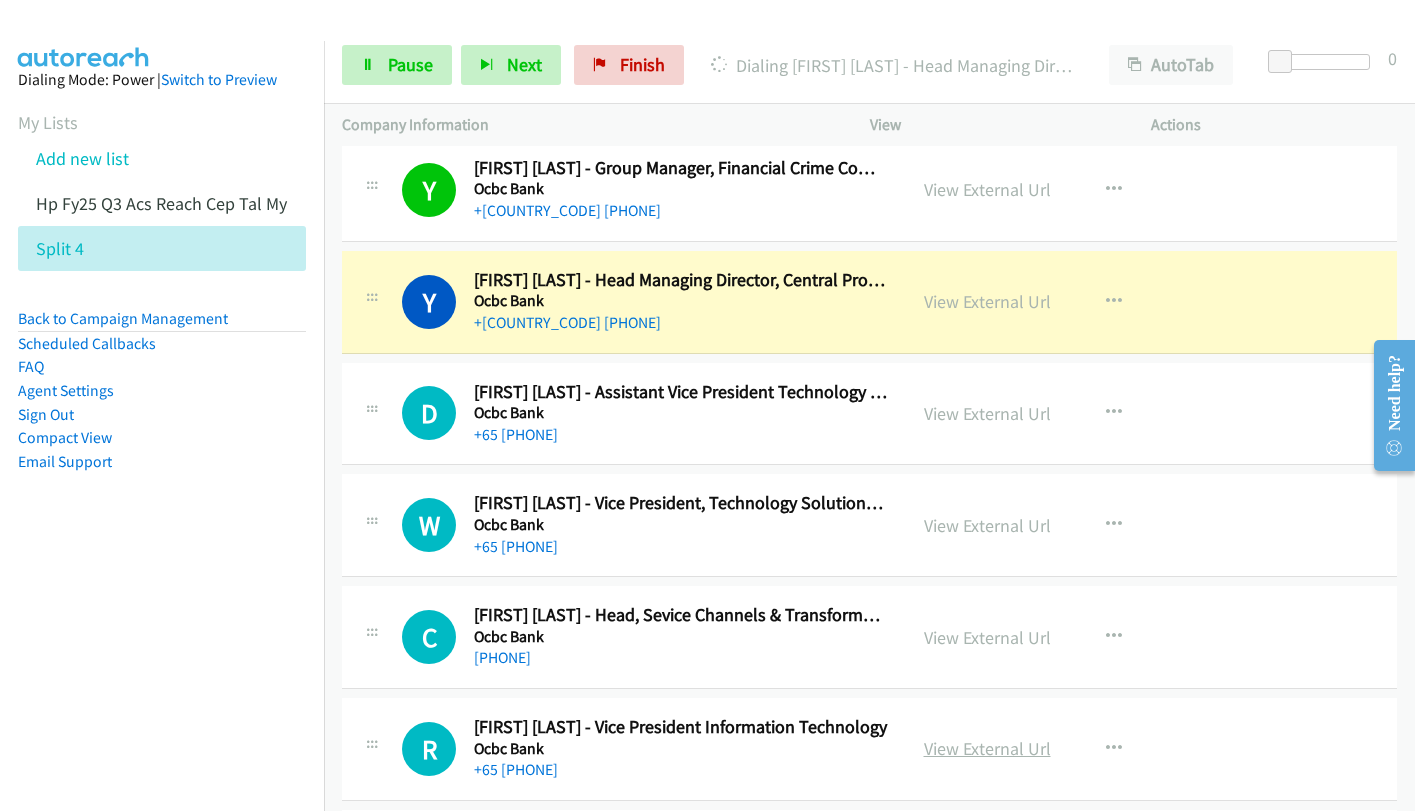 click on "View External Url" at bounding box center (987, 748) 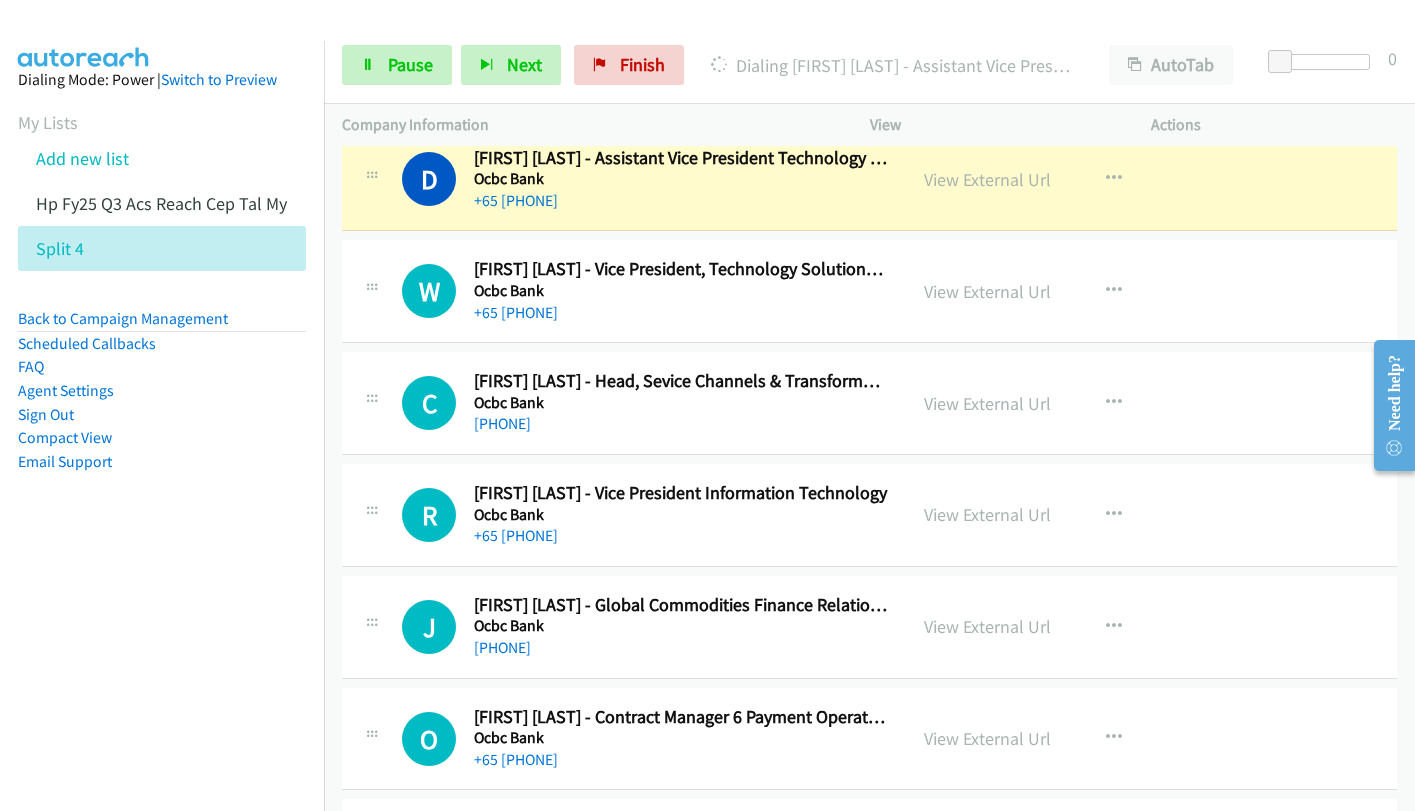 scroll, scrollTop: 2500, scrollLeft: 0, axis: vertical 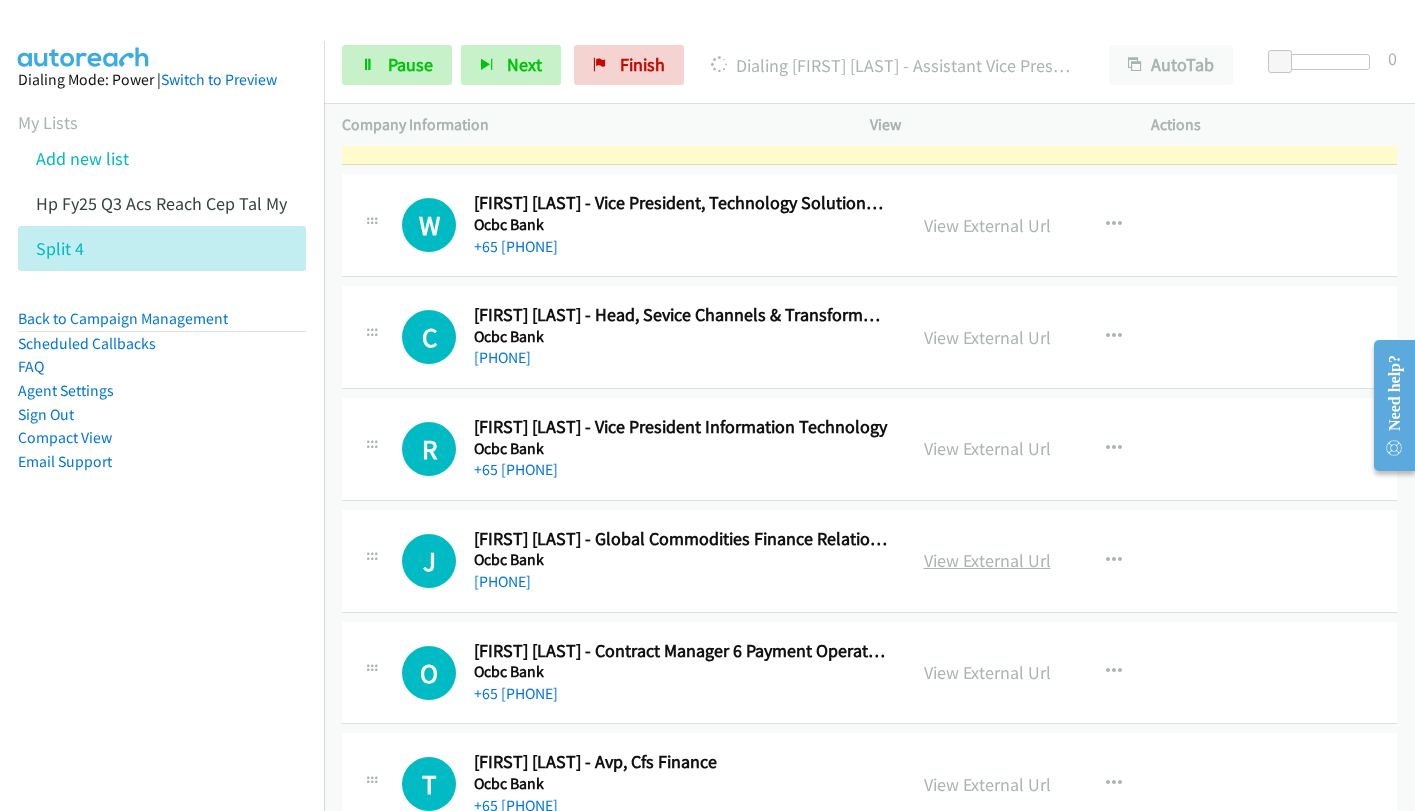 click on "View External Url" at bounding box center (987, 560) 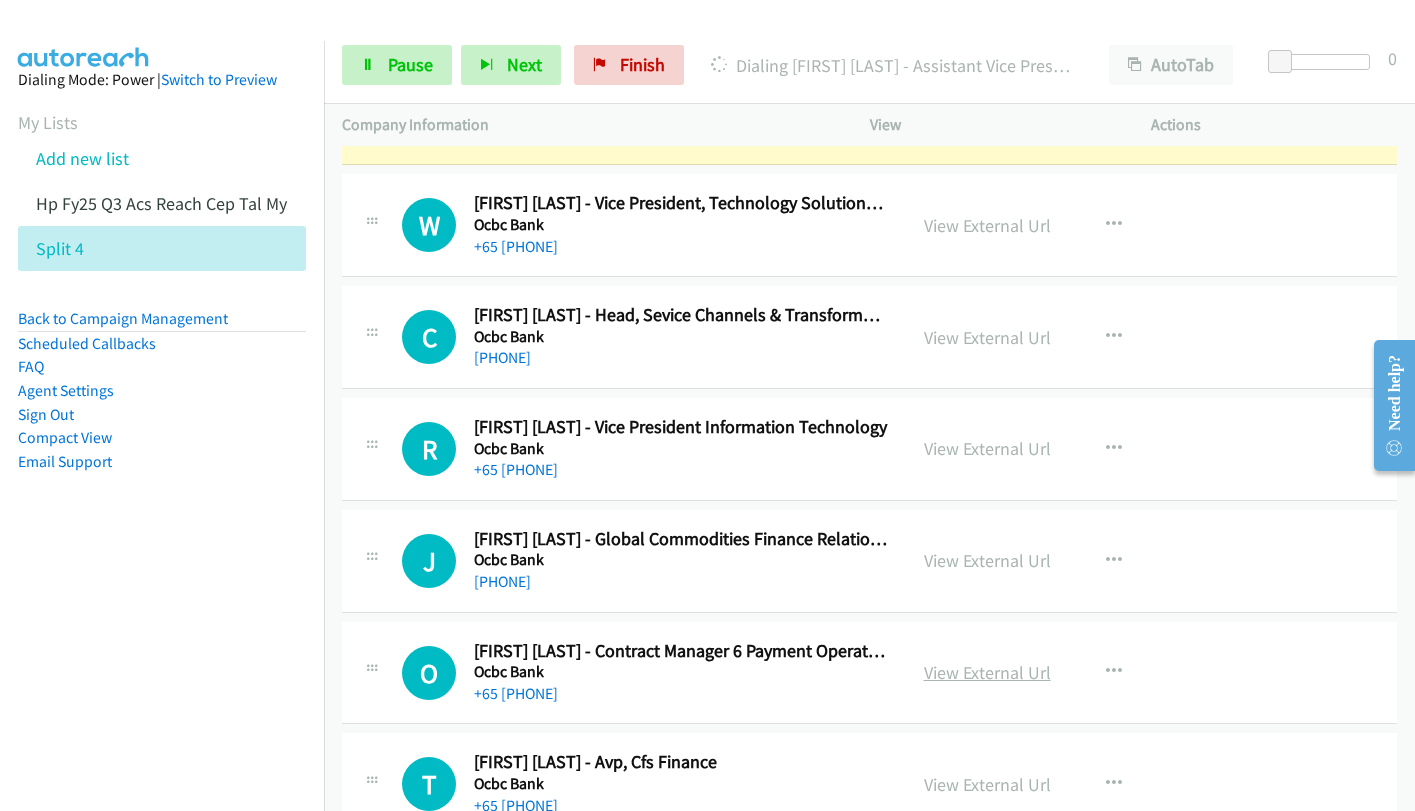 click on "View External Url" at bounding box center [987, 672] 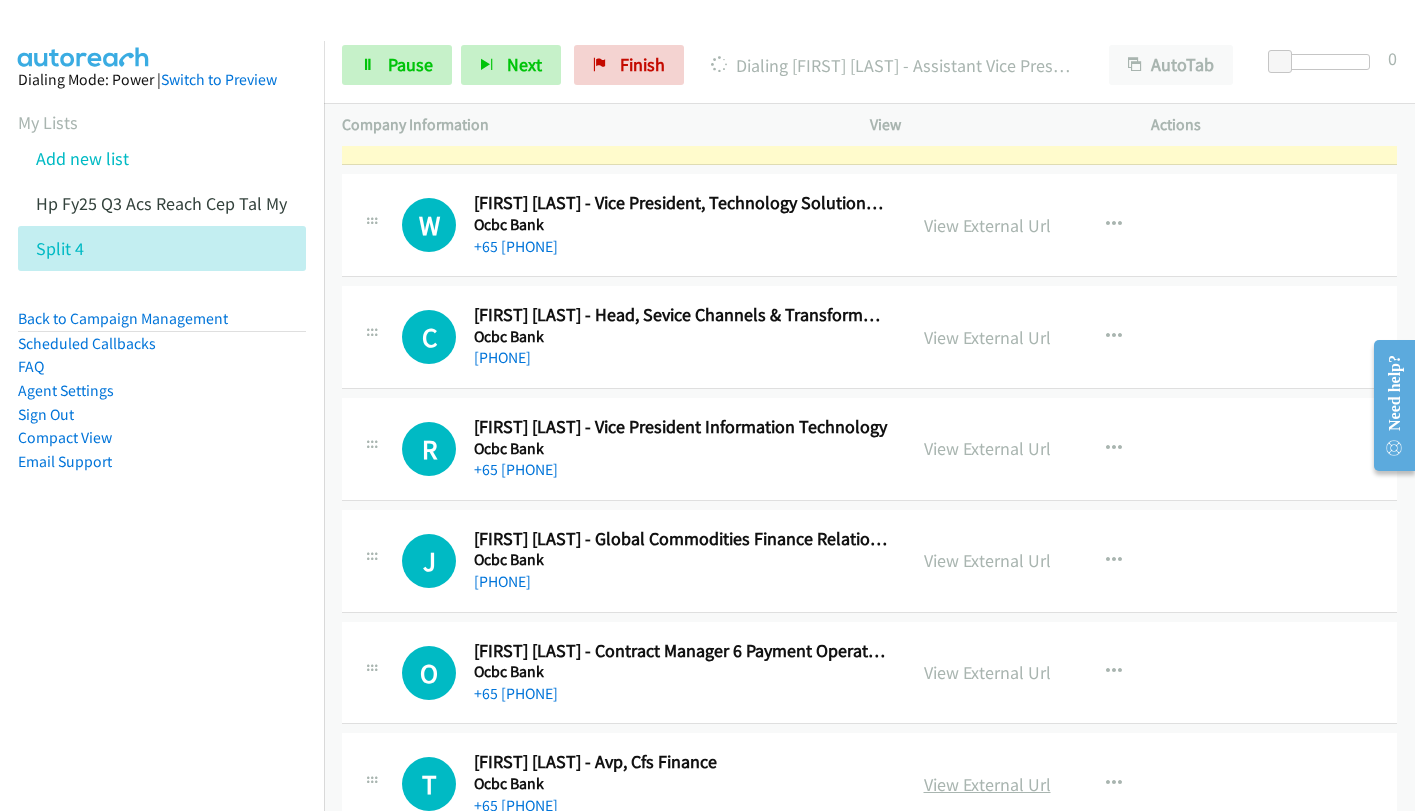 click on "View External Url" at bounding box center (987, 784) 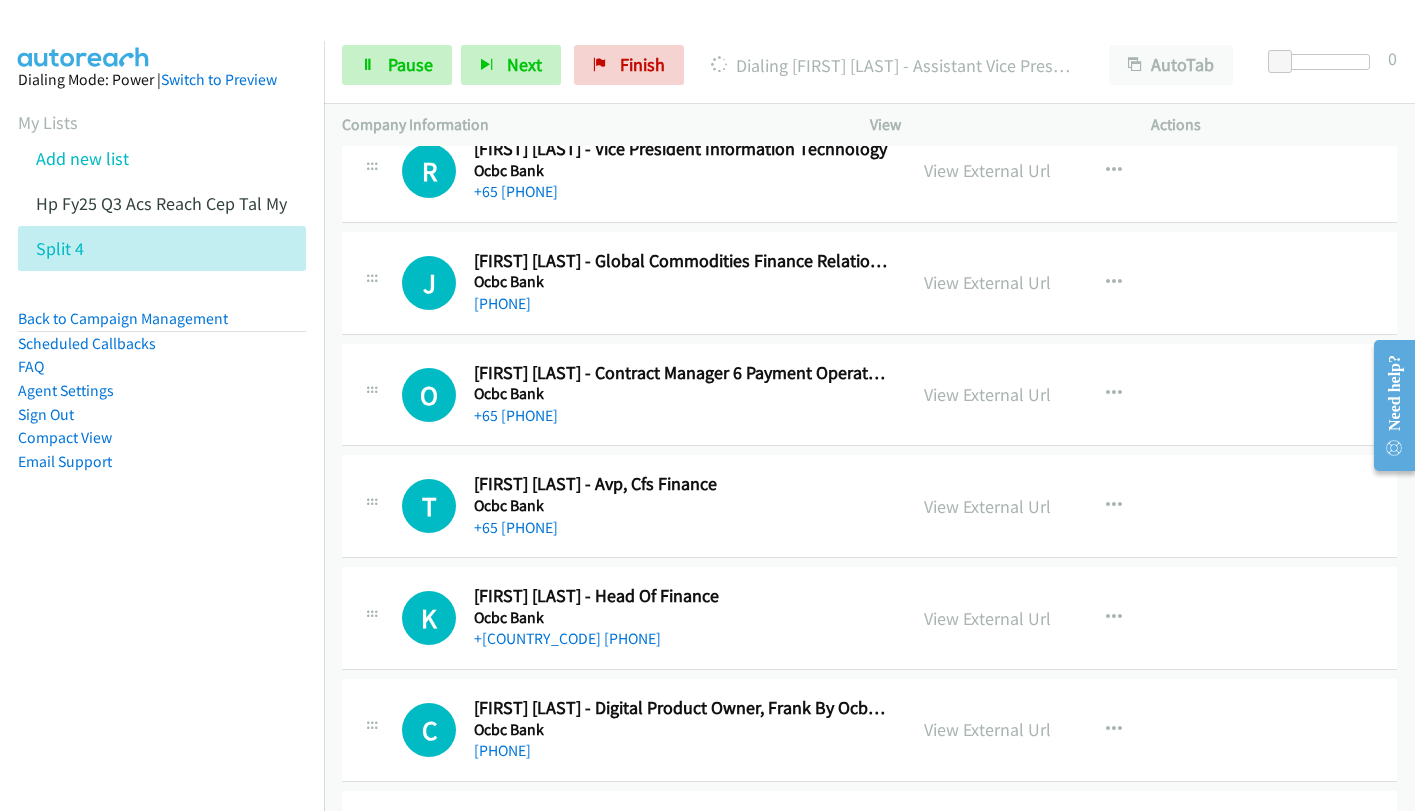 scroll, scrollTop: 2800, scrollLeft: 0, axis: vertical 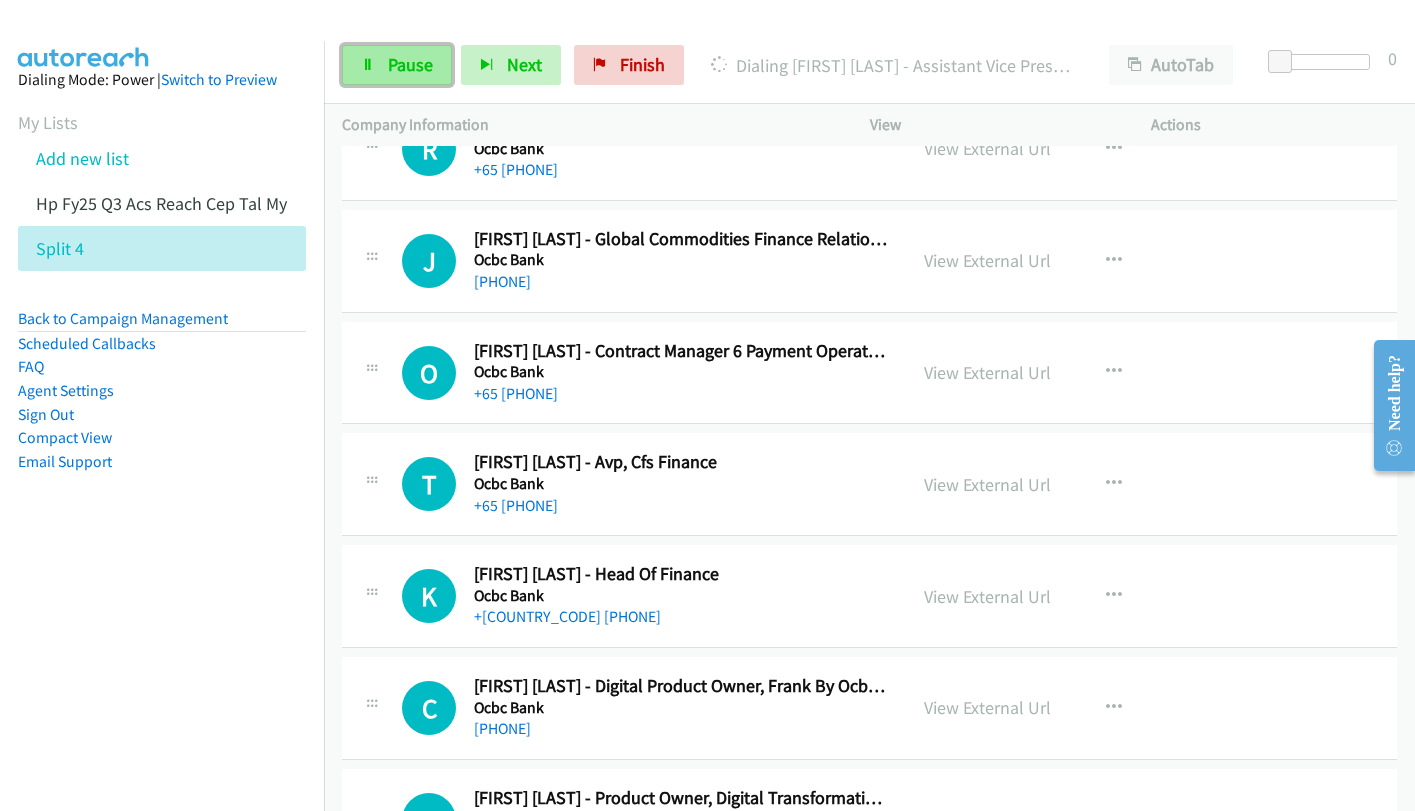 click at bounding box center (368, 66) 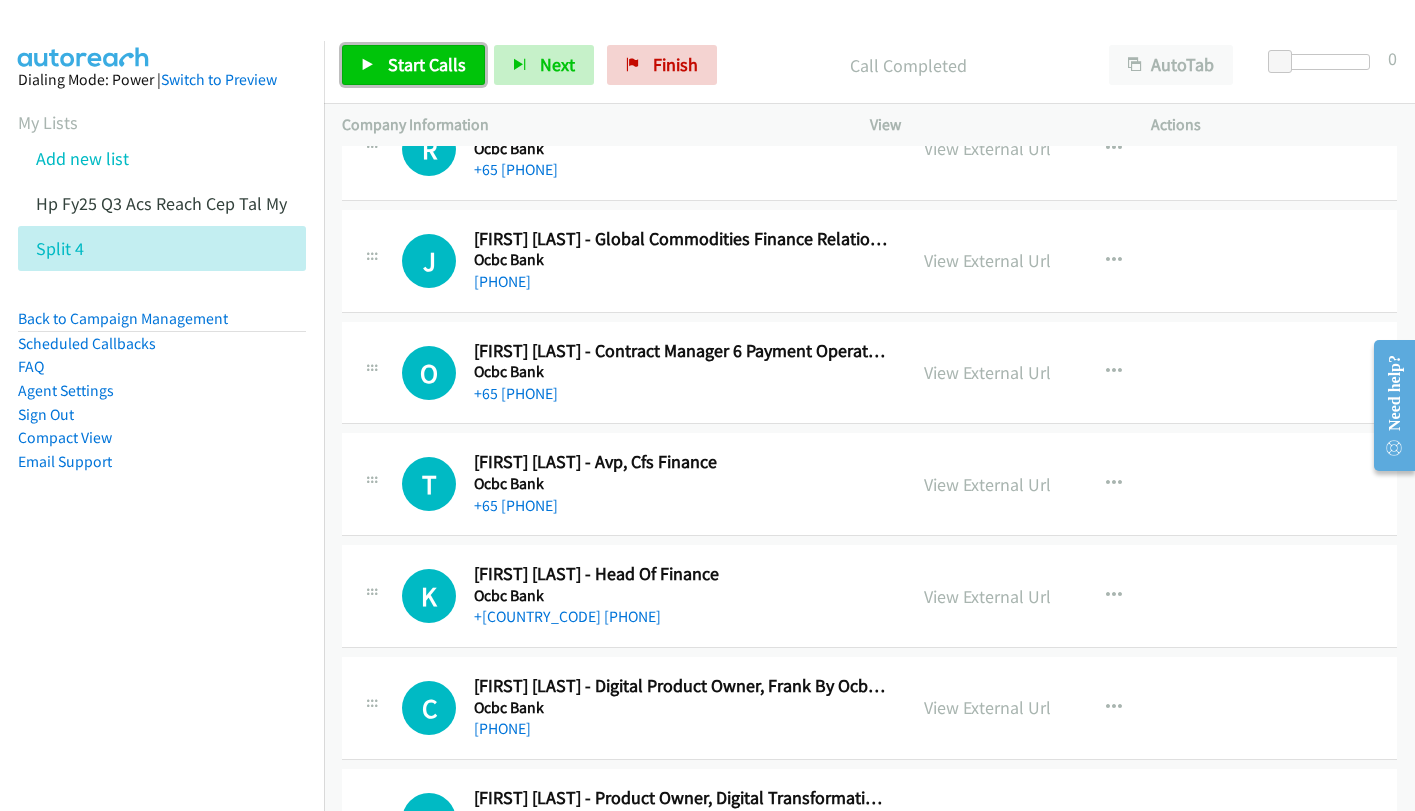 click at bounding box center [368, 66] 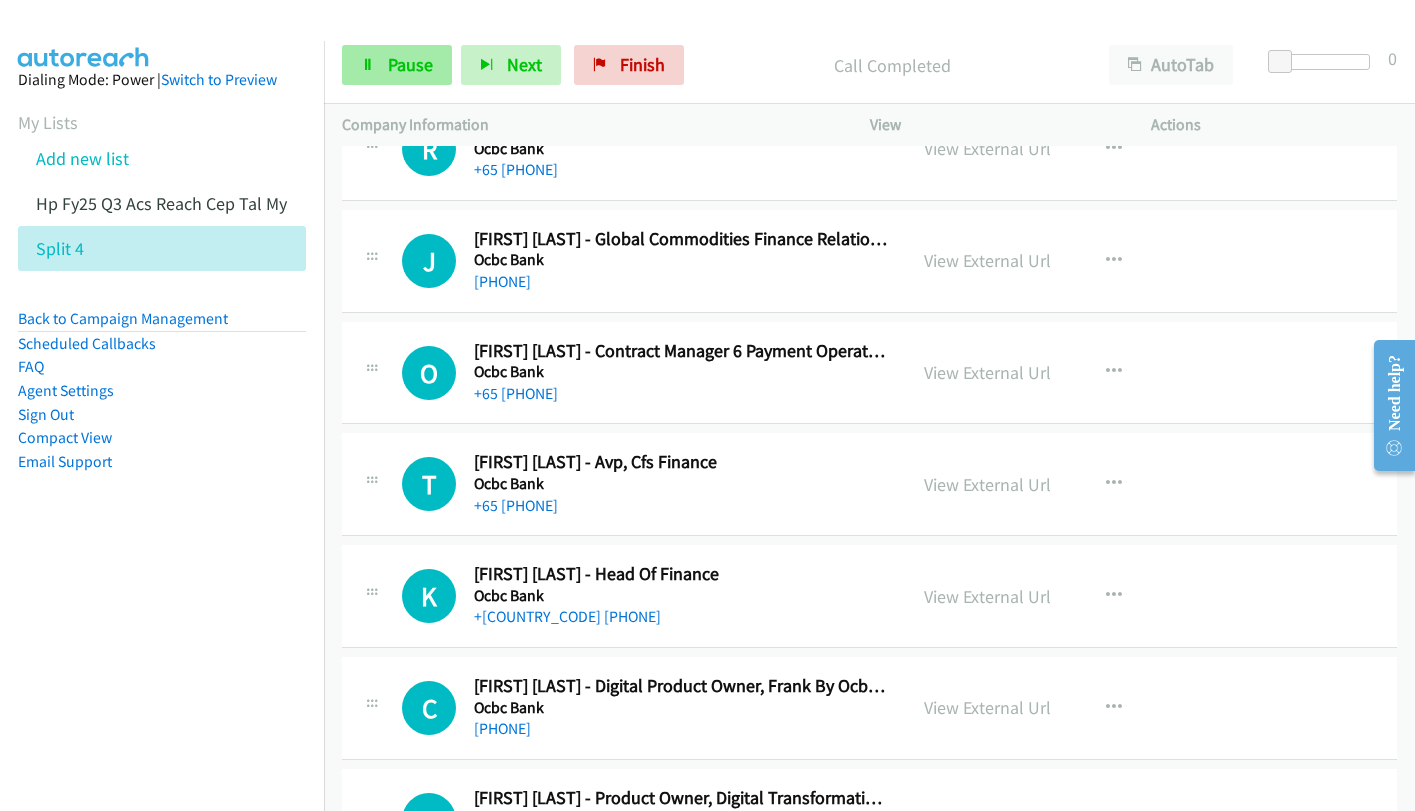 click on "Pause" at bounding box center [410, 64] 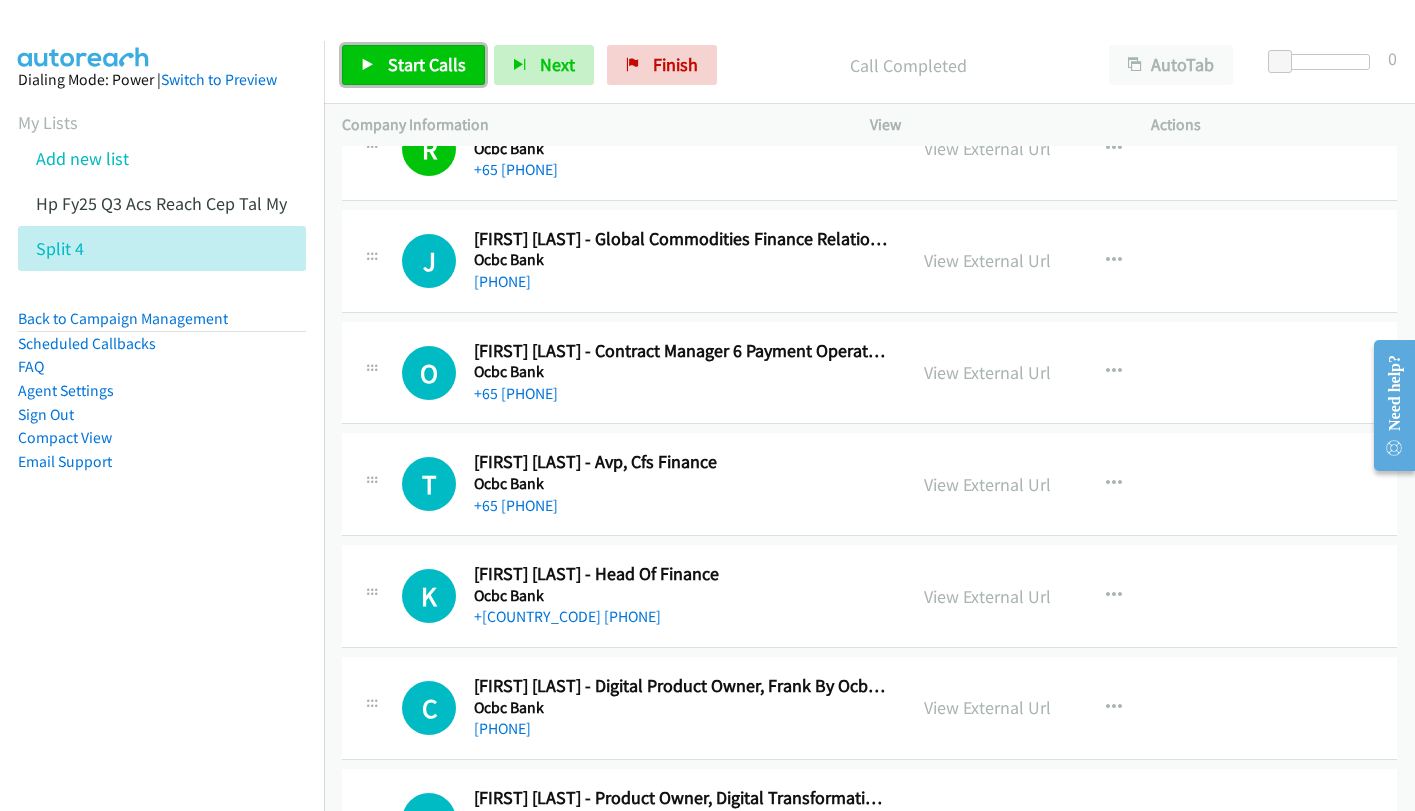 click on "Start Calls" at bounding box center (413, 65) 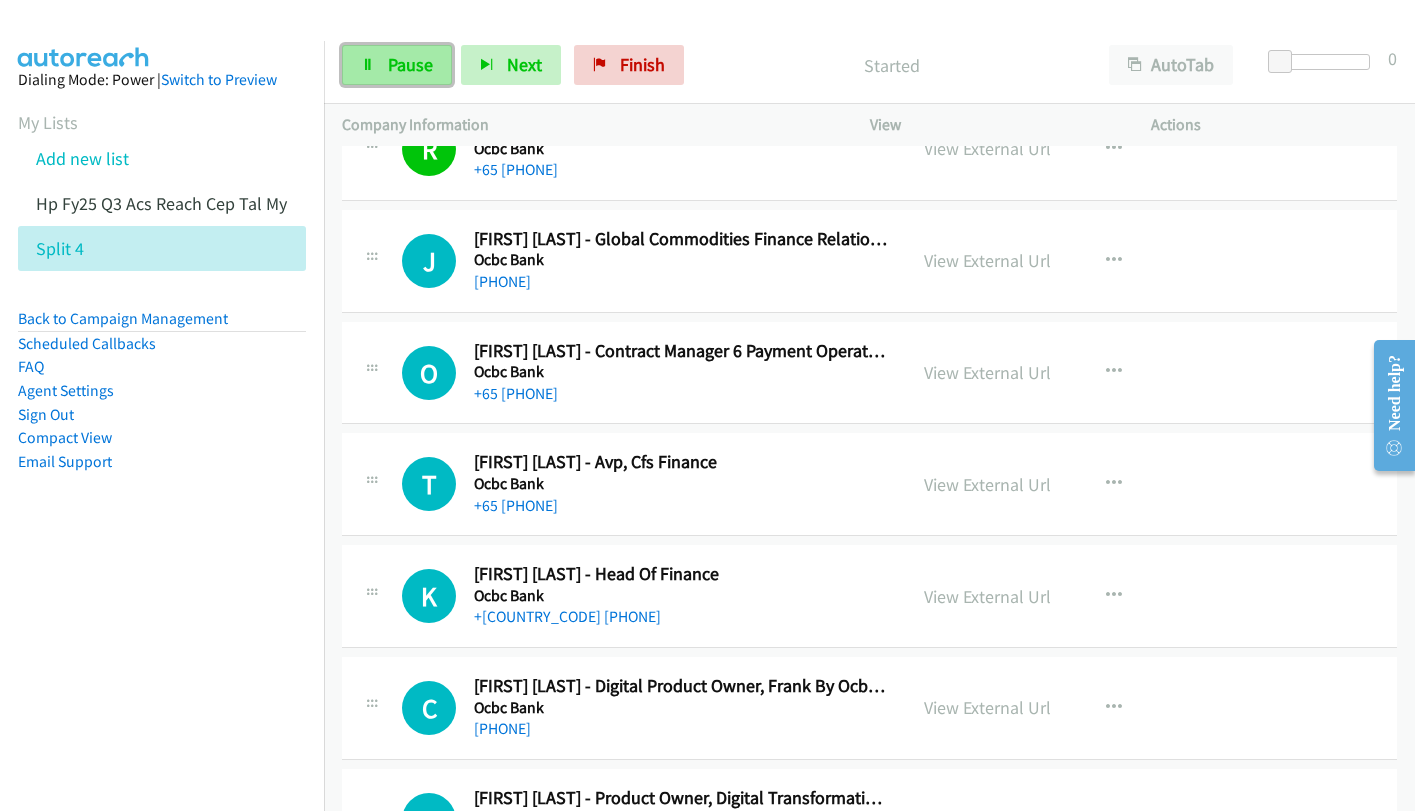 click on "Pause" at bounding box center [410, 64] 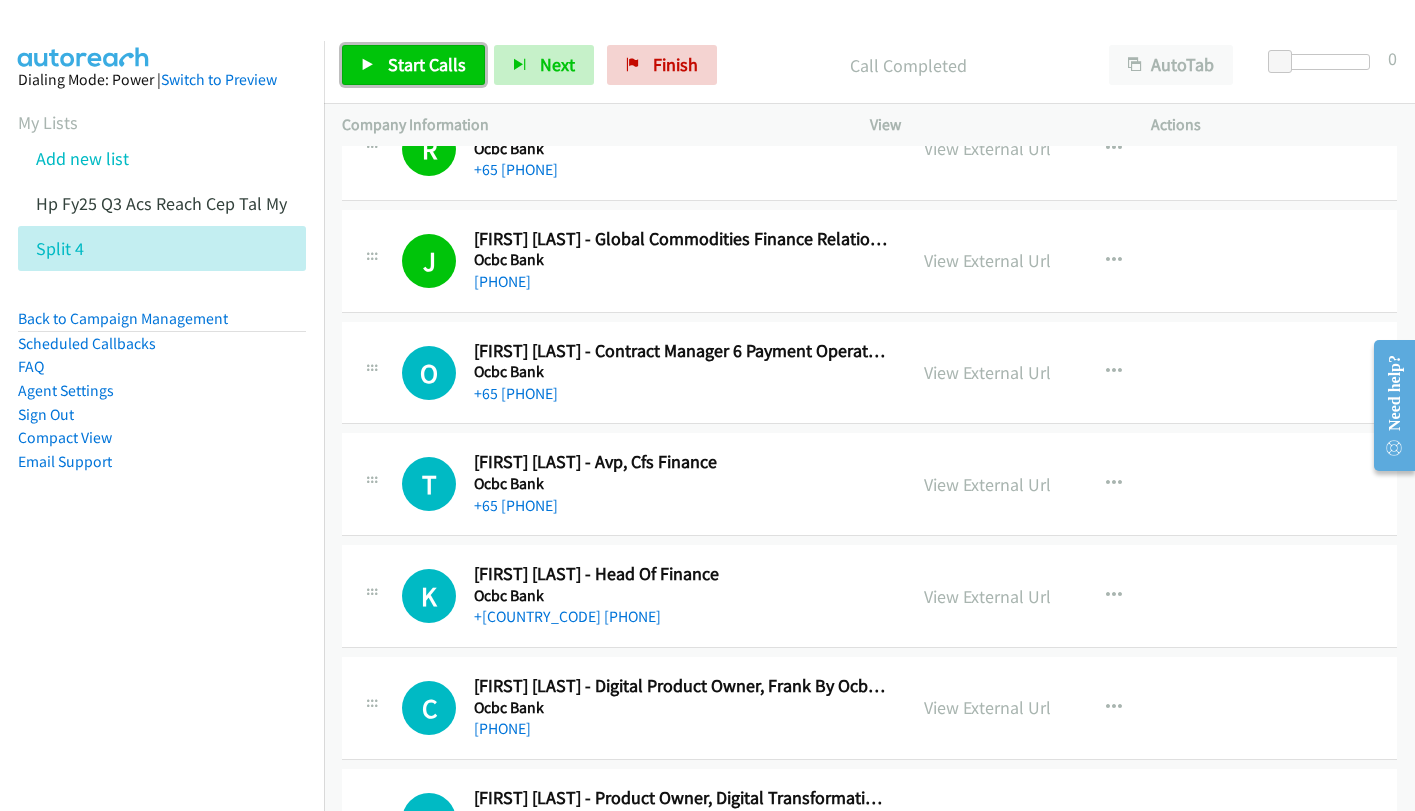 click on "Start Calls" at bounding box center [427, 64] 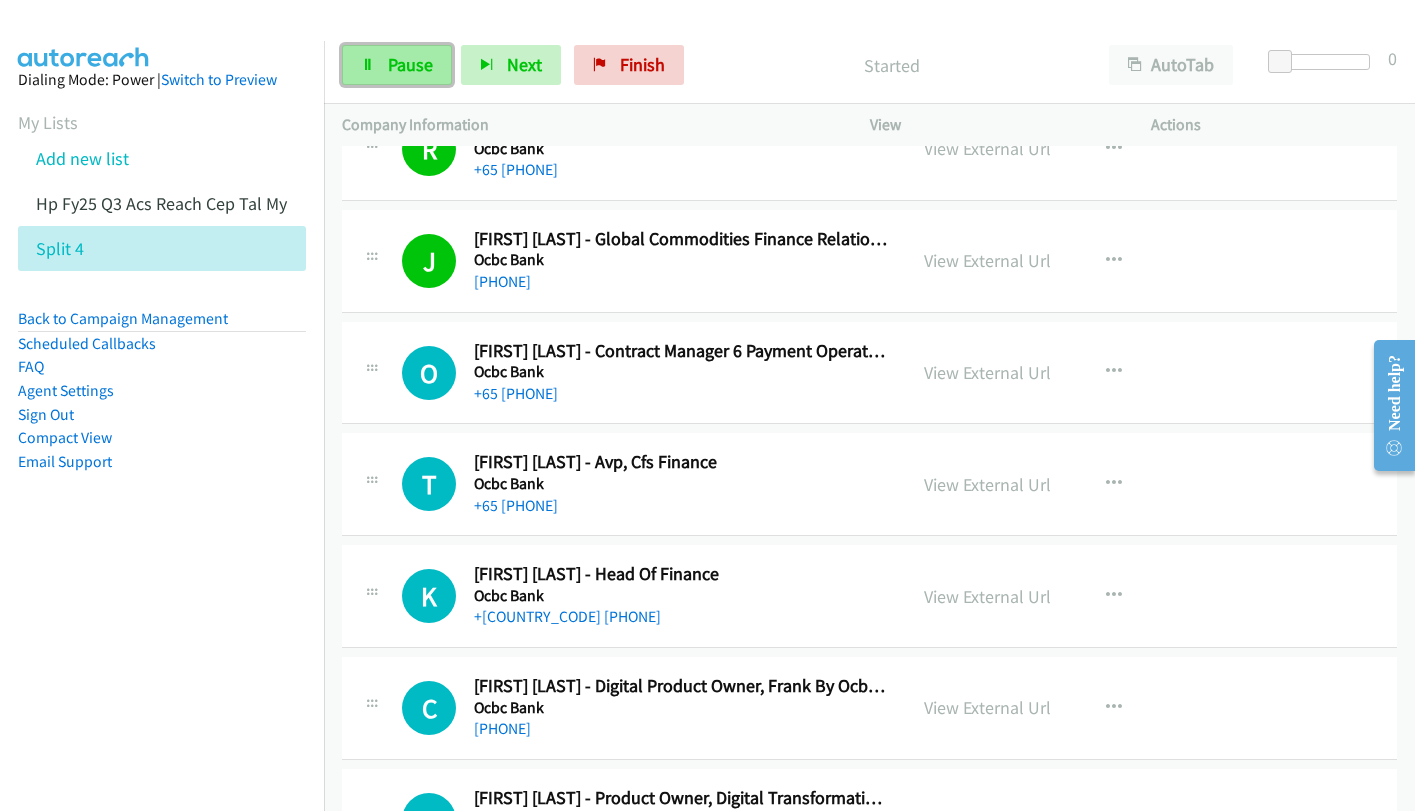 click on "Pause" at bounding box center [410, 64] 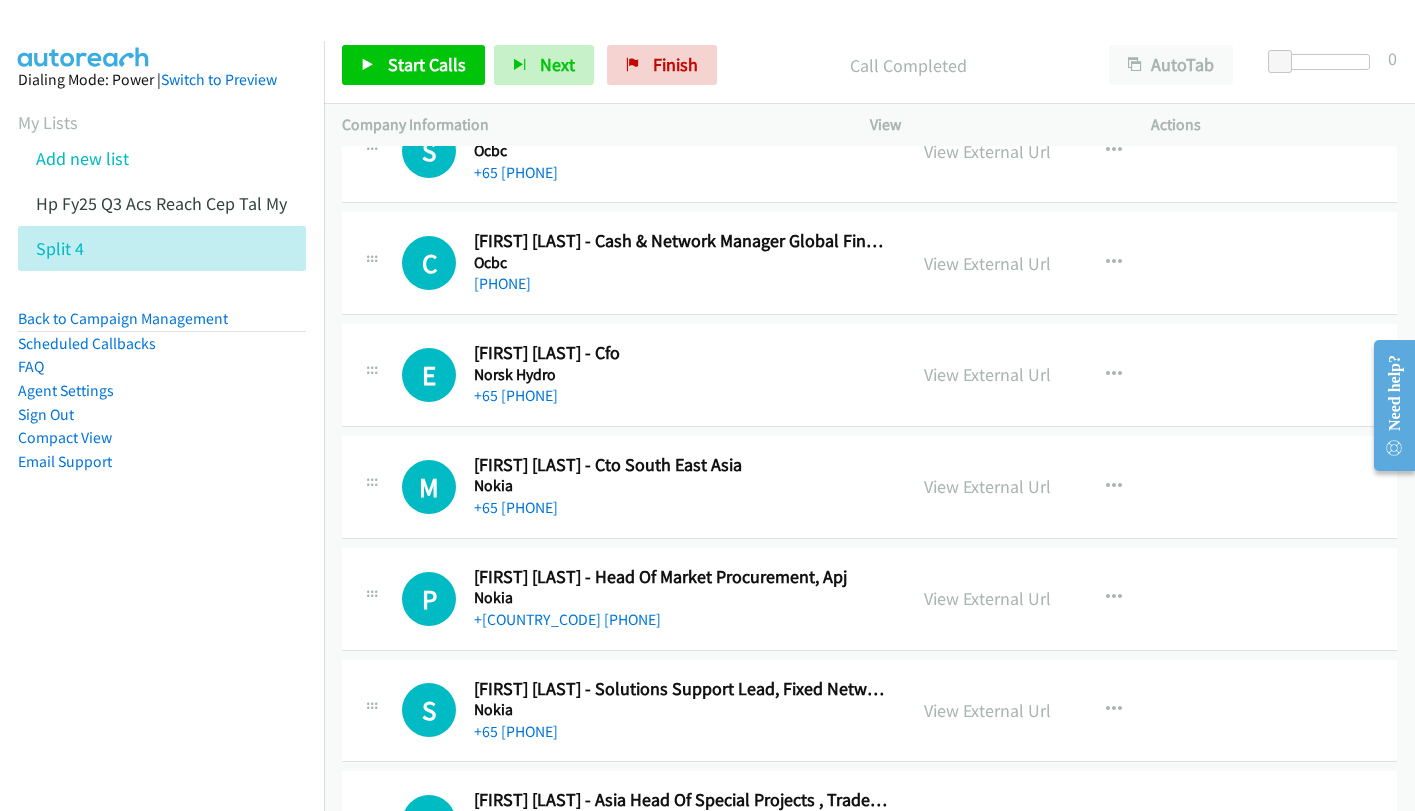 scroll, scrollTop: 8600, scrollLeft: 0, axis: vertical 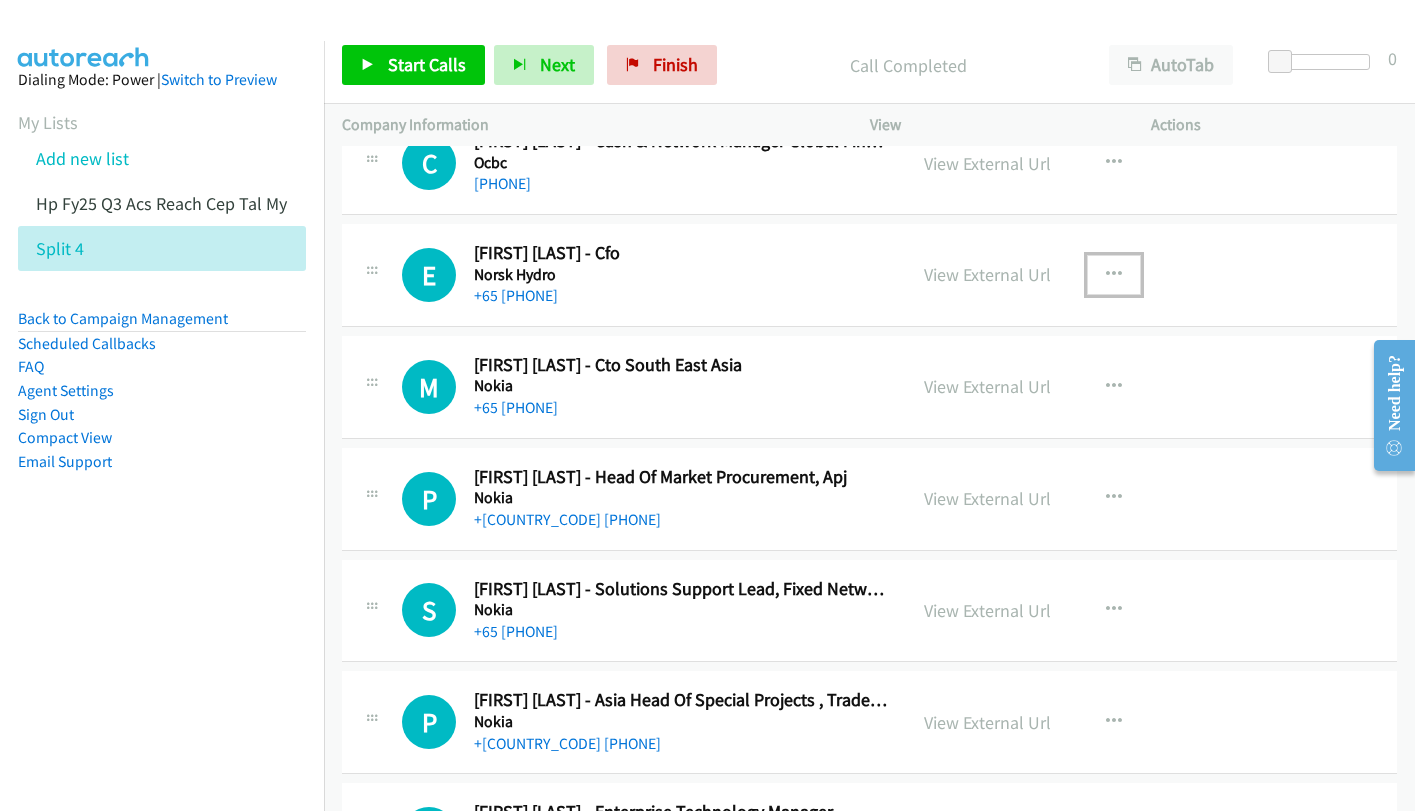 click at bounding box center (1114, 275) 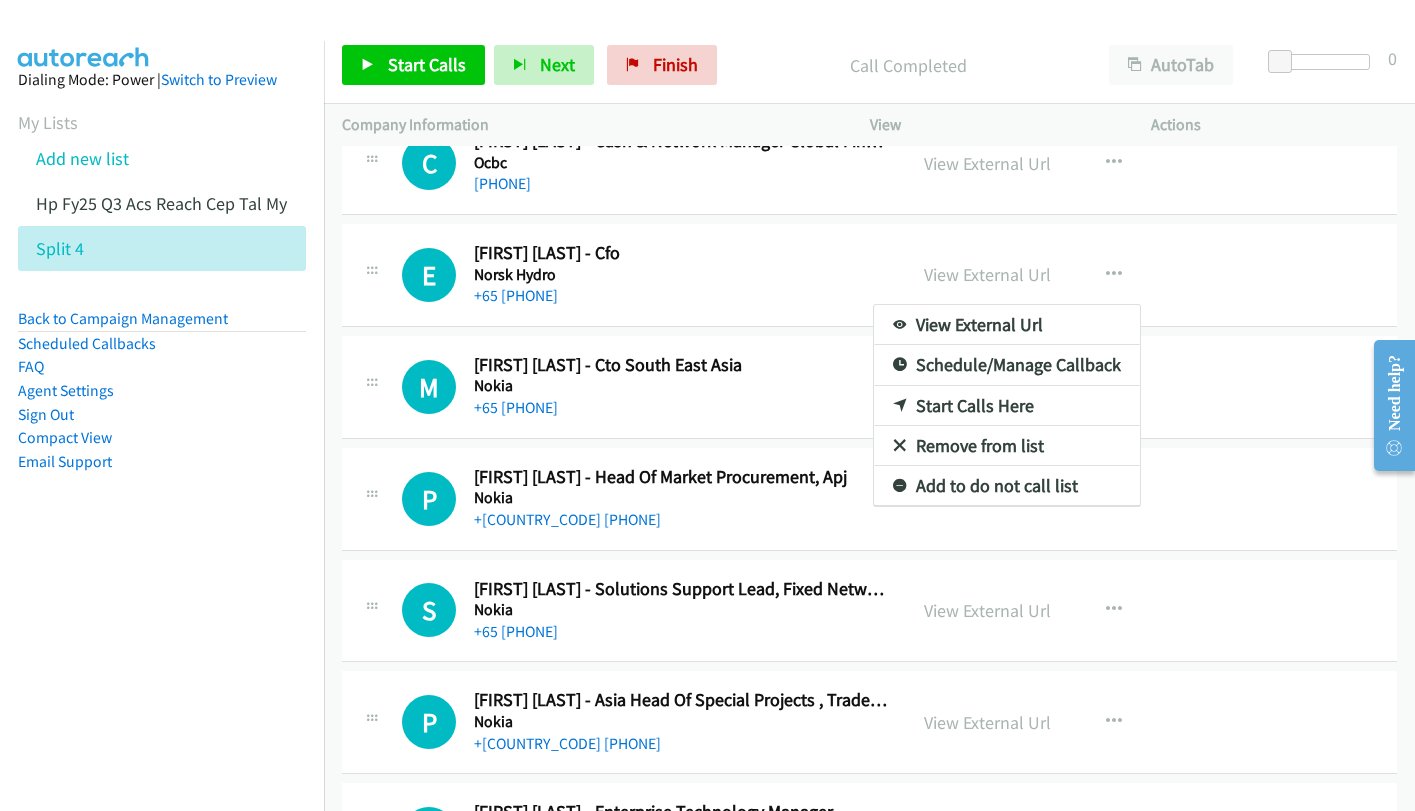 click on "Start Calls Here" at bounding box center [1007, 406] 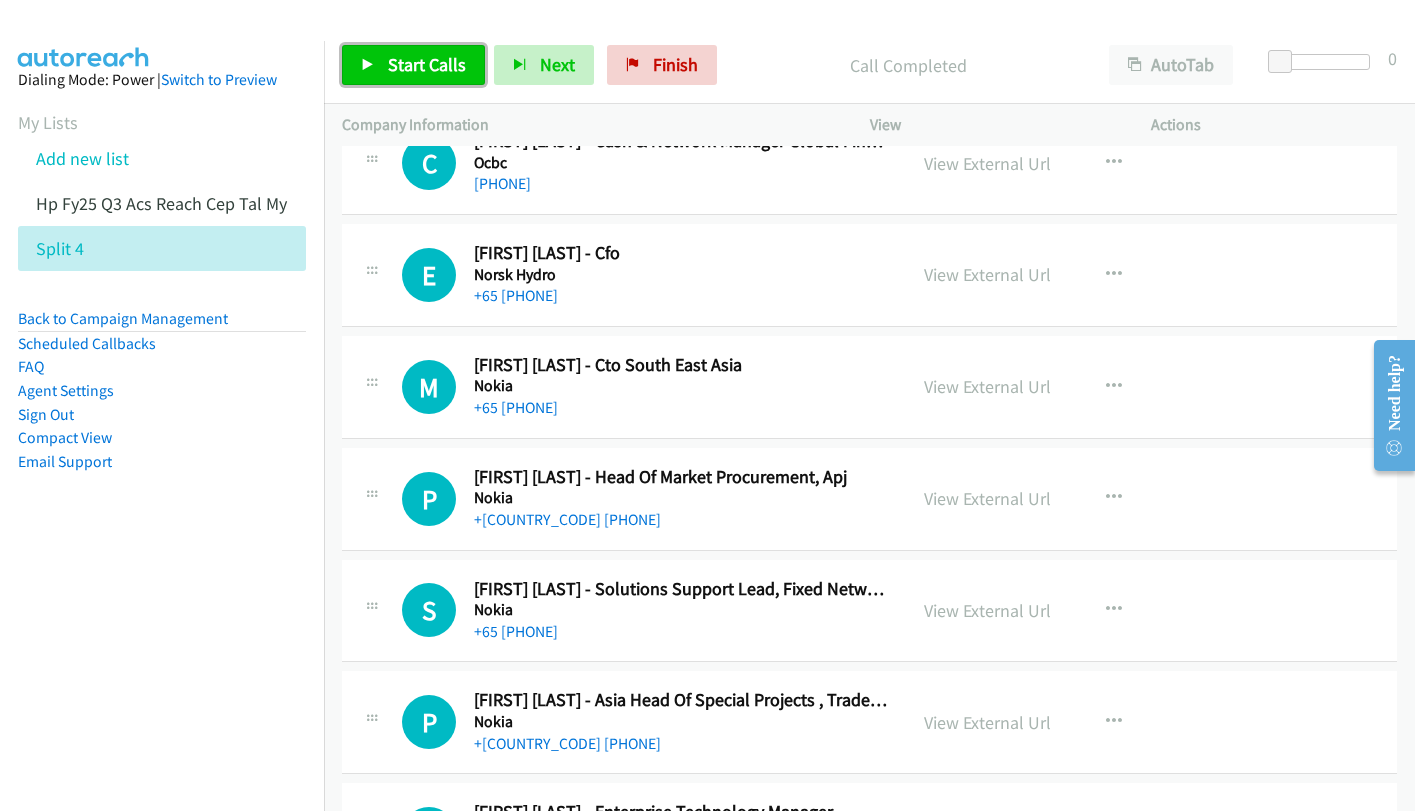 click on "Start Calls" at bounding box center [427, 64] 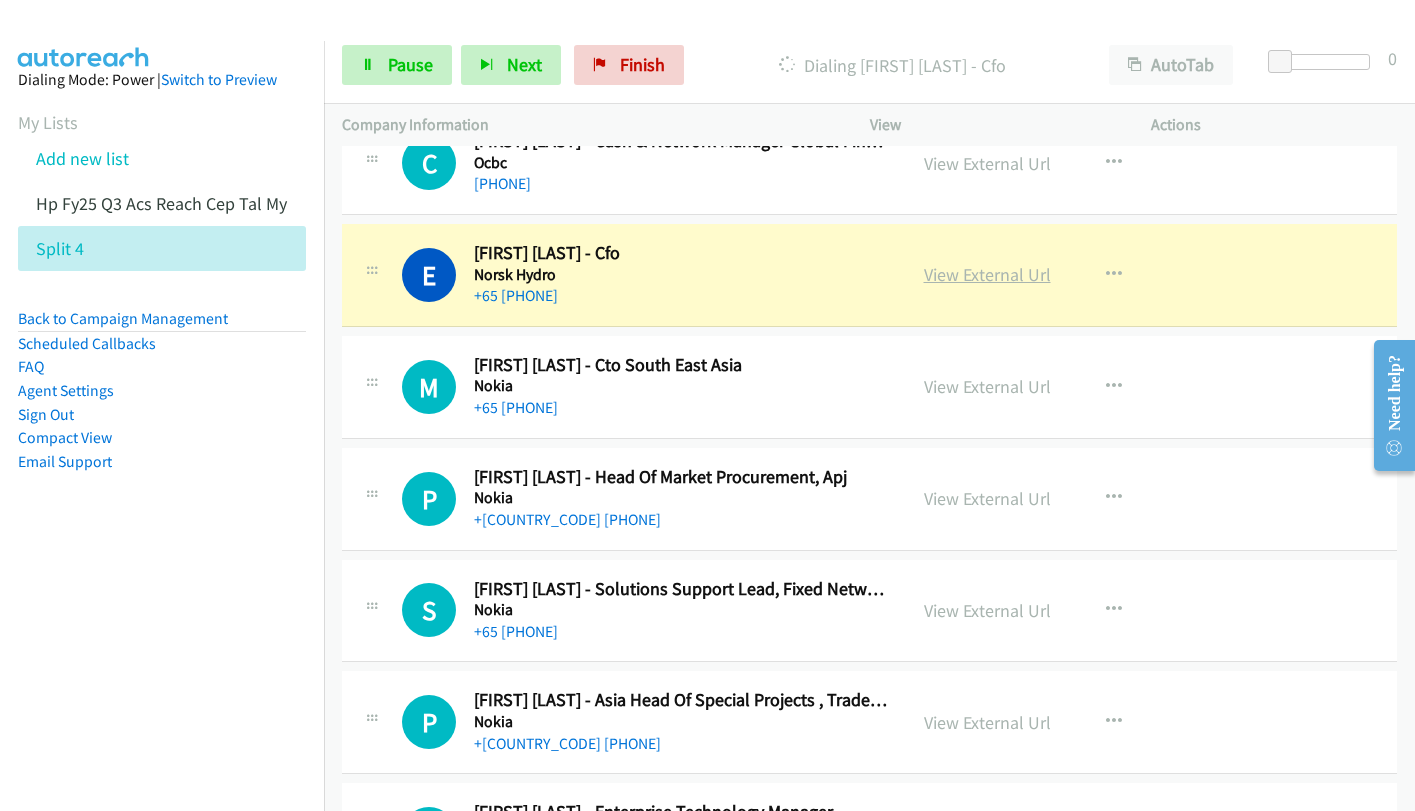 click on "View External Url" at bounding box center [987, 274] 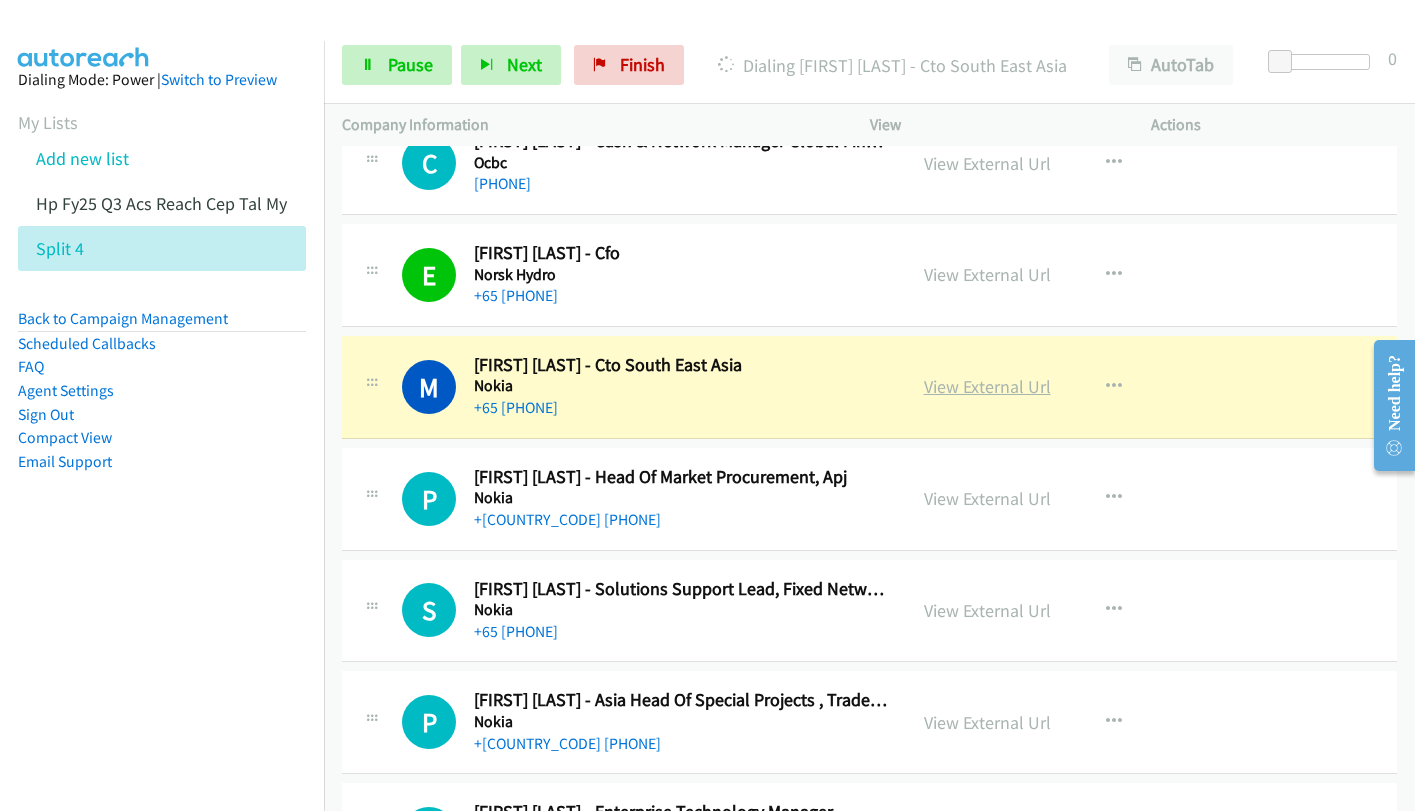click on "View External Url" at bounding box center [987, 386] 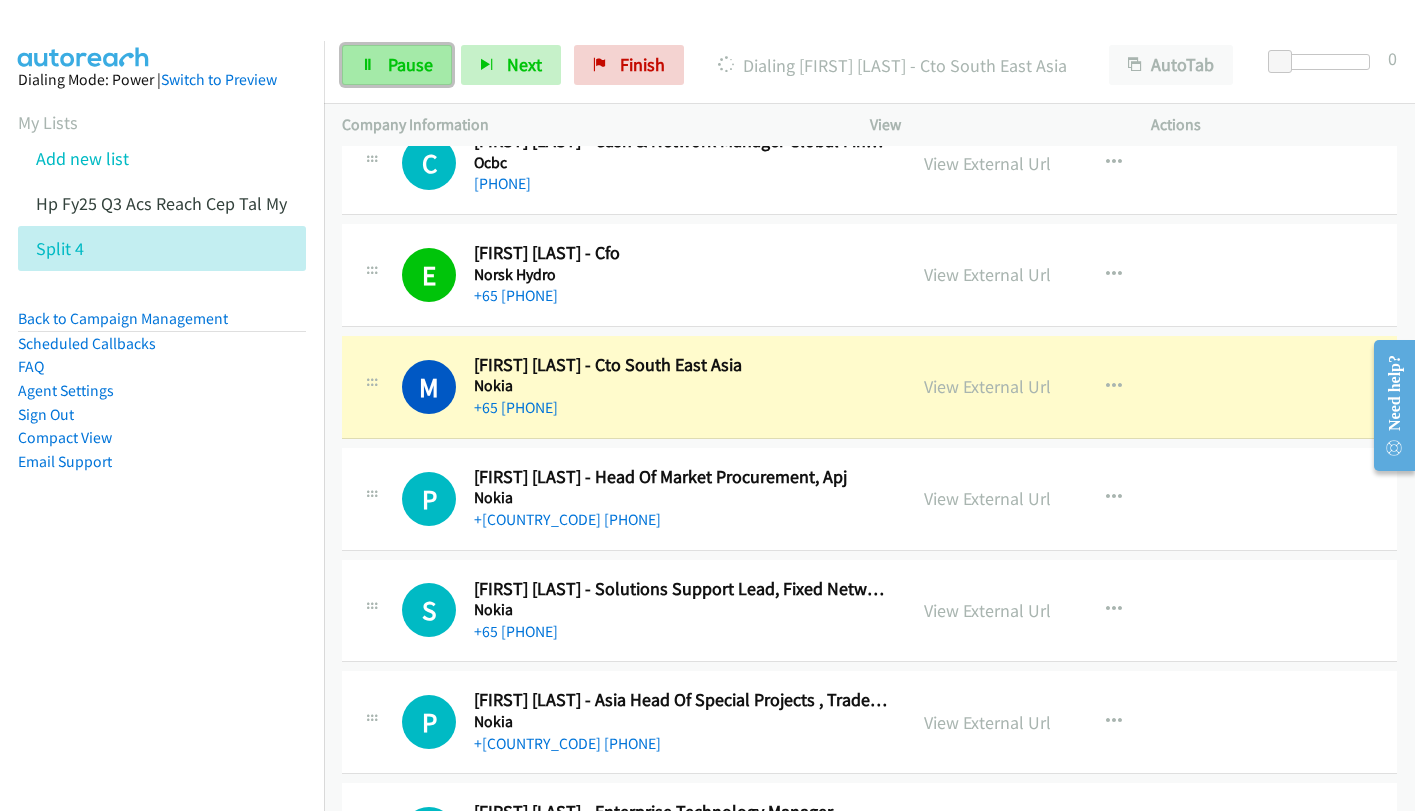 click on "Pause" at bounding box center (410, 64) 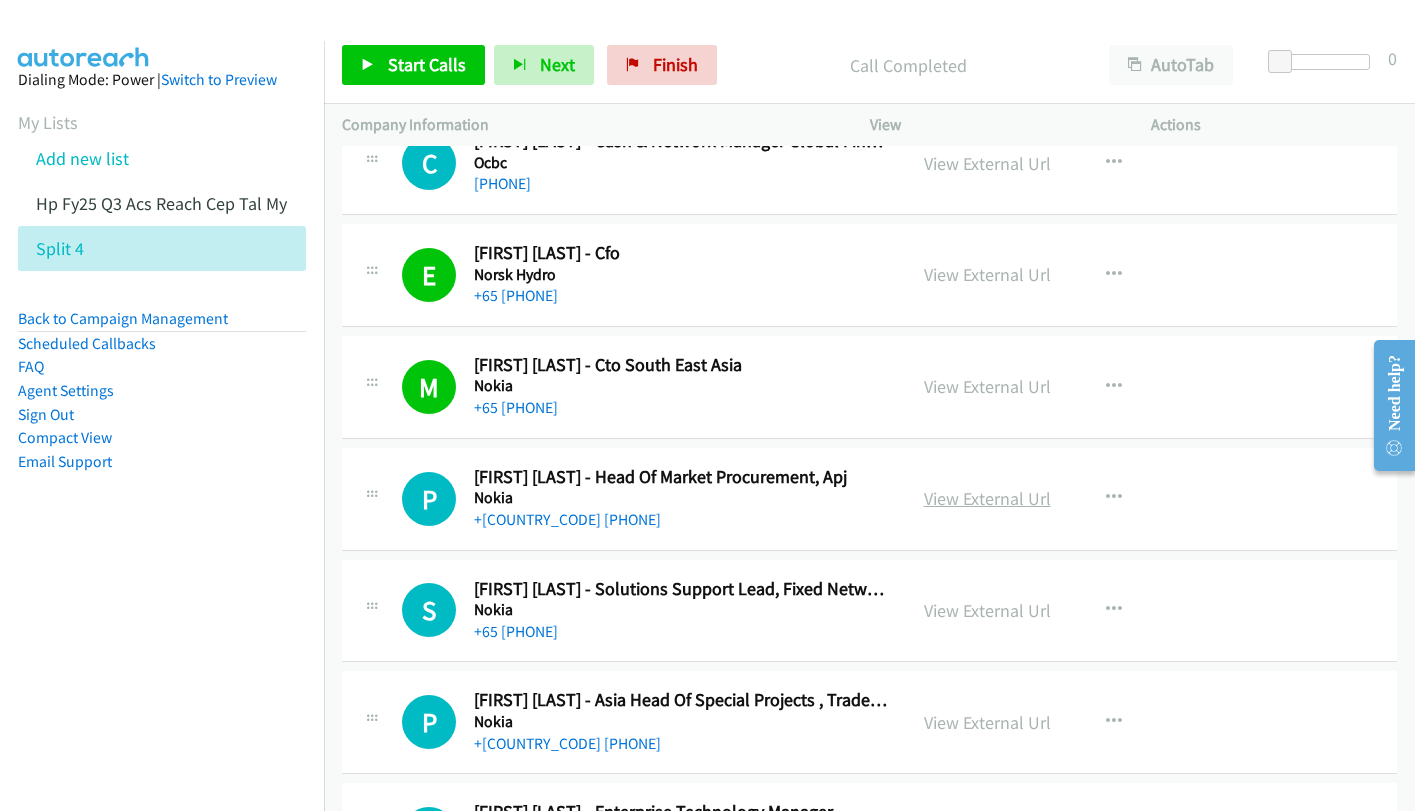 click on "View External Url" at bounding box center (987, 498) 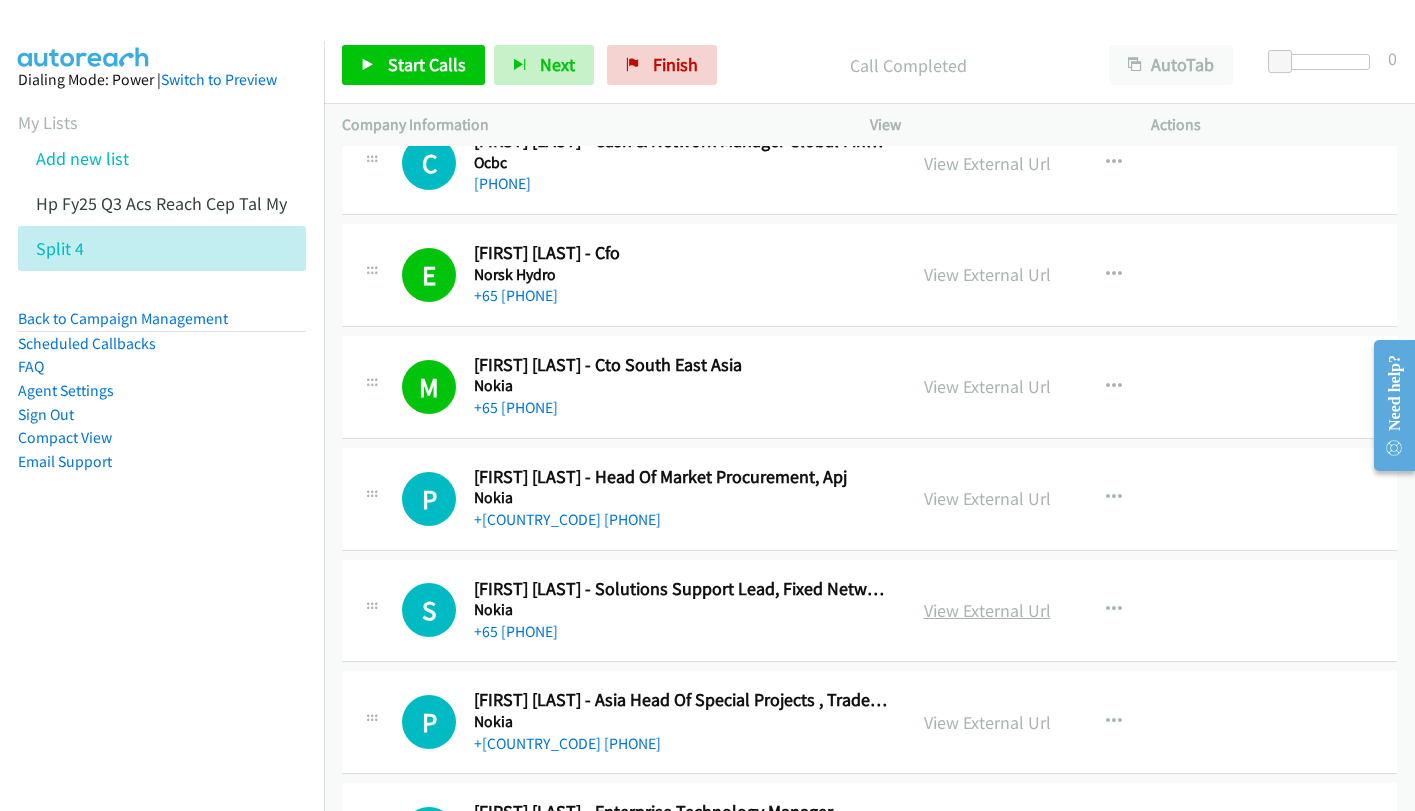 click on "View External Url" at bounding box center [987, 610] 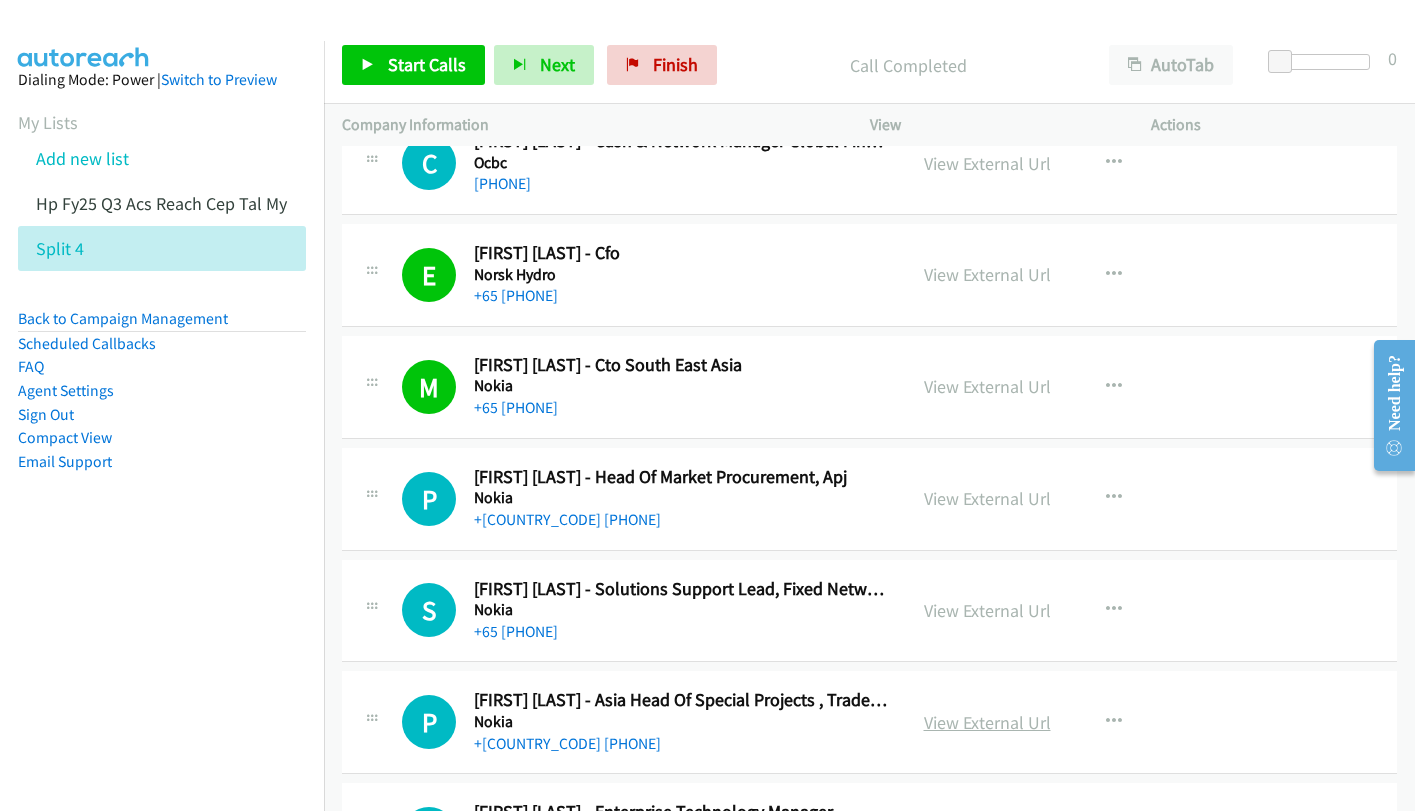 click on "View External Url" at bounding box center [987, 722] 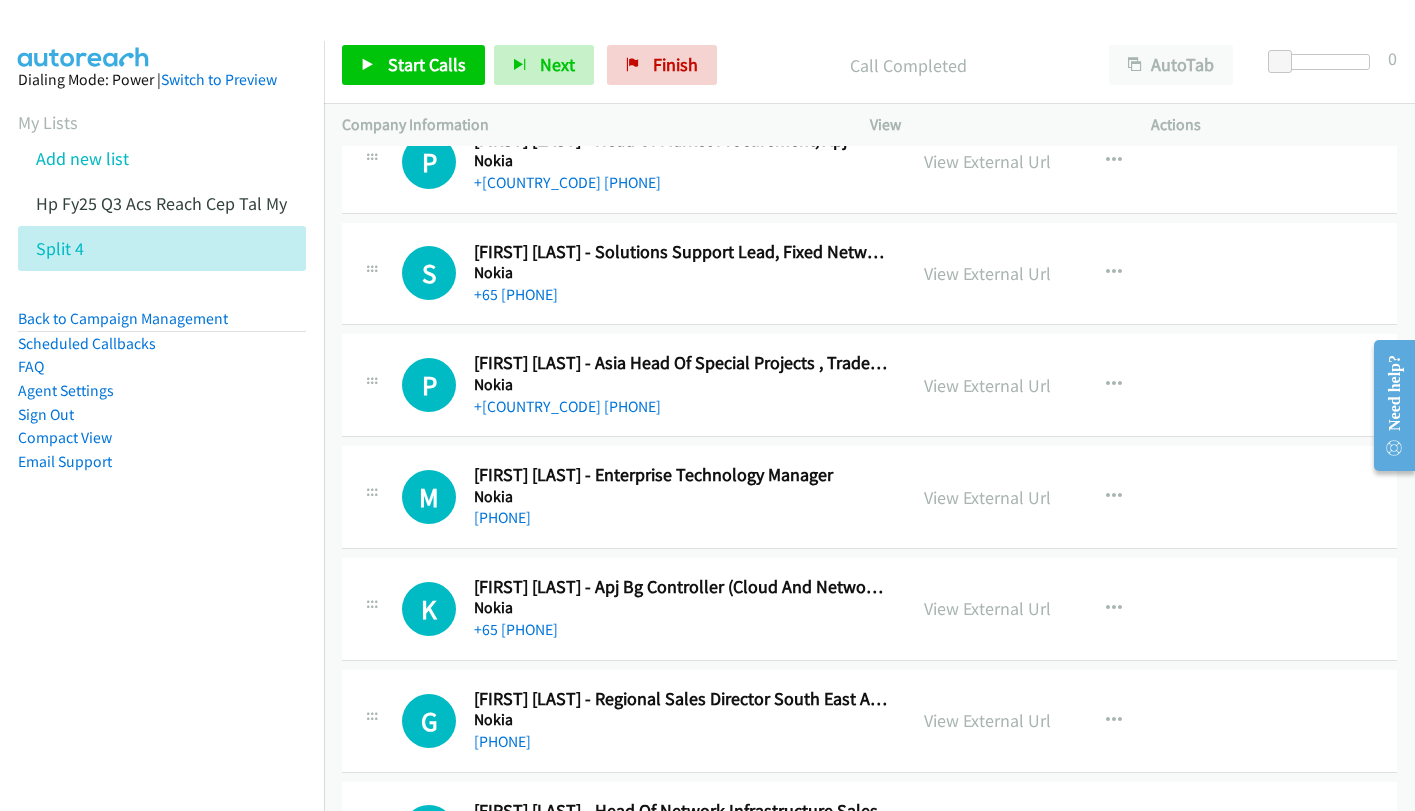 scroll, scrollTop: 9000, scrollLeft: 0, axis: vertical 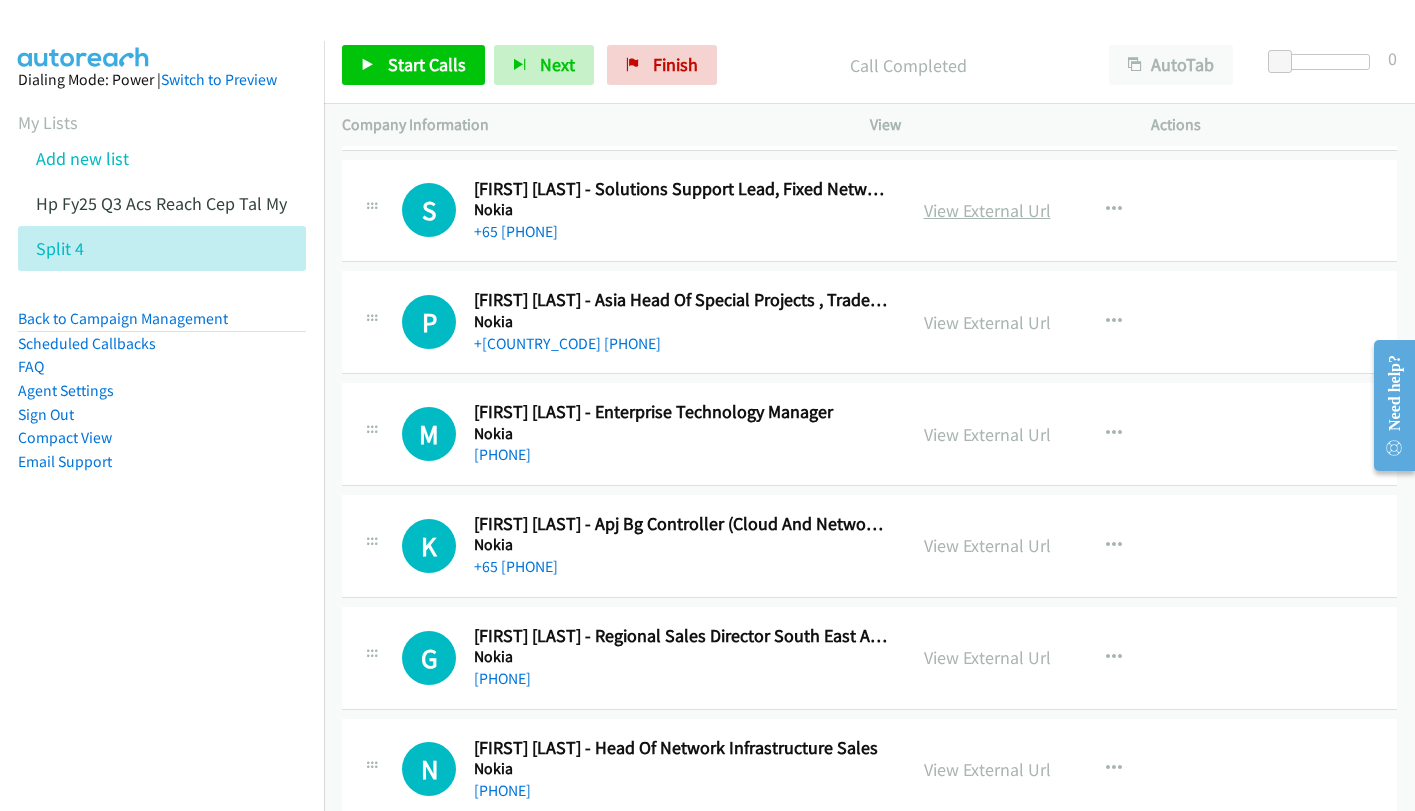 click on "View External Url" at bounding box center [987, 210] 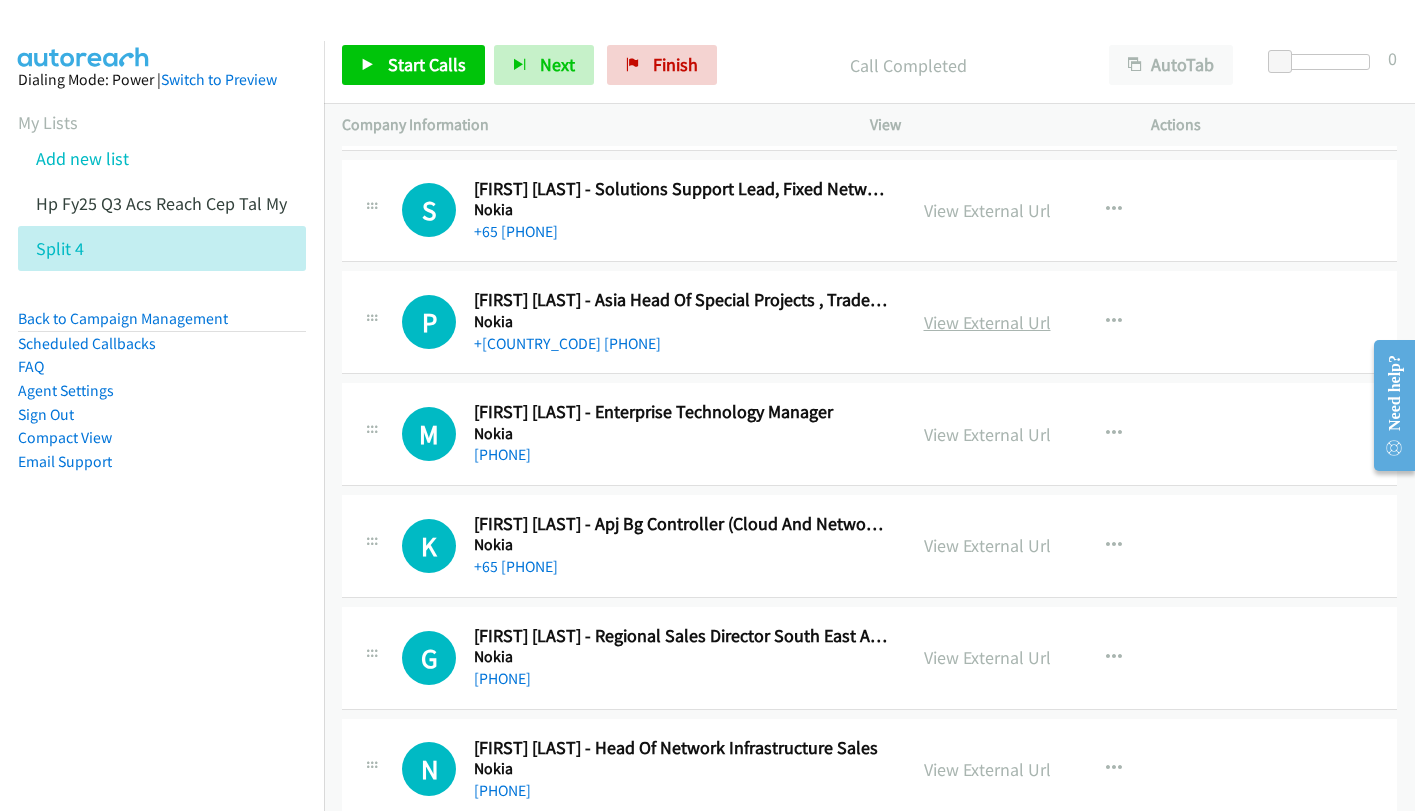 click on "View External Url" at bounding box center [987, 322] 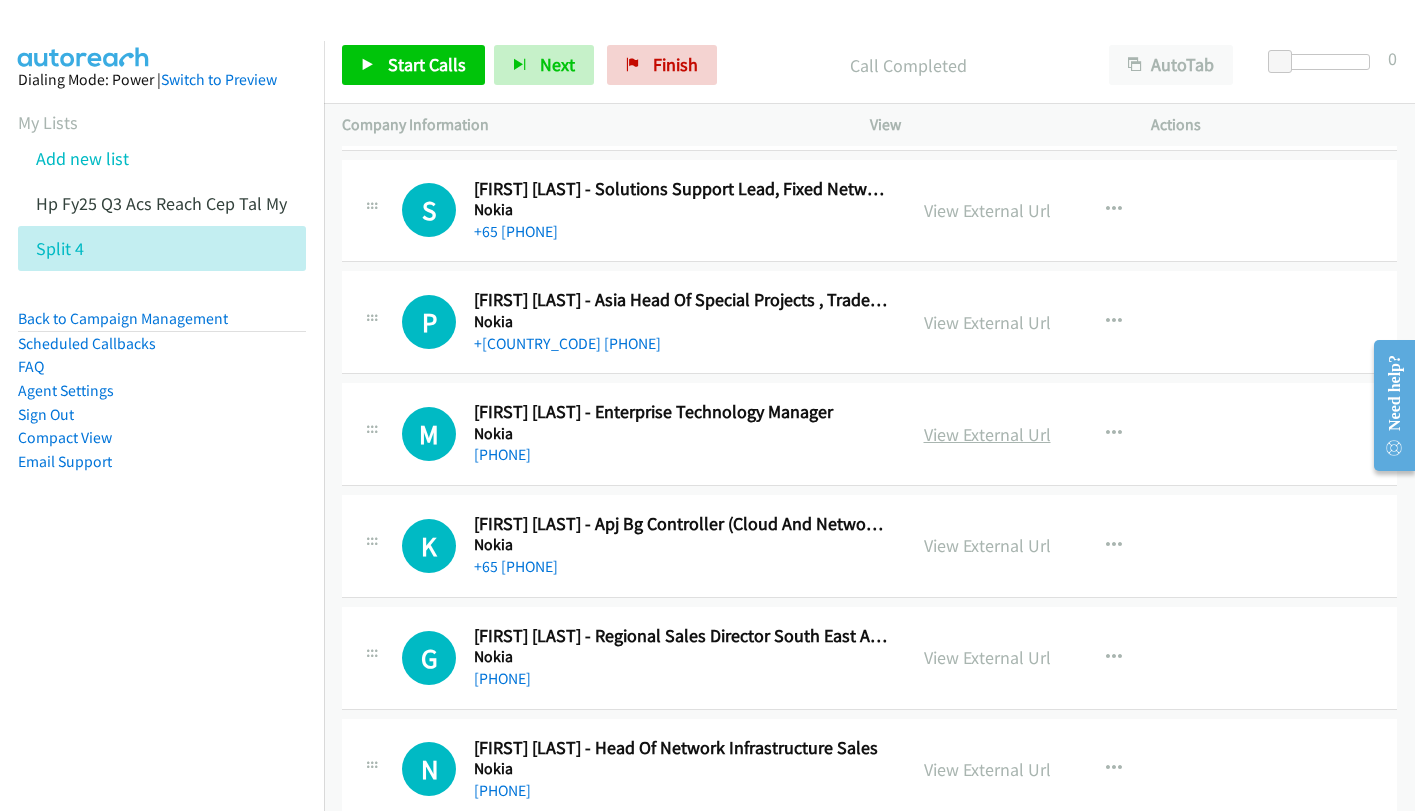 click on "View External Url" at bounding box center [987, 434] 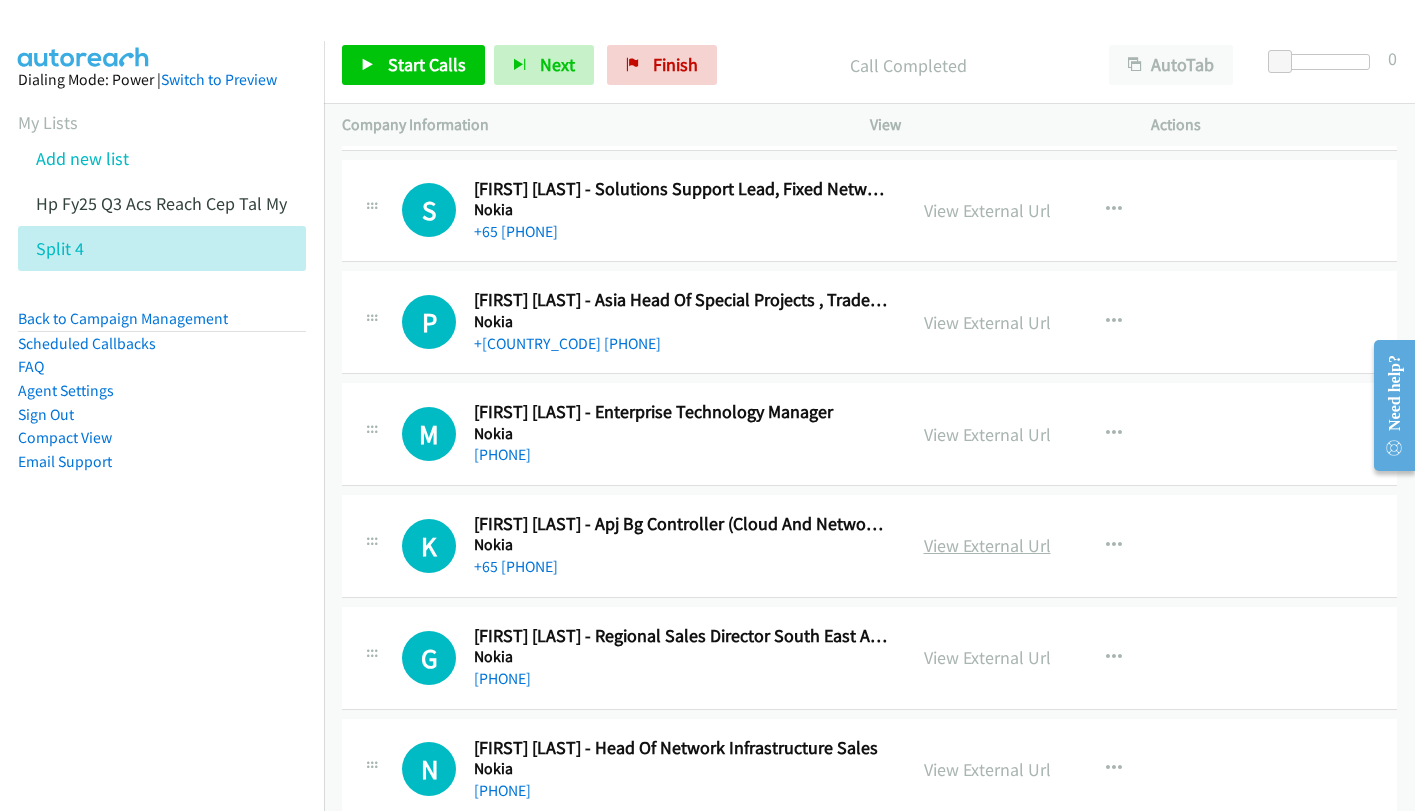 click on "View External Url" at bounding box center (987, 545) 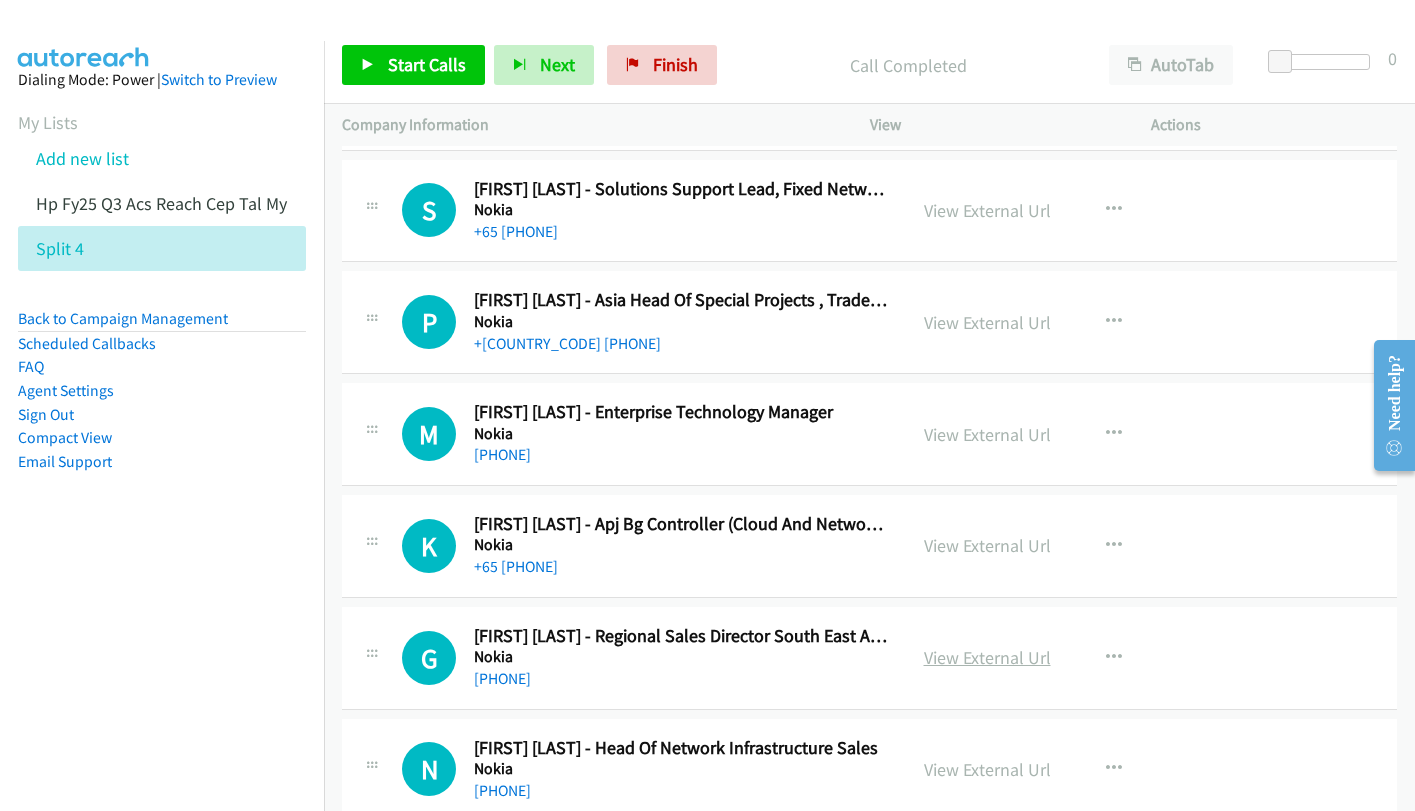 click on "View External Url" at bounding box center [987, 657] 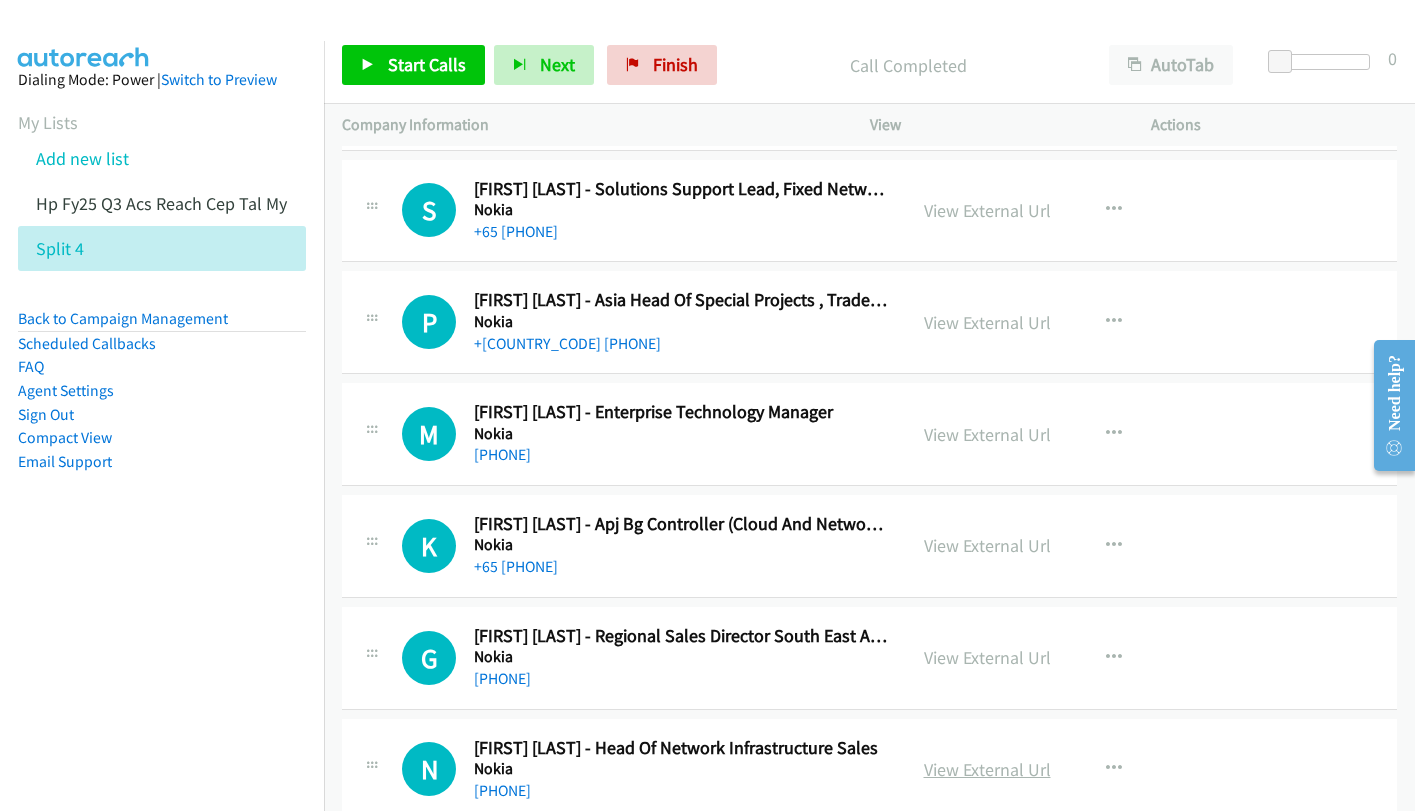 click on "View External Url" at bounding box center (987, 769) 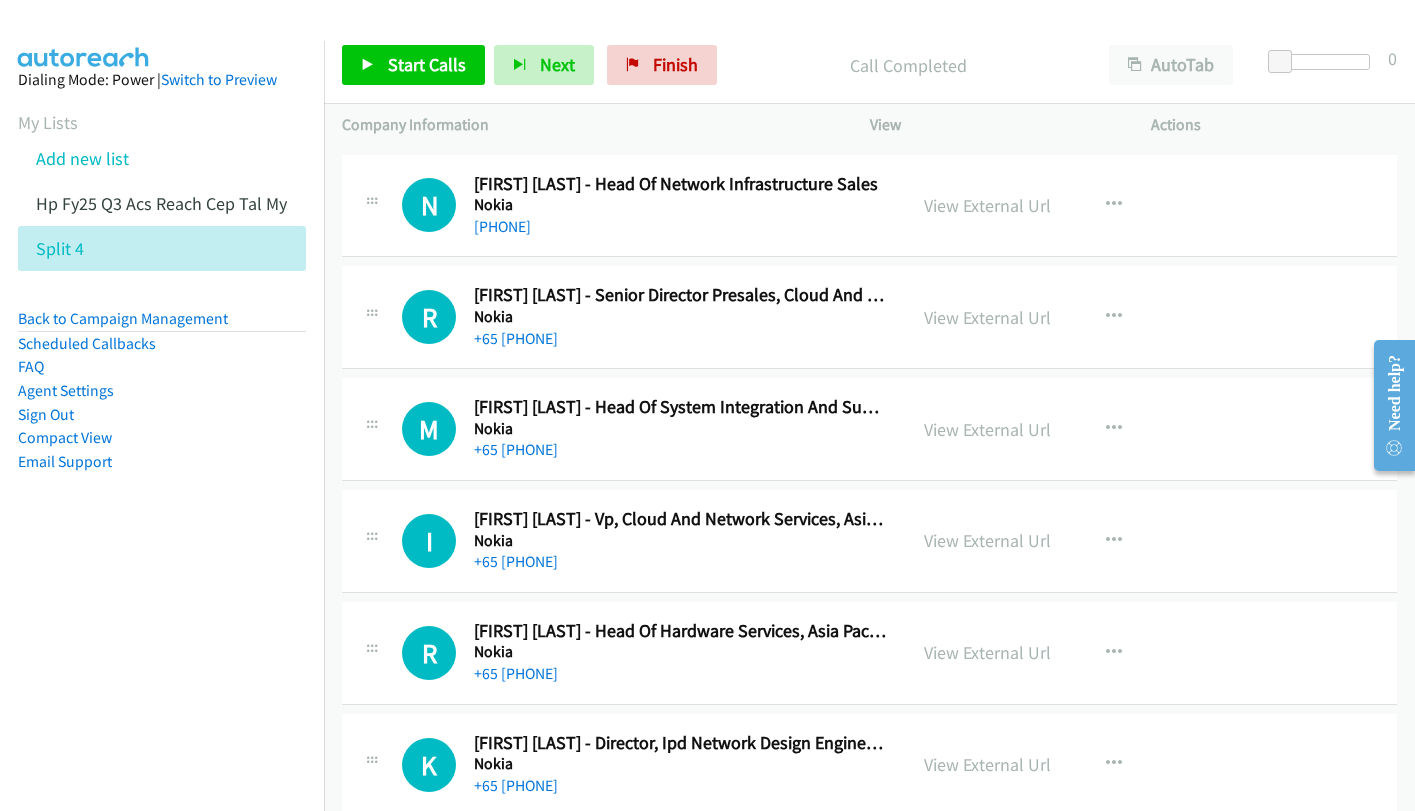 scroll, scrollTop: 9600, scrollLeft: 0, axis: vertical 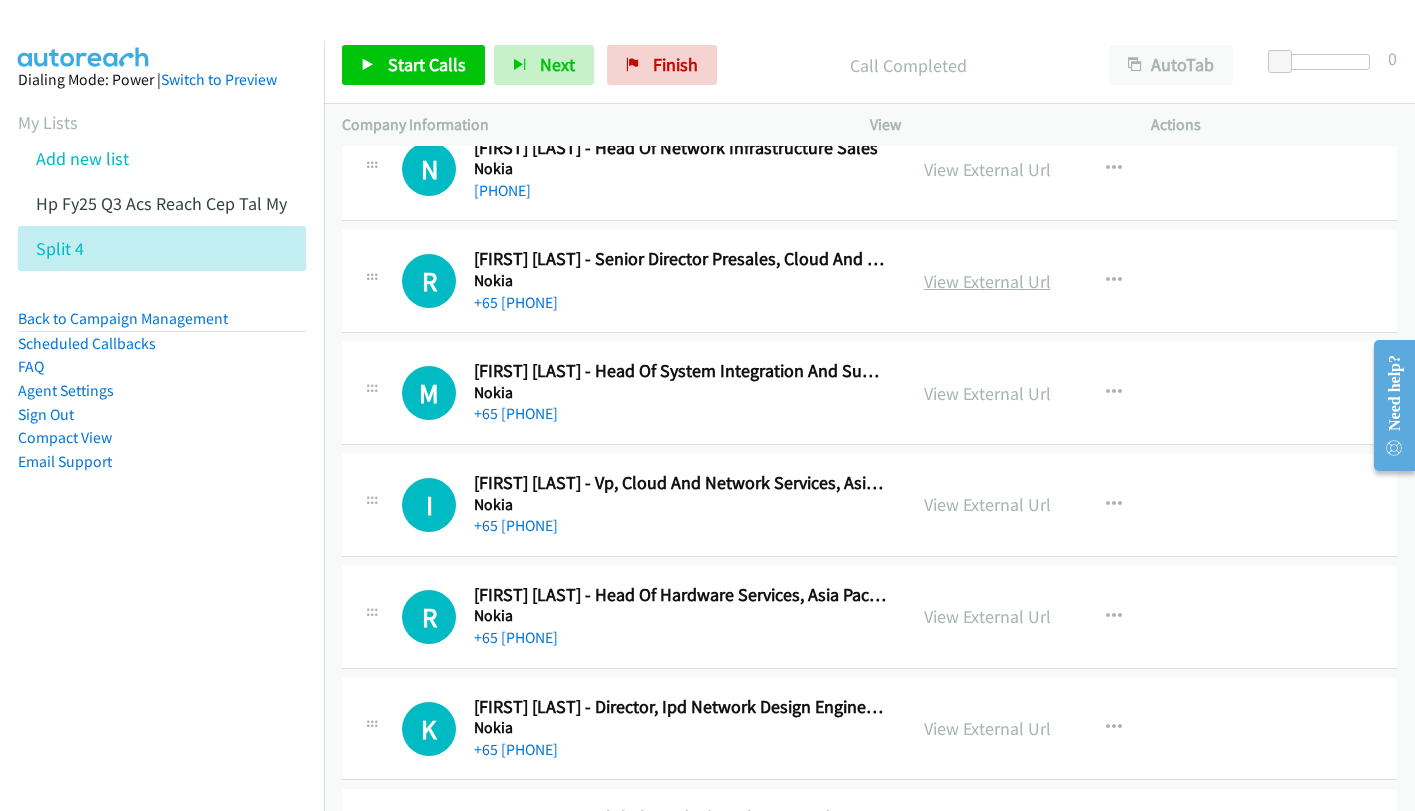 click on "View External Url" at bounding box center (987, 281) 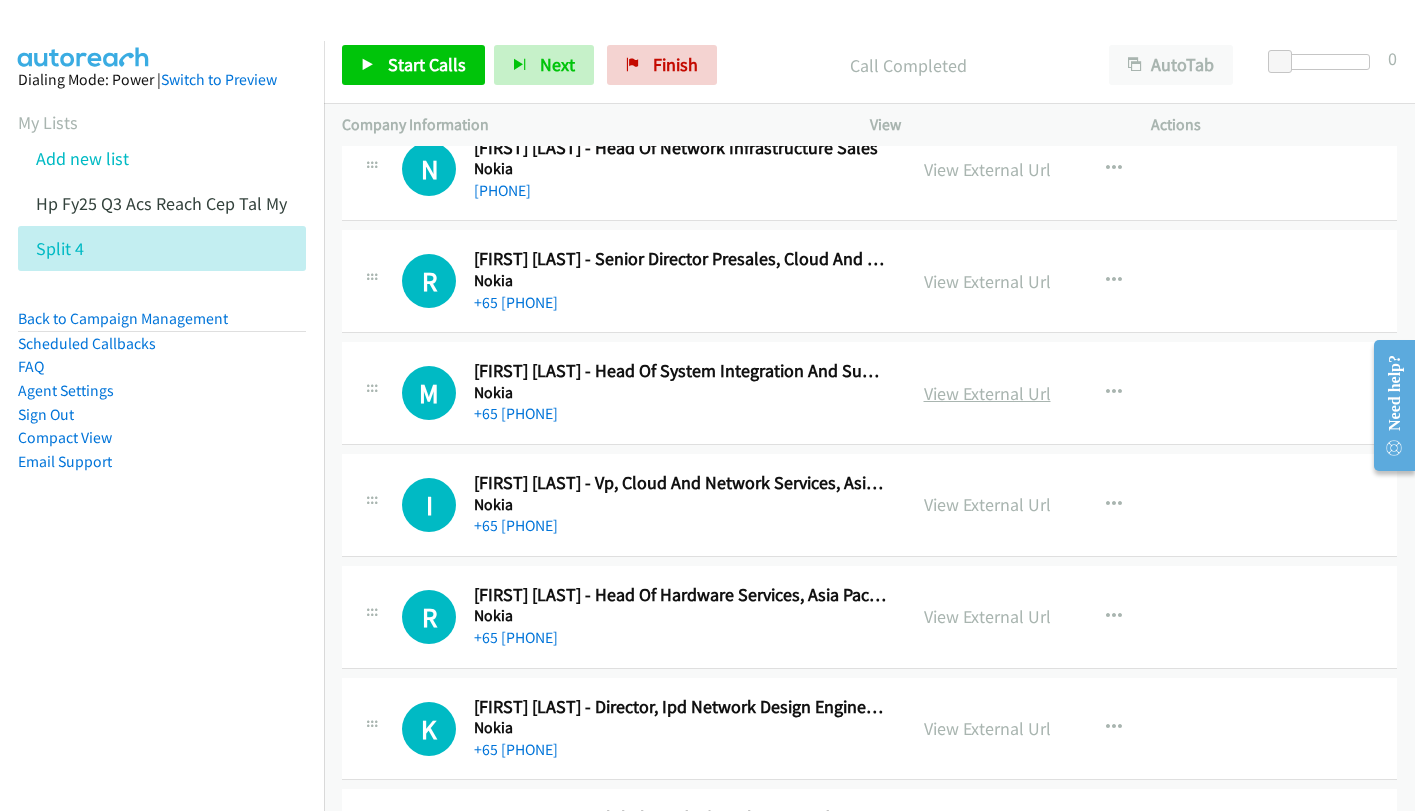 click on "View External Url" at bounding box center [987, 393] 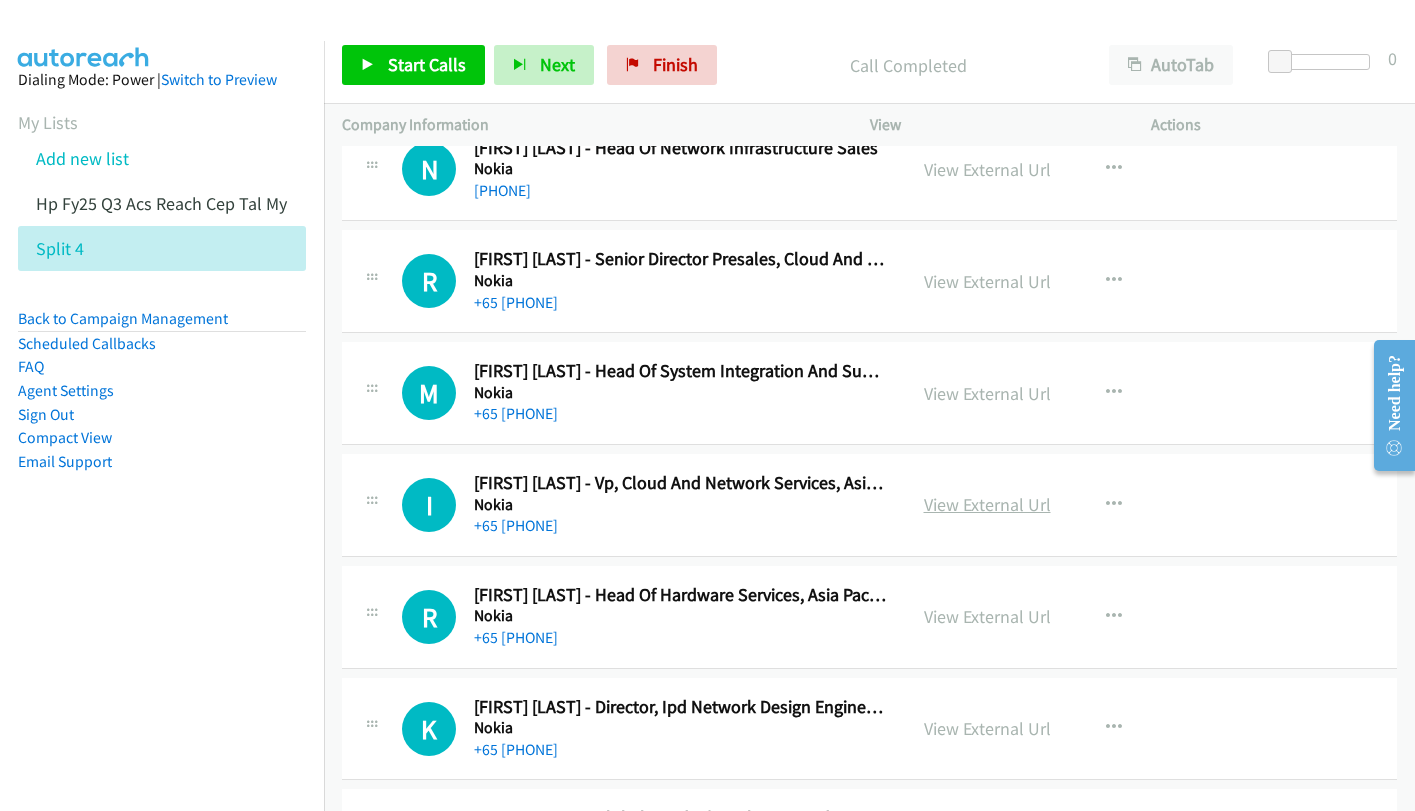 click on "View External Url" at bounding box center (987, 504) 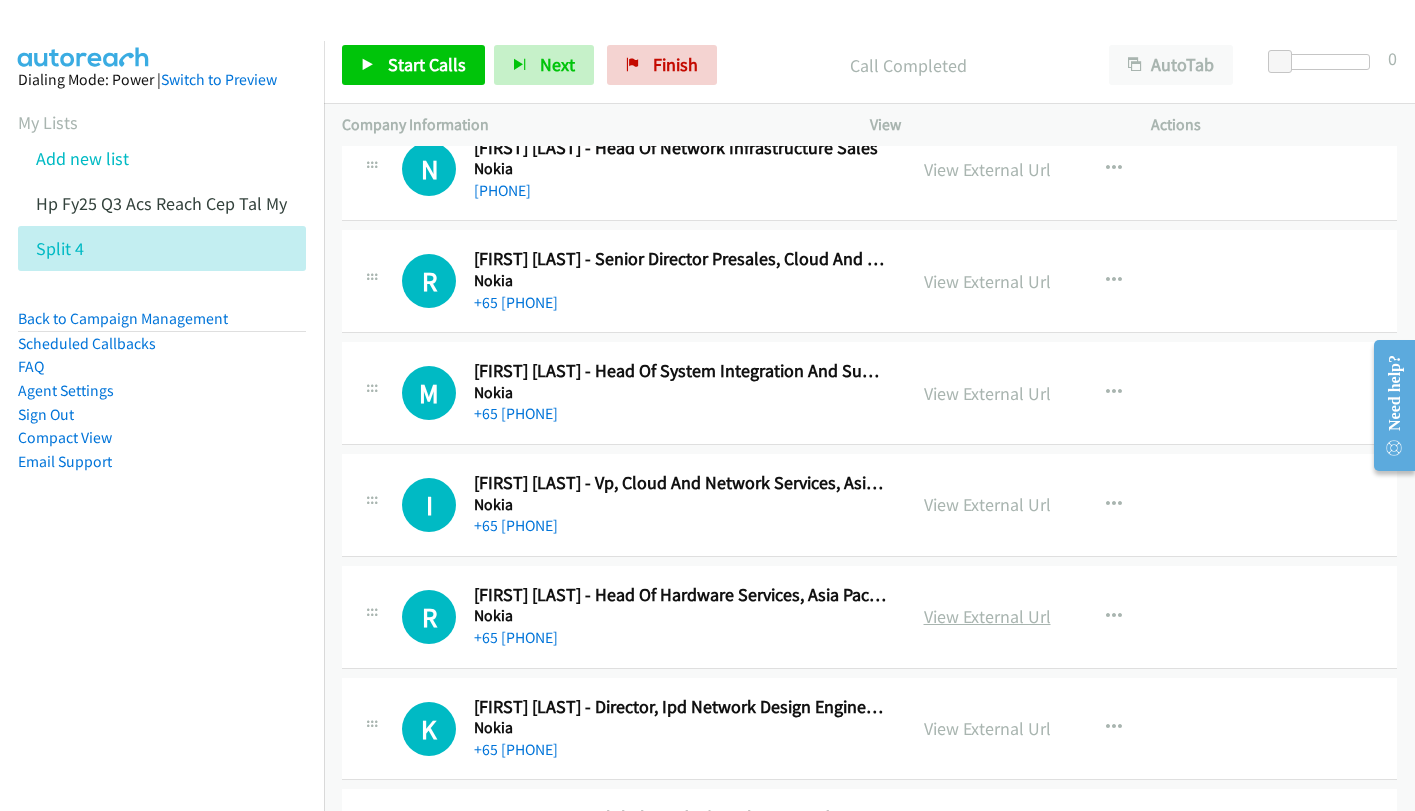click on "View External Url" at bounding box center (987, 616) 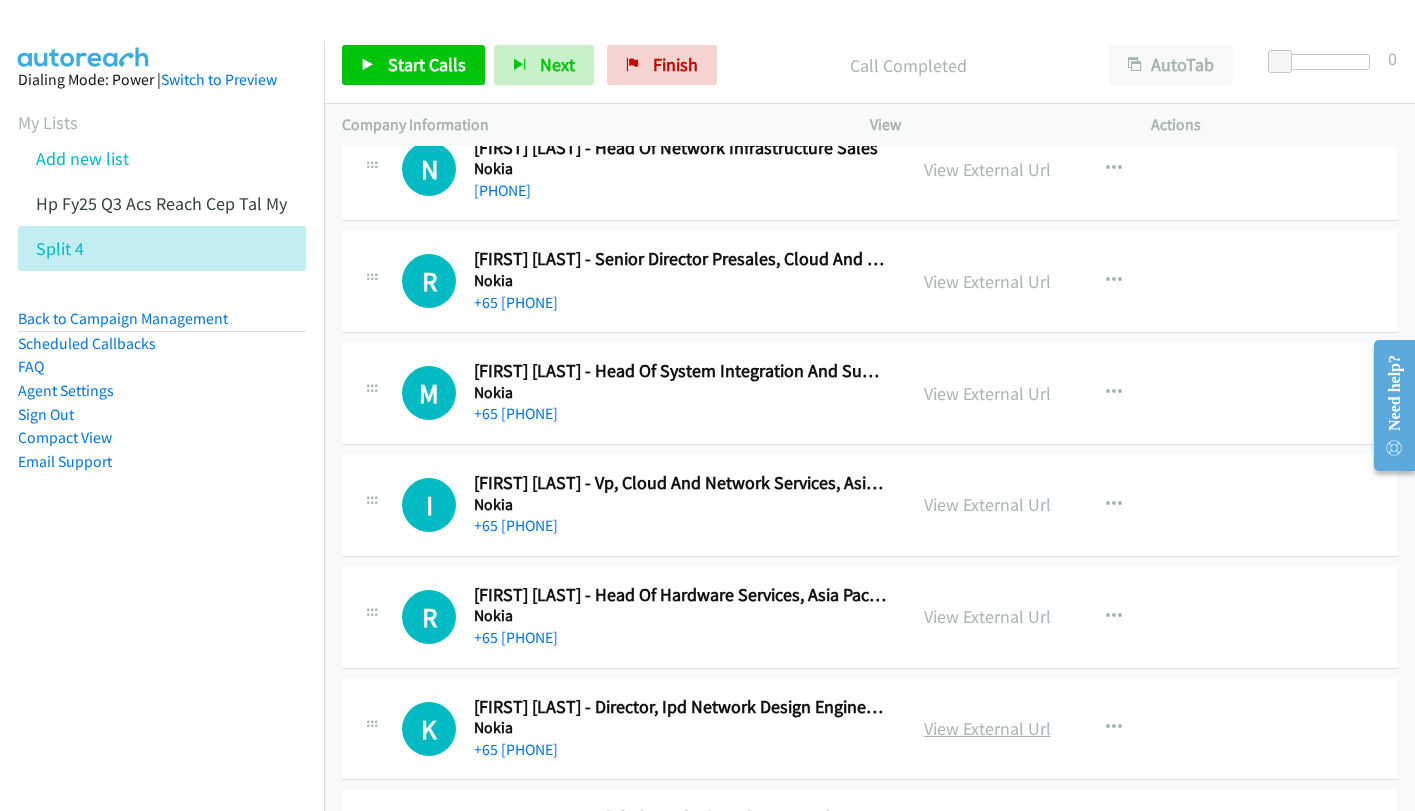 click on "View External Url" at bounding box center (987, 728) 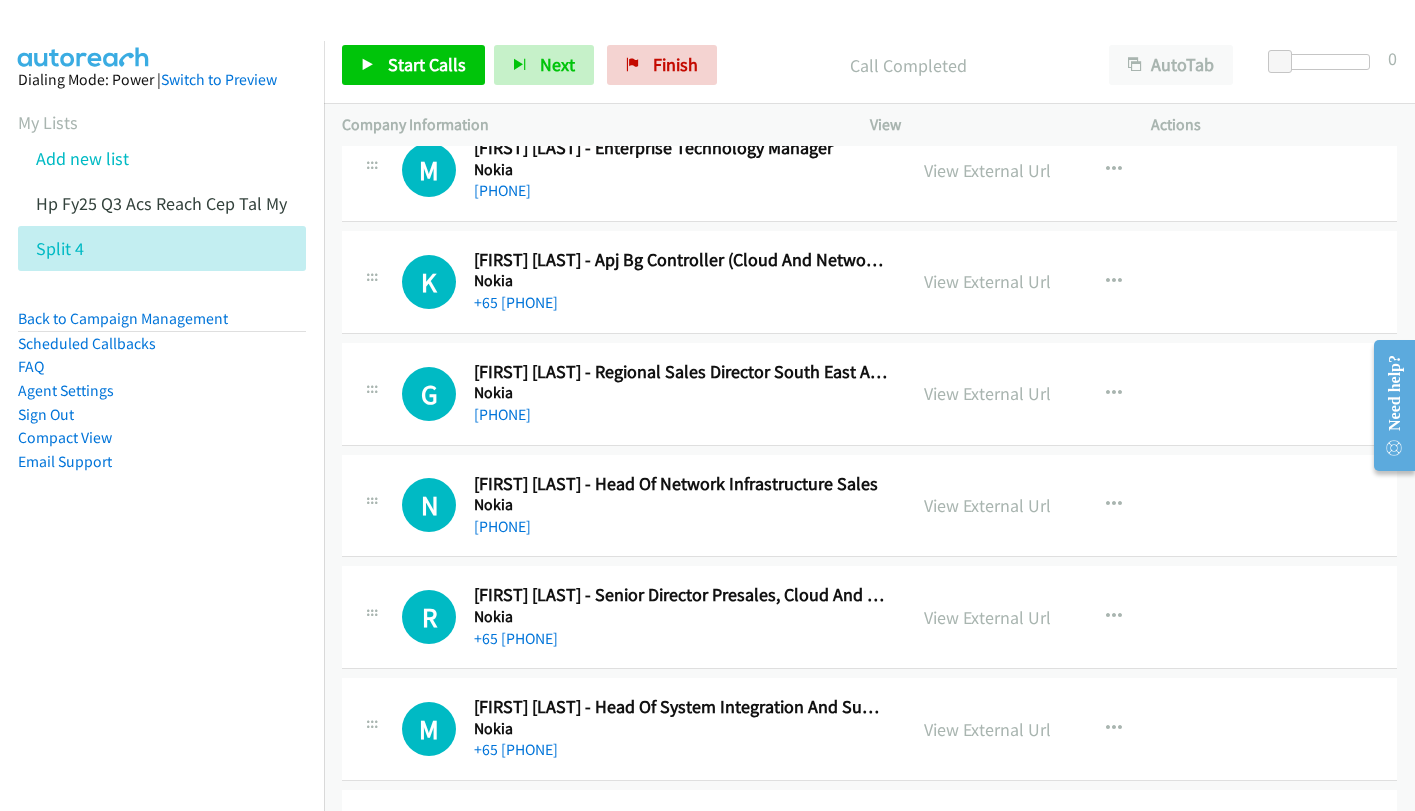 scroll, scrollTop: 9200, scrollLeft: 0, axis: vertical 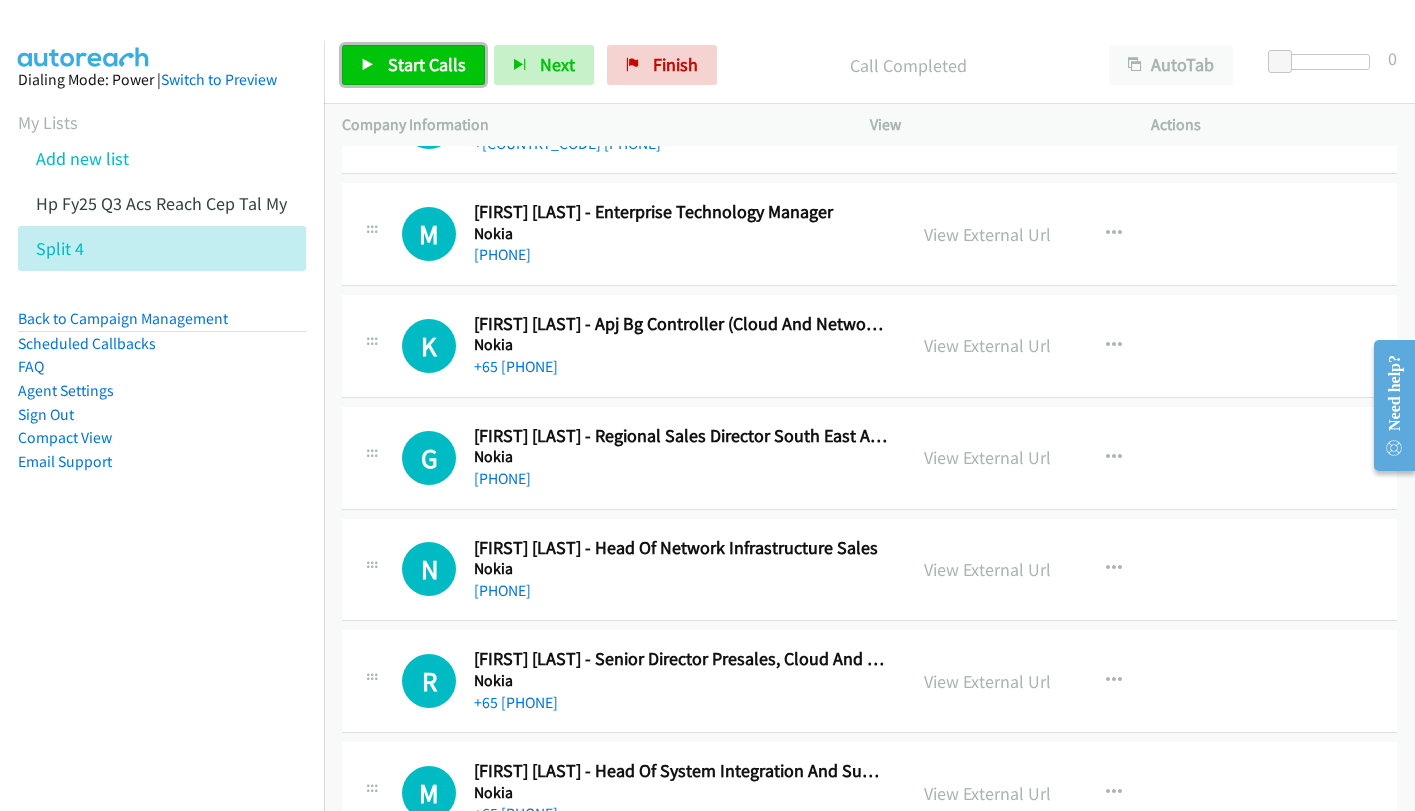 click on "Start Calls" at bounding box center (427, 64) 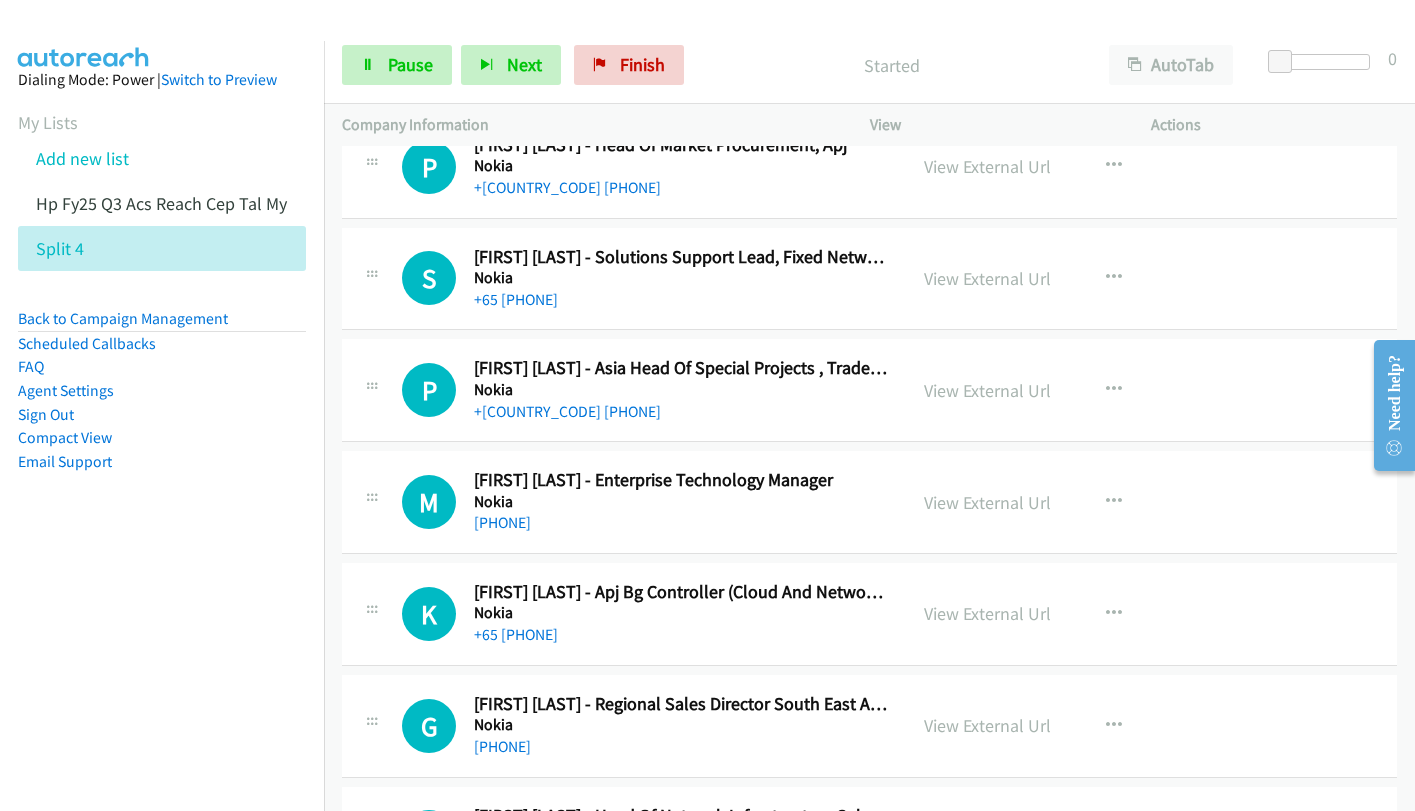 scroll, scrollTop: 8900, scrollLeft: 0, axis: vertical 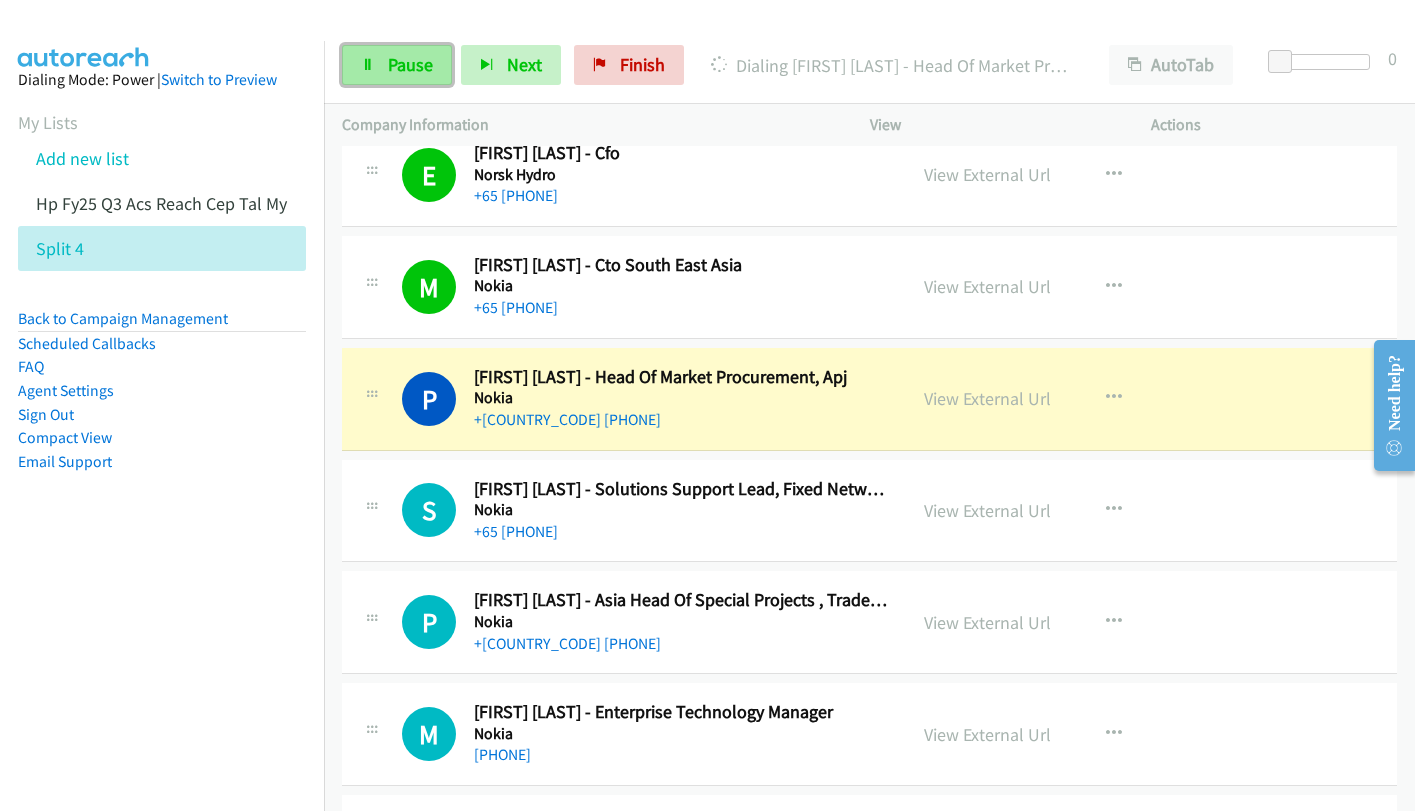 click on "Pause" at bounding box center (397, 65) 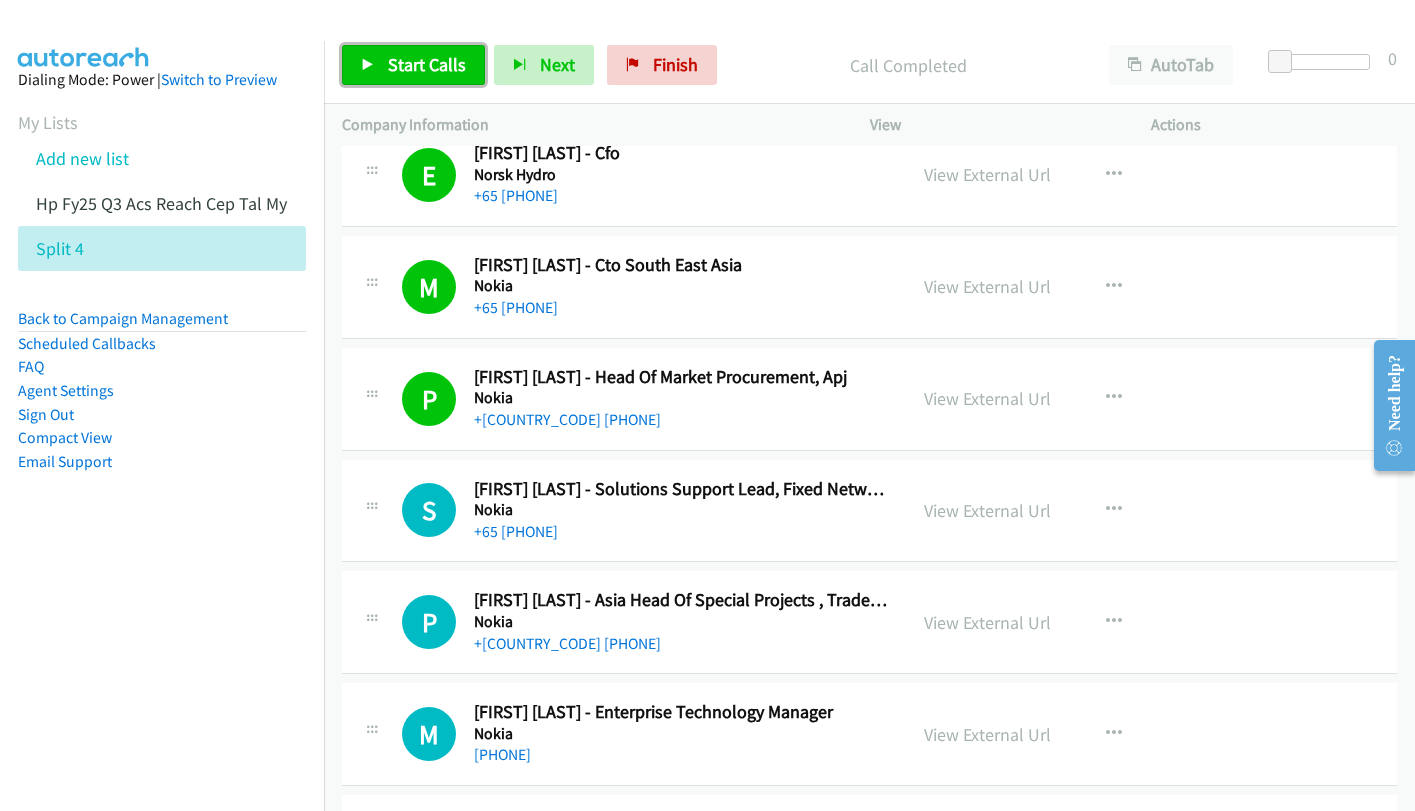 click on "Start Calls" at bounding box center (427, 64) 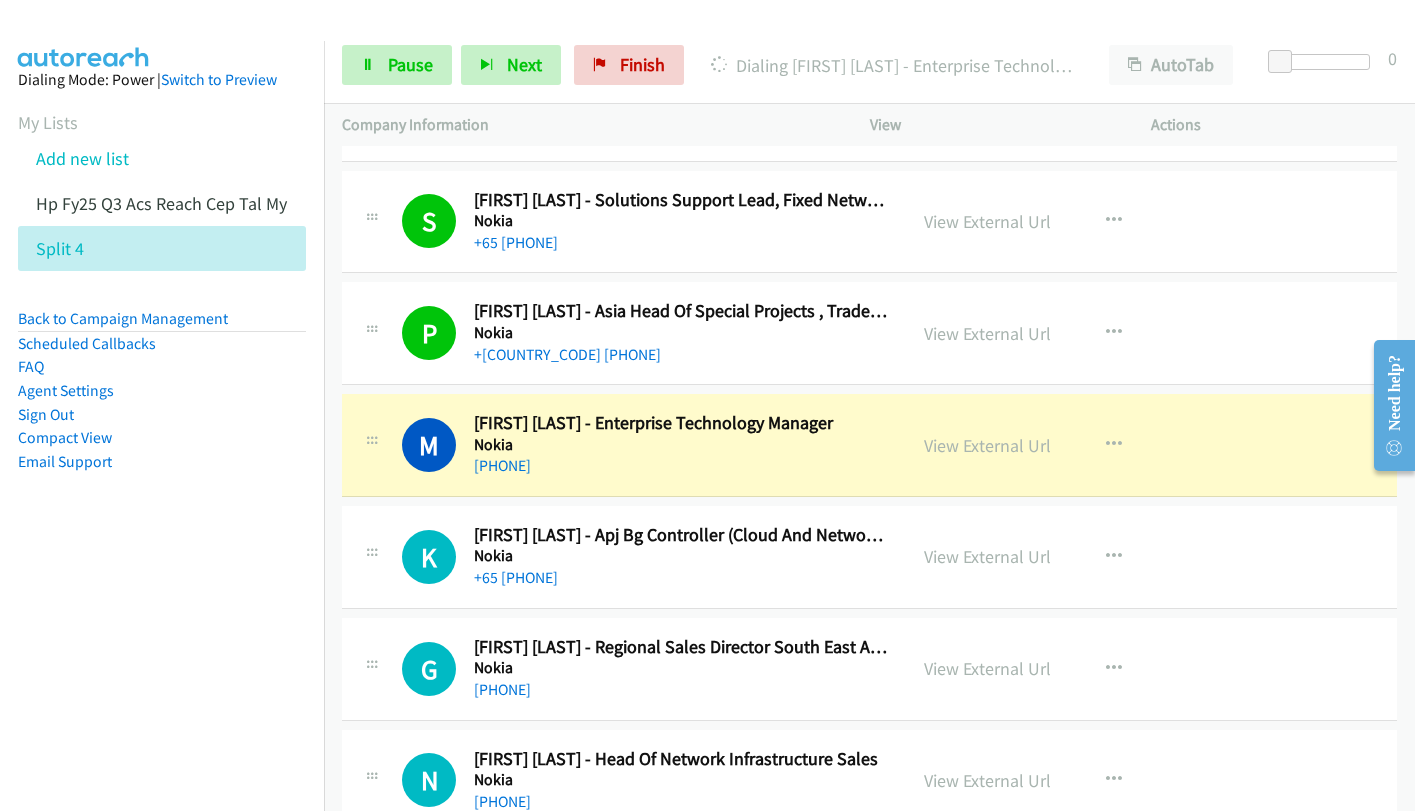 scroll, scrollTop: 9000, scrollLeft: 0, axis: vertical 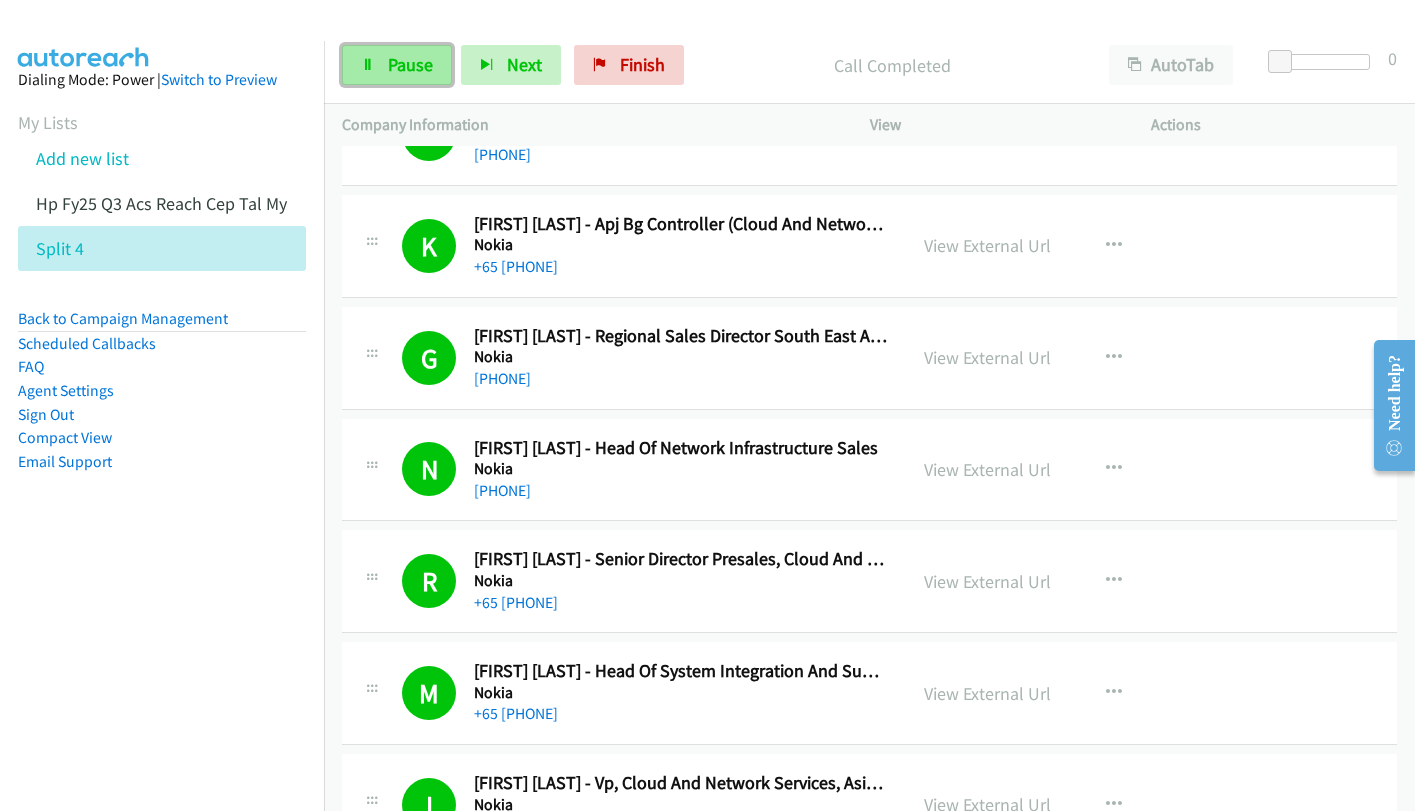 click on "Pause" at bounding box center (397, 65) 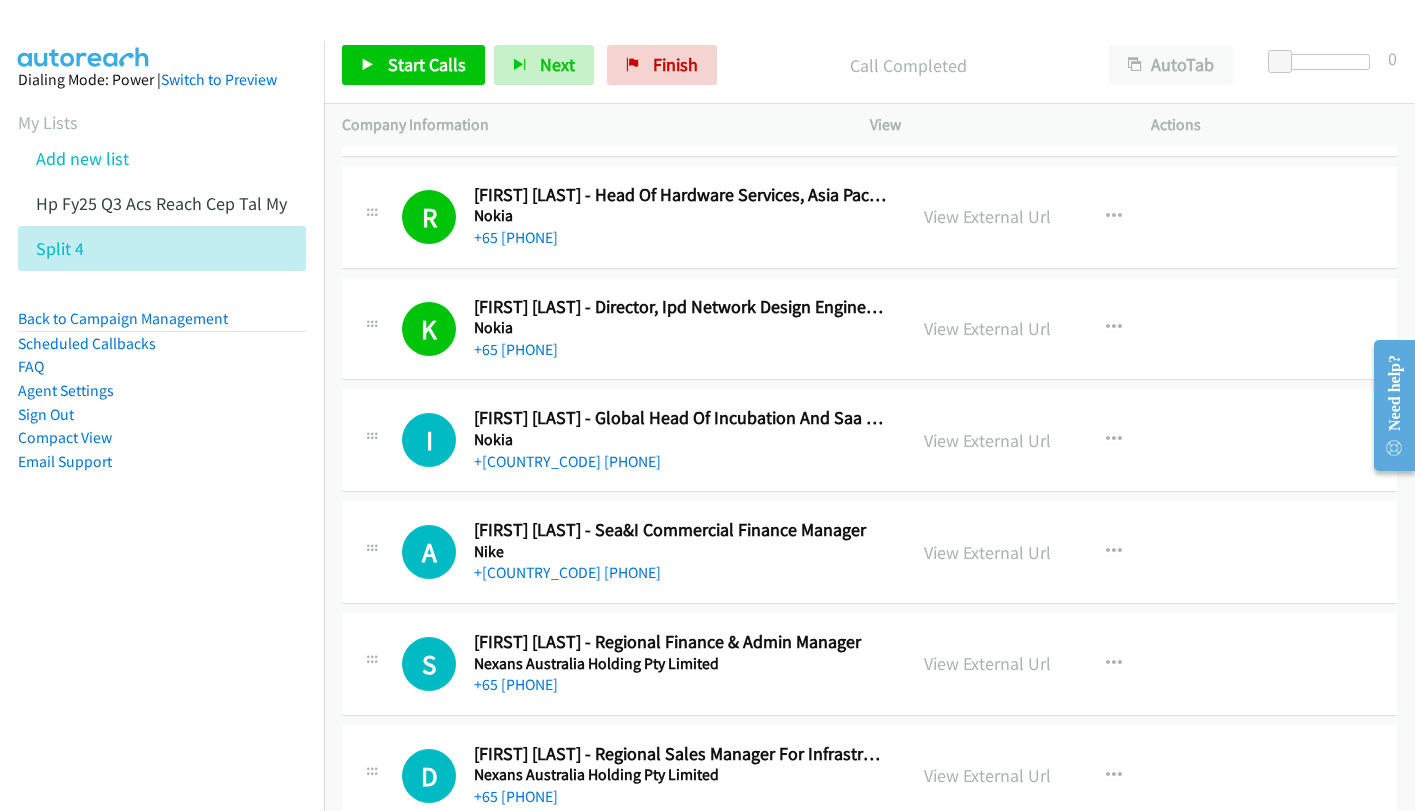 scroll, scrollTop: 10100, scrollLeft: 0, axis: vertical 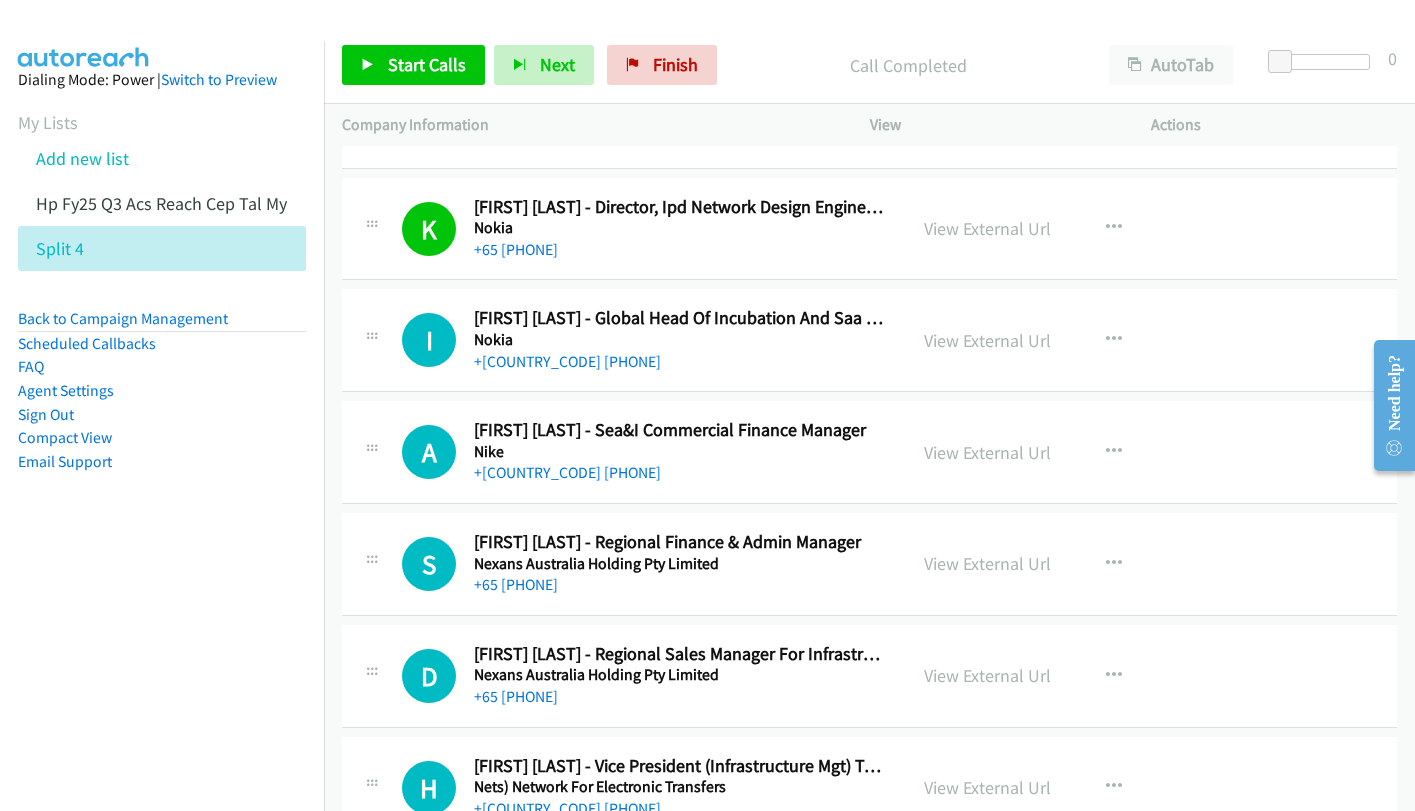 drag, startPoint x: 942, startPoint y: 336, endPoint x: 865, endPoint y: 195, distance: 160.6549 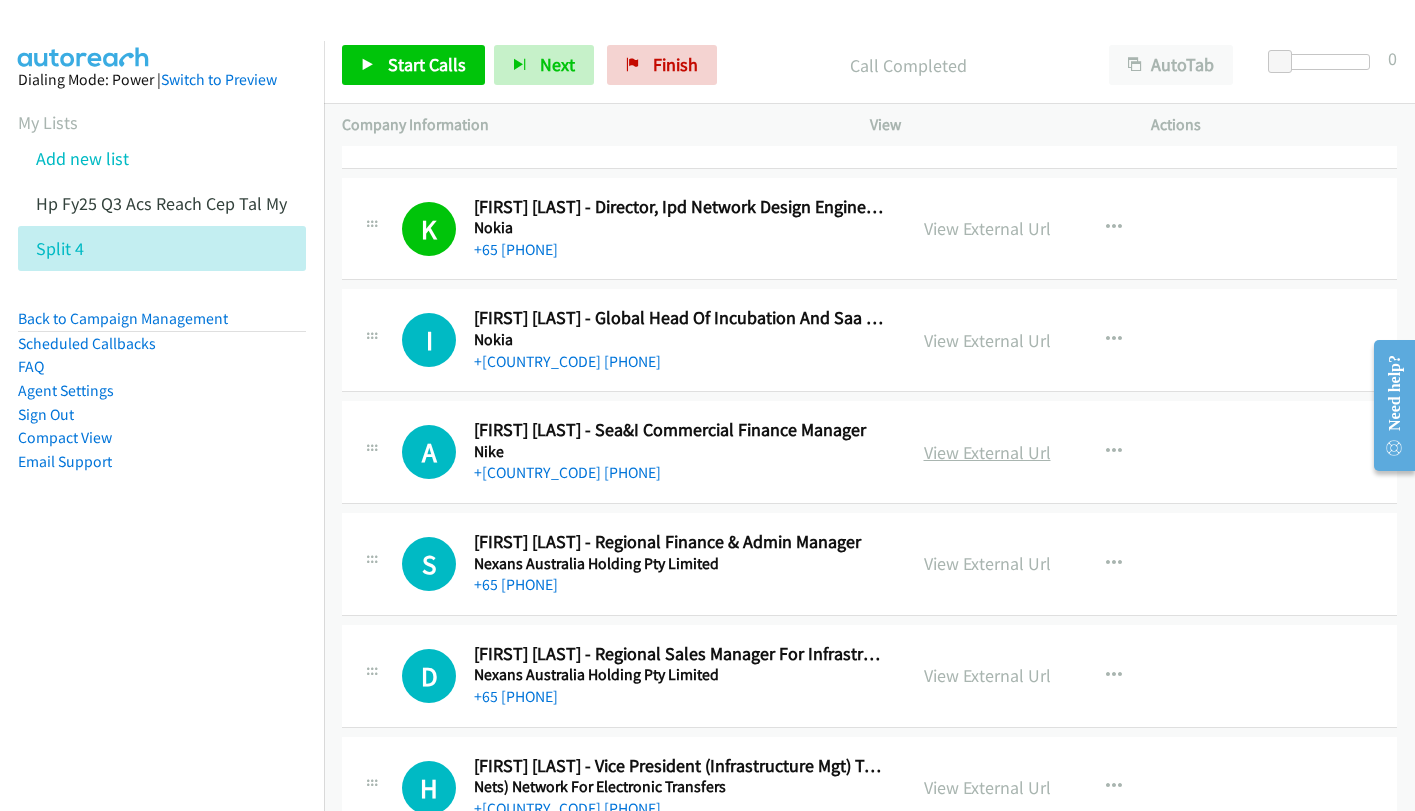 click on "View External Url" at bounding box center (987, 452) 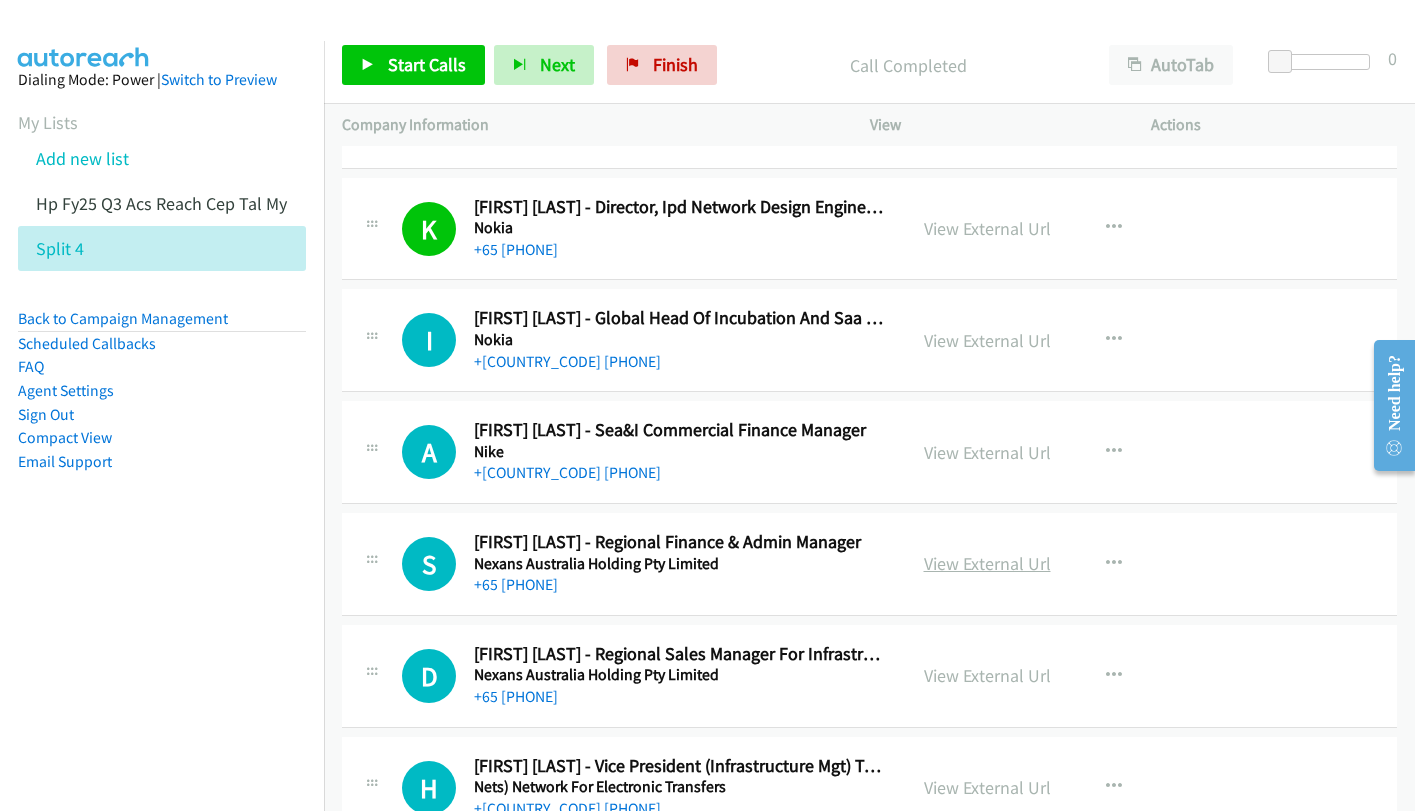 click on "View External Url" at bounding box center (987, 563) 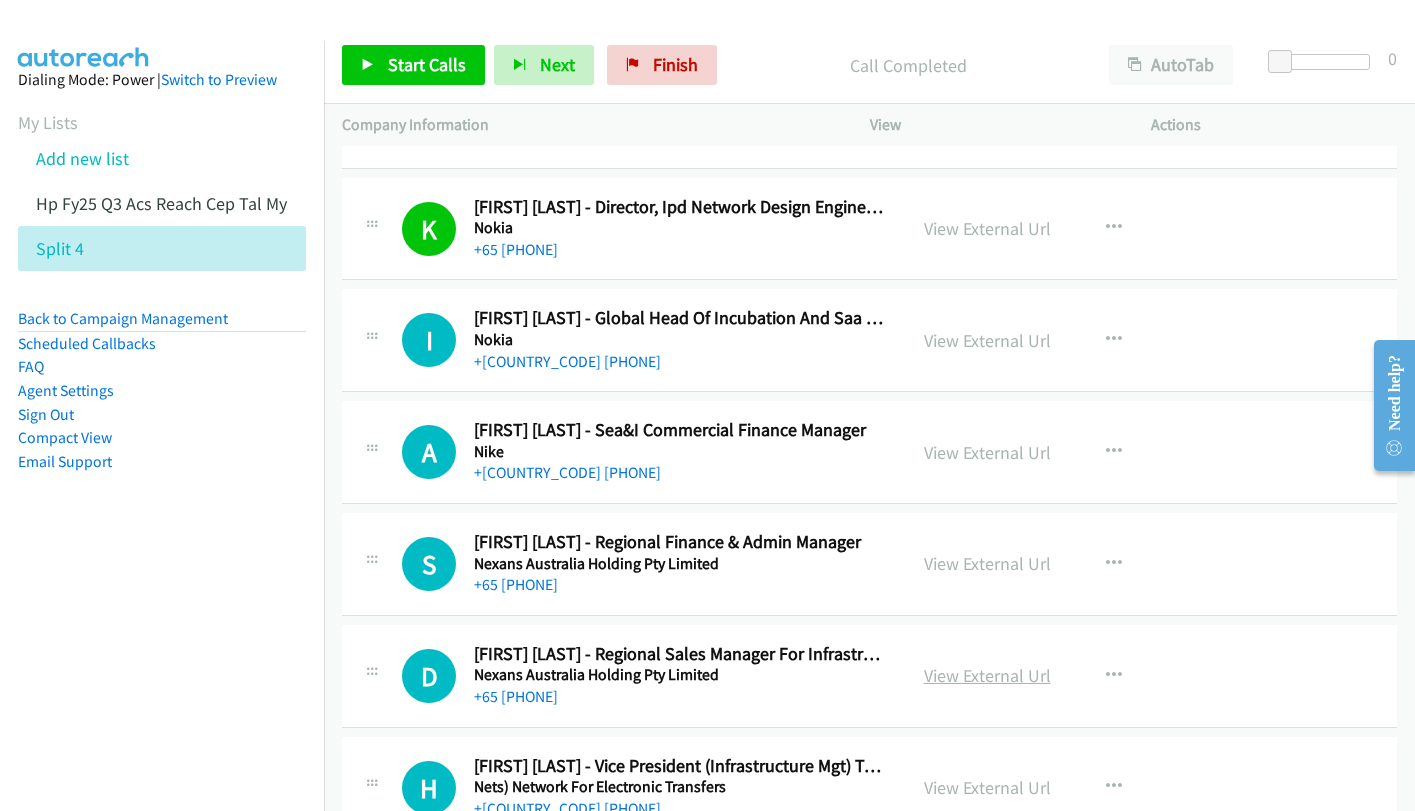 click on "View External Url" at bounding box center (987, 675) 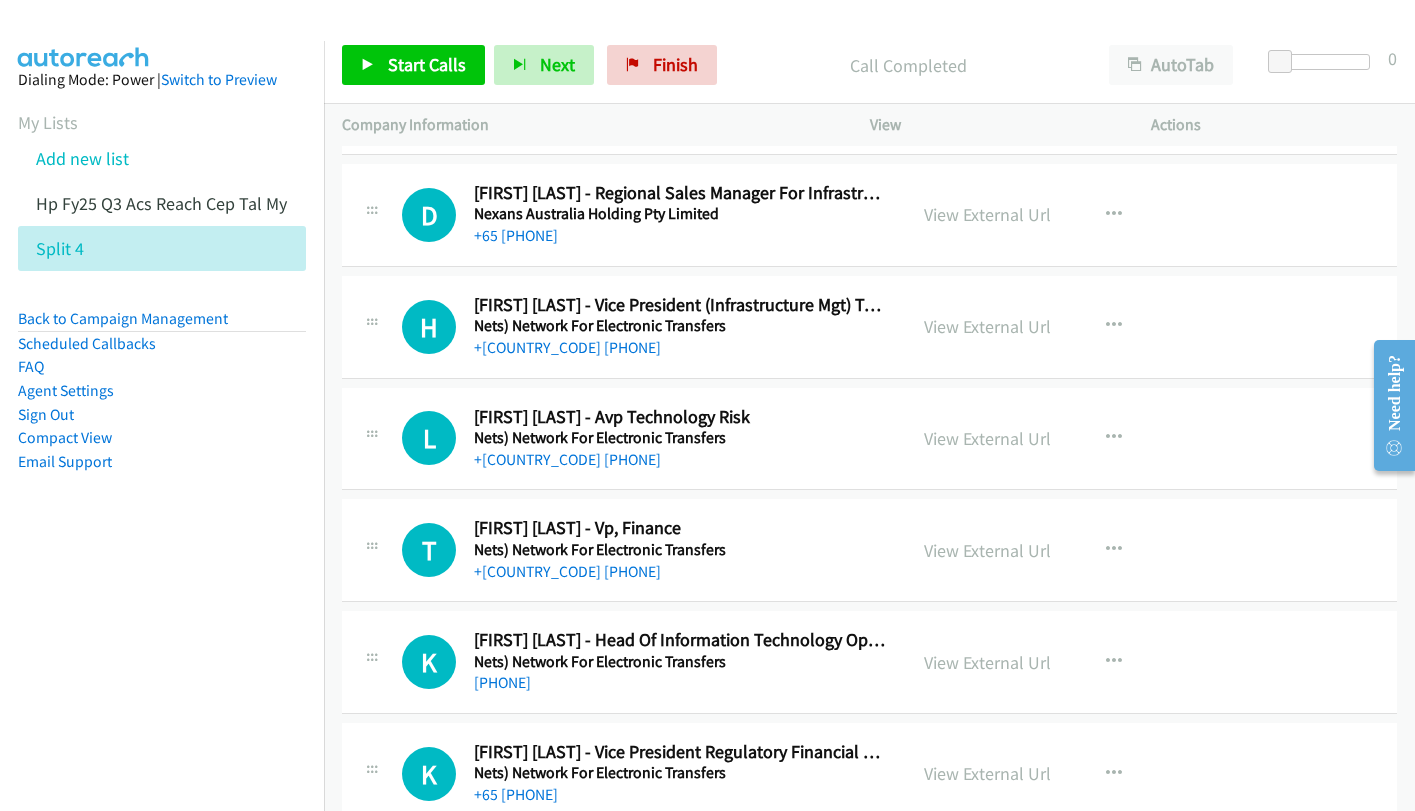 scroll, scrollTop: 10700, scrollLeft: 0, axis: vertical 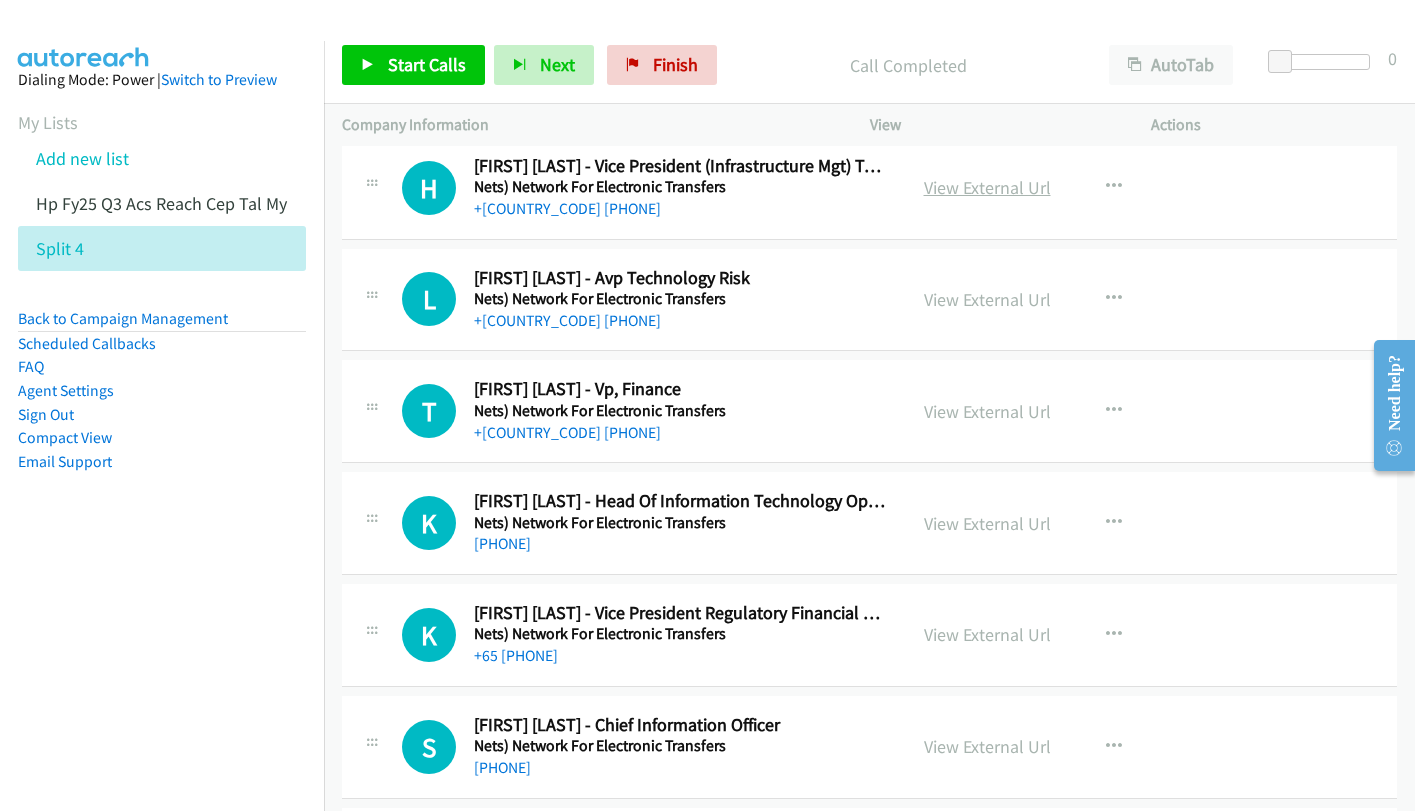click on "View External Url" at bounding box center (987, 187) 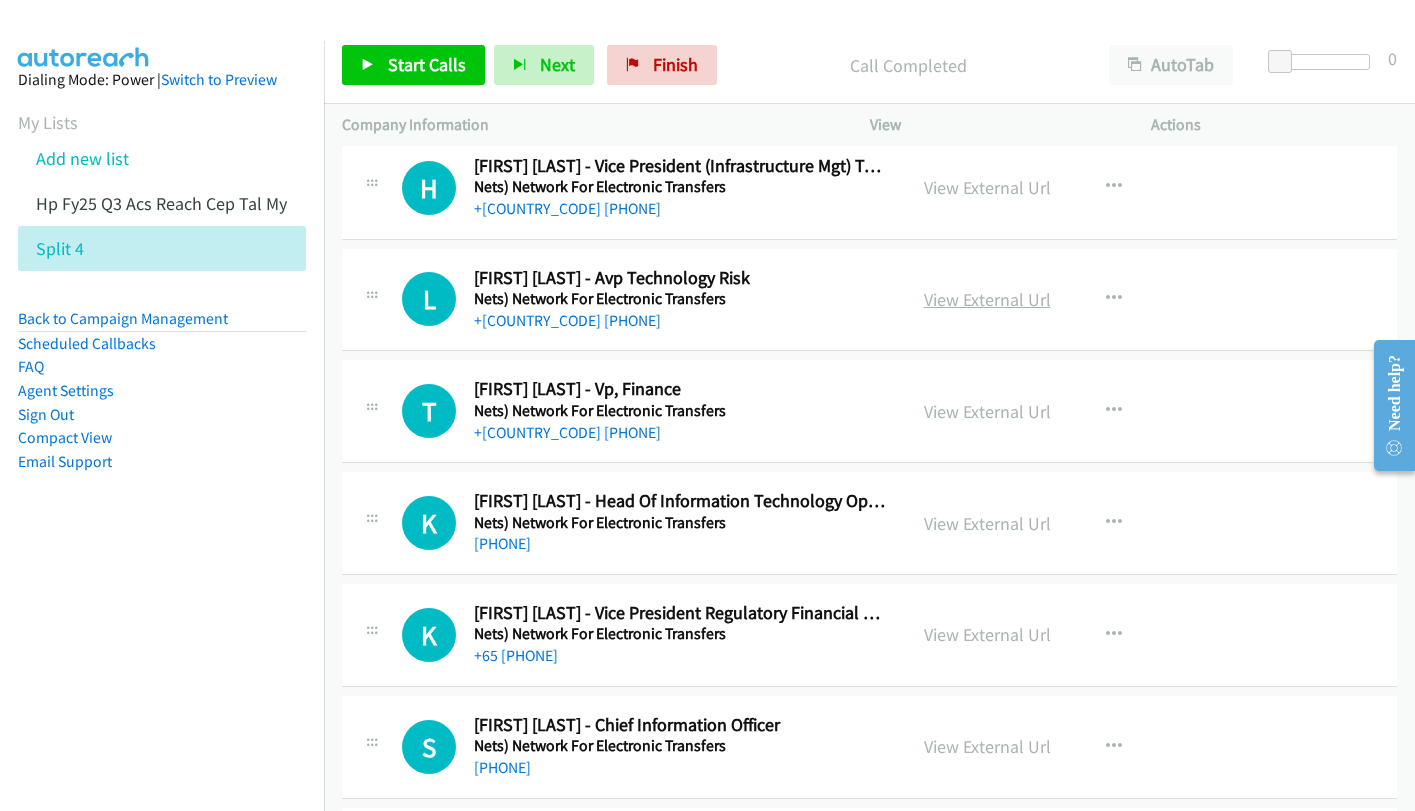 click on "View External Url" at bounding box center [987, 299] 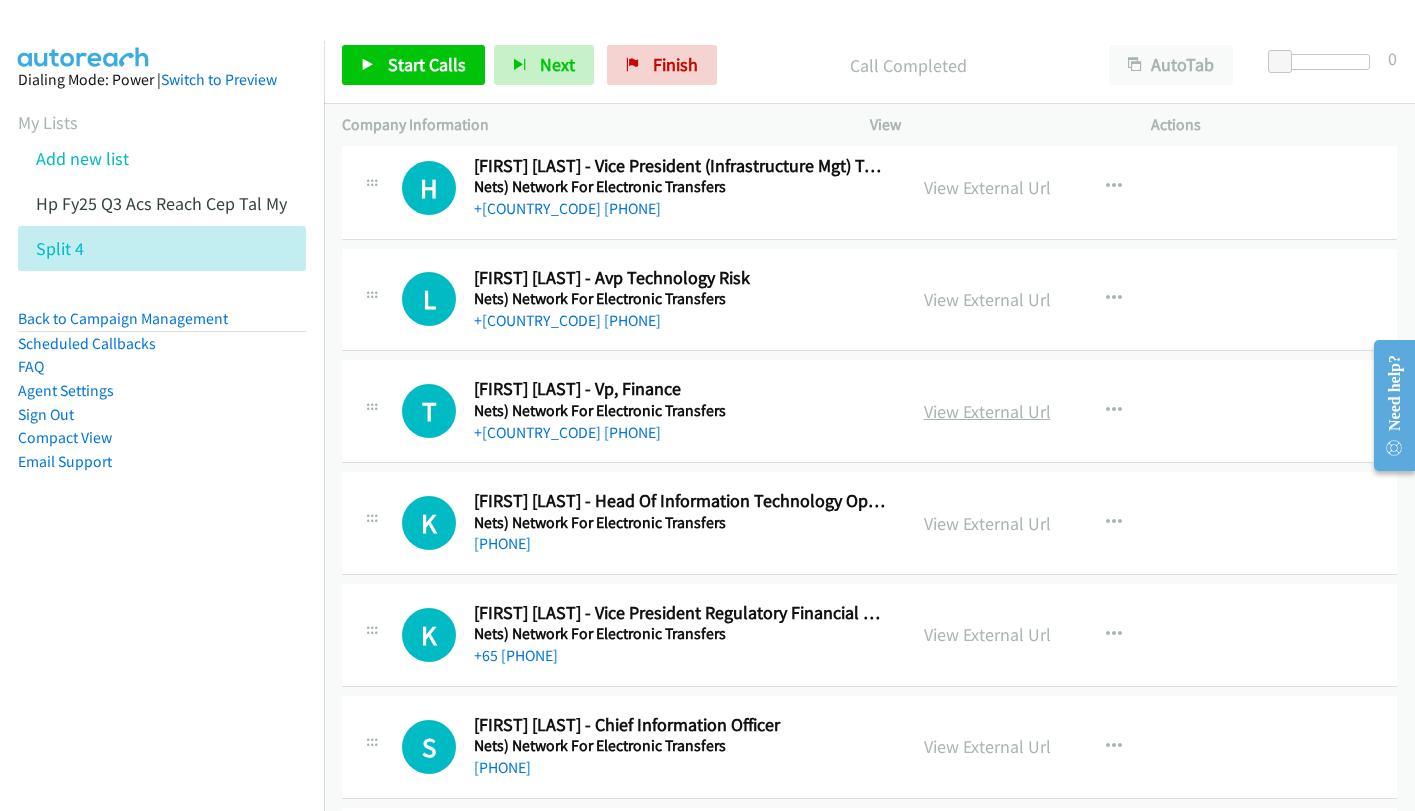 click on "View External Url" at bounding box center [987, 411] 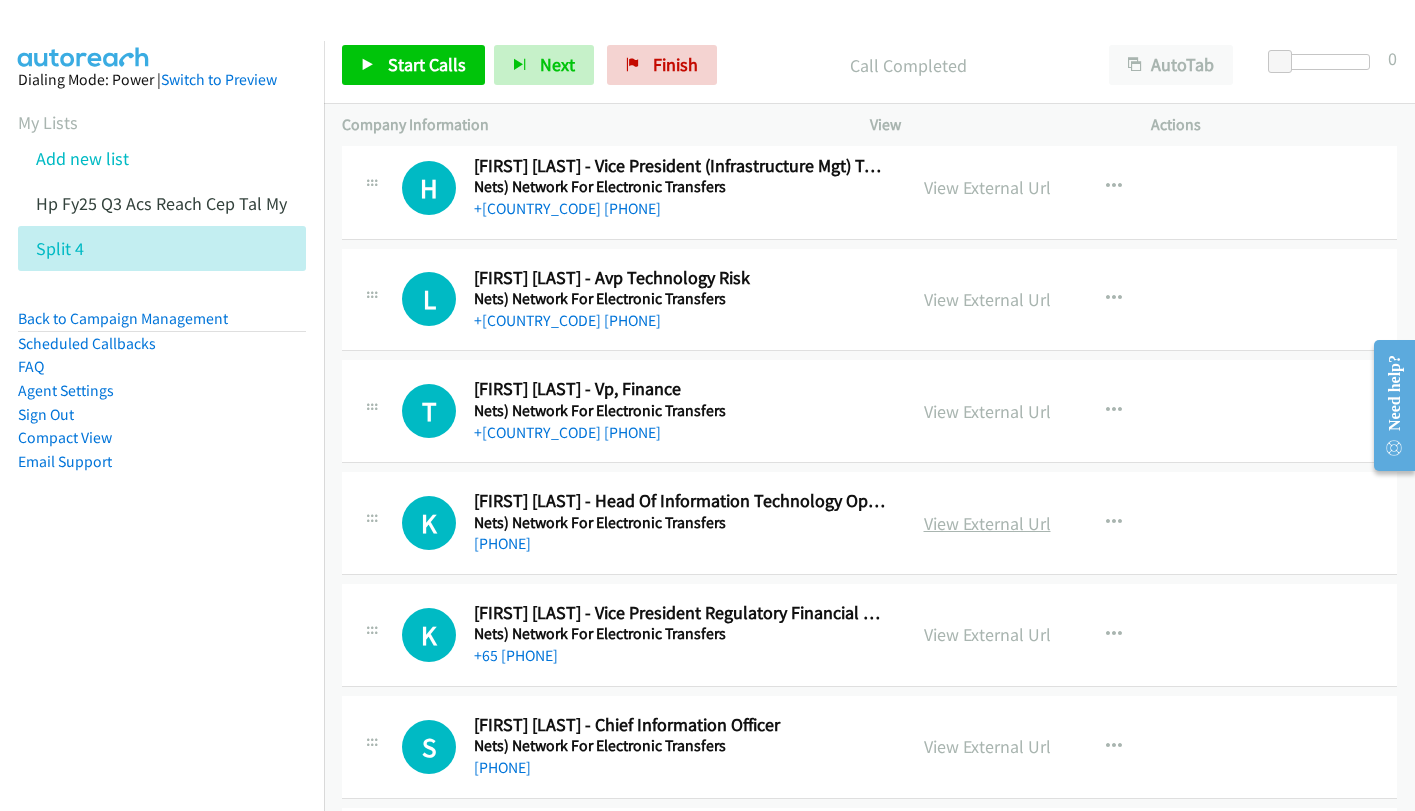 click on "View External Url" at bounding box center [987, 523] 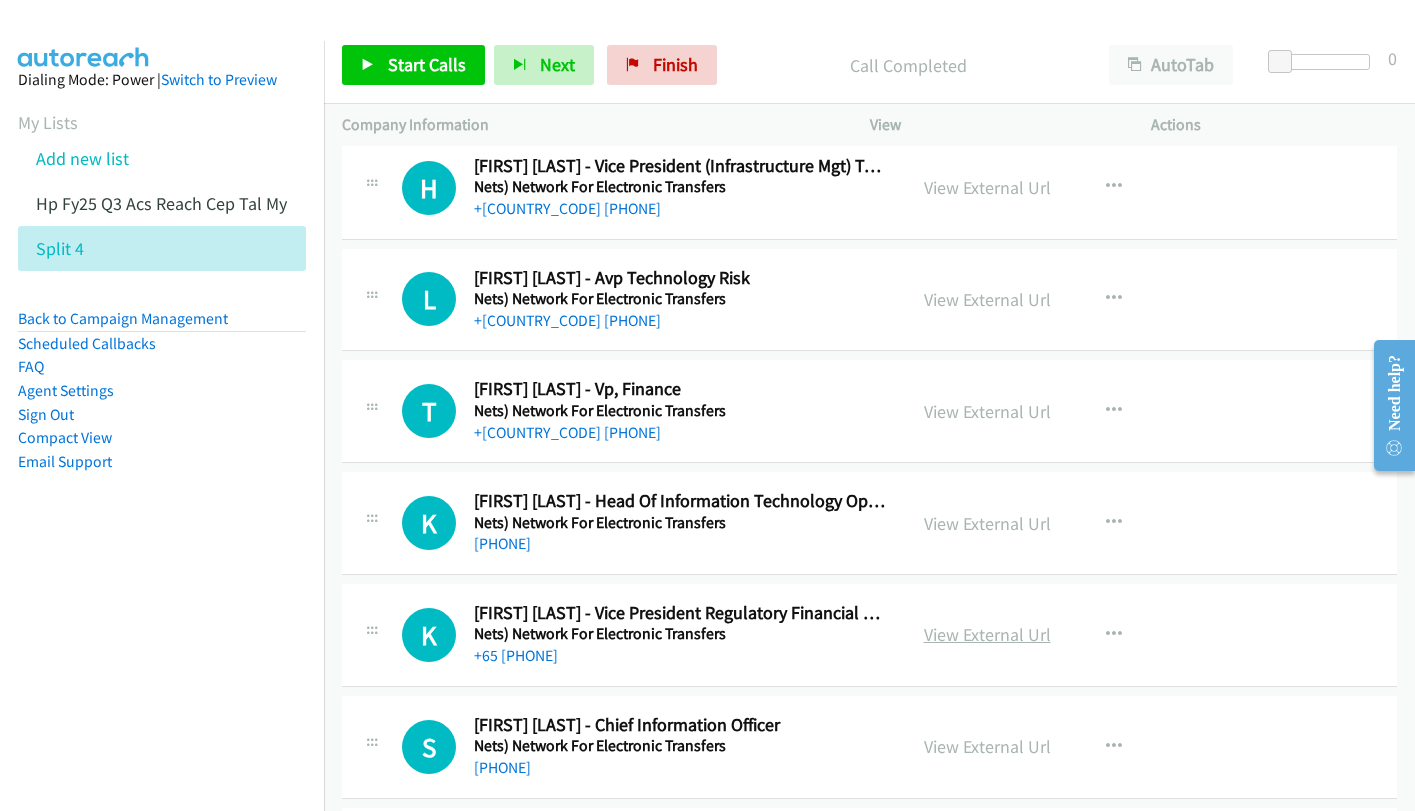 click on "View External Url" at bounding box center (987, 634) 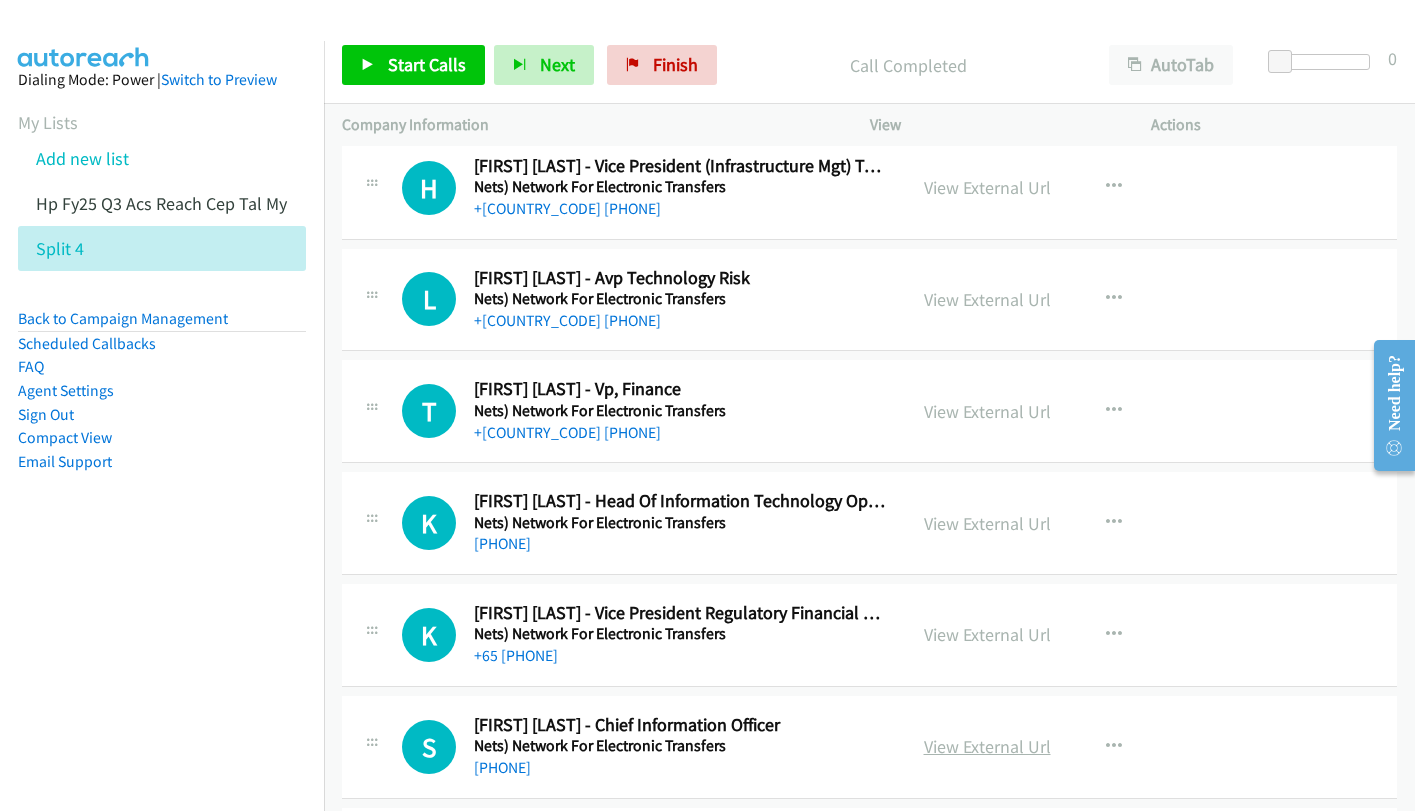 click on "View External Url" at bounding box center (987, 746) 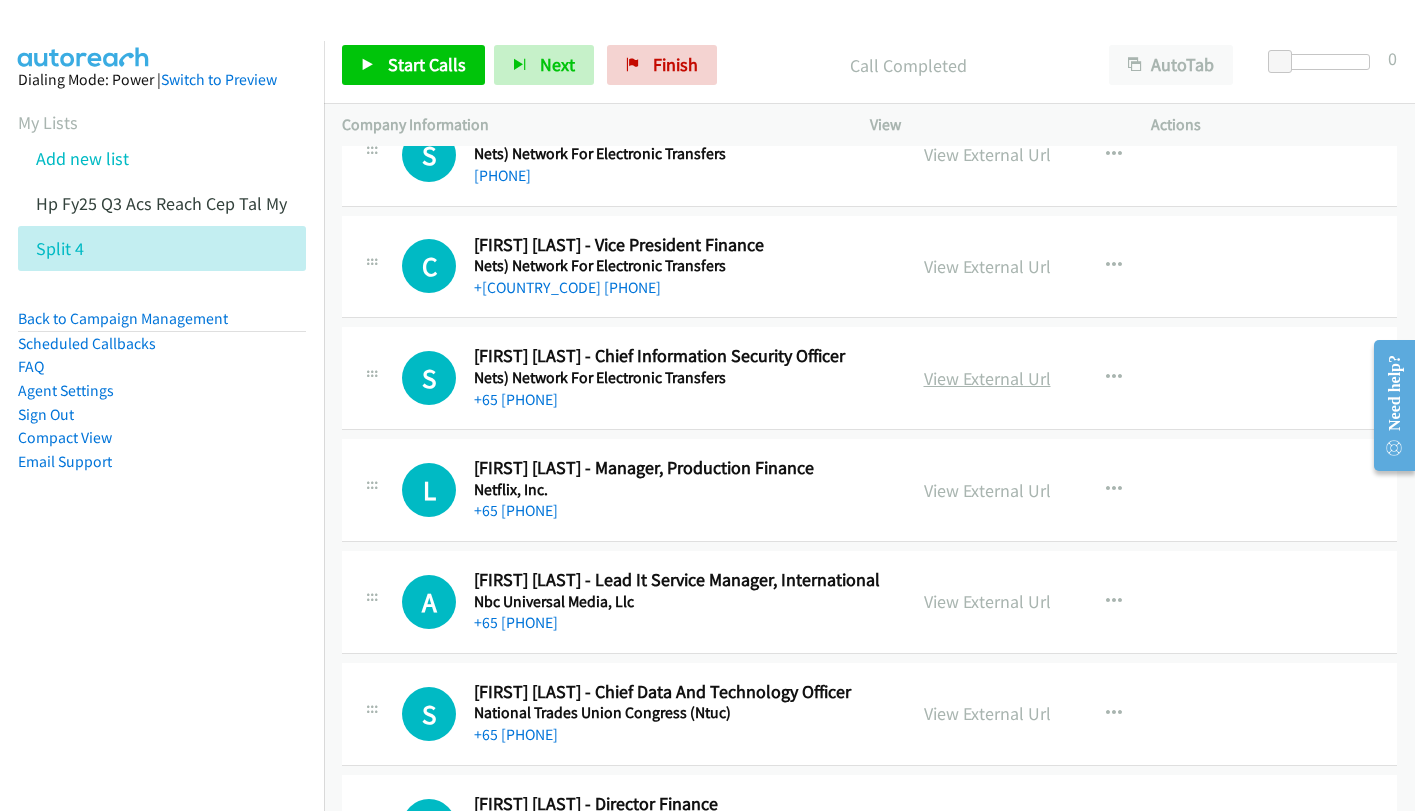 scroll, scrollTop: 11300, scrollLeft: 0, axis: vertical 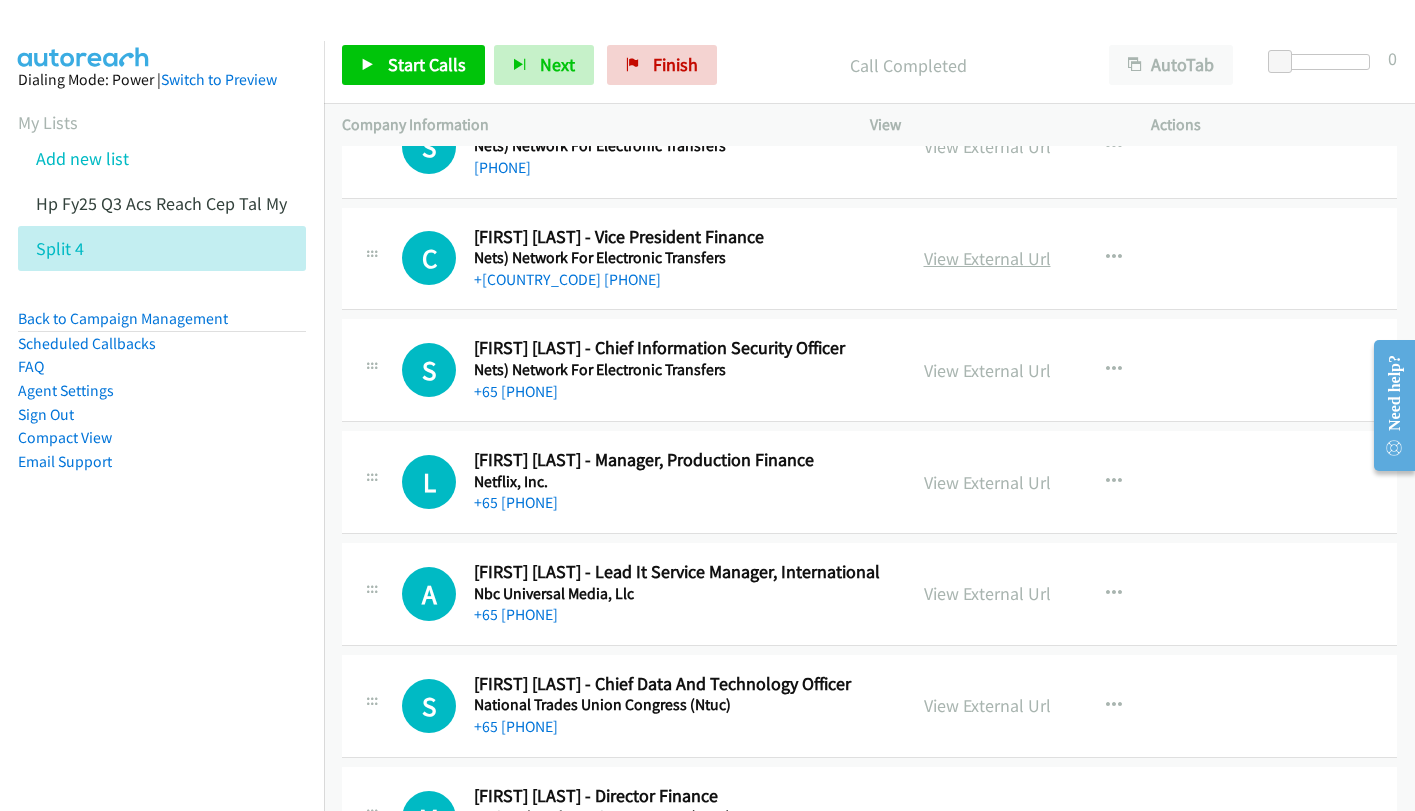 click on "View External Url" at bounding box center [987, 258] 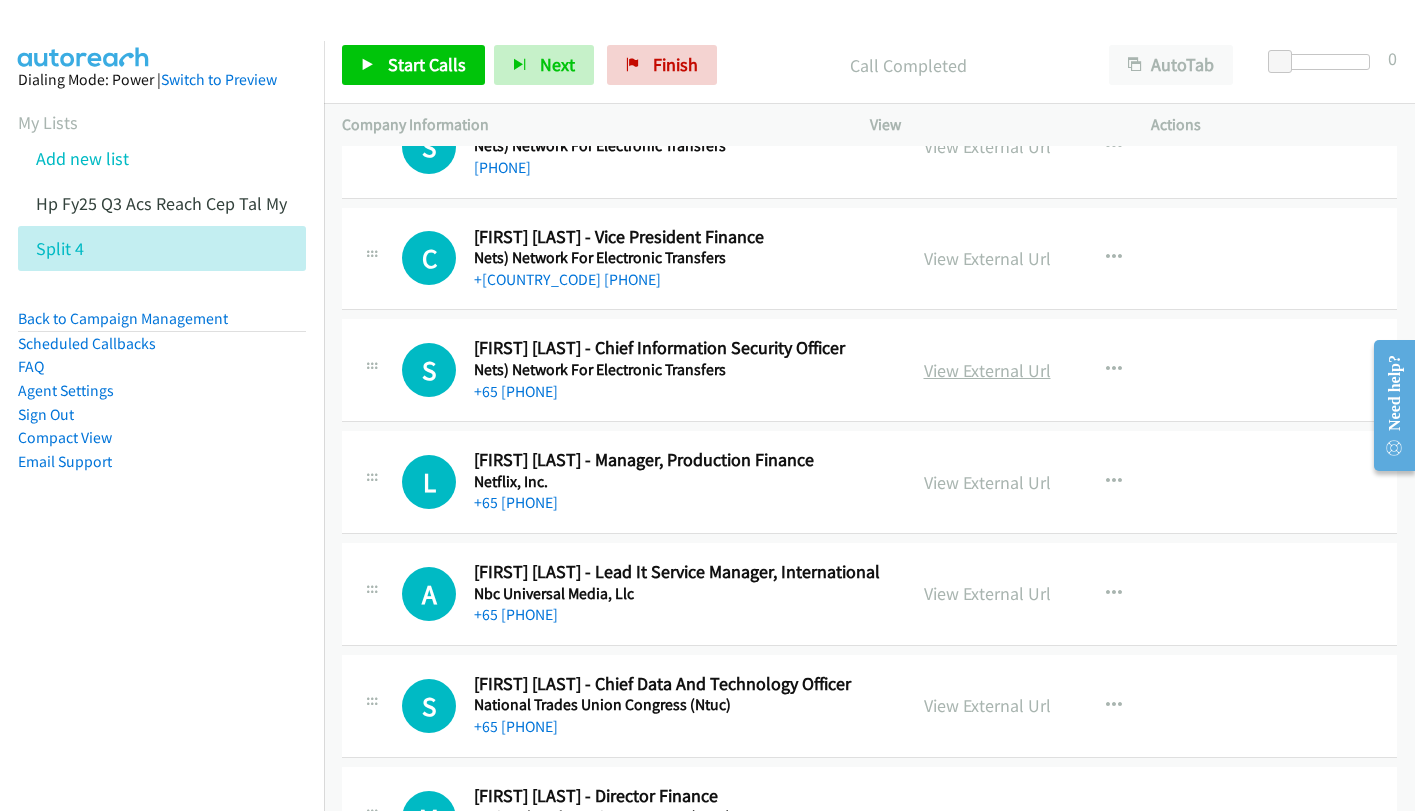 click on "View External Url" at bounding box center [987, 370] 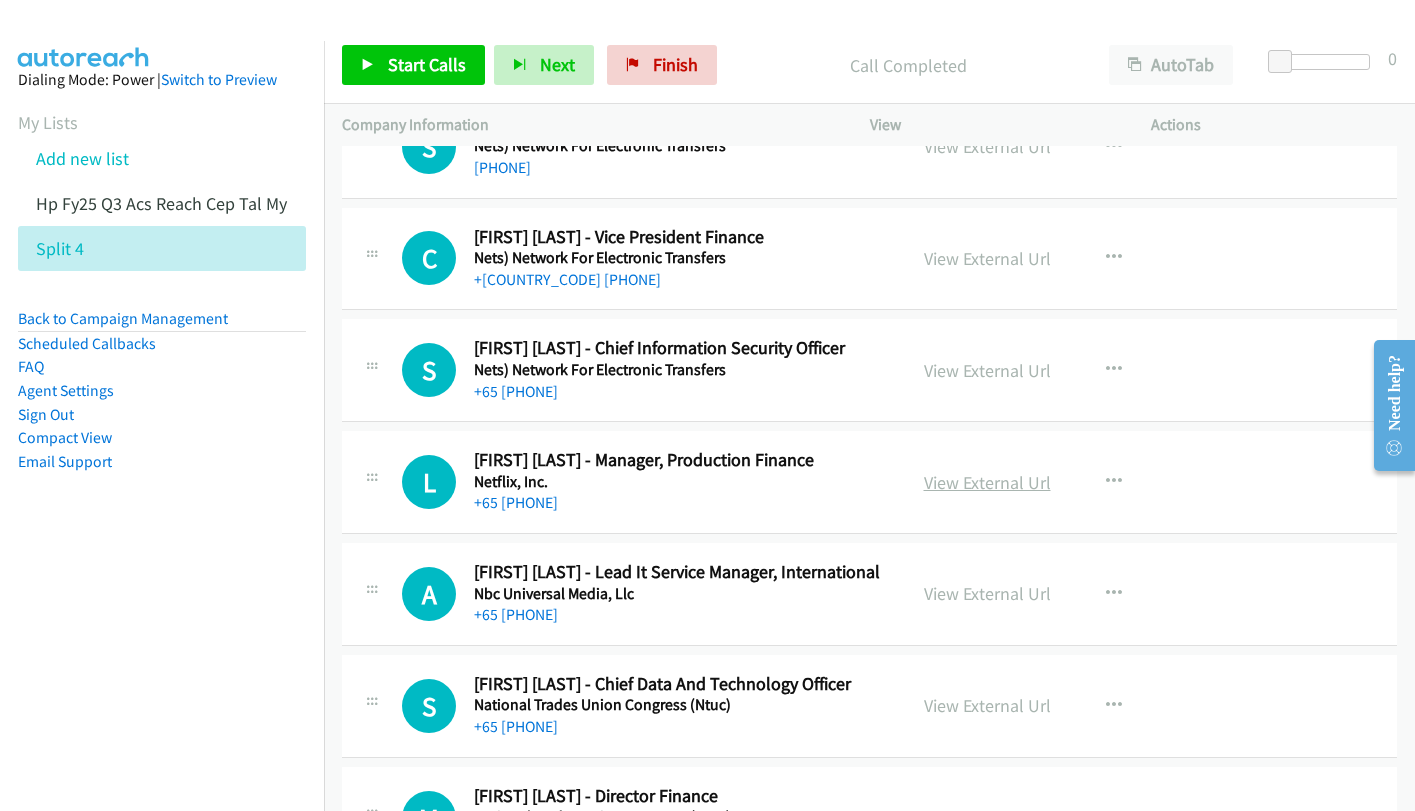 click on "View External Url" at bounding box center (987, 482) 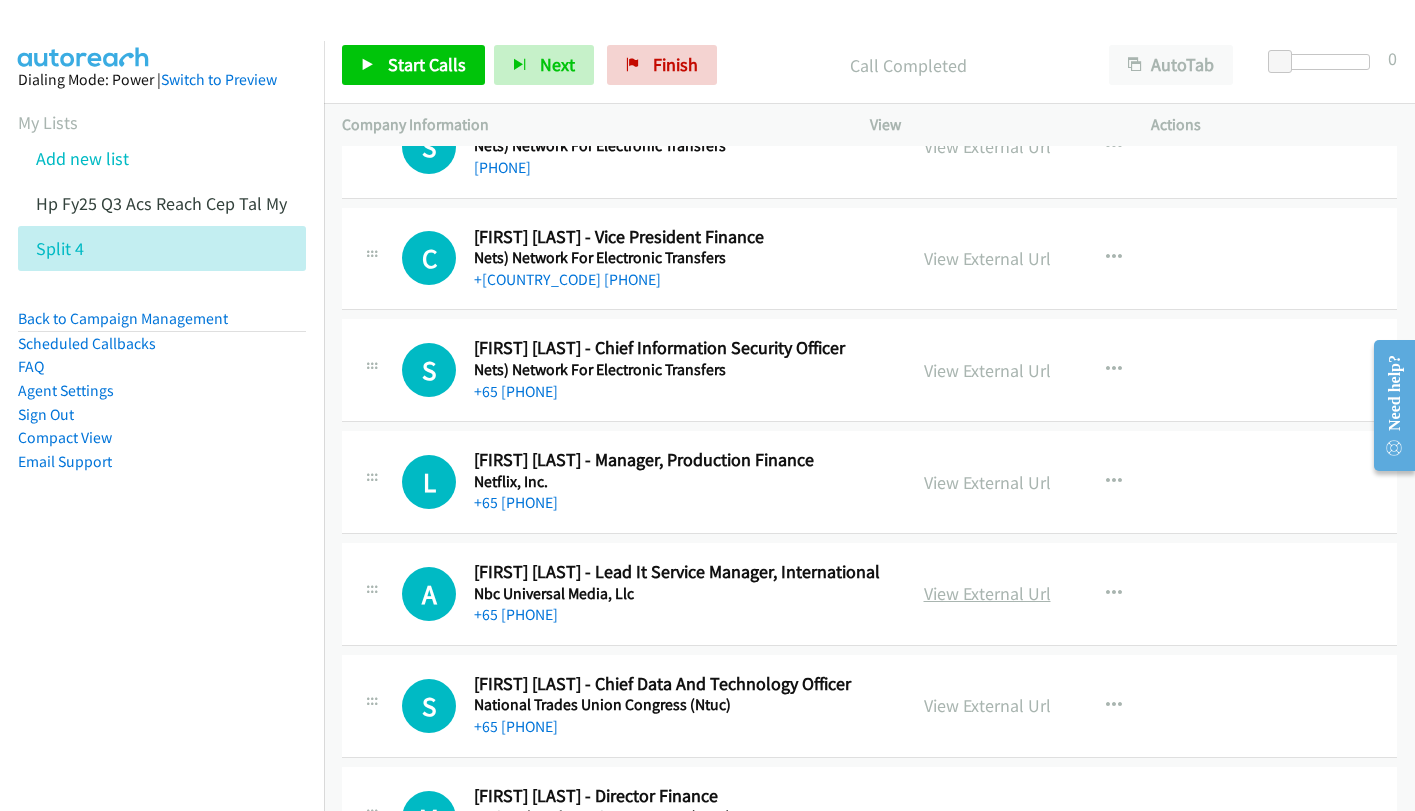 click on "View External Url" at bounding box center [987, 593] 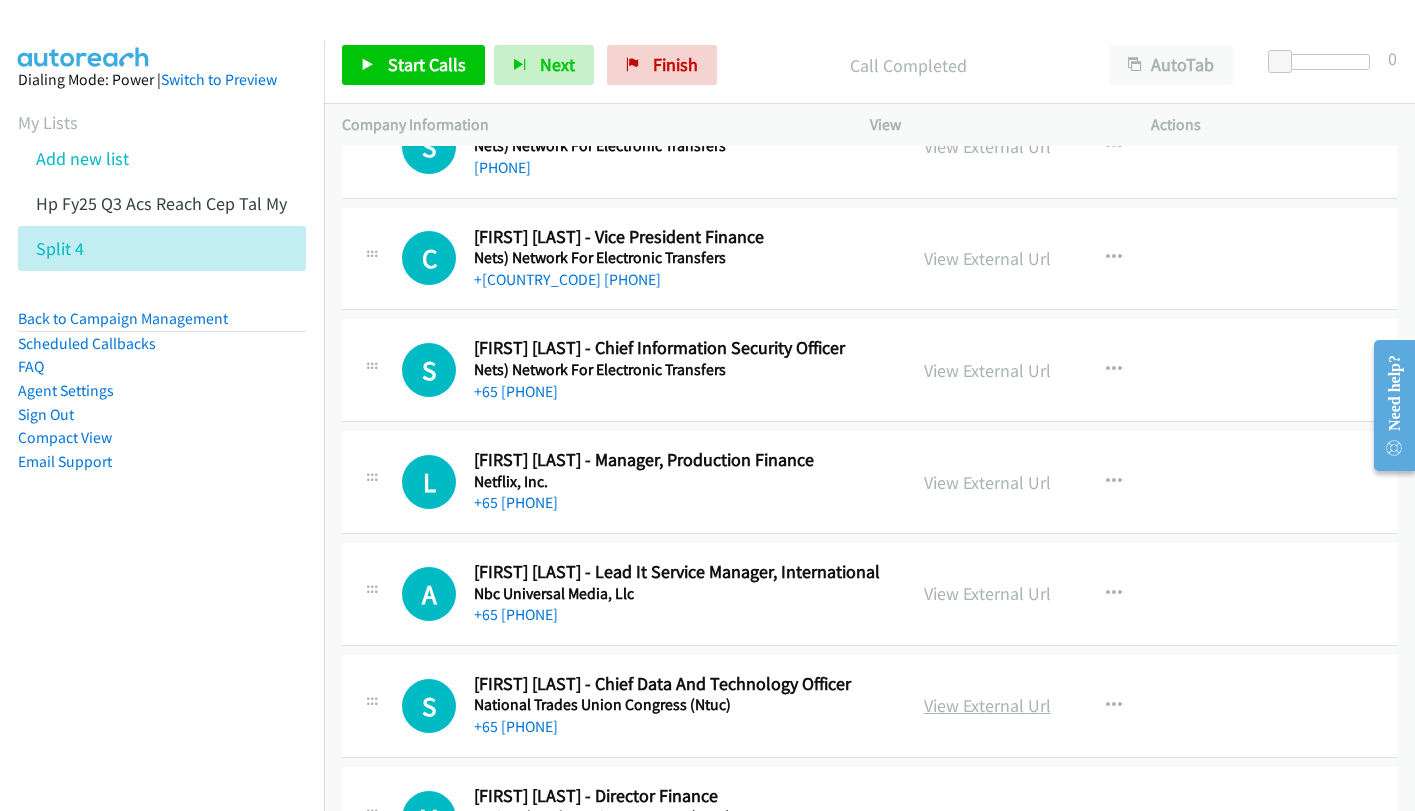 click on "View External Url" at bounding box center (987, 705) 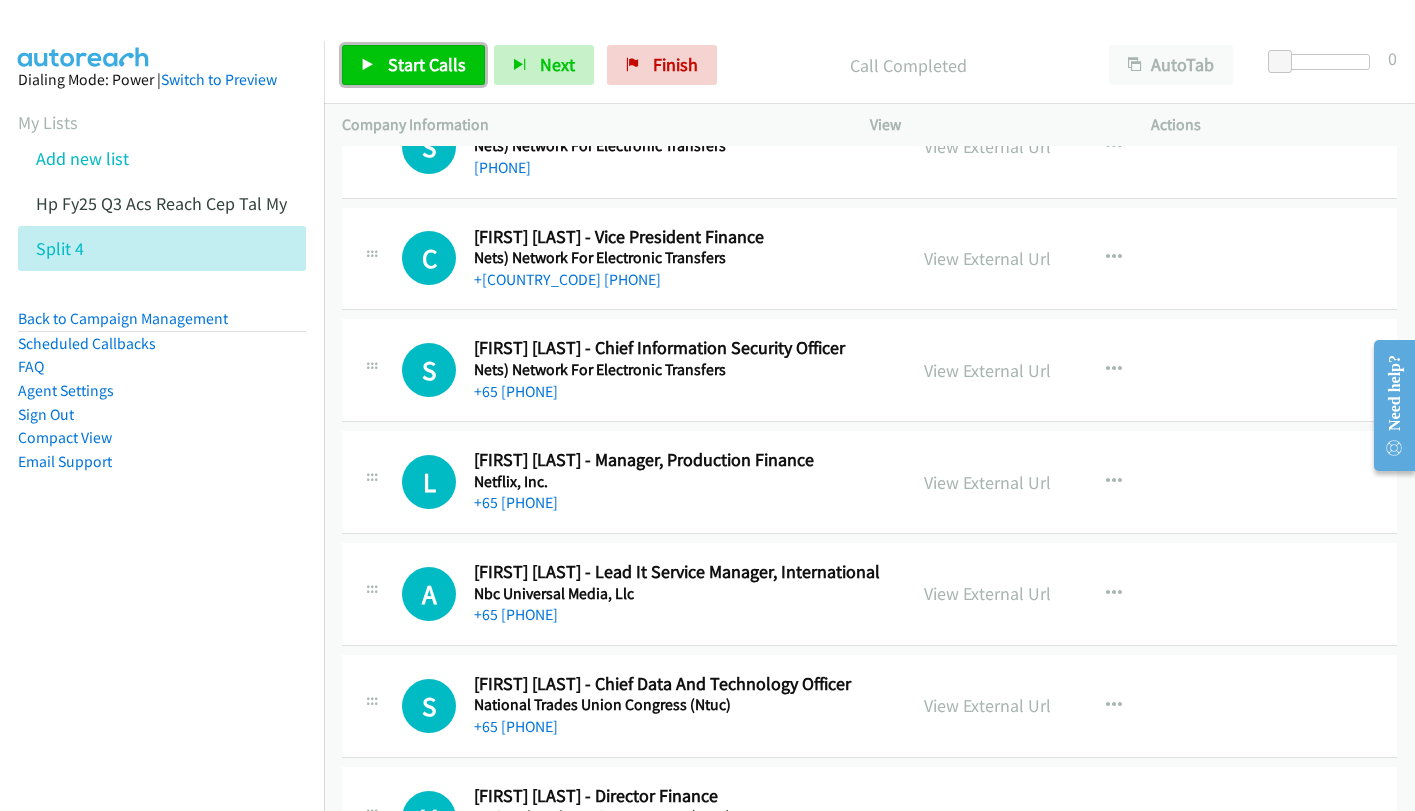 click on "Start Calls" at bounding box center [427, 64] 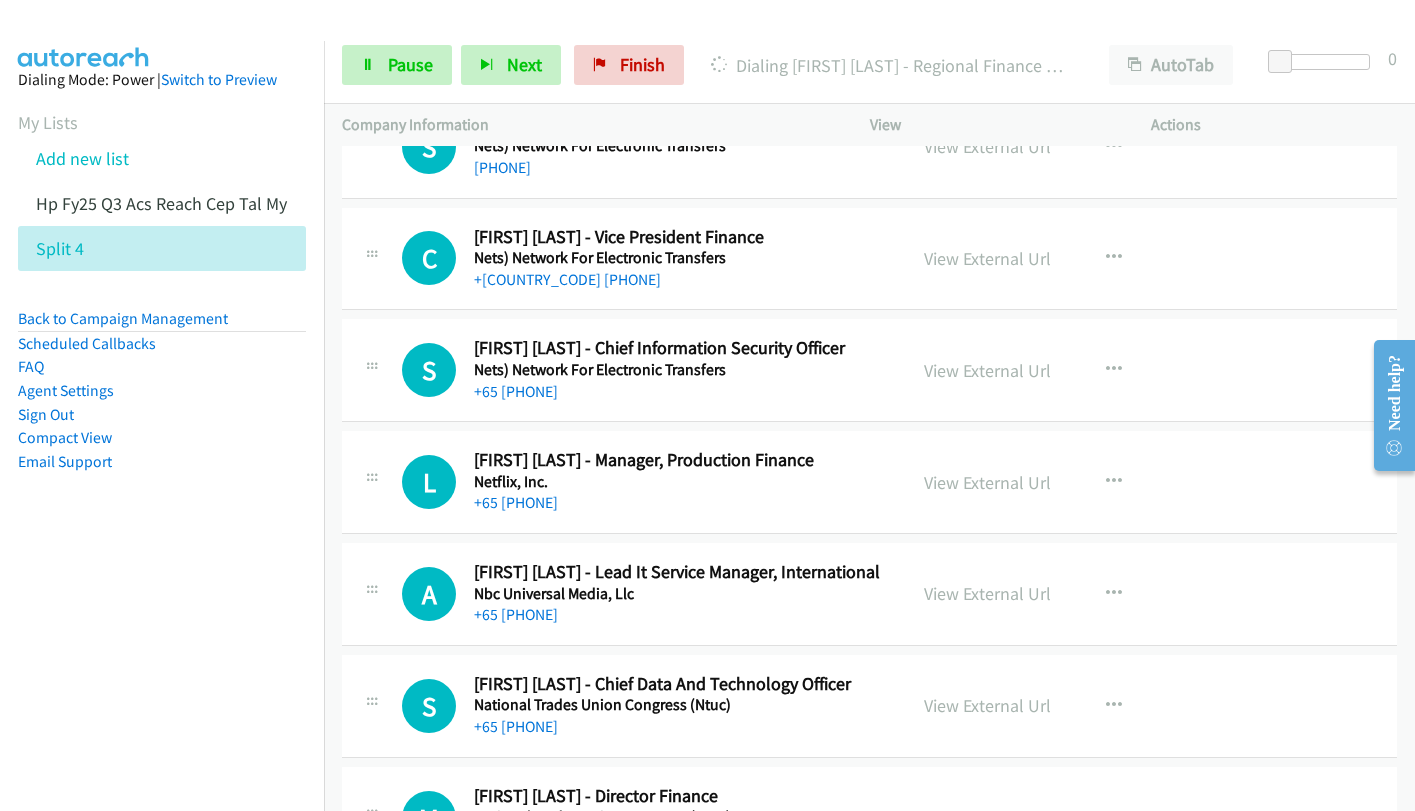 click on "Dialing Mode: Power
|
Switch to Preview
My Lists
Add new list
Hp Fy25 Q3 Acs Reach Cep Tal My
Split 4
Back to Campaign Management
Scheduled Callbacks
FAQ
Agent Settings
Sign Out
Compact View
Email Support" at bounding box center [162, 446] 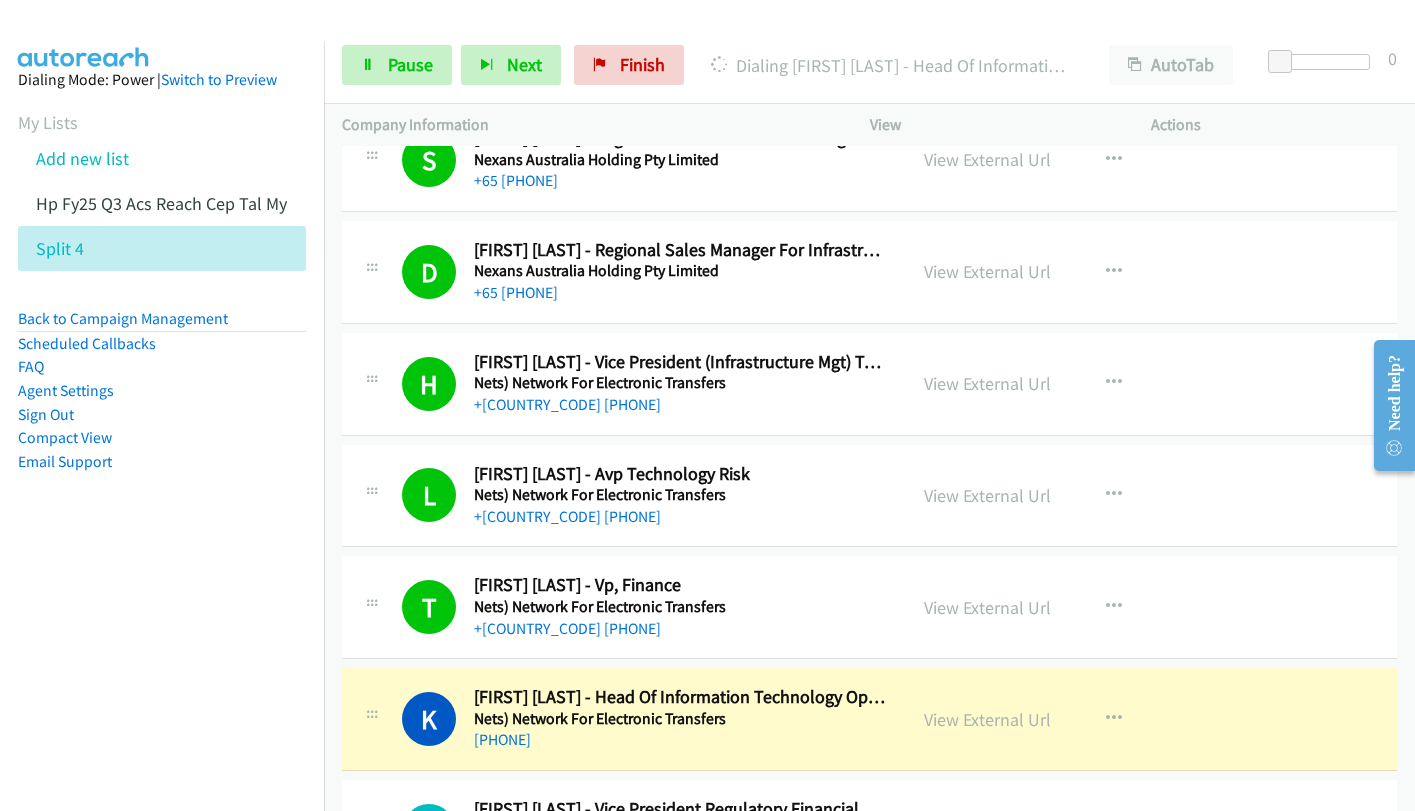 scroll, scrollTop: 10600, scrollLeft: 0, axis: vertical 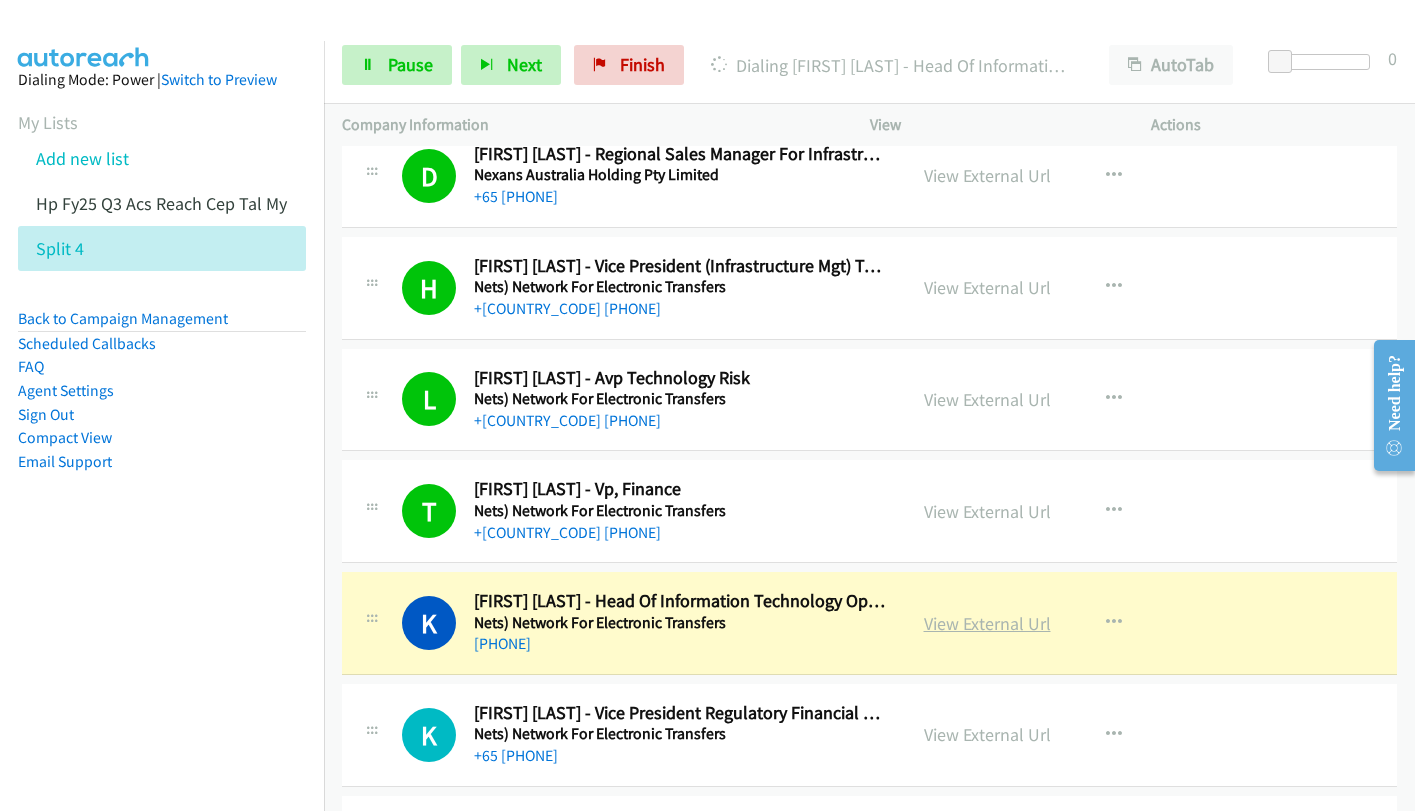 click on "View External Url" at bounding box center (987, 623) 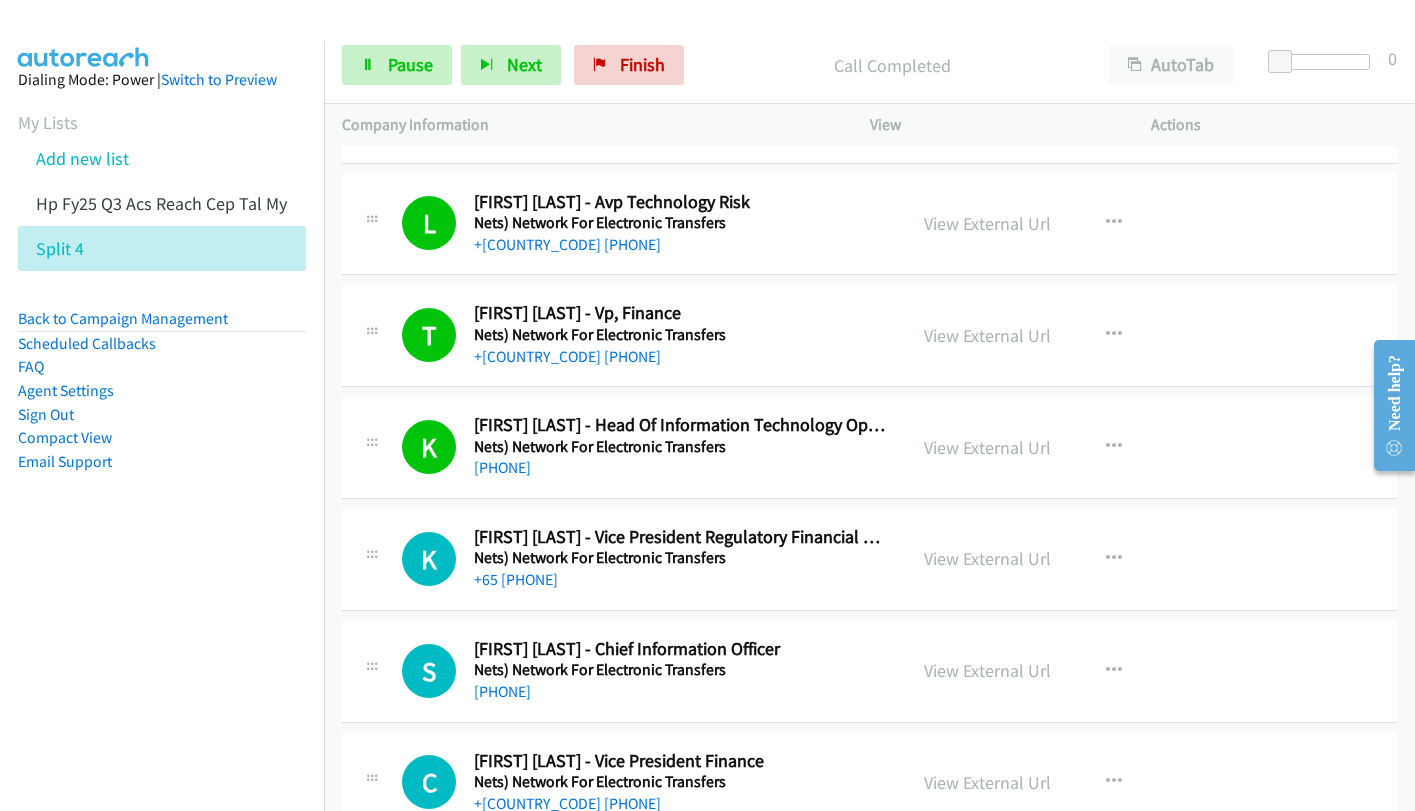scroll, scrollTop: 10900, scrollLeft: 0, axis: vertical 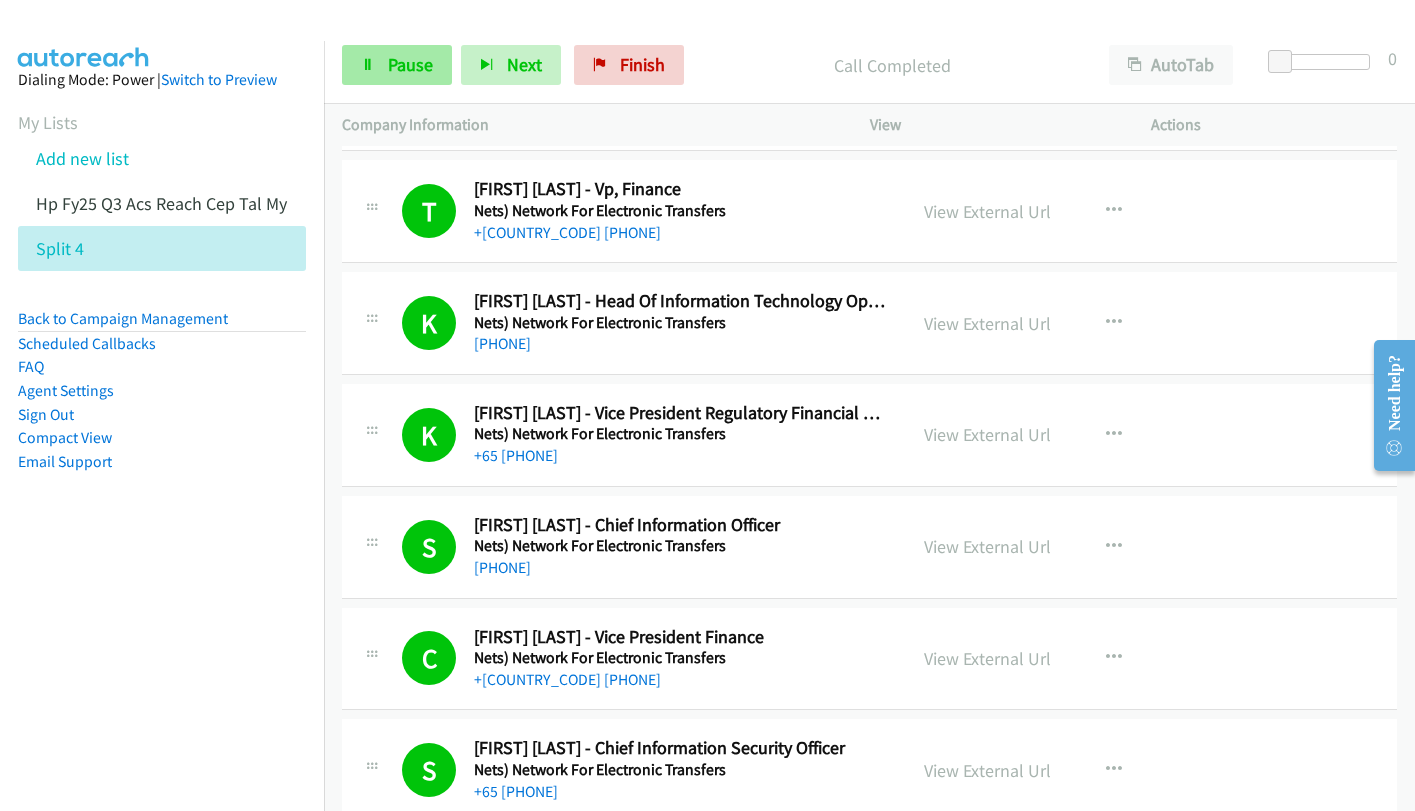 click on "Pause" at bounding box center (397, 65) 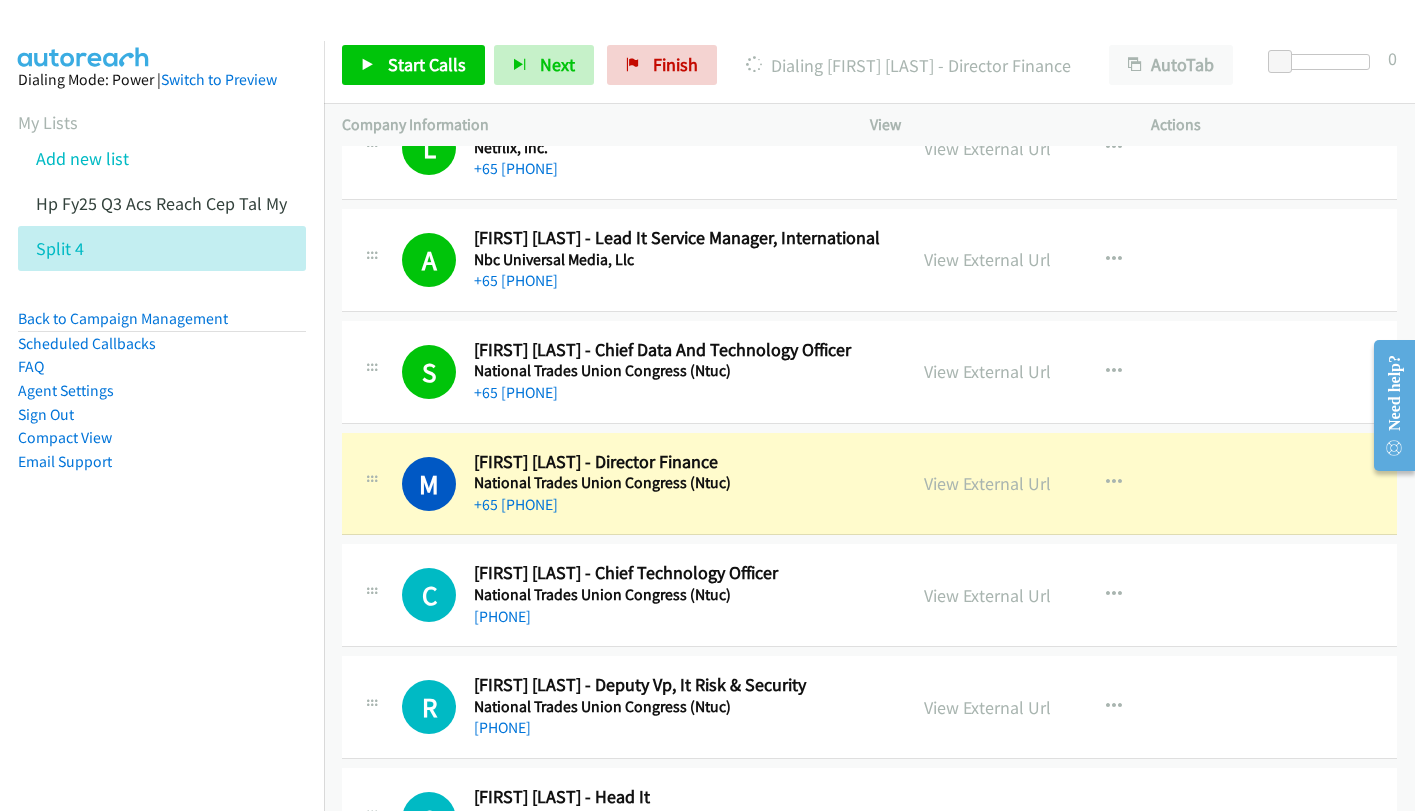 scroll, scrollTop: 11800, scrollLeft: 0, axis: vertical 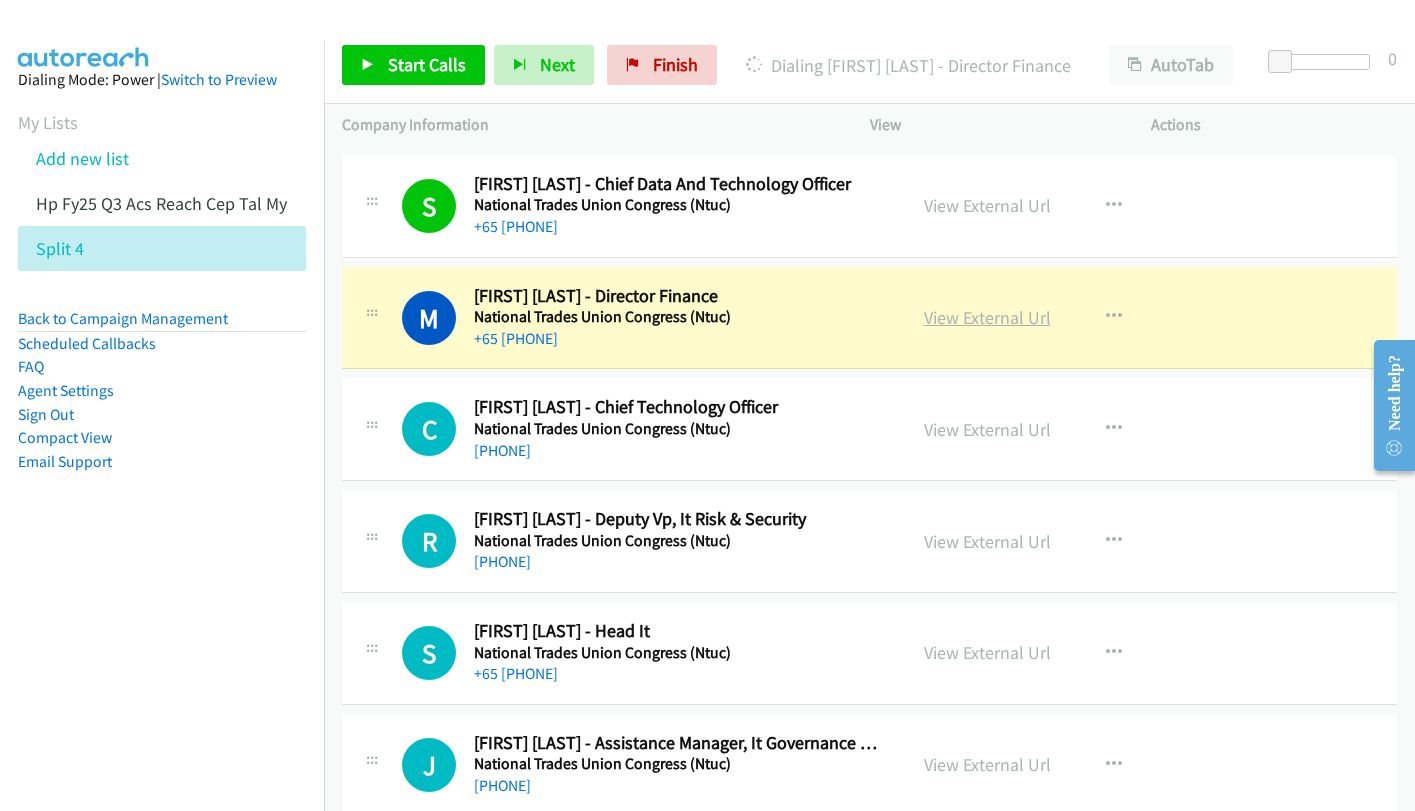 click on "View External Url" at bounding box center (987, 317) 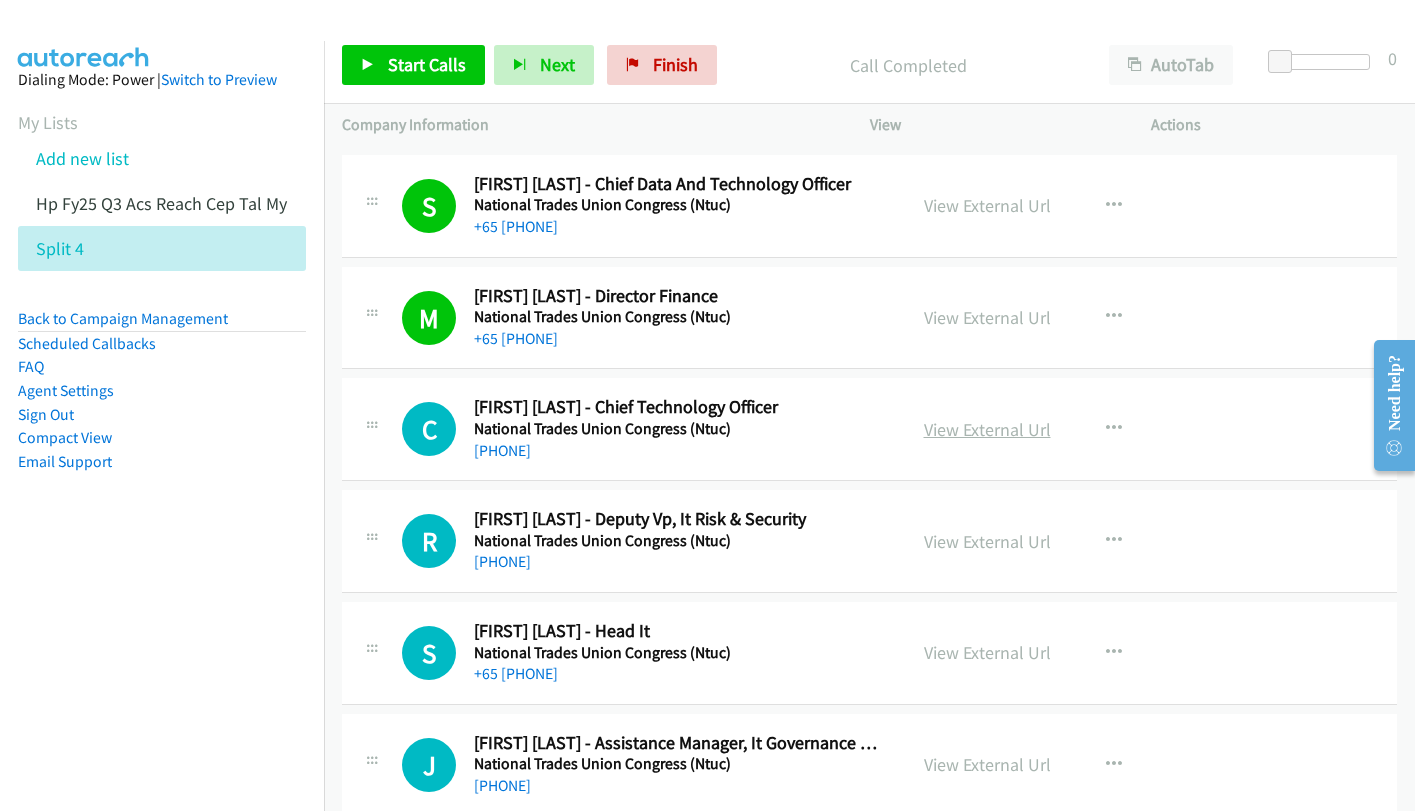 click on "View External Url" at bounding box center [987, 429] 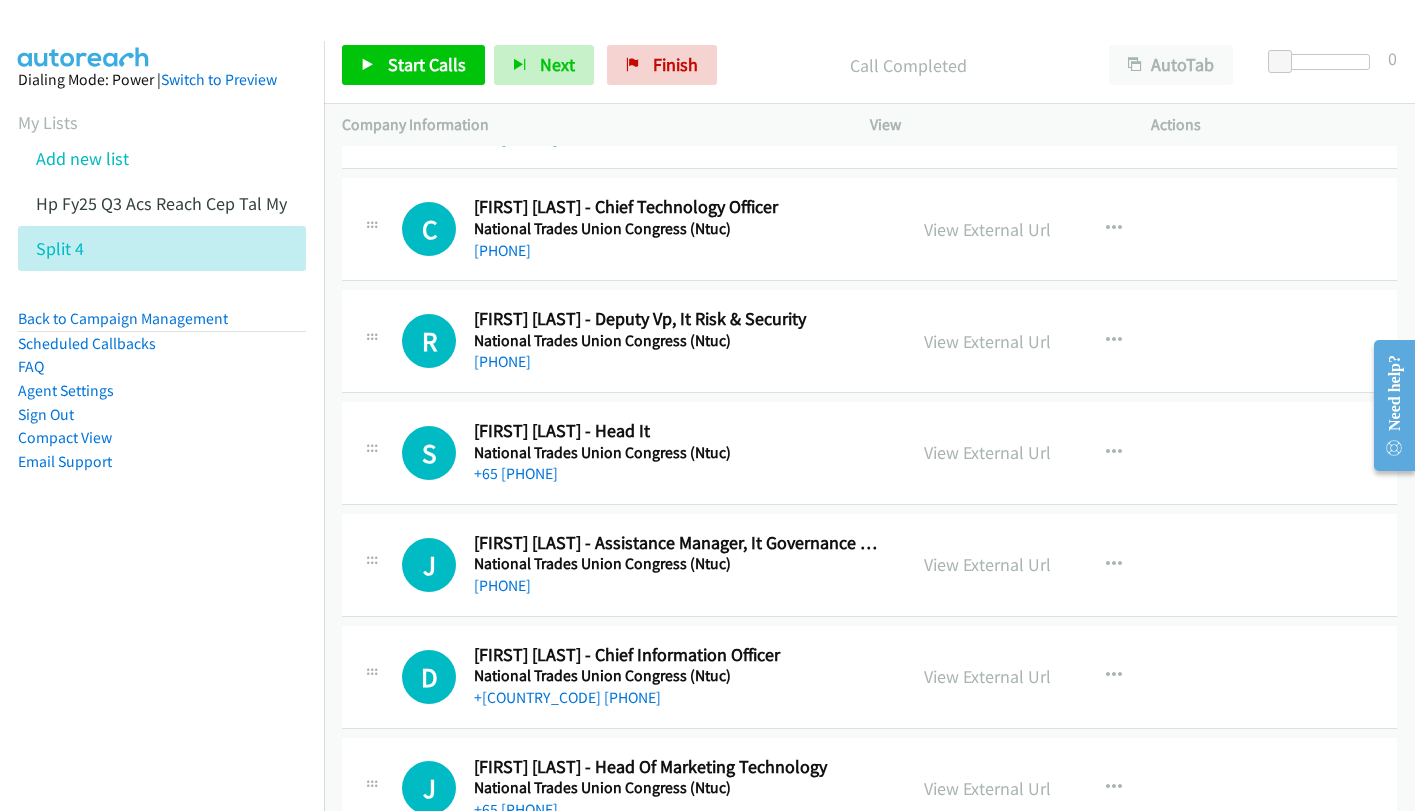 scroll, scrollTop: 11900, scrollLeft: 0, axis: vertical 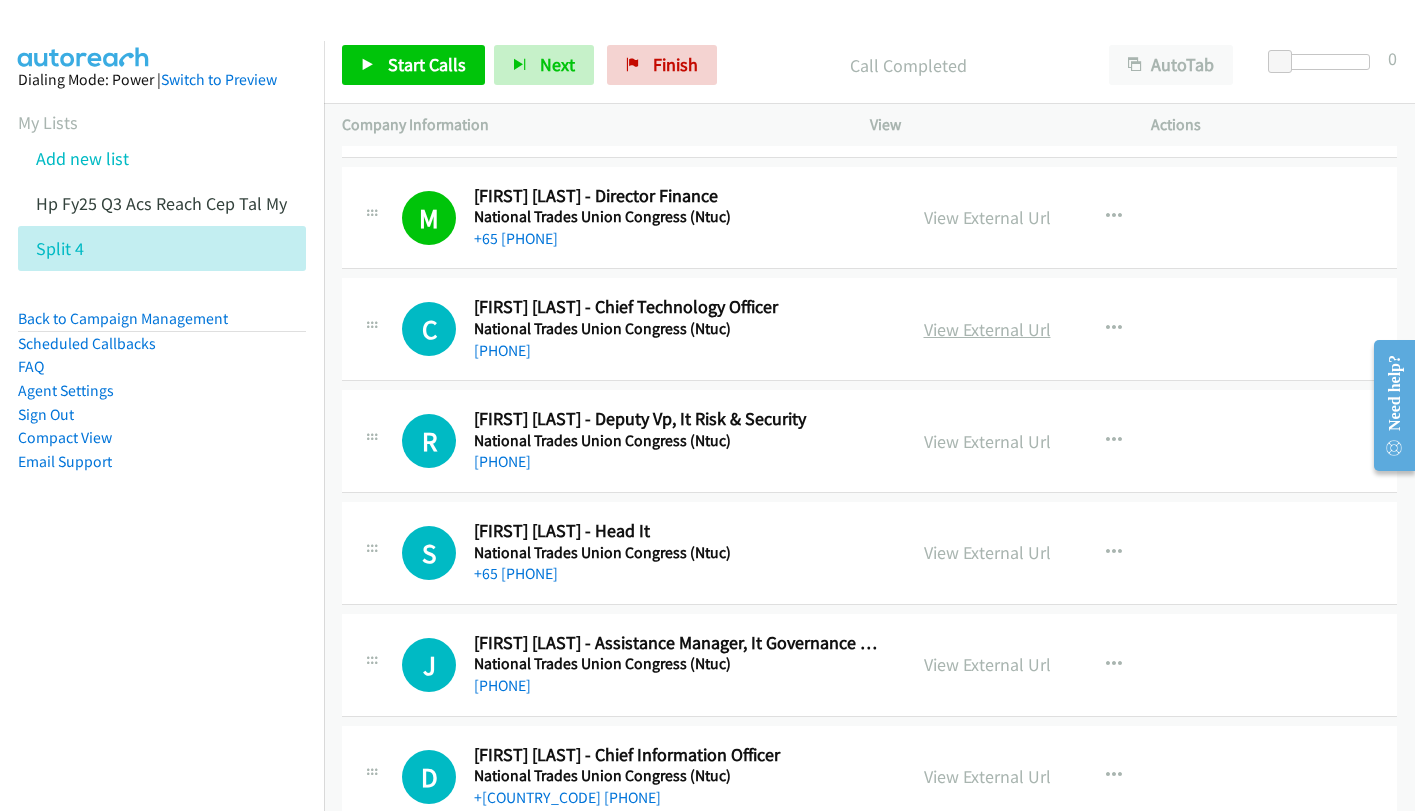 click on "View External Url" at bounding box center [987, 329] 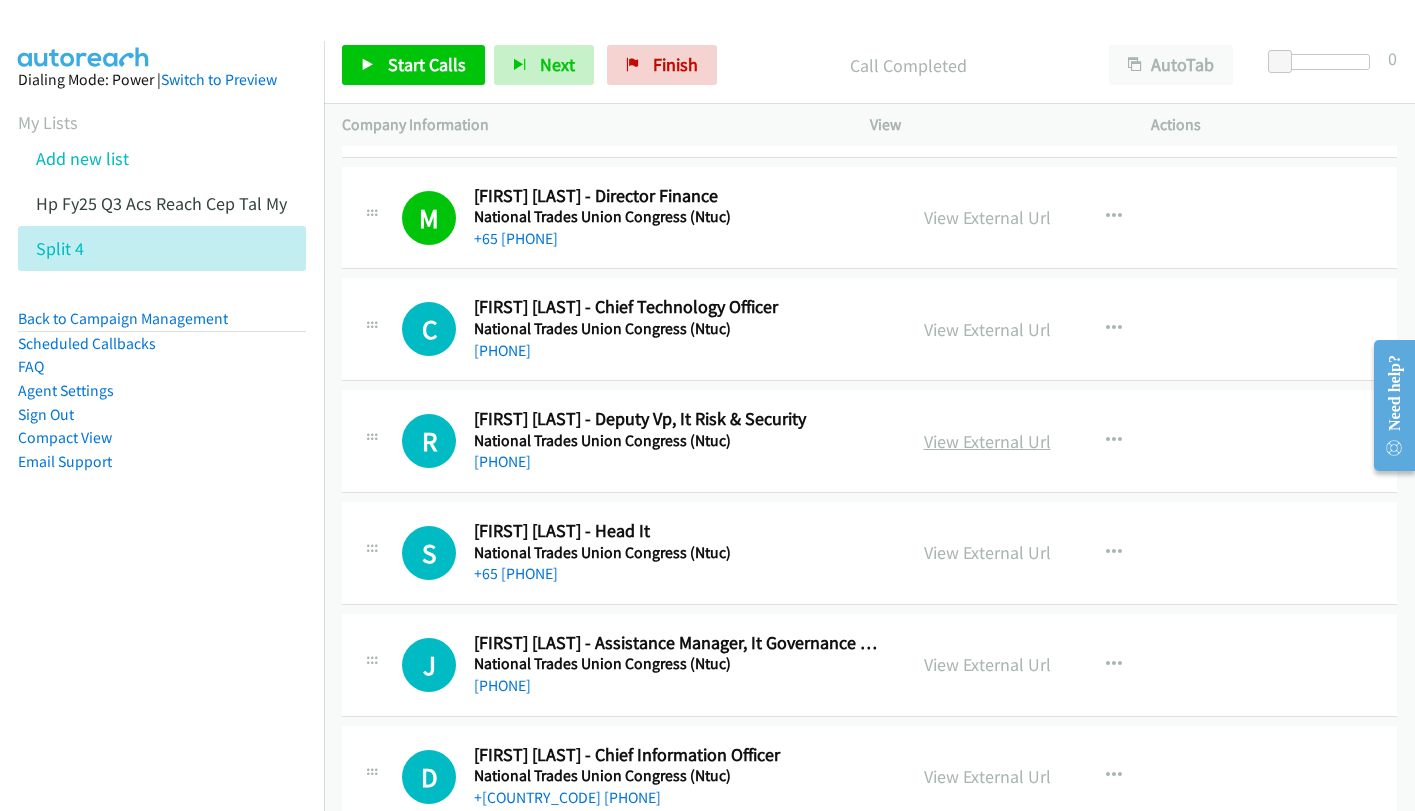 click on "View External Url" at bounding box center (987, 441) 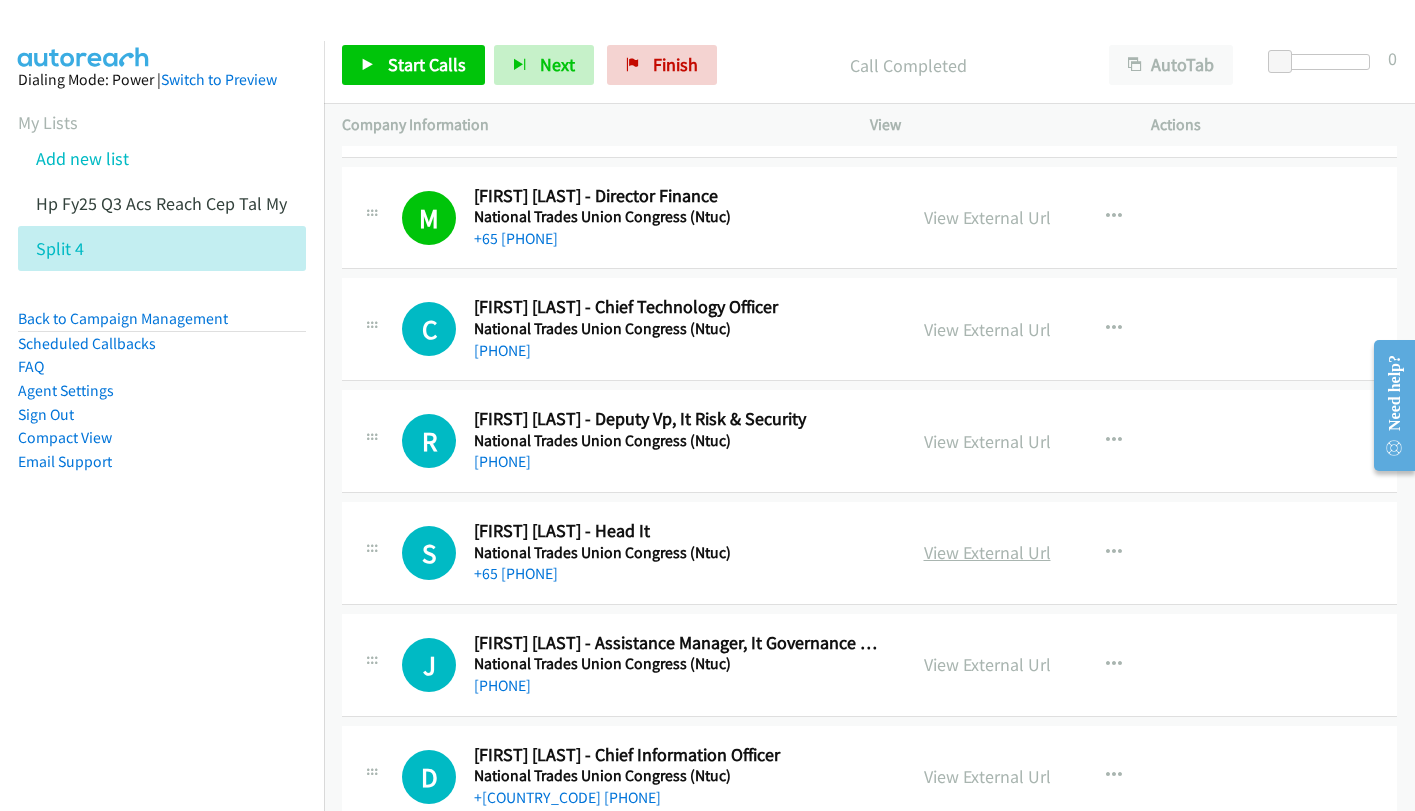 click on "View External Url" at bounding box center [987, 552] 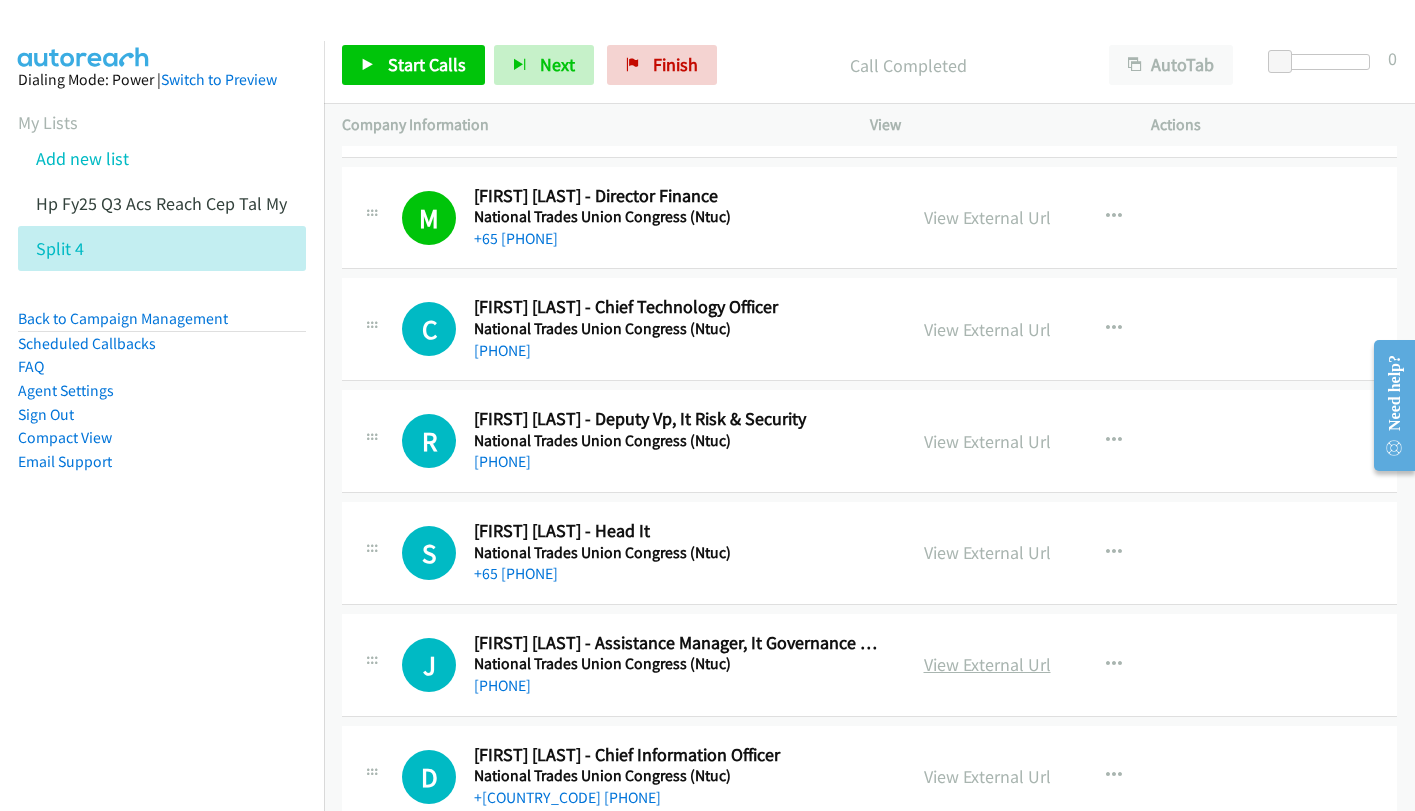 click on "View External Url" at bounding box center [987, 664] 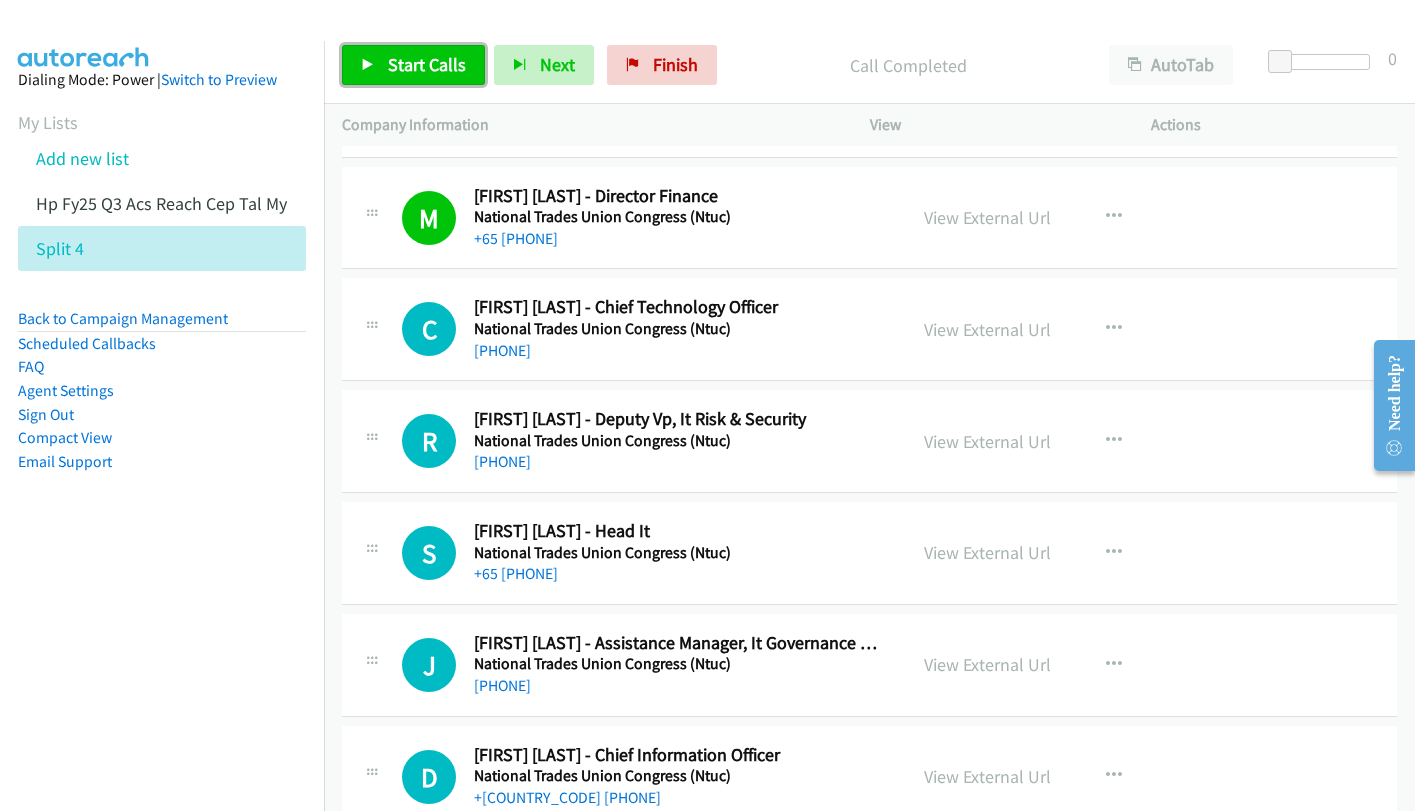 click on "Start Calls" at bounding box center [427, 64] 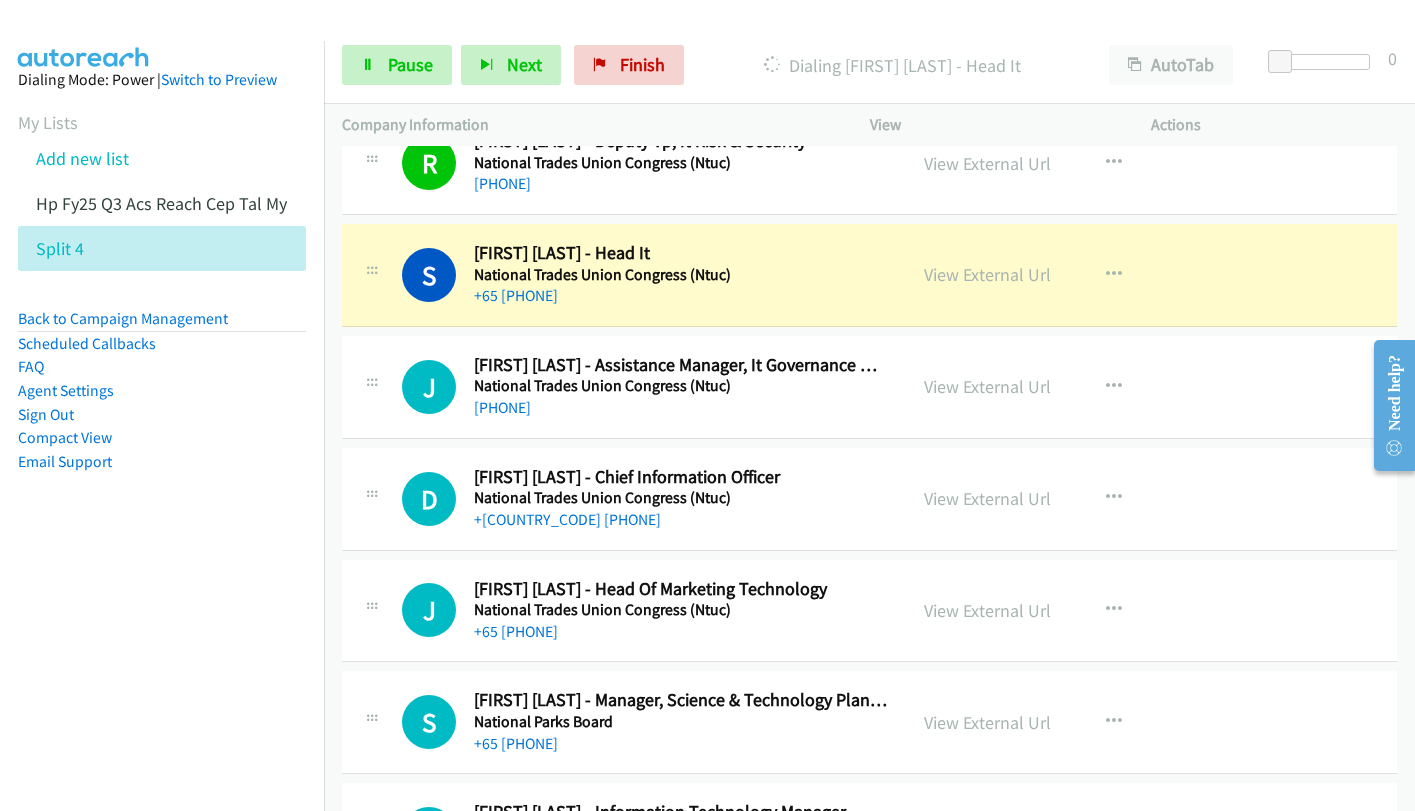 scroll, scrollTop: 12200, scrollLeft: 0, axis: vertical 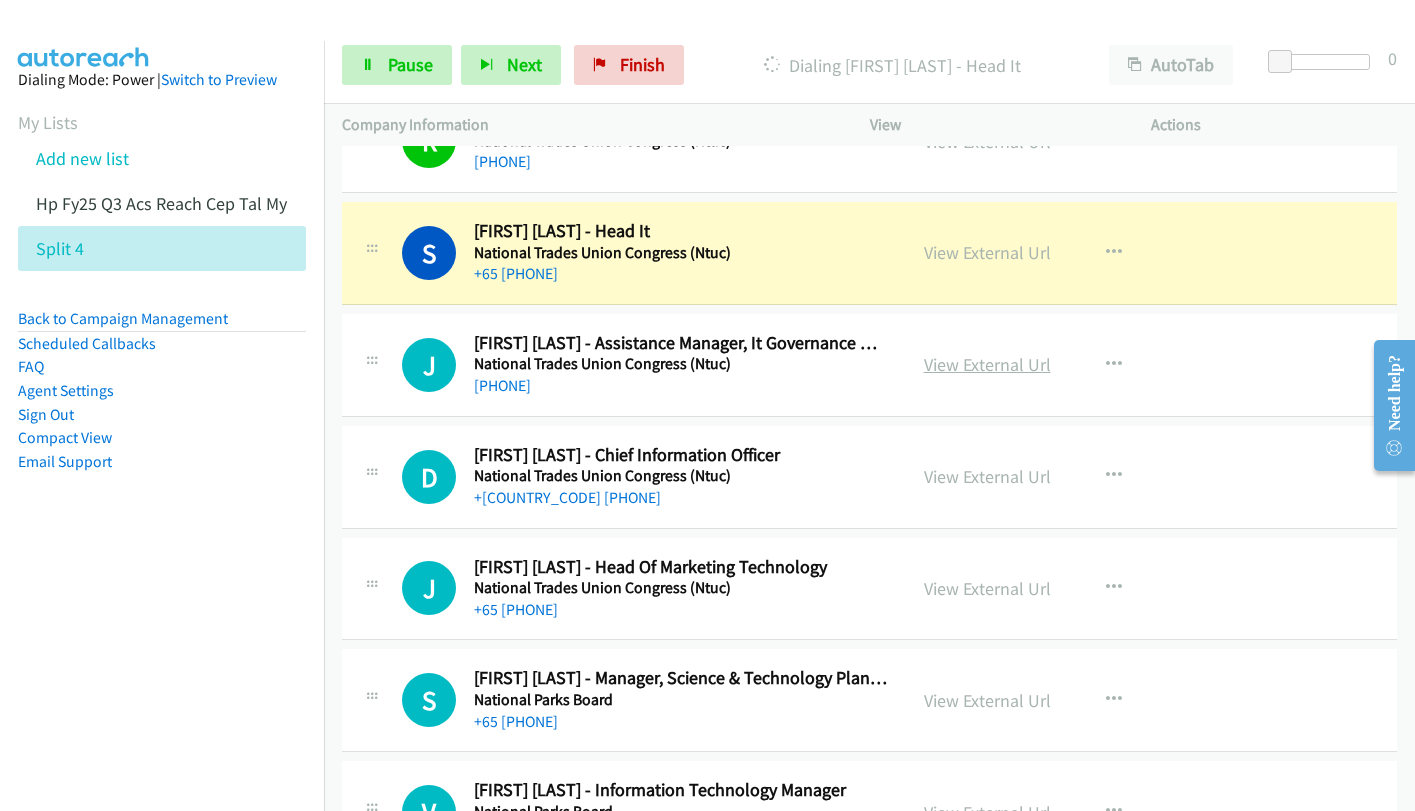 click on "View External Url" at bounding box center (987, 364) 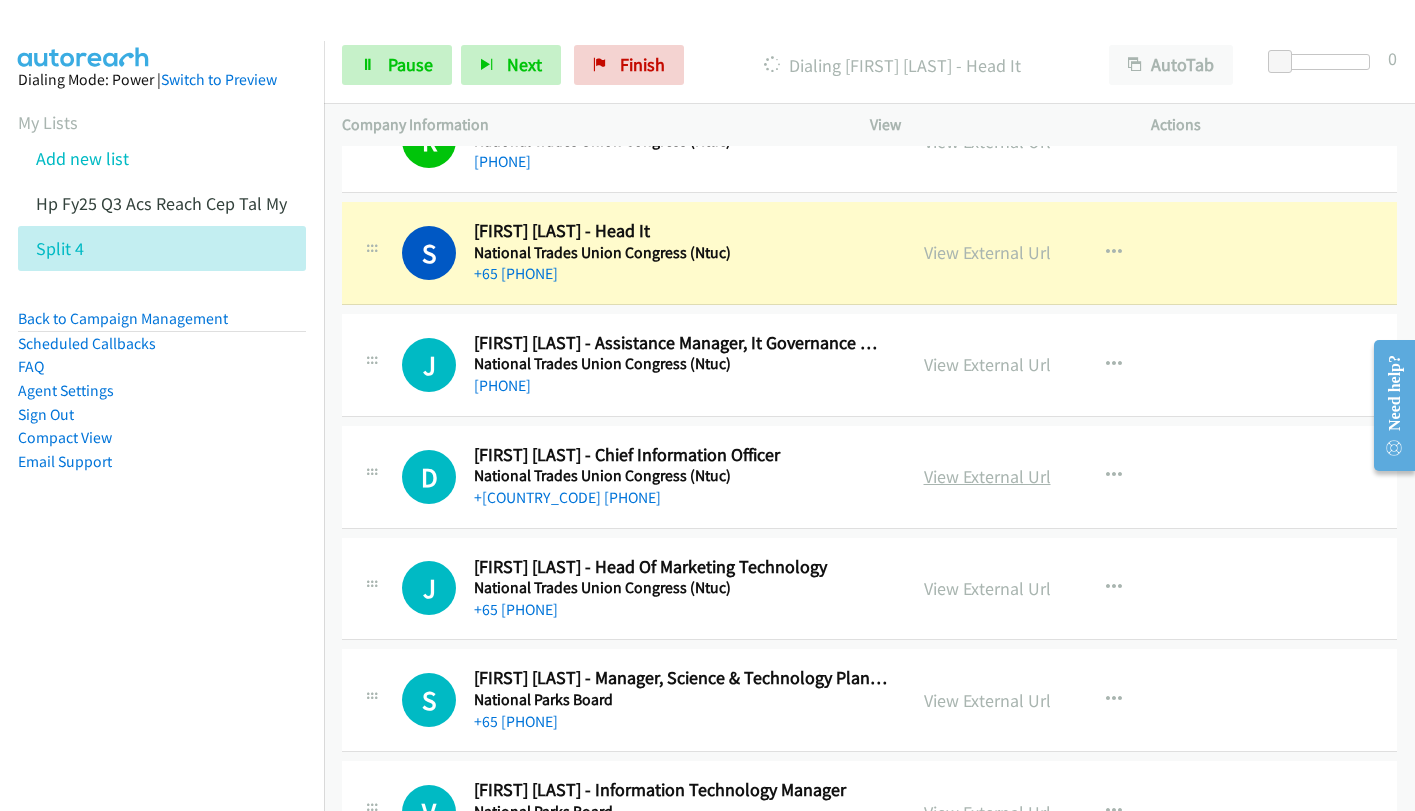 click on "View External Url" at bounding box center (987, 476) 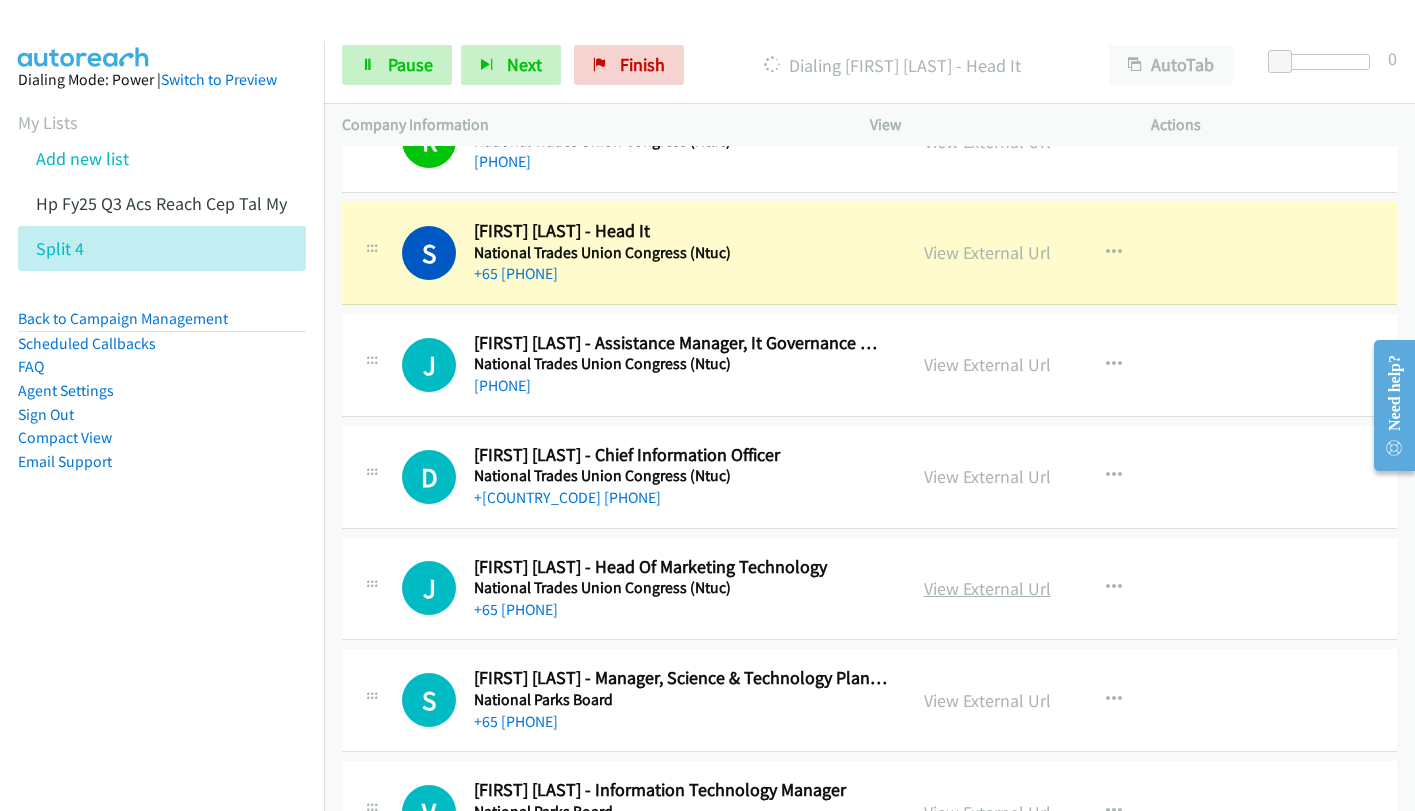 click on "View External Url" at bounding box center (987, 588) 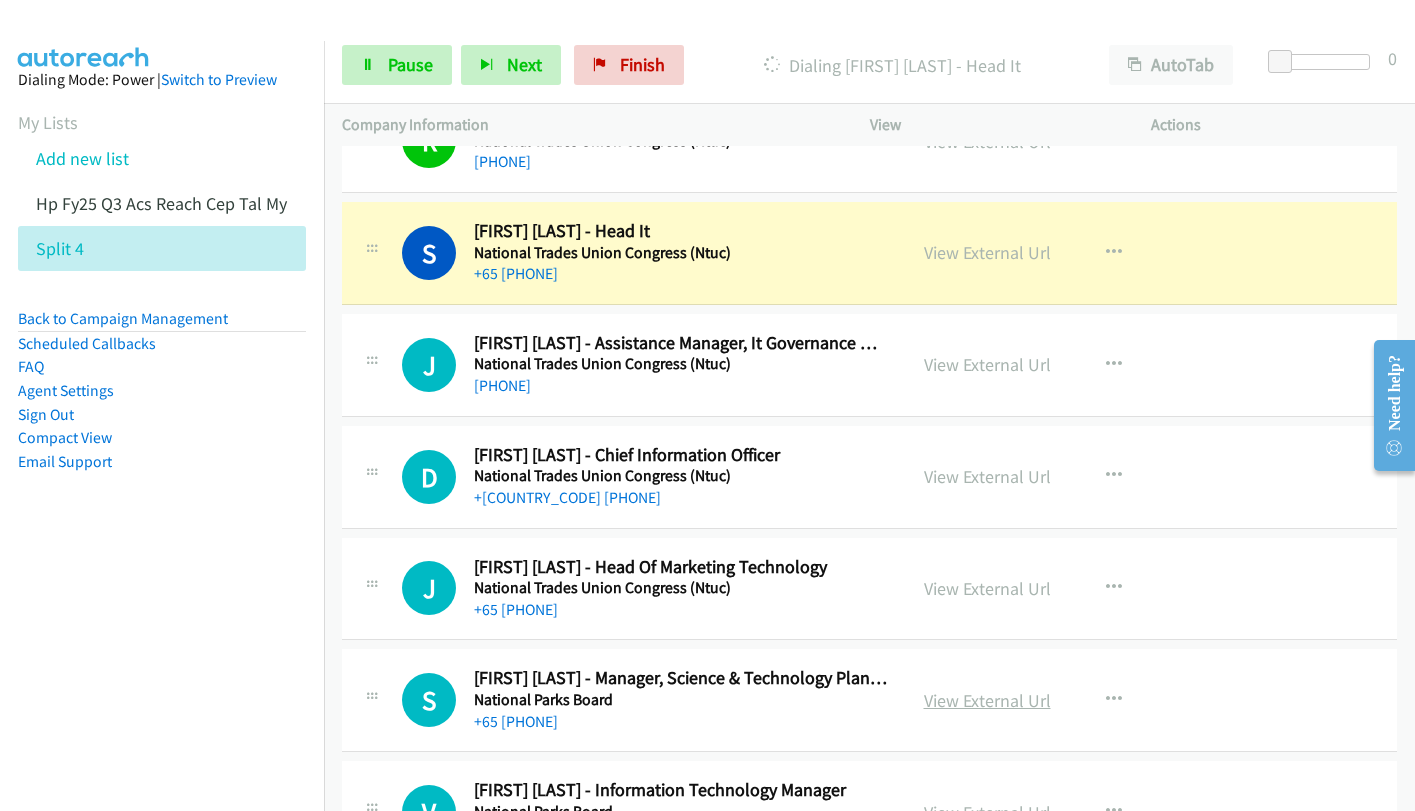 click on "View External Url" at bounding box center (987, 700) 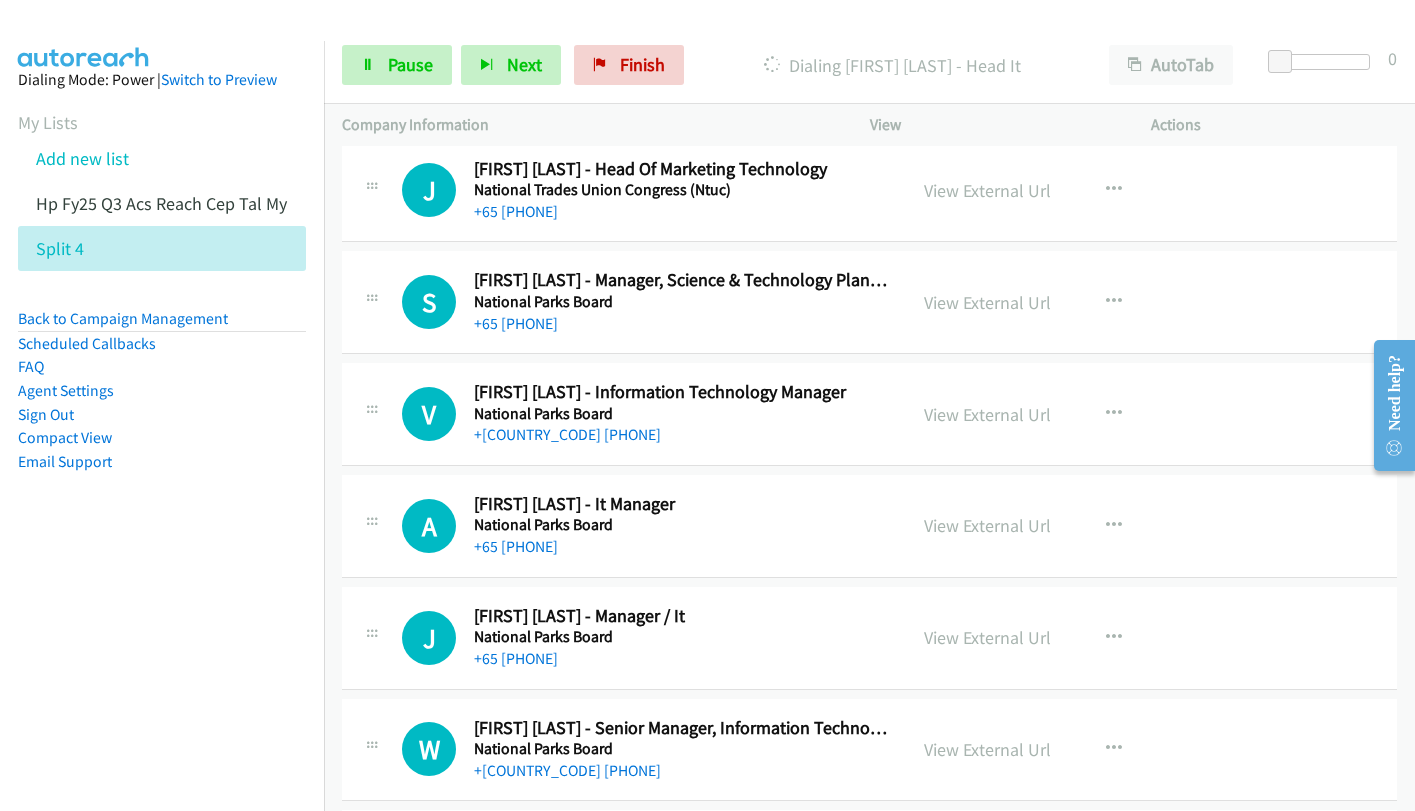 scroll, scrollTop: 12600, scrollLeft: 0, axis: vertical 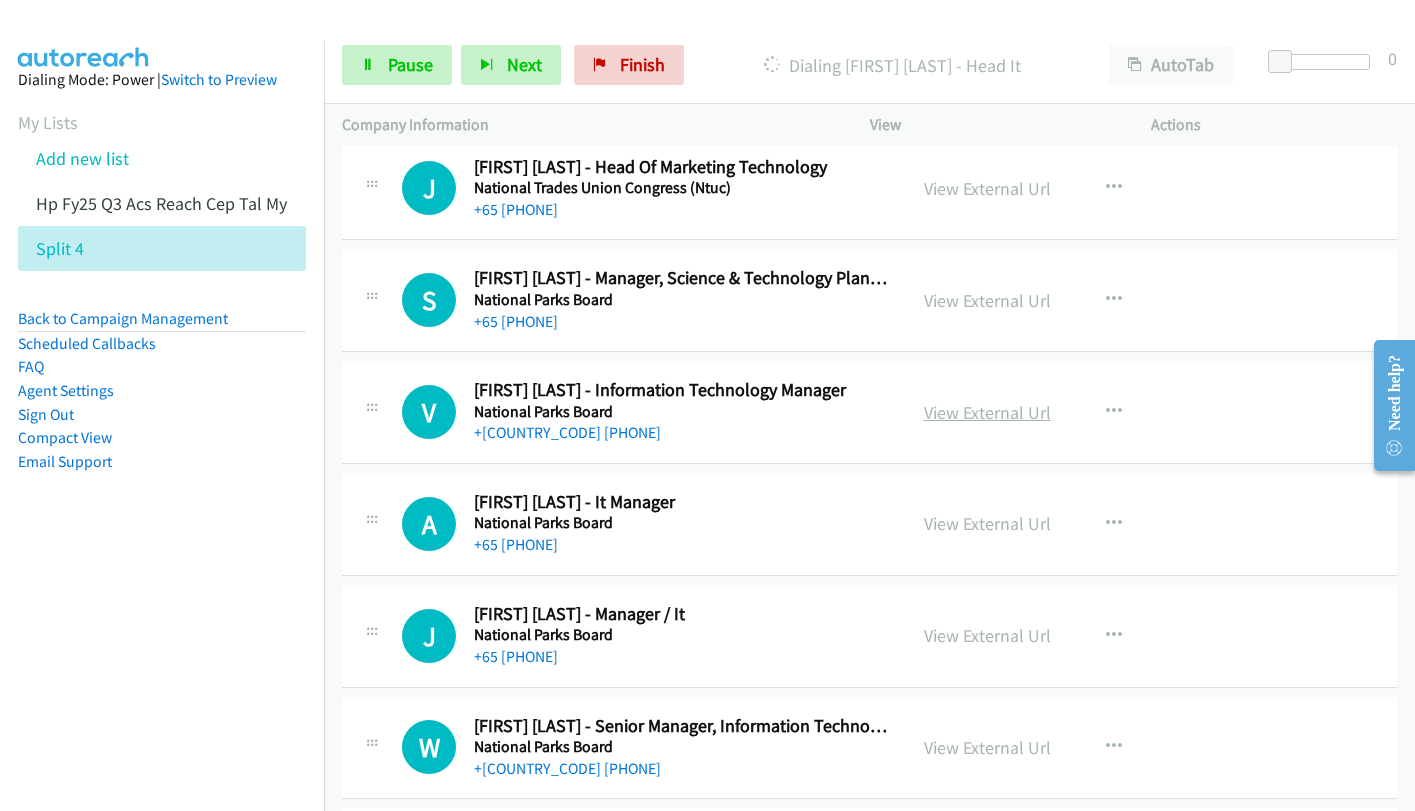 click on "View External Url" at bounding box center (987, 412) 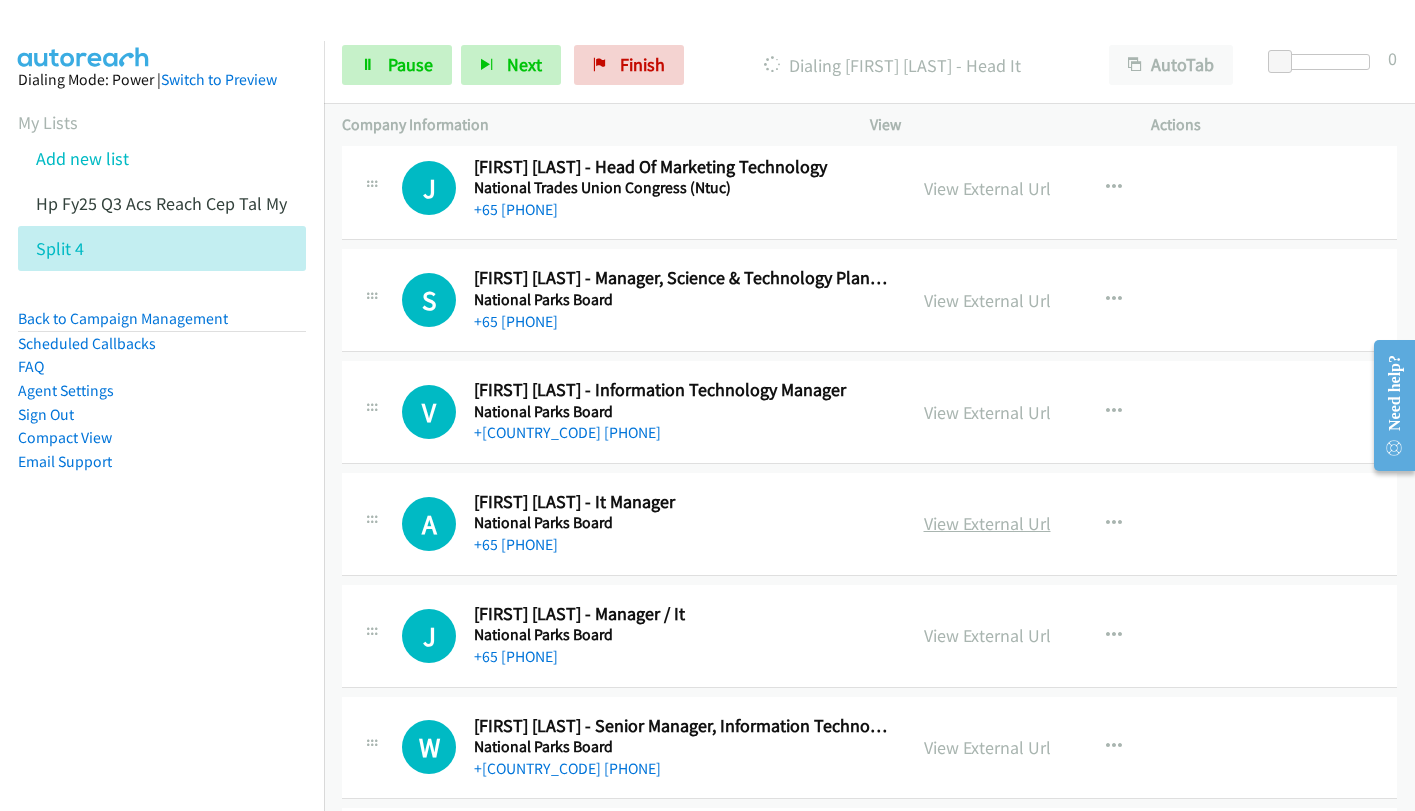 click on "View External Url" at bounding box center (987, 523) 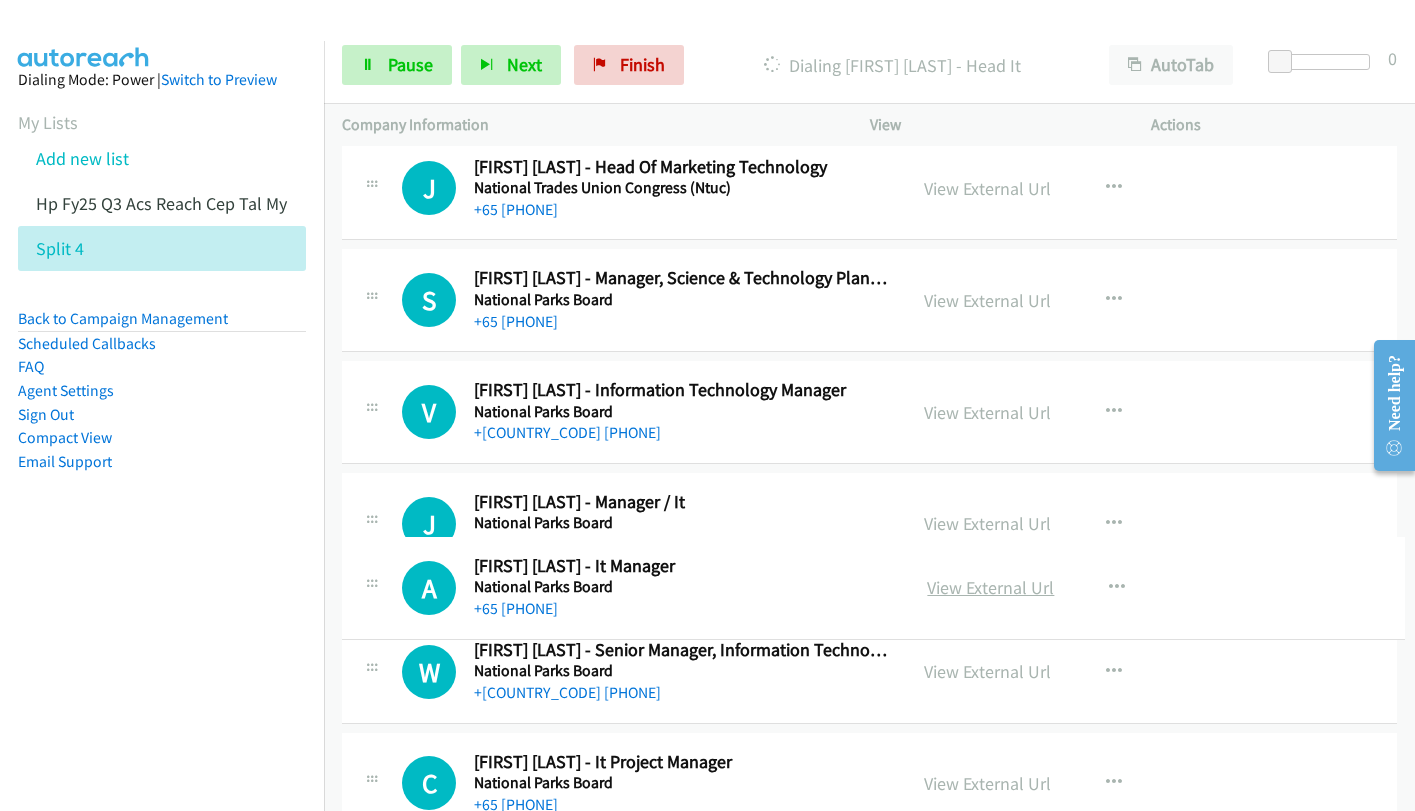 scroll, scrollTop: 12580, scrollLeft: 0, axis: vertical 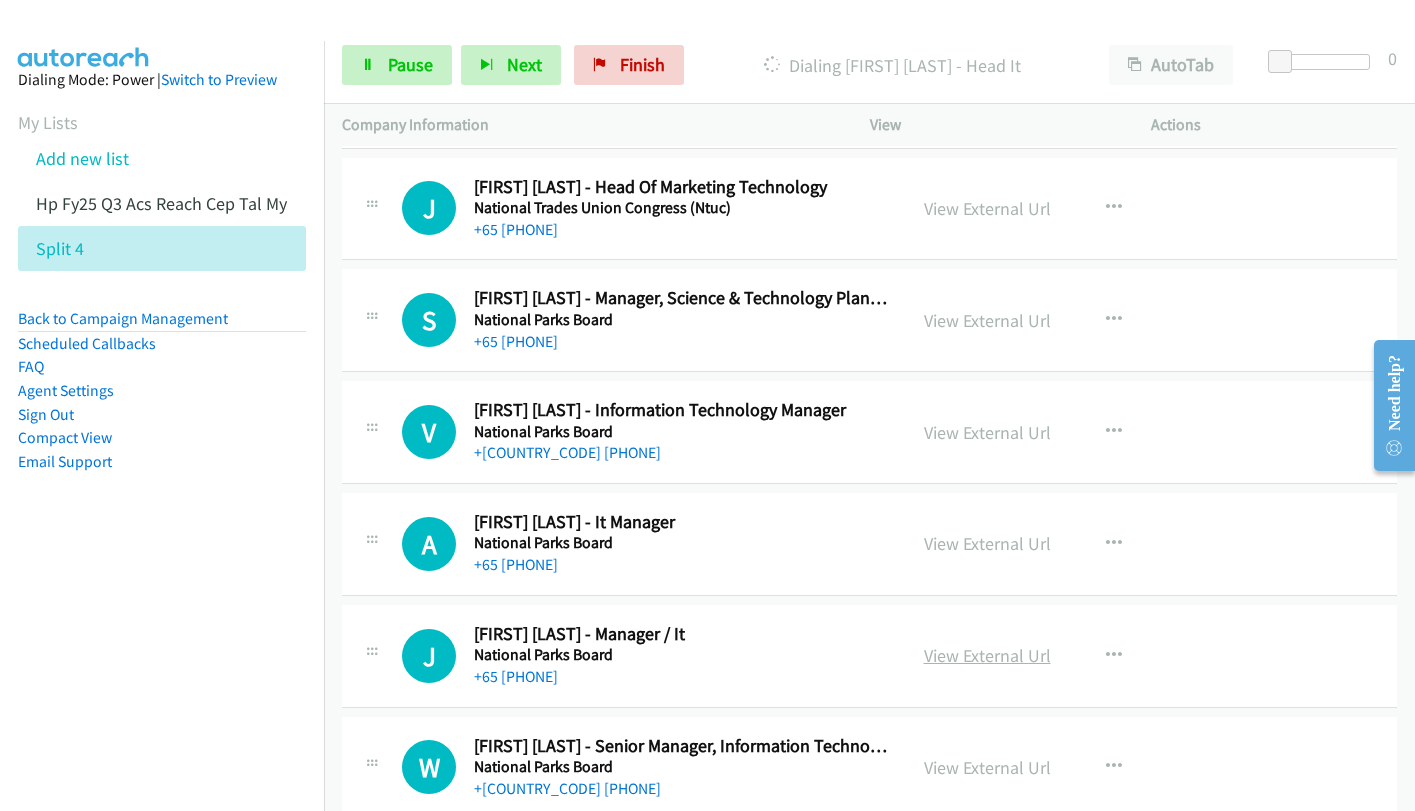 click on "View External Url" at bounding box center [987, 655] 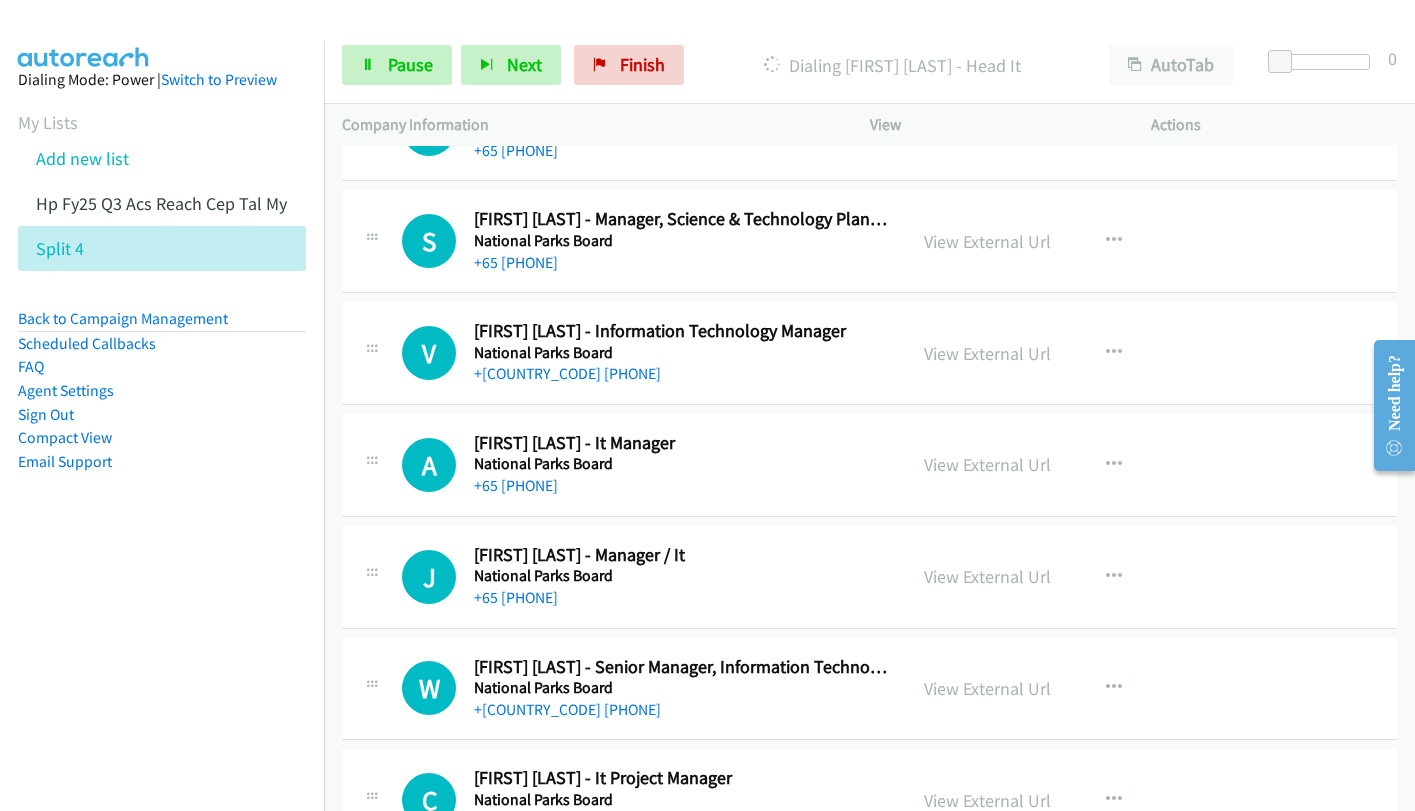 scroll, scrollTop: 12880, scrollLeft: 0, axis: vertical 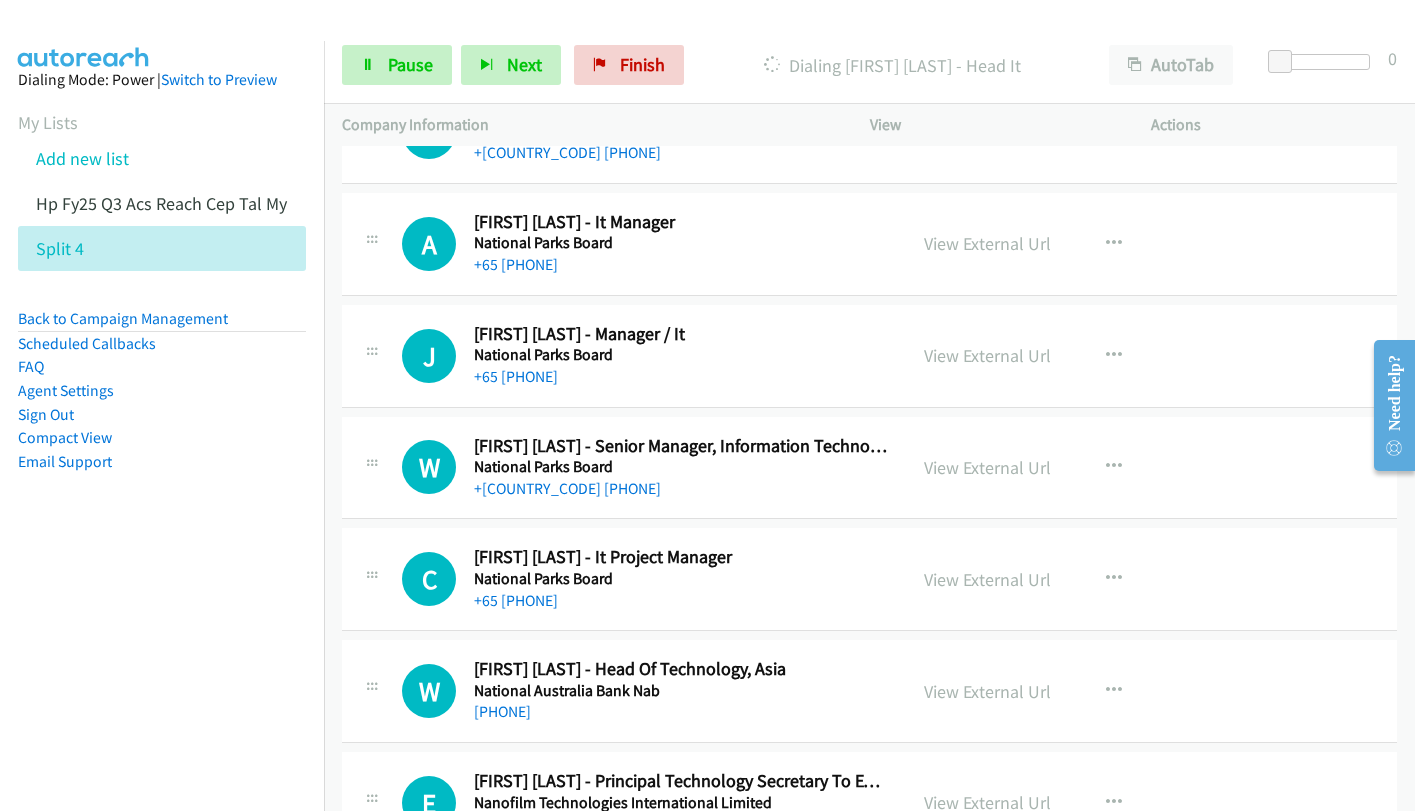drag, startPoint x: 996, startPoint y: 459, endPoint x: 653, endPoint y: 209, distance: 424.43964 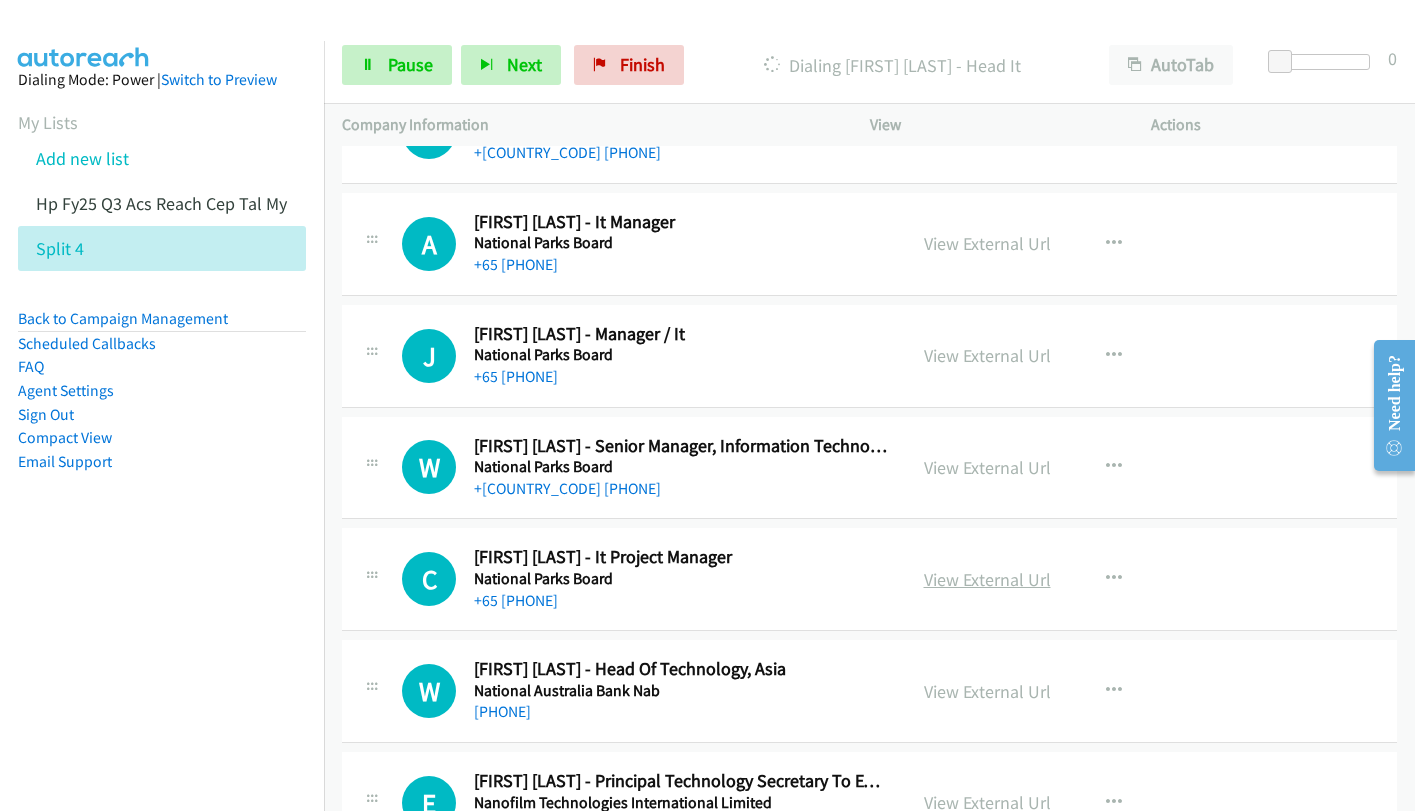 click on "View External Url" at bounding box center (987, 579) 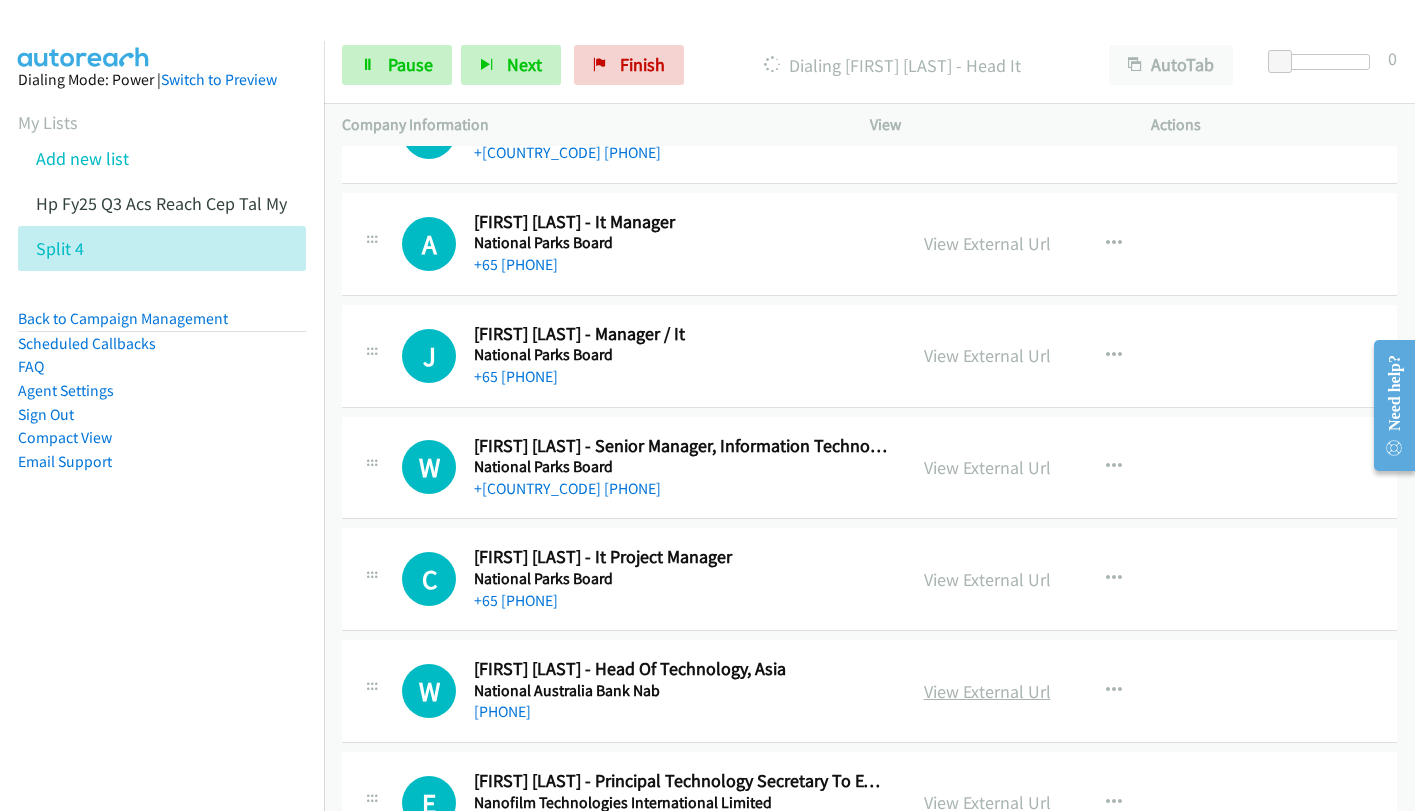 click on "View External Url" at bounding box center [987, 691] 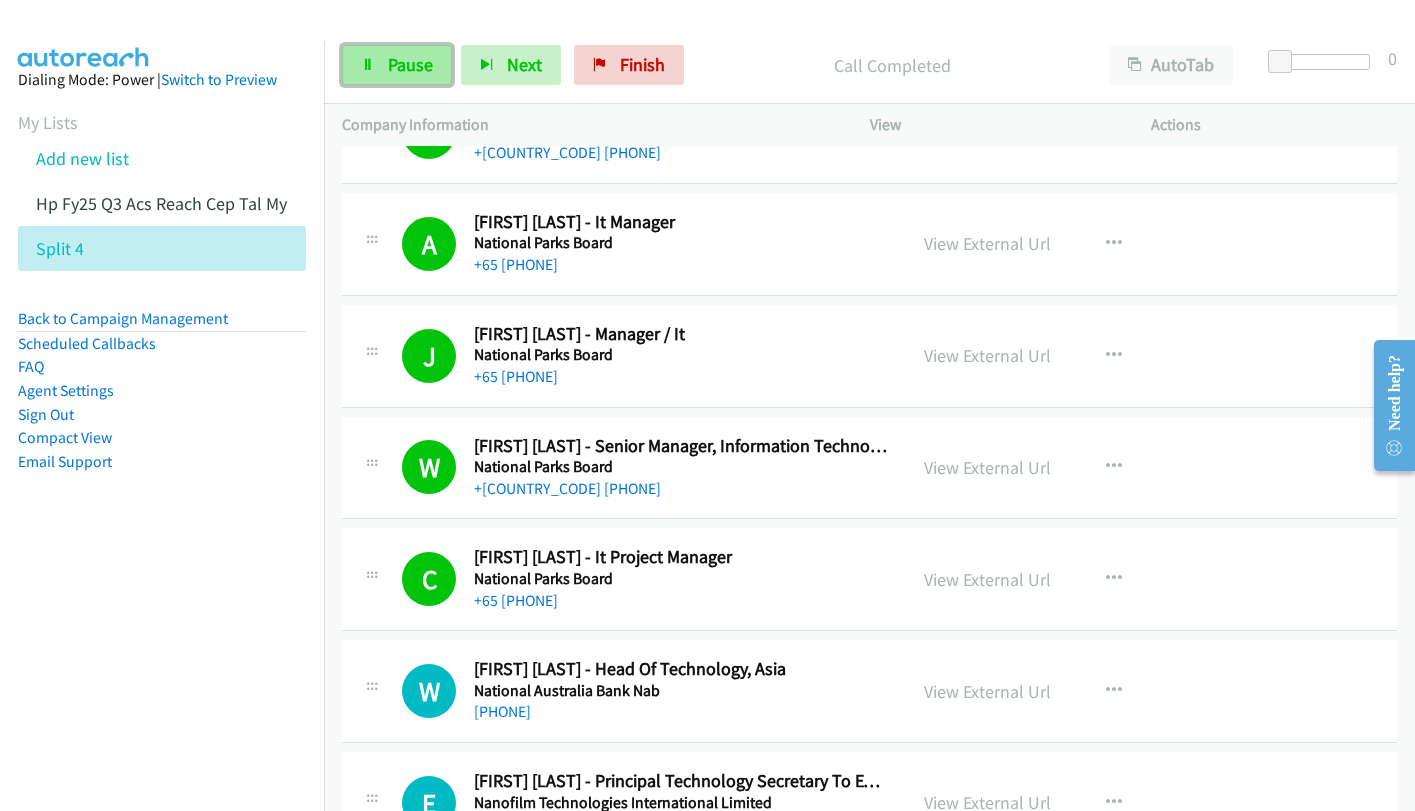 click at bounding box center [368, 66] 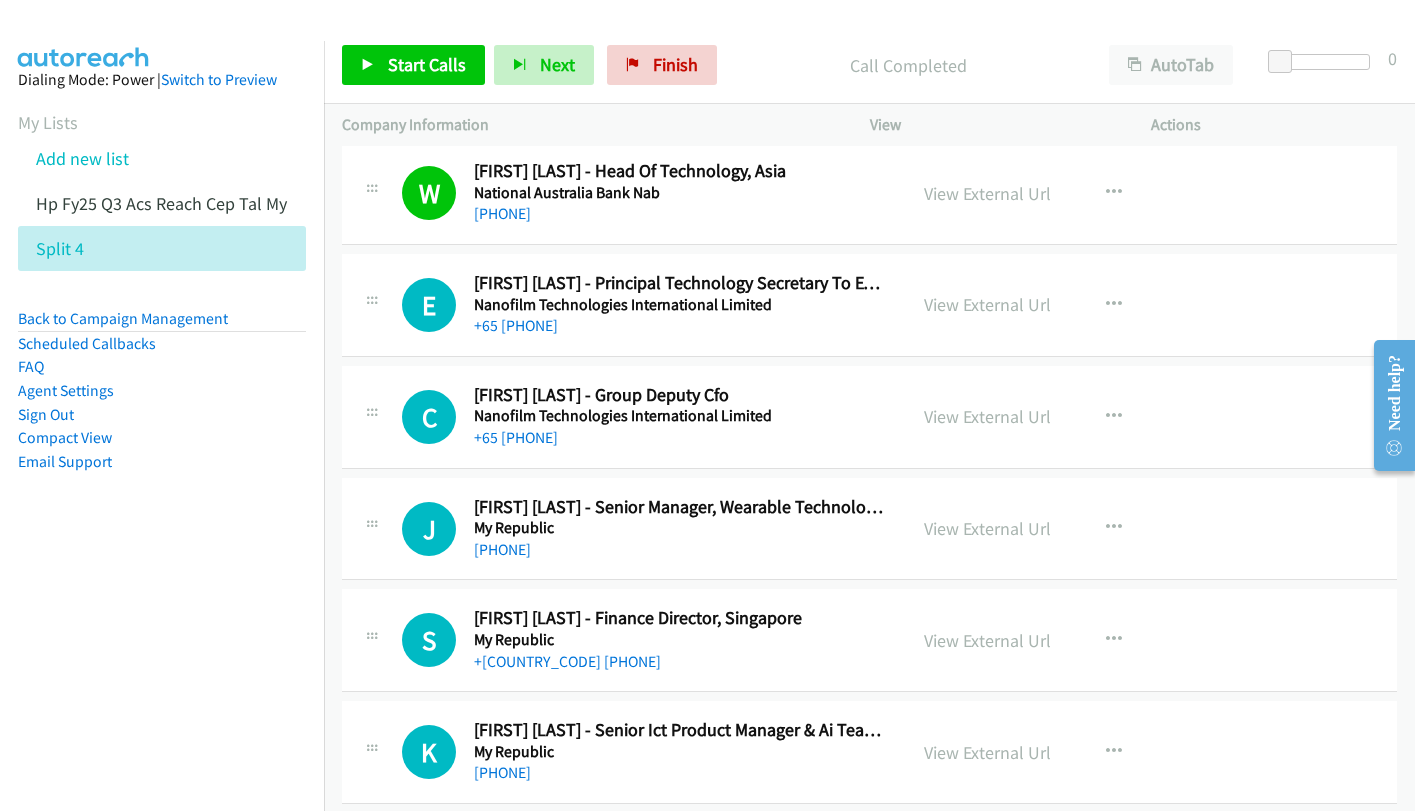 scroll, scrollTop: 13380, scrollLeft: 0, axis: vertical 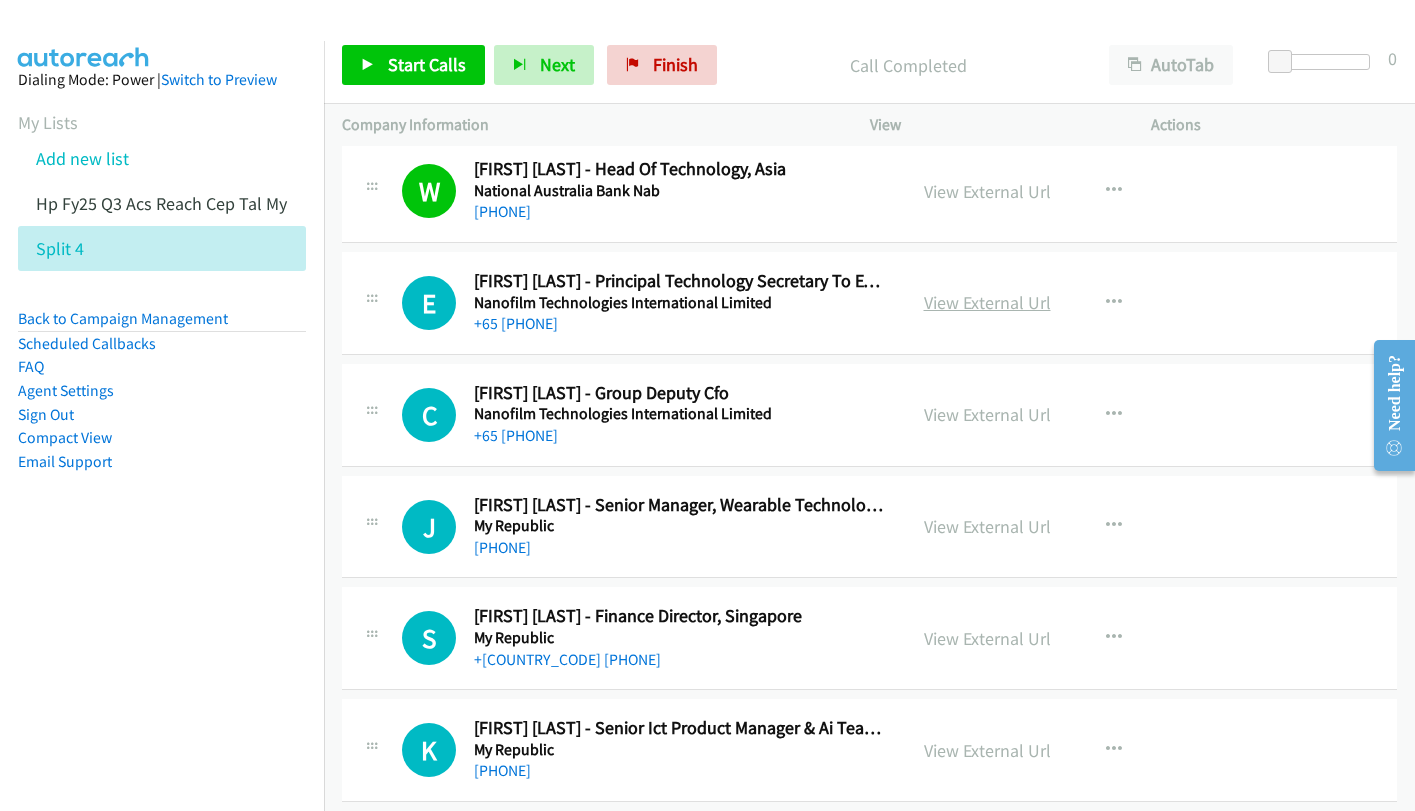 click on "View External Url" at bounding box center (987, 302) 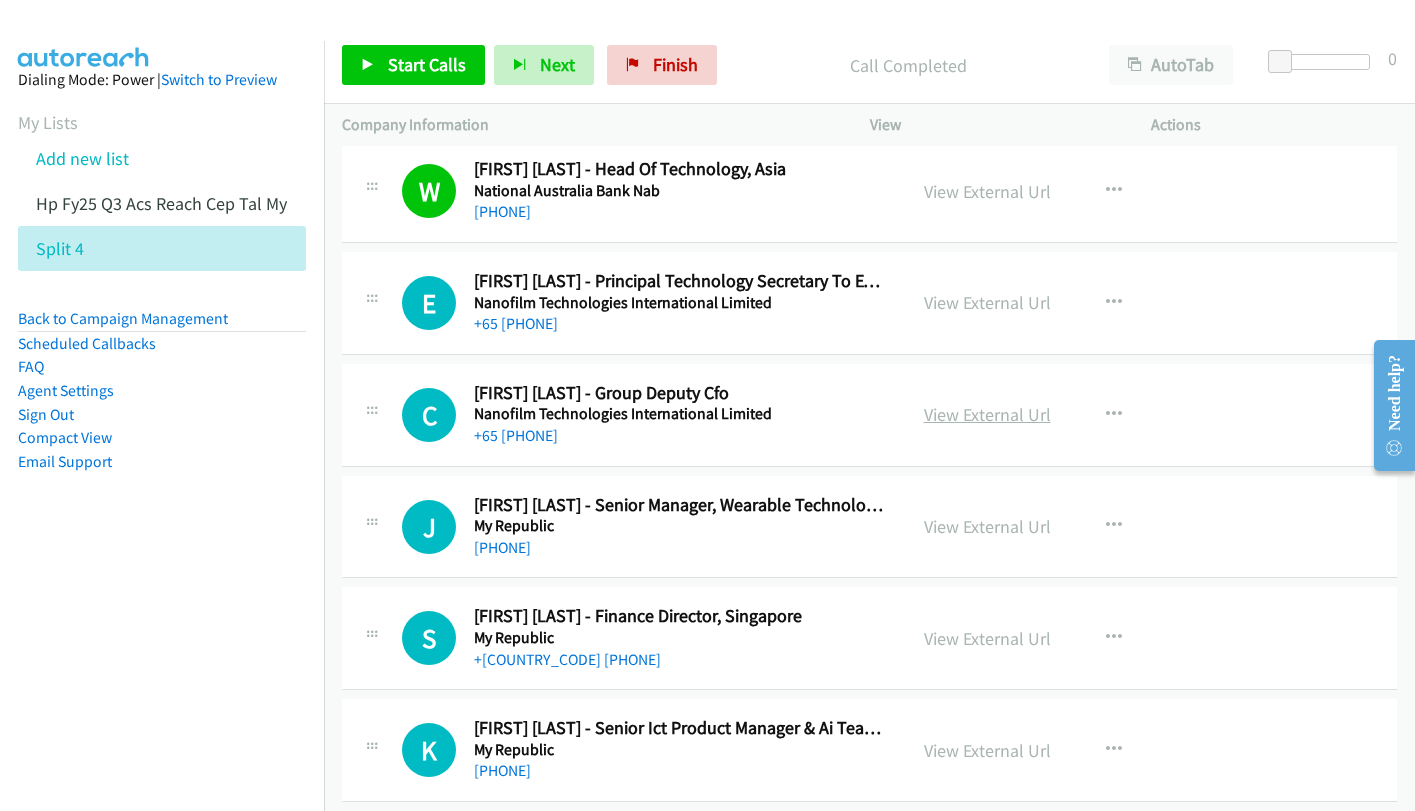 click on "View External Url" at bounding box center [987, 414] 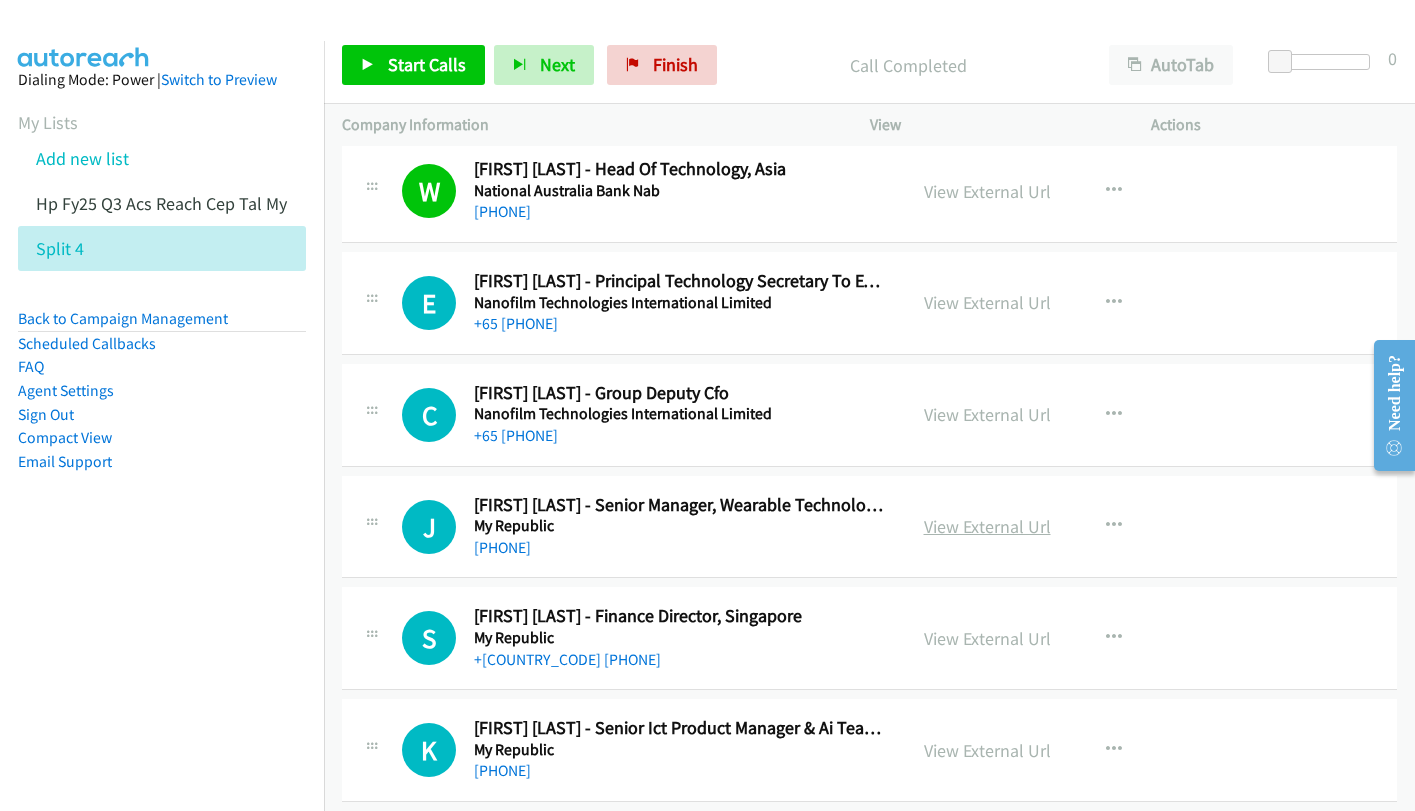 click on "View External Url" at bounding box center [987, 526] 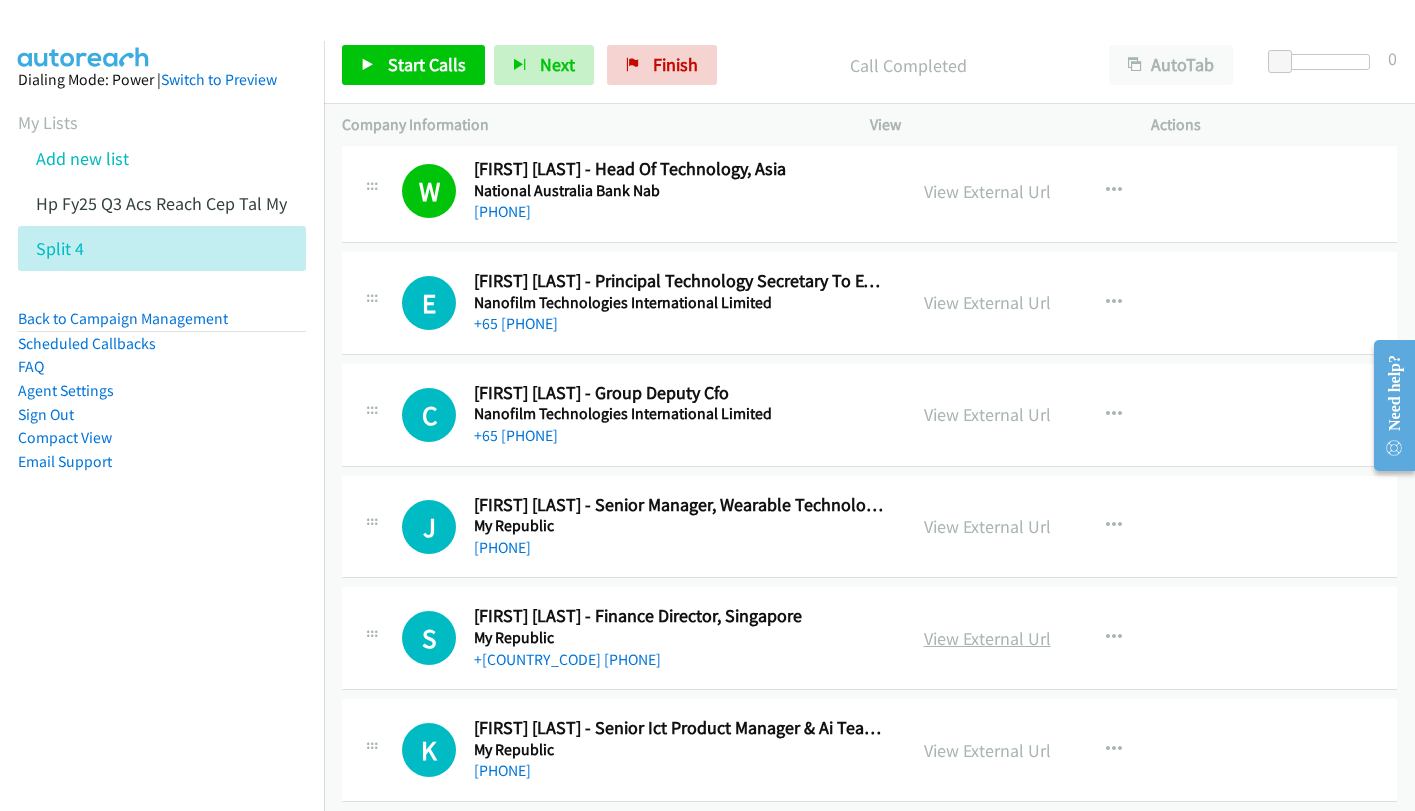 click on "View External Url" at bounding box center (987, 638) 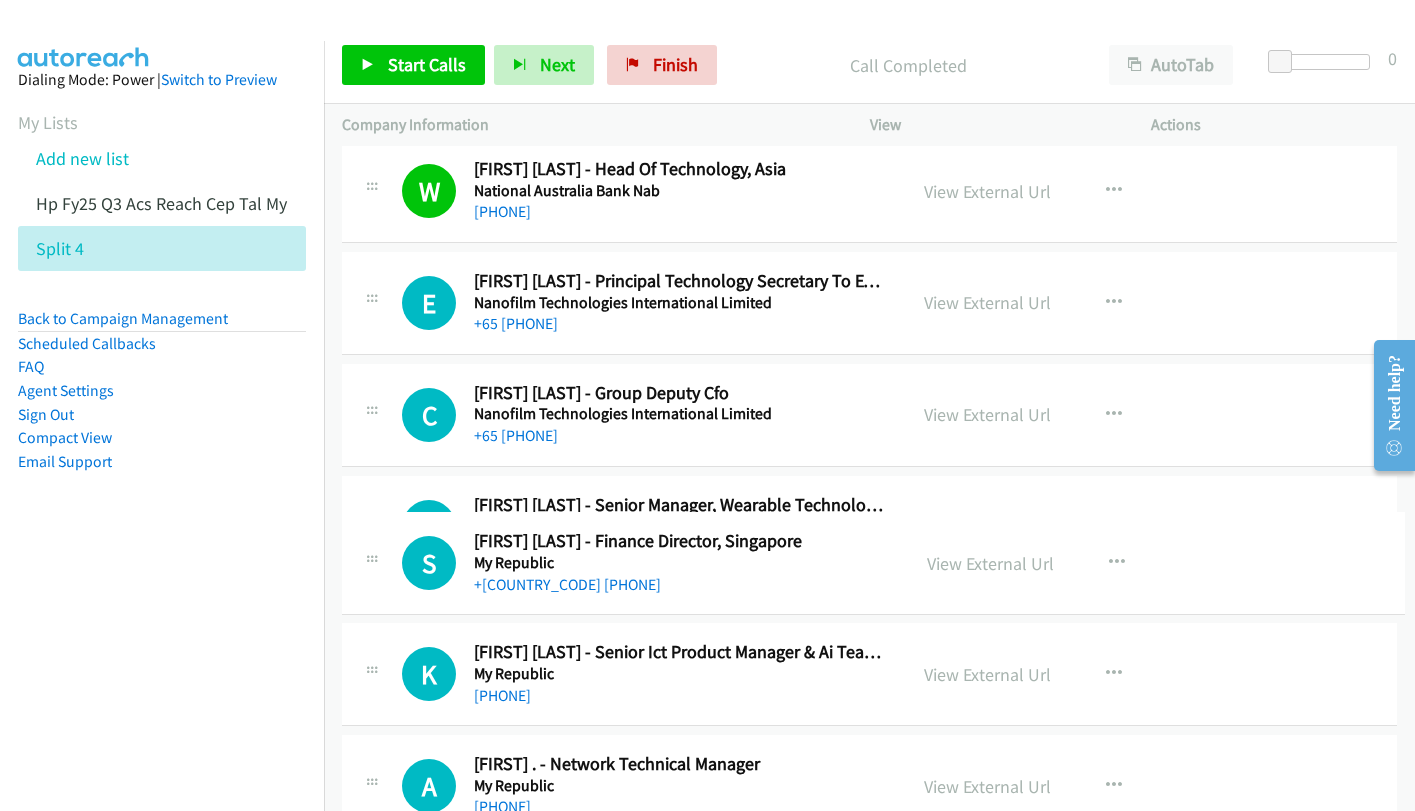scroll, scrollTop: 13360, scrollLeft: 0, axis: vertical 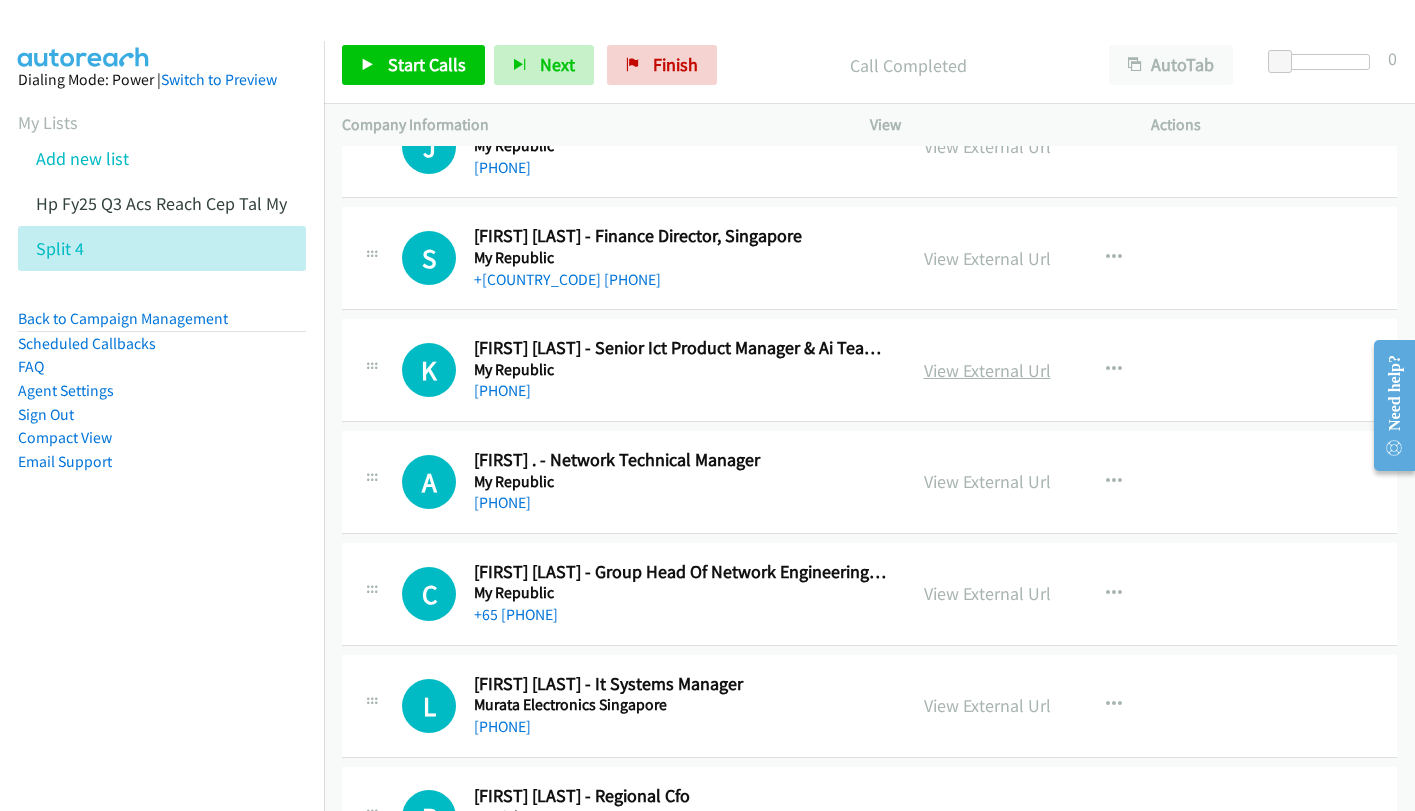 click on "View External Url" at bounding box center (987, 370) 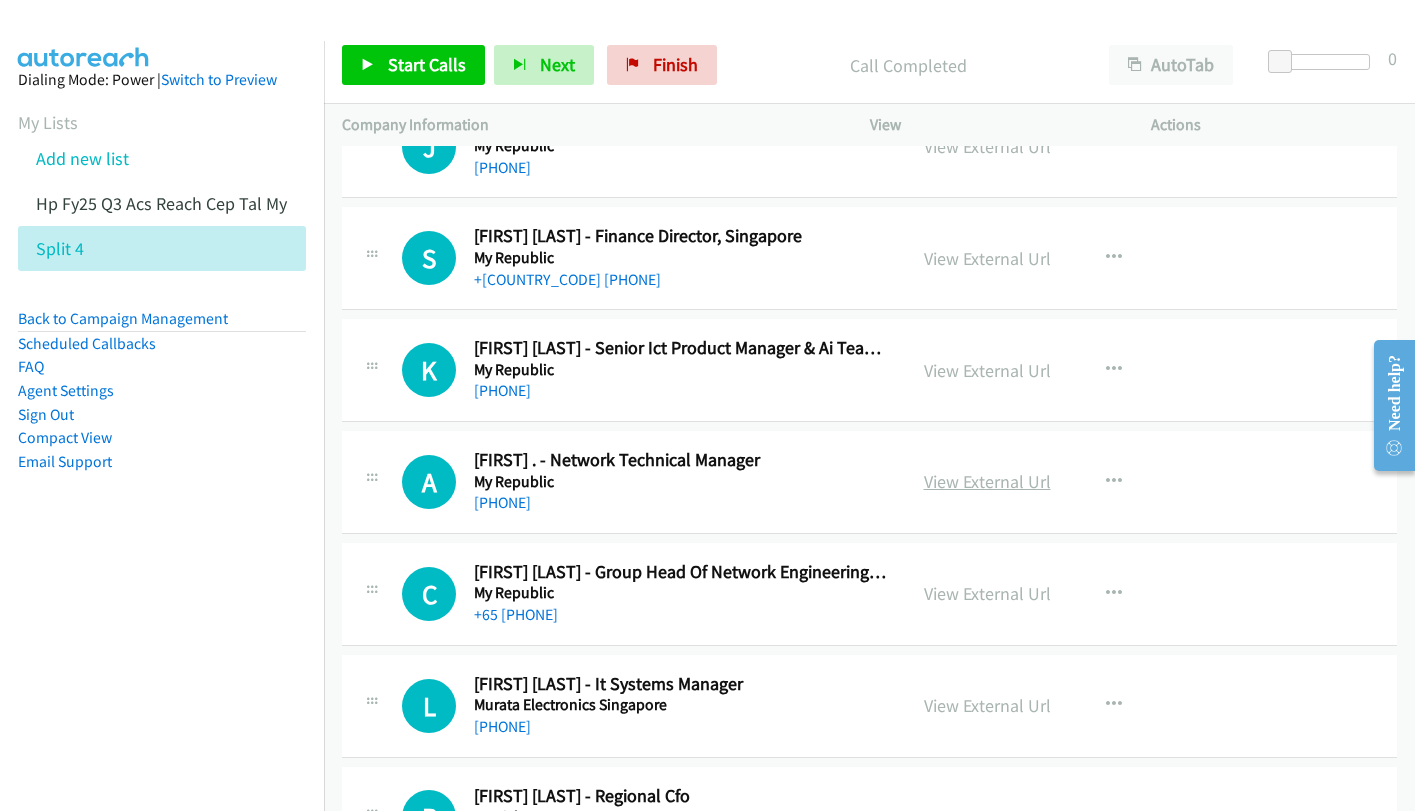 click on "View External Url" at bounding box center [987, 481] 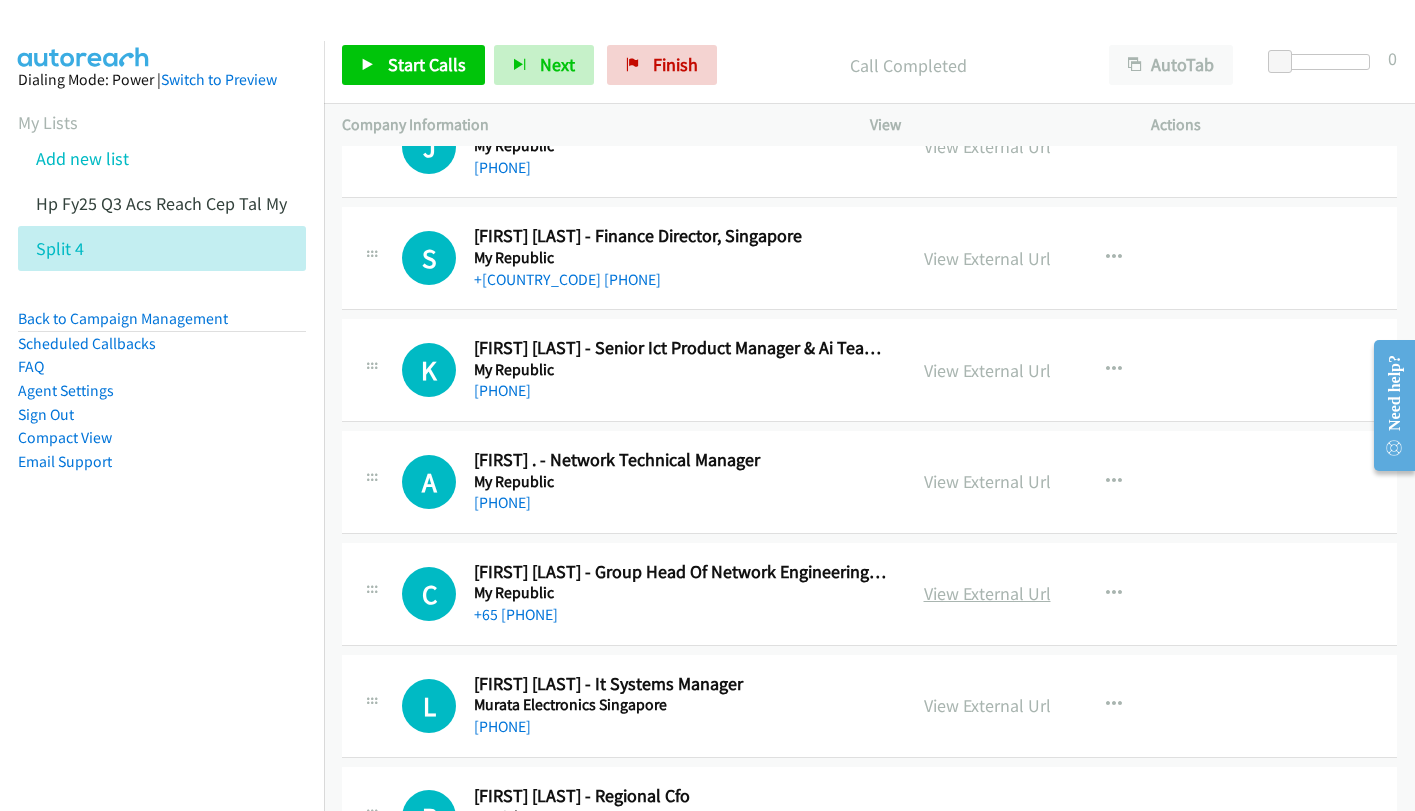 click on "View External Url" at bounding box center (987, 593) 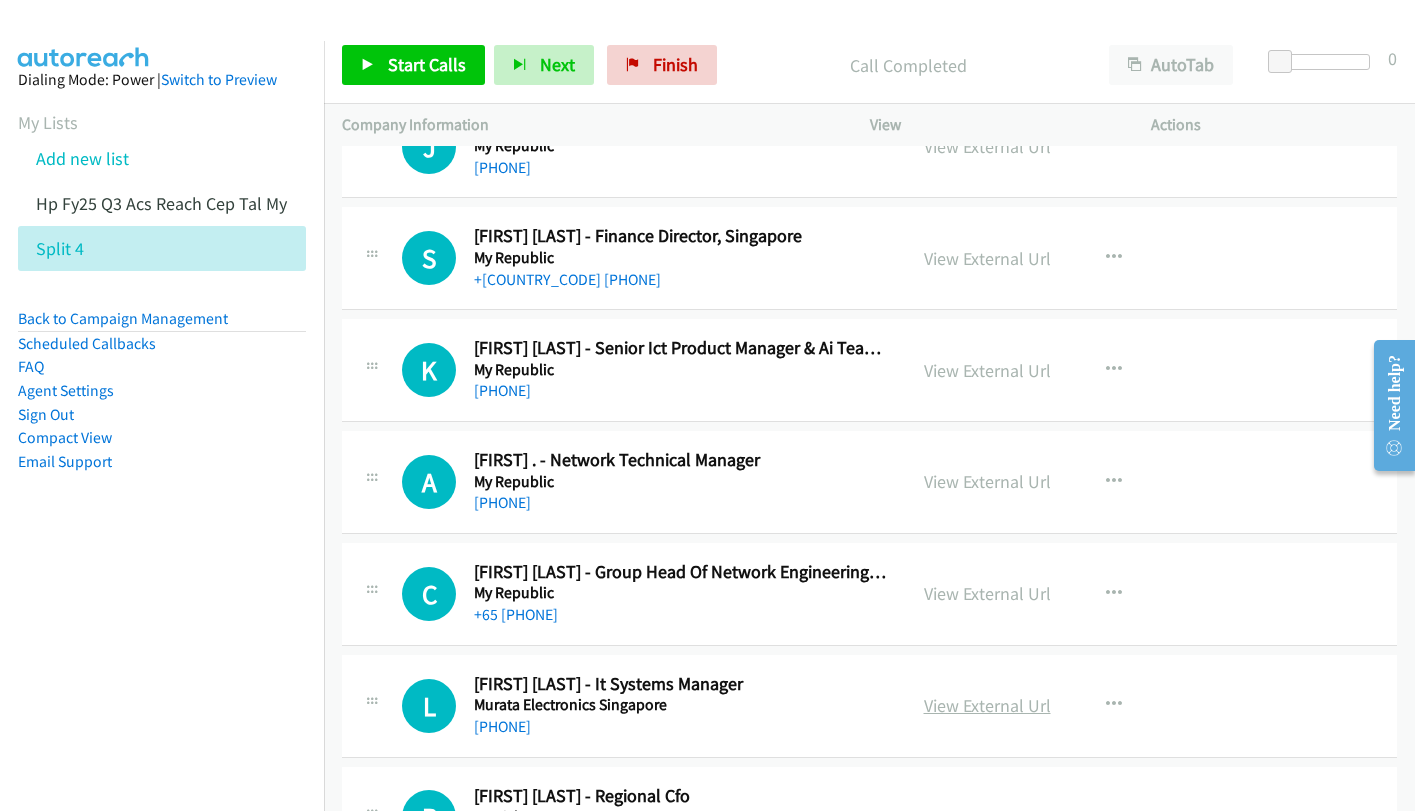 click on "View External Url" at bounding box center [987, 705] 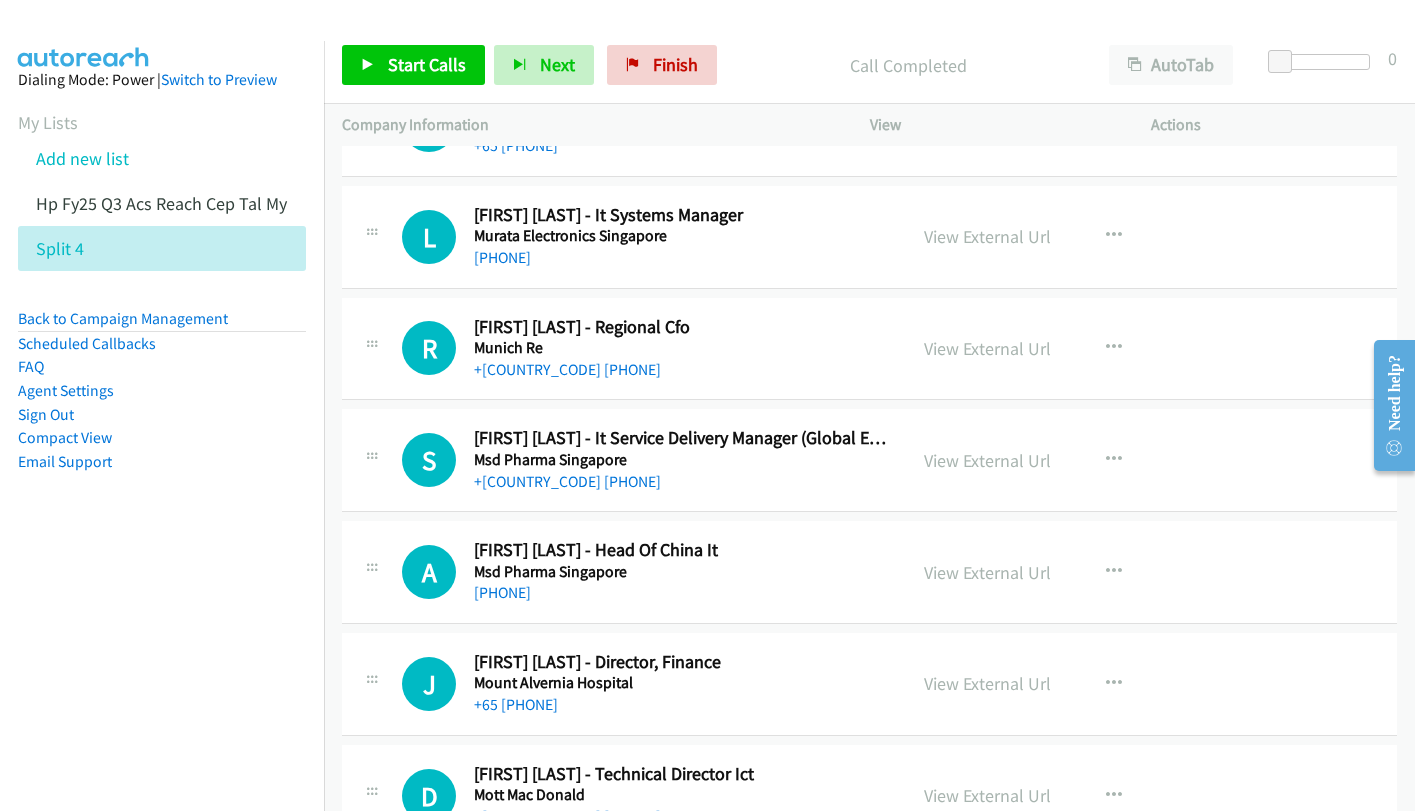 scroll, scrollTop: 14260, scrollLeft: 0, axis: vertical 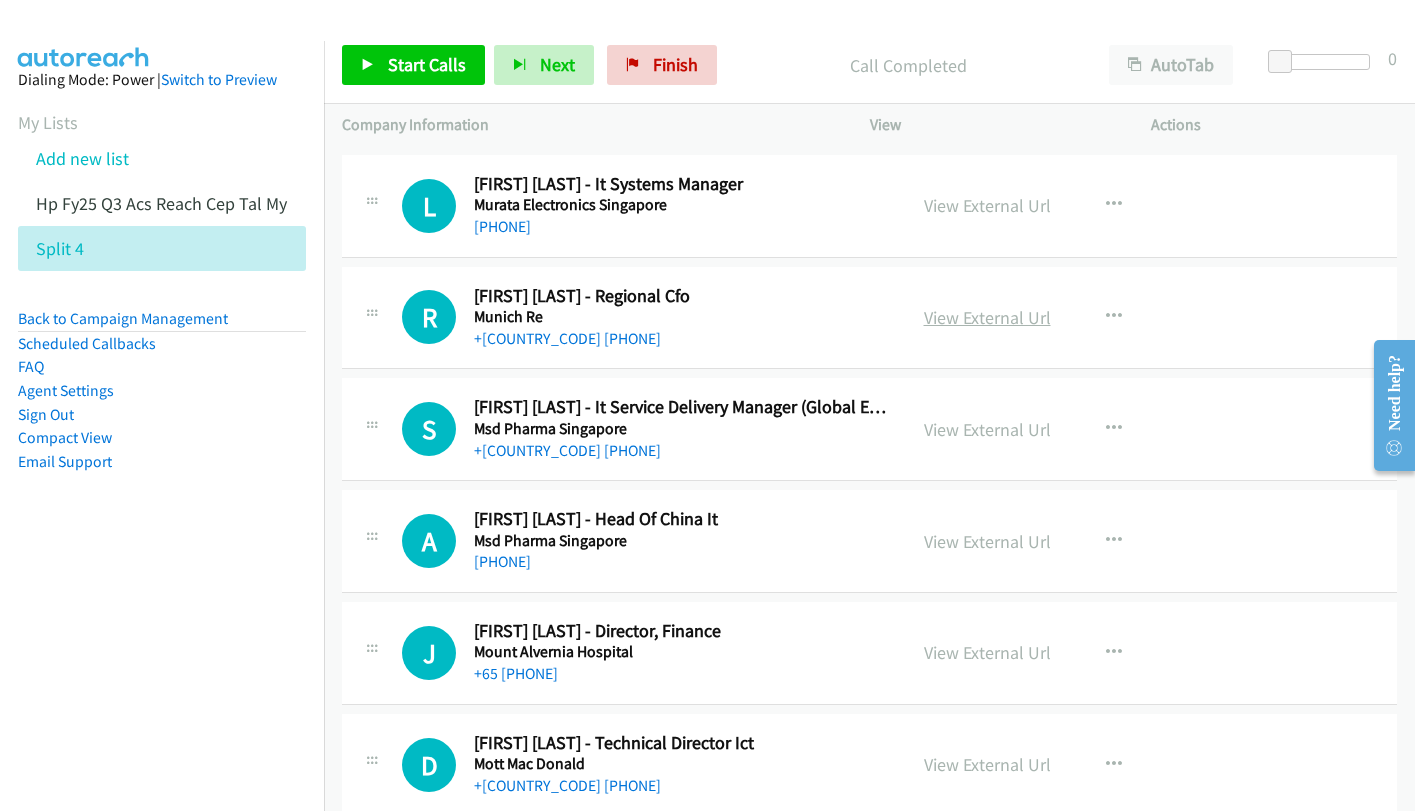 click on "View External Url" at bounding box center [987, 317] 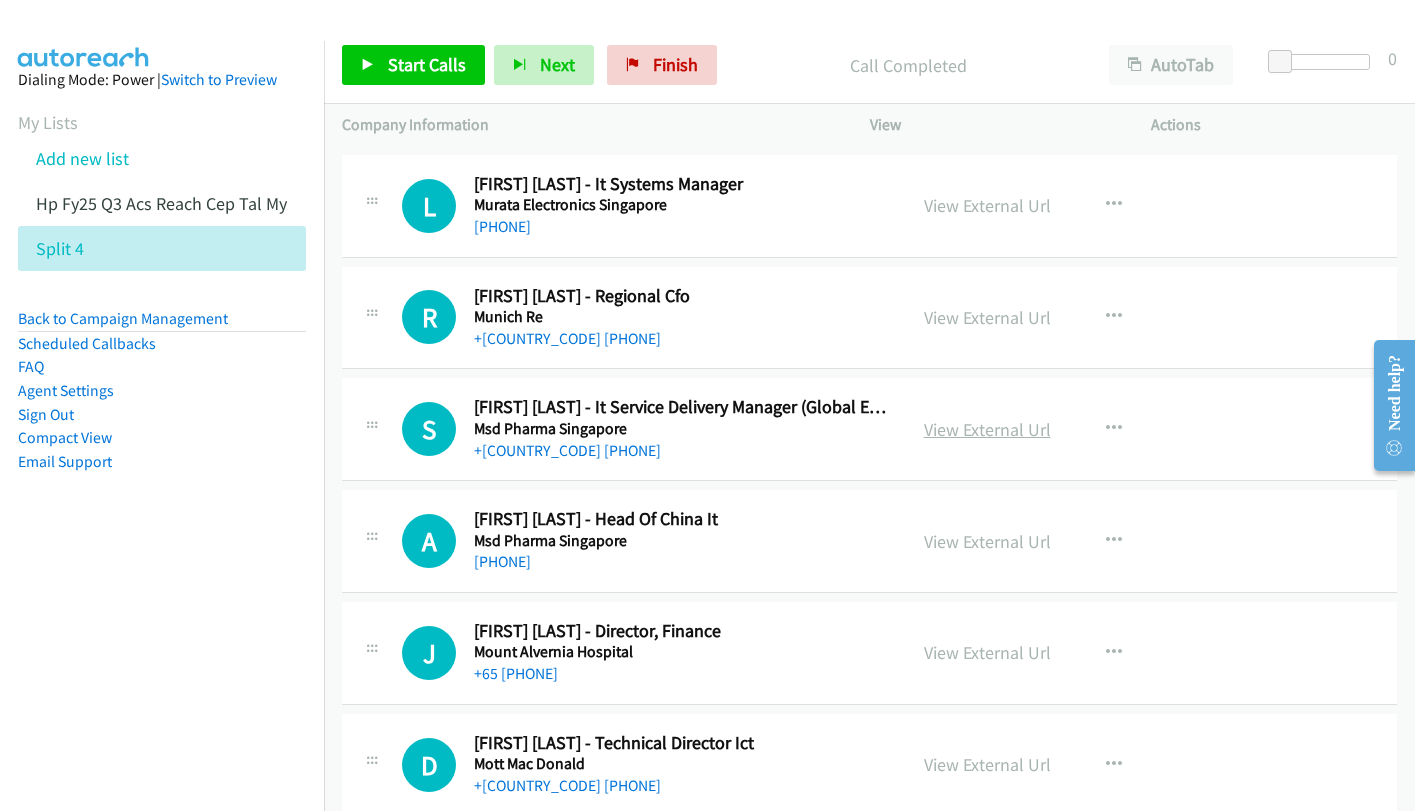 click on "View External Url" at bounding box center (987, 429) 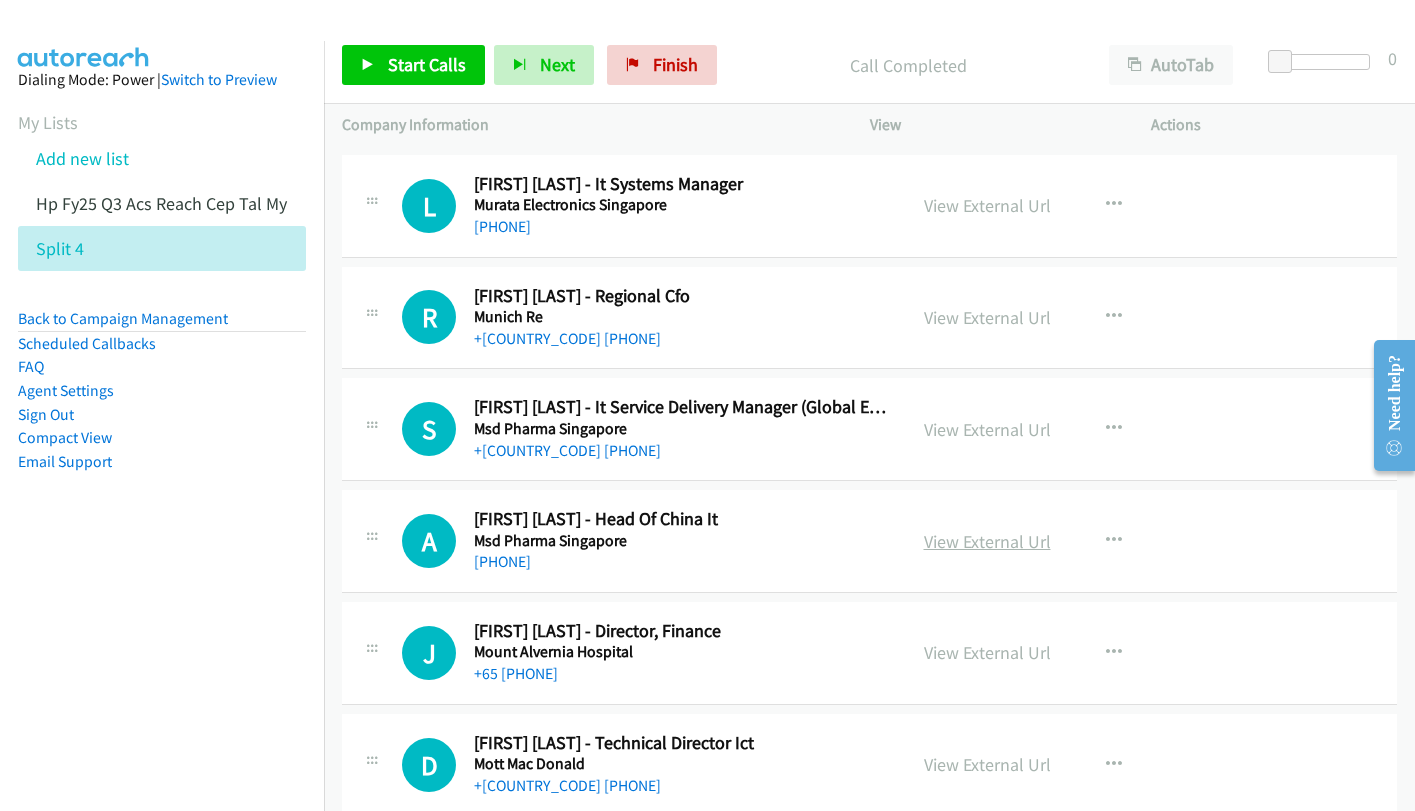 click on "View External Url" at bounding box center [987, 541] 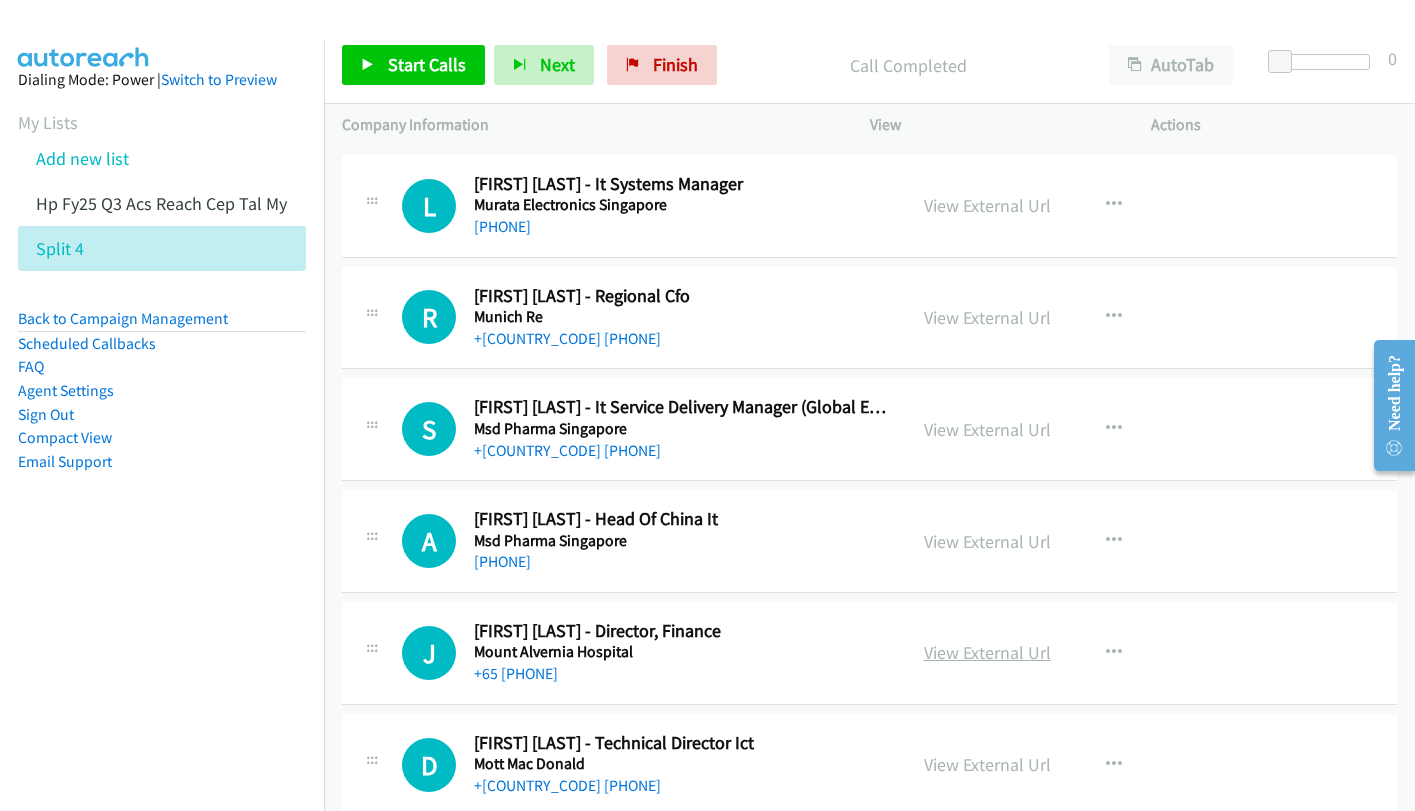 click on "View External Url" at bounding box center (987, 652) 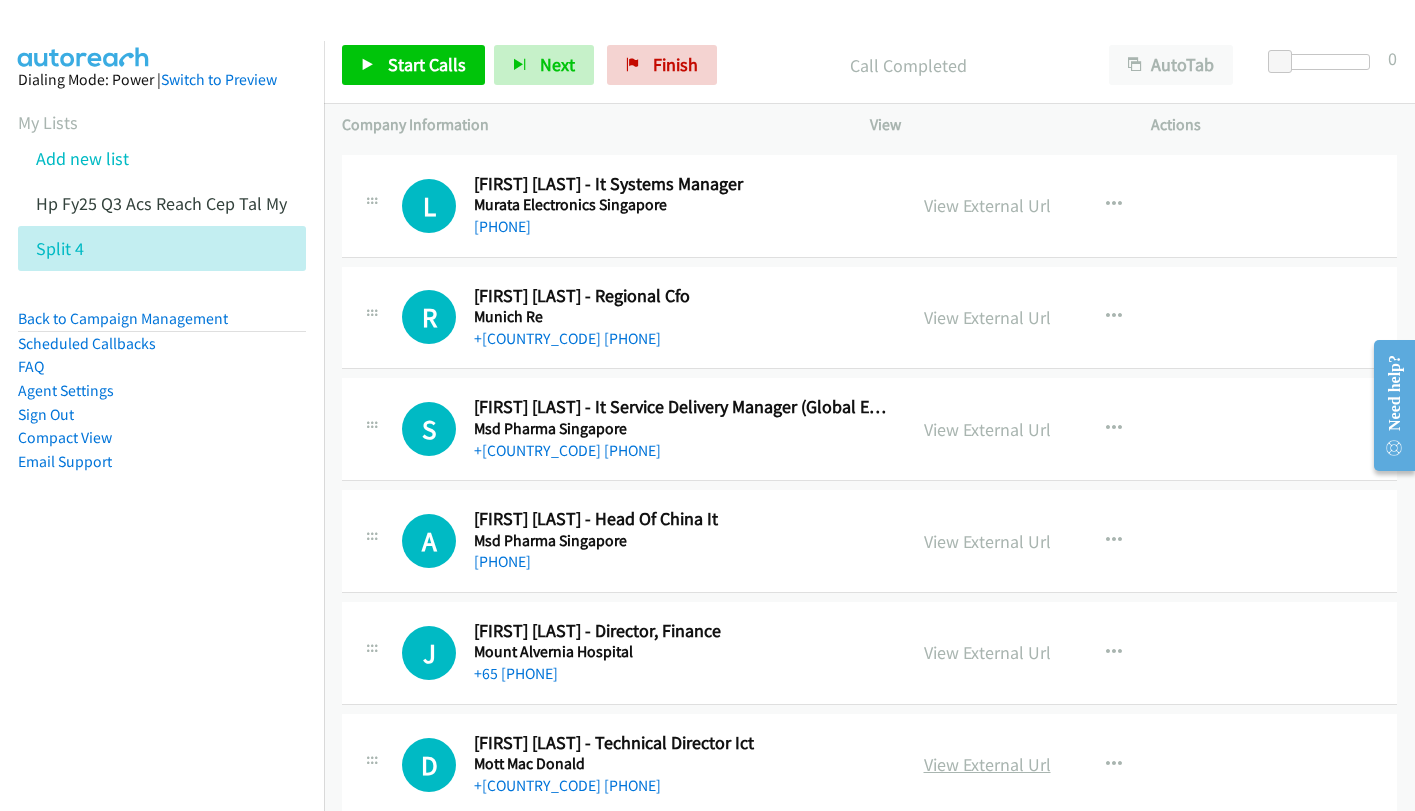 click on "View External Url" at bounding box center (987, 764) 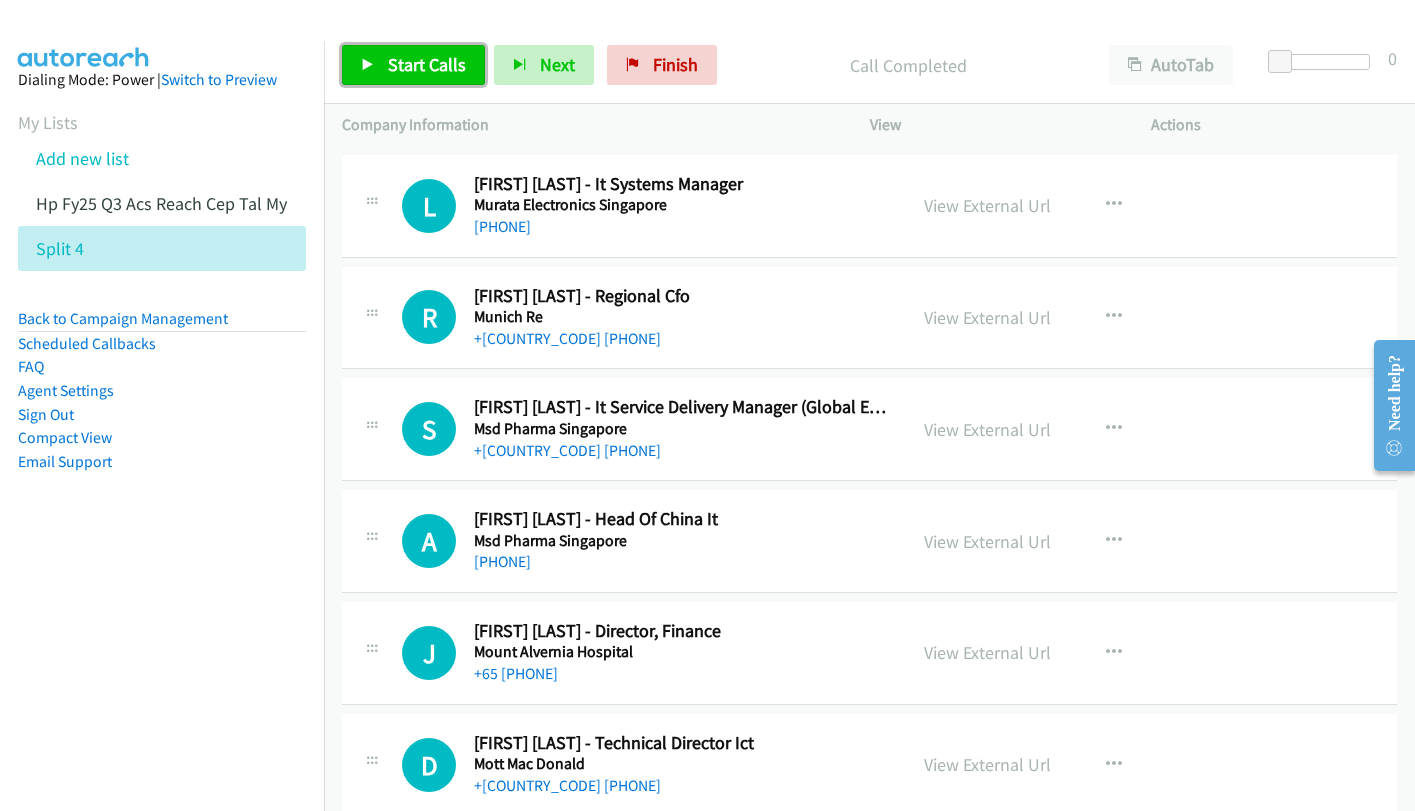 click on "Start Calls" at bounding box center (427, 64) 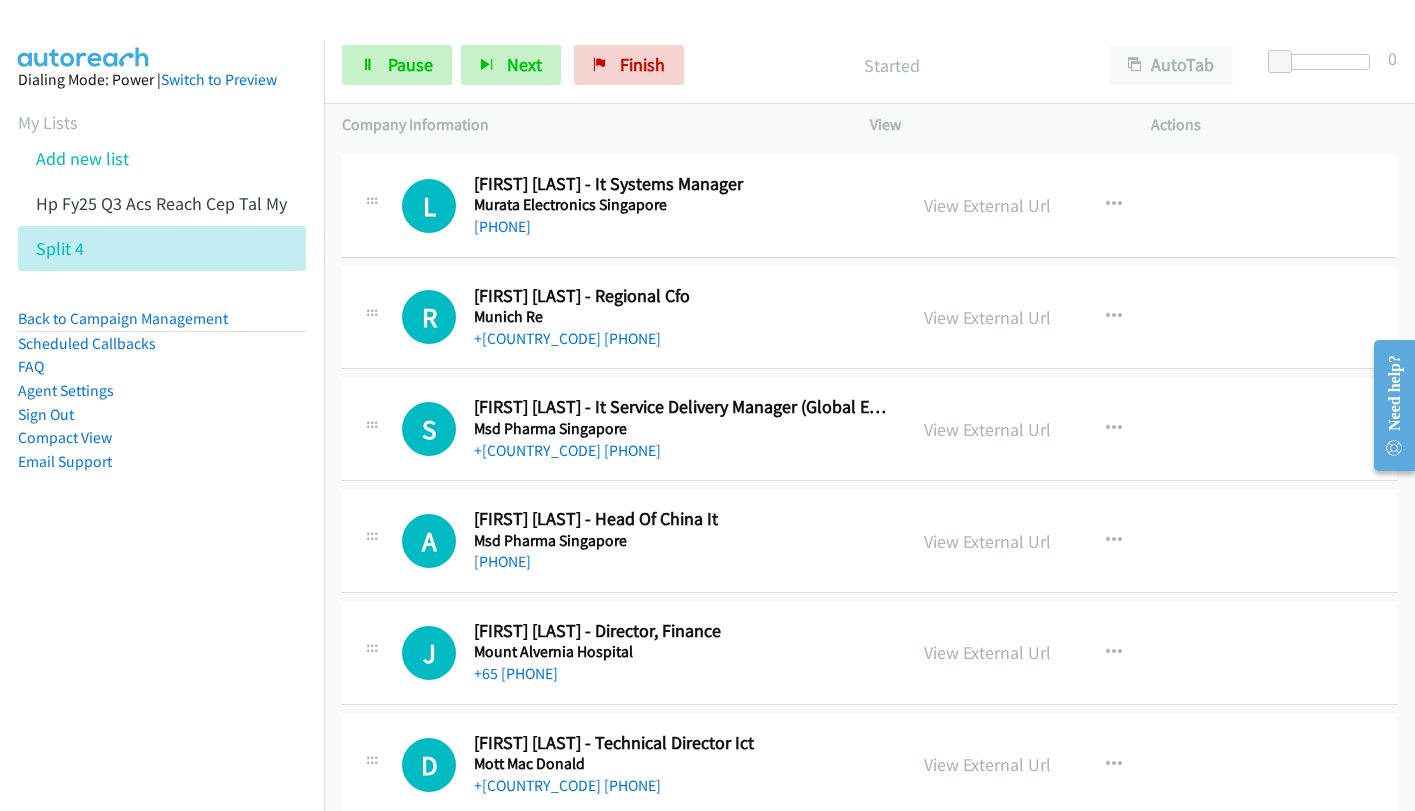 scroll, scrollTop: 13960, scrollLeft: 0, axis: vertical 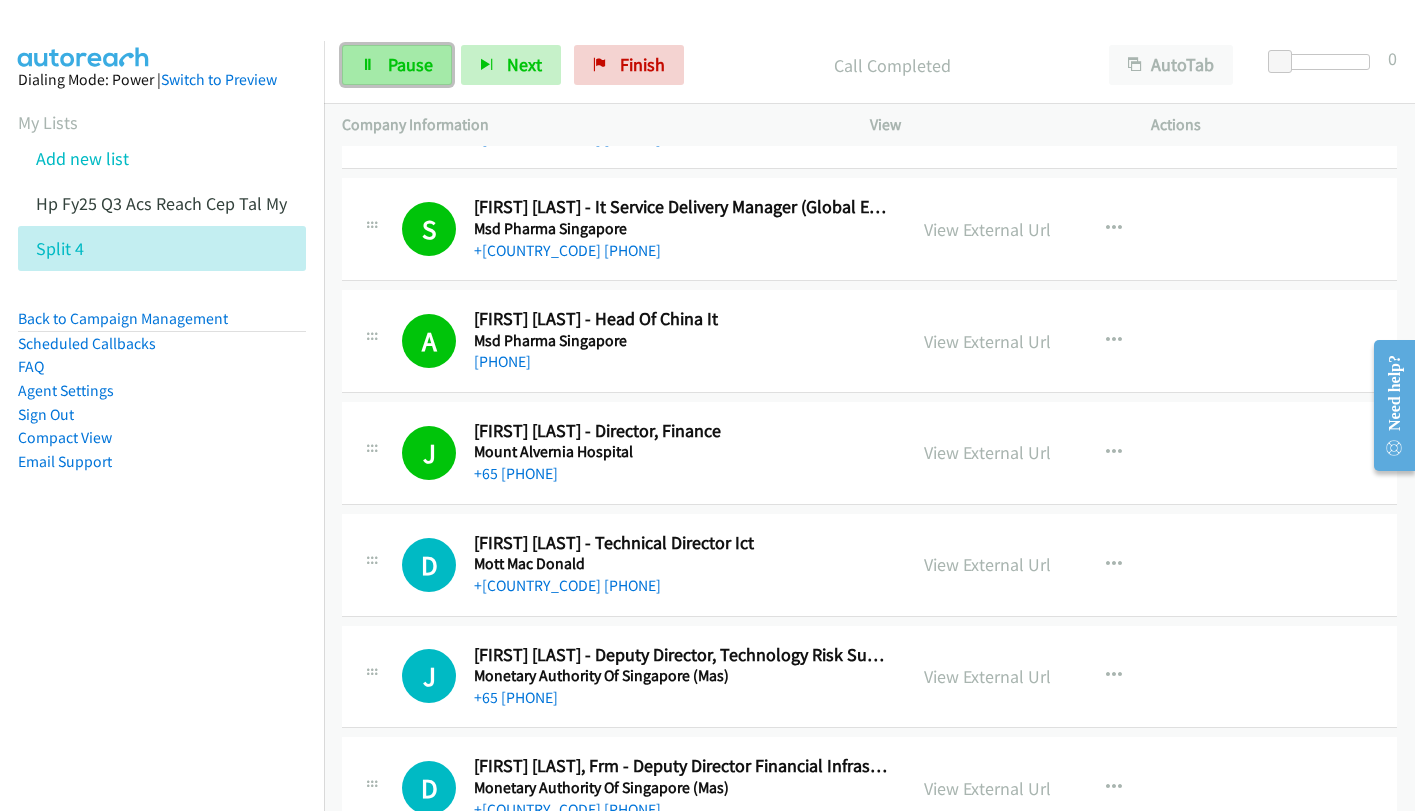 click on "Pause" at bounding box center (410, 64) 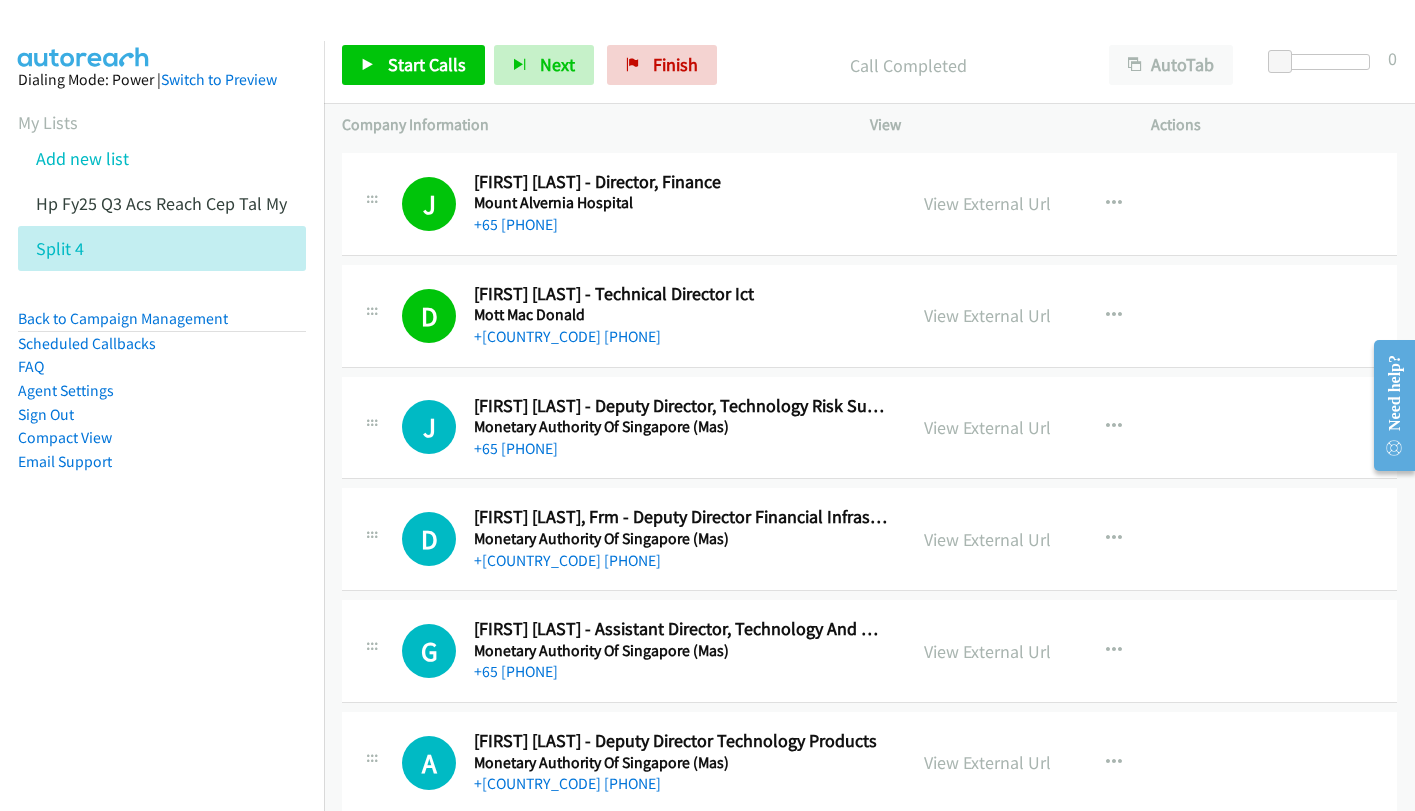 scroll, scrollTop: 14760, scrollLeft: 0, axis: vertical 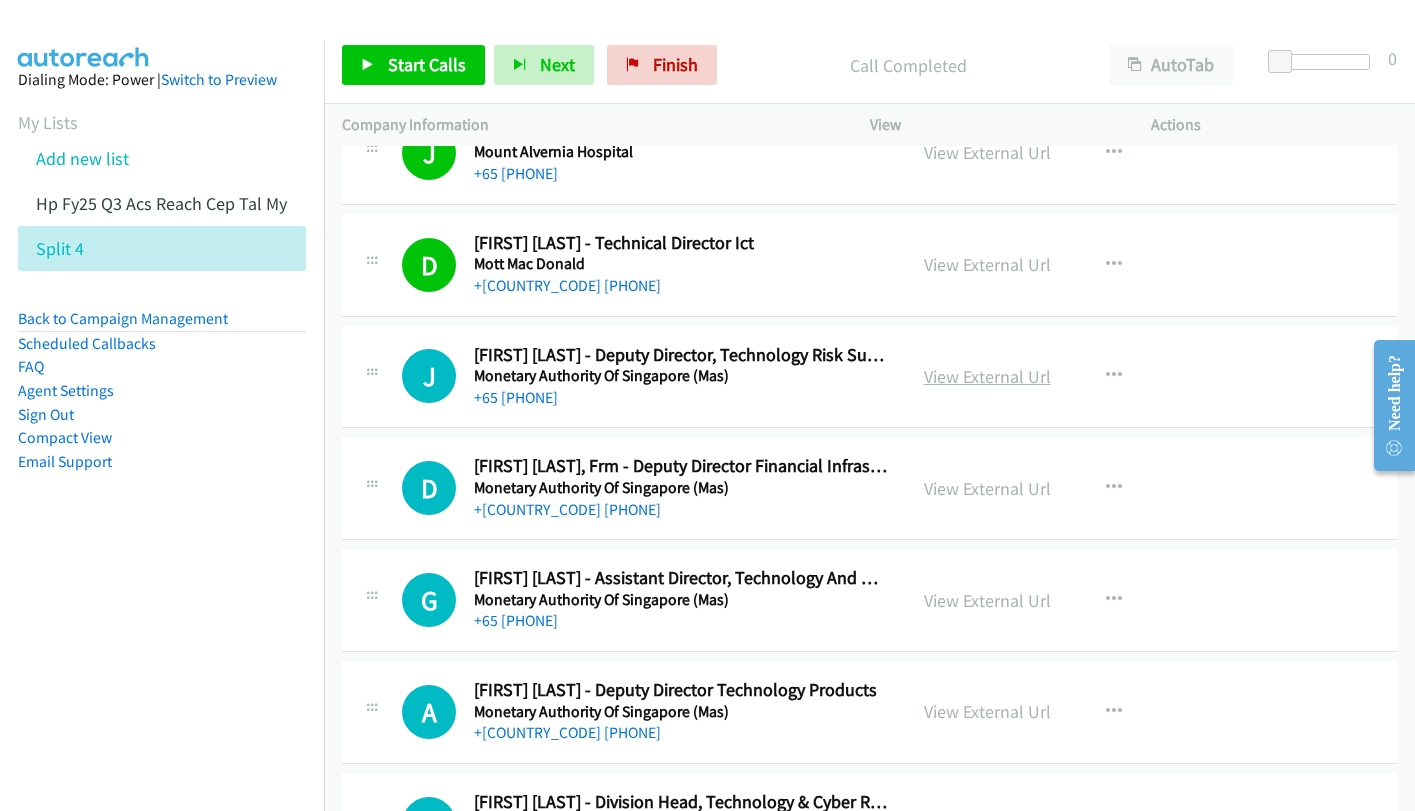 click on "View External Url" at bounding box center [987, 376] 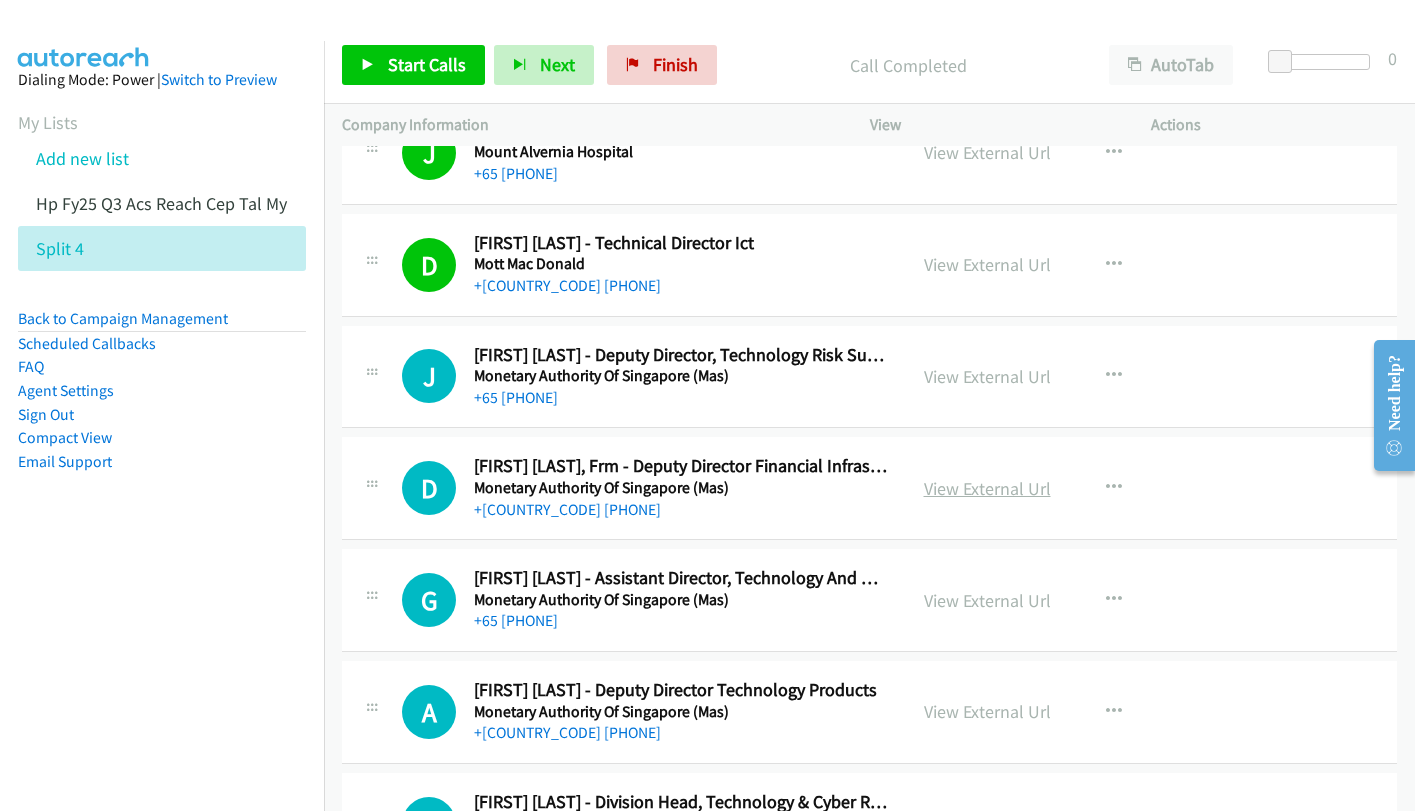 click on "View External Url" at bounding box center [987, 488] 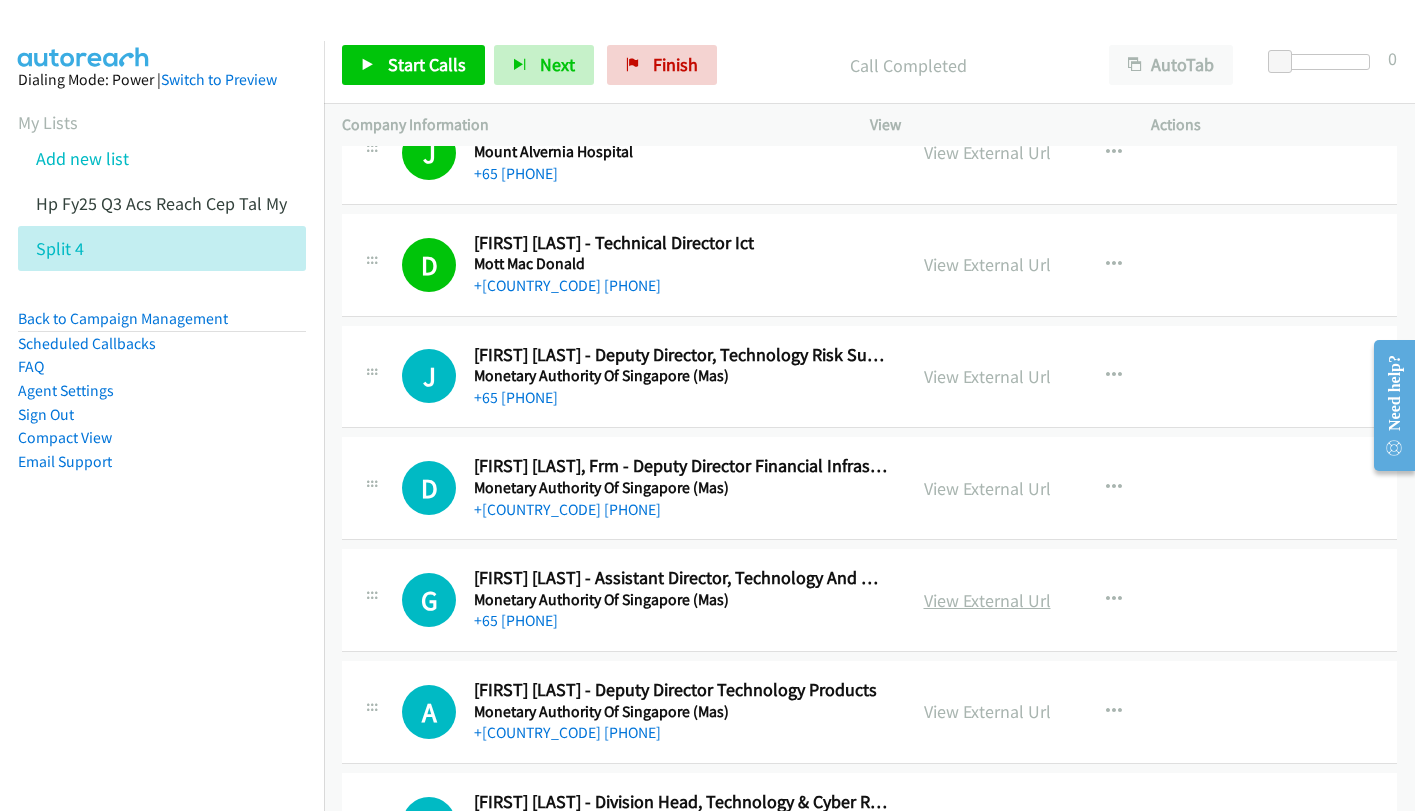 click on "View External Url" at bounding box center (987, 600) 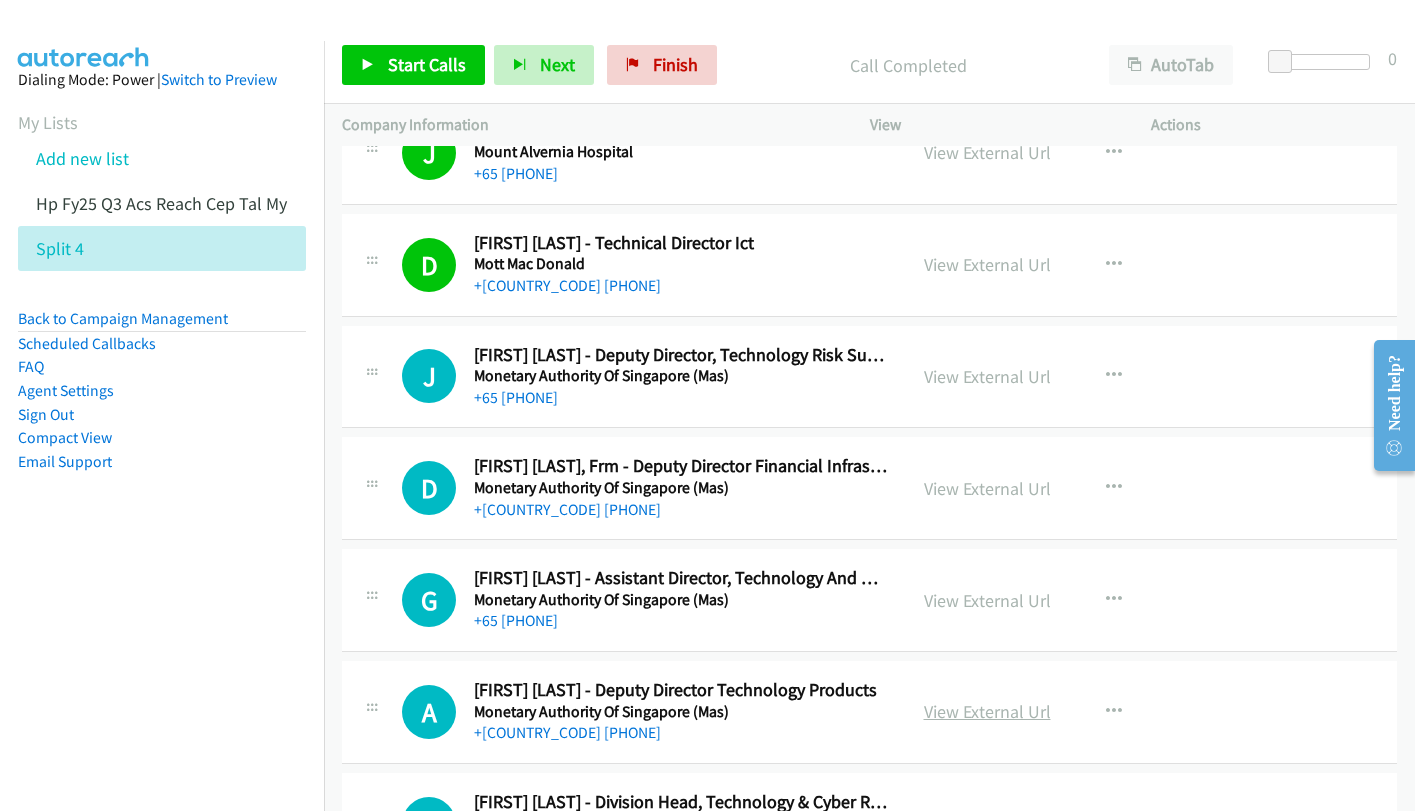 click on "View External Url" at bounding box center (987, 711) 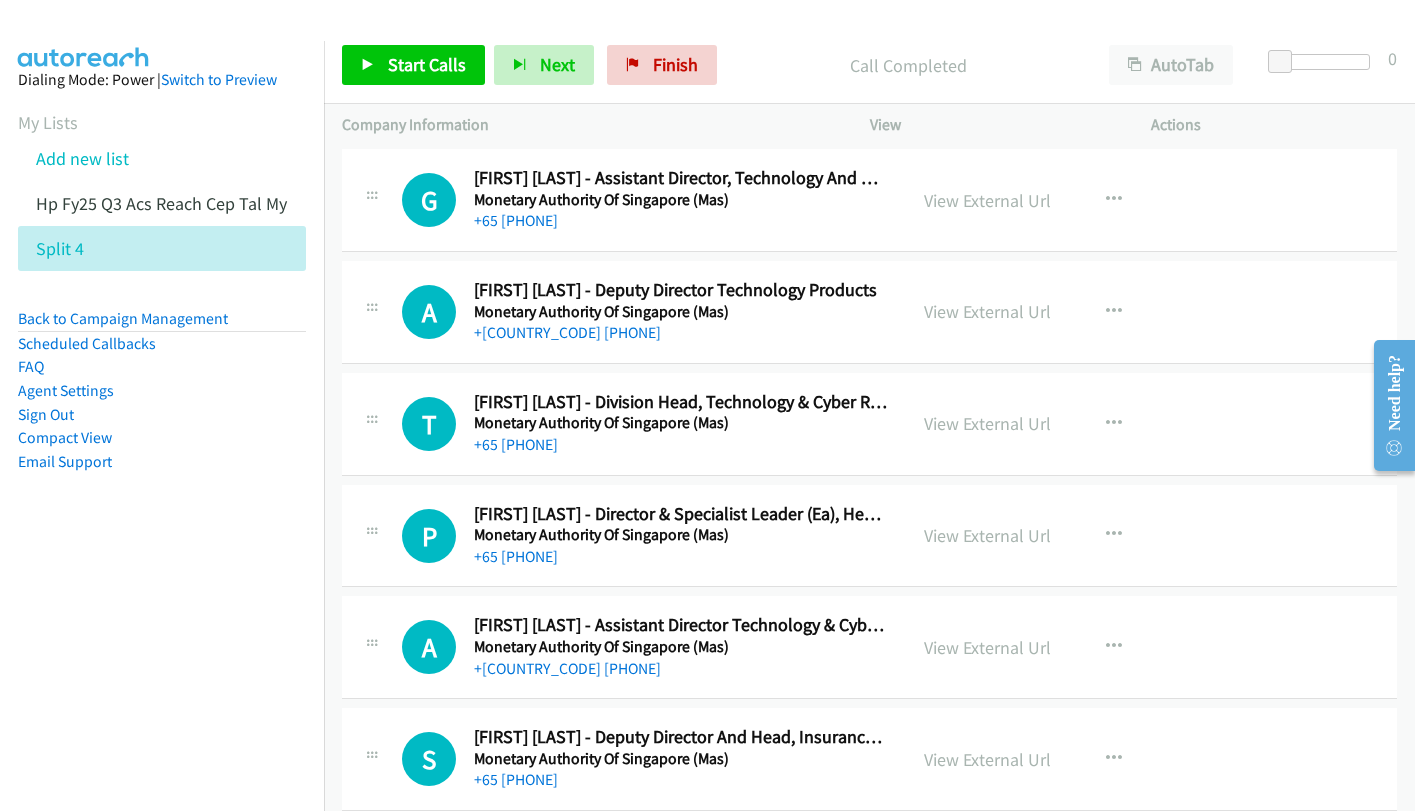 scroll, scrollTop: 15260, scrollLeft: 0, axis: vertical 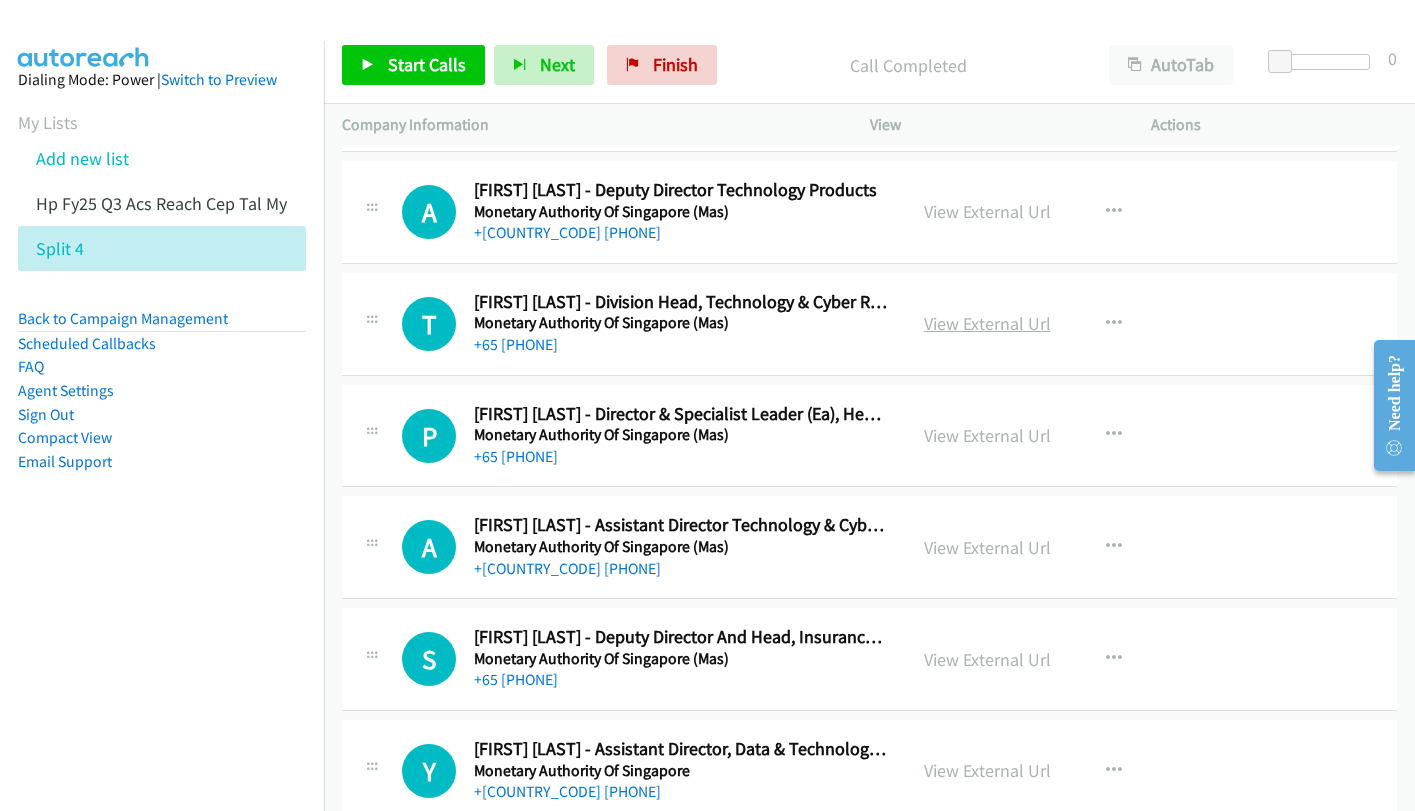 click on "View External Url" at bounding box center [987, 323] 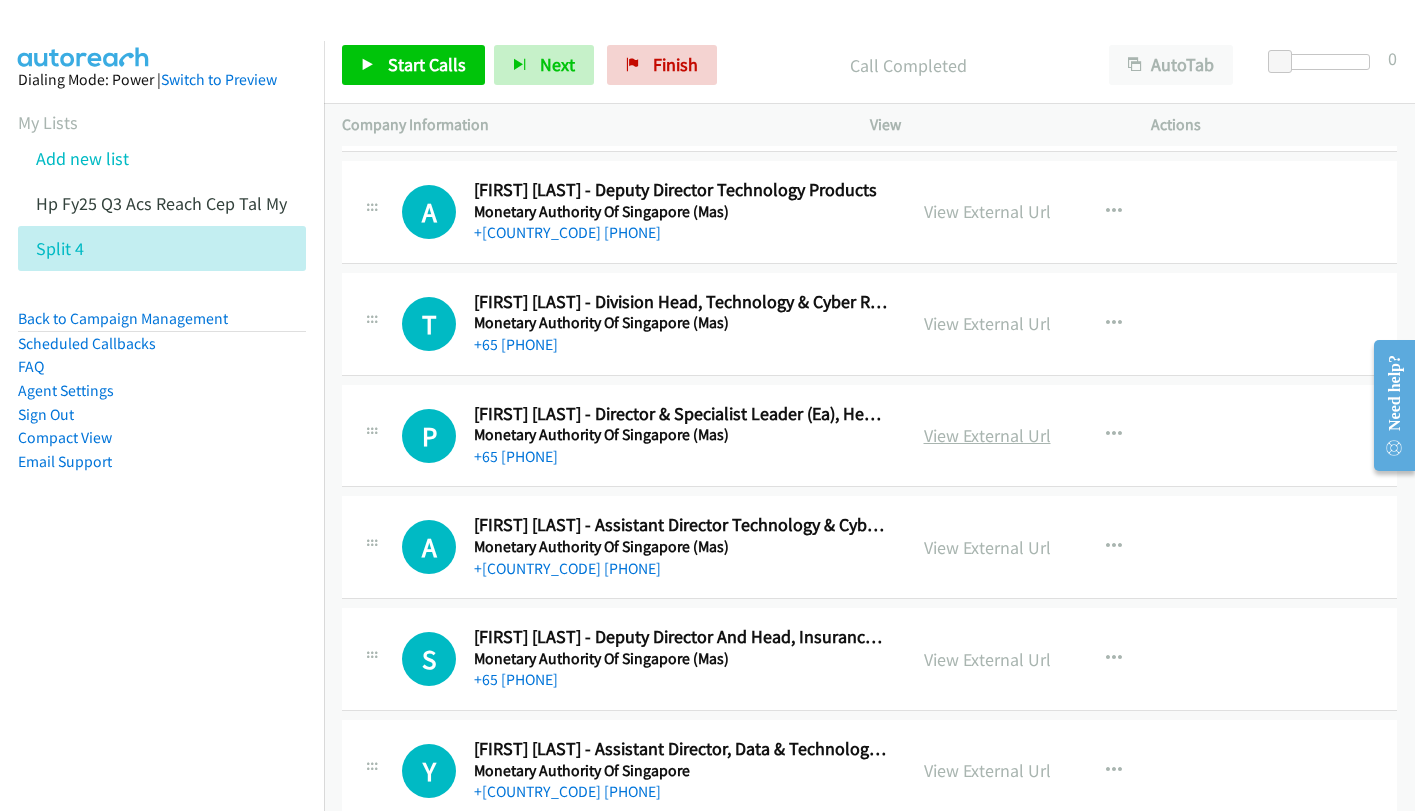 click on "View External Url" at bounding box center [987, 435] 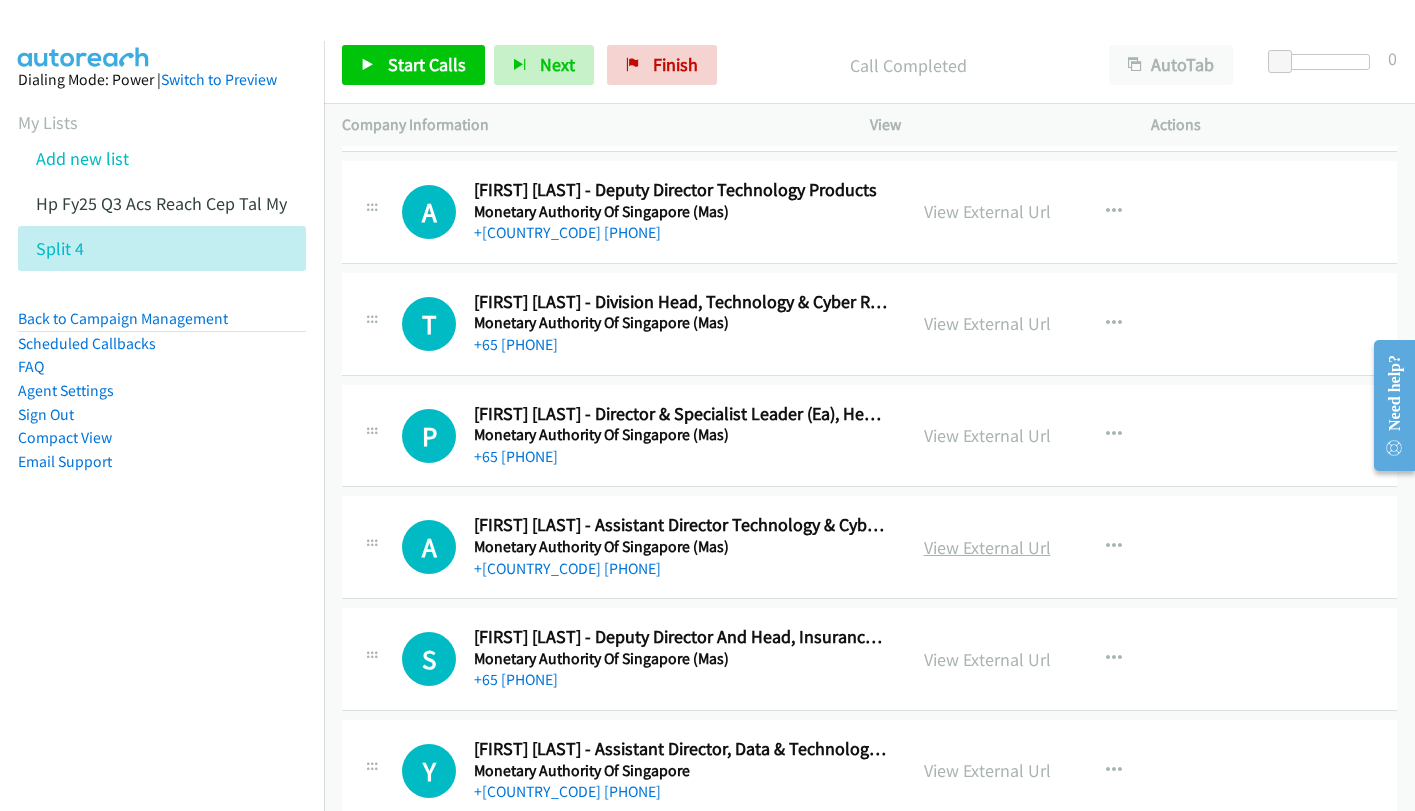 click on "View External Url" at bounding box center [987, 547] 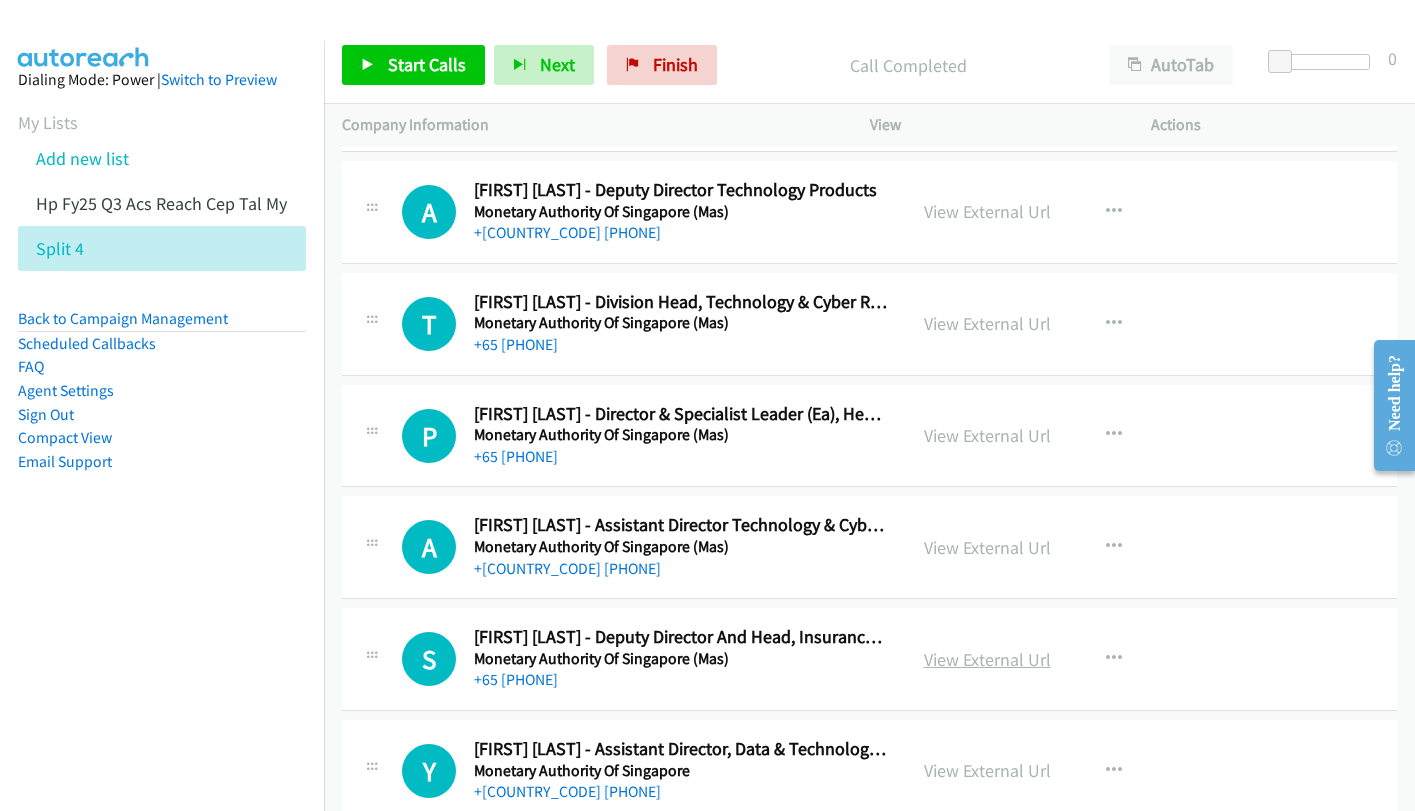 click on "View External Url" at bounding box center [987, 659] 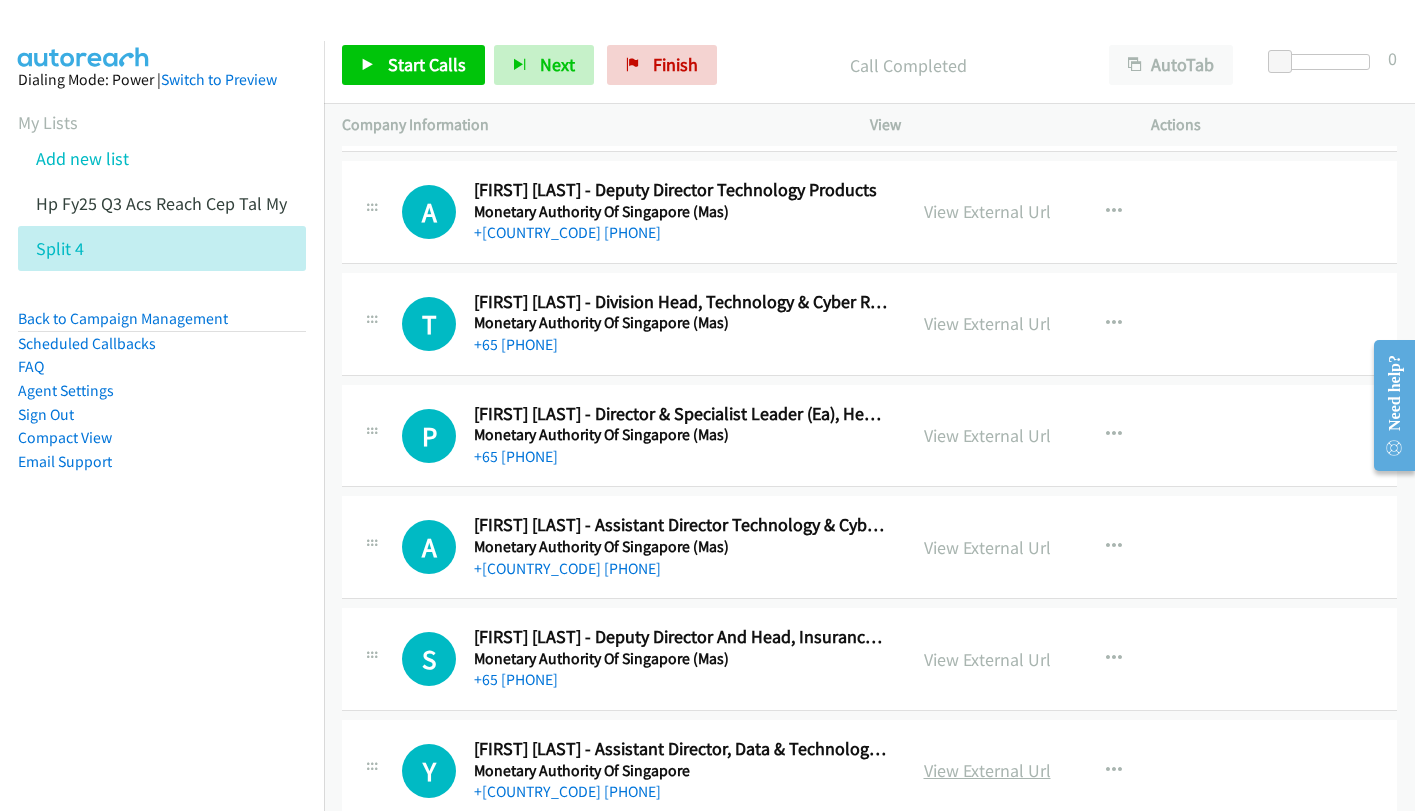 click on "View External Url" at bounding box center (987, 770) 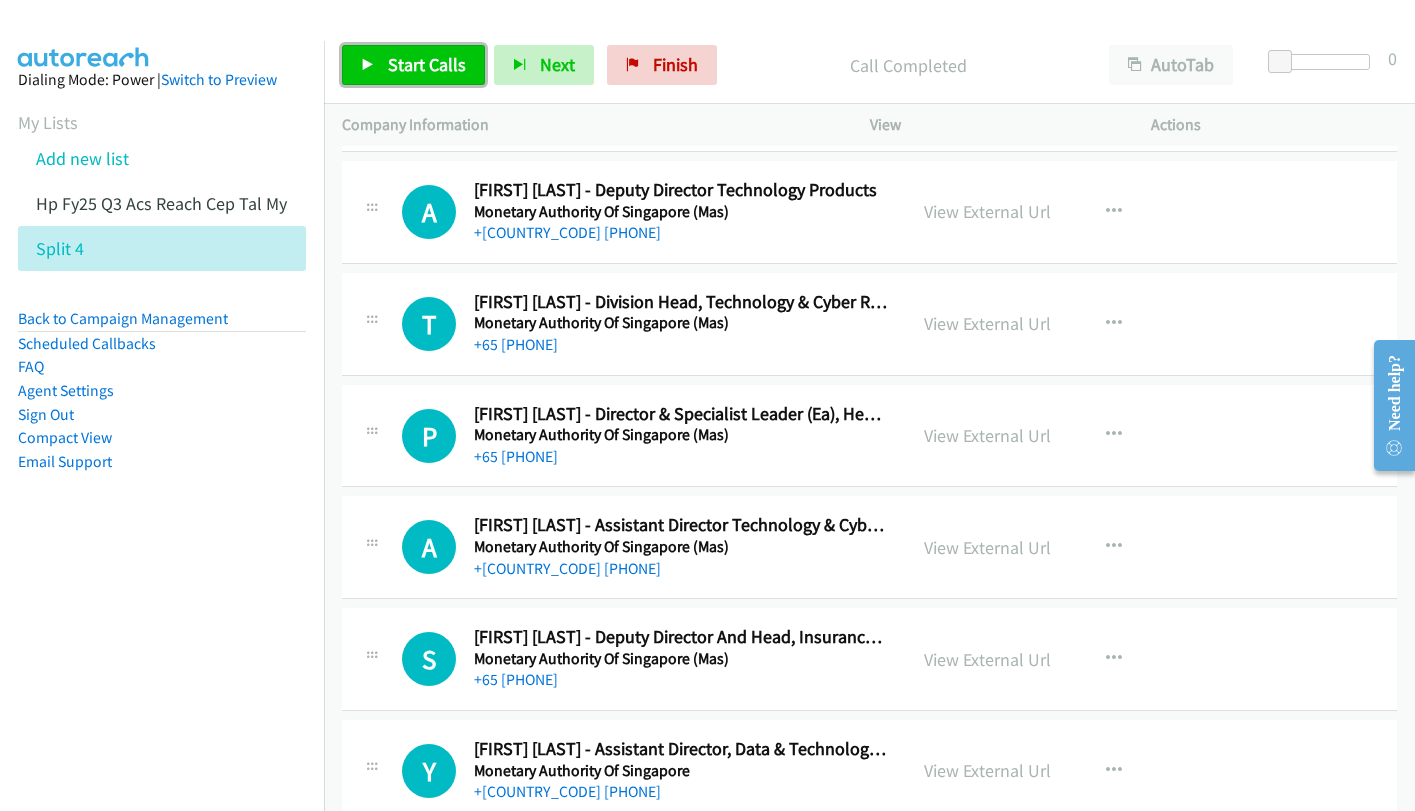 click on "Start Calls" at bounding box center (427, 64) 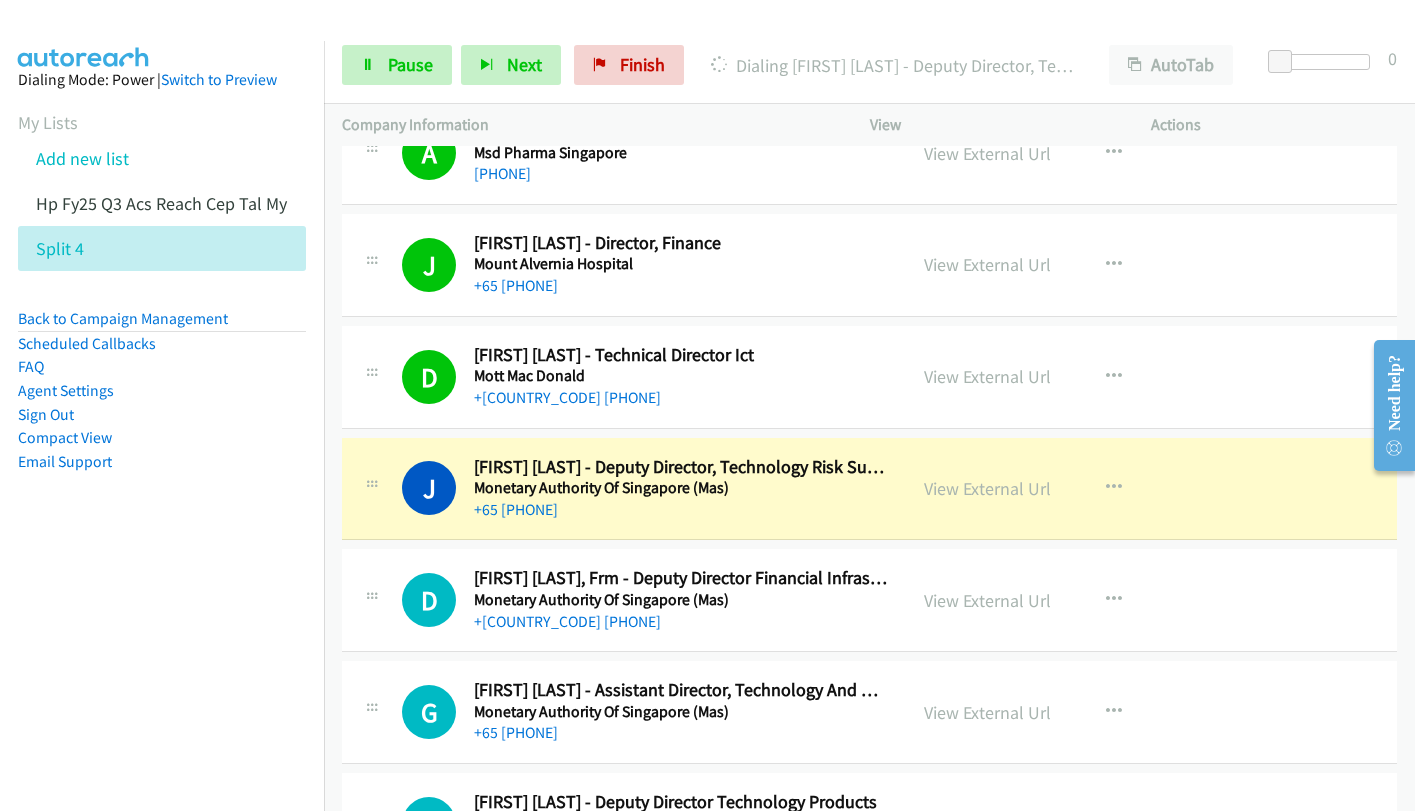 scroll, scrollTop: 14660, scrollLeft: 0, axis: vertical 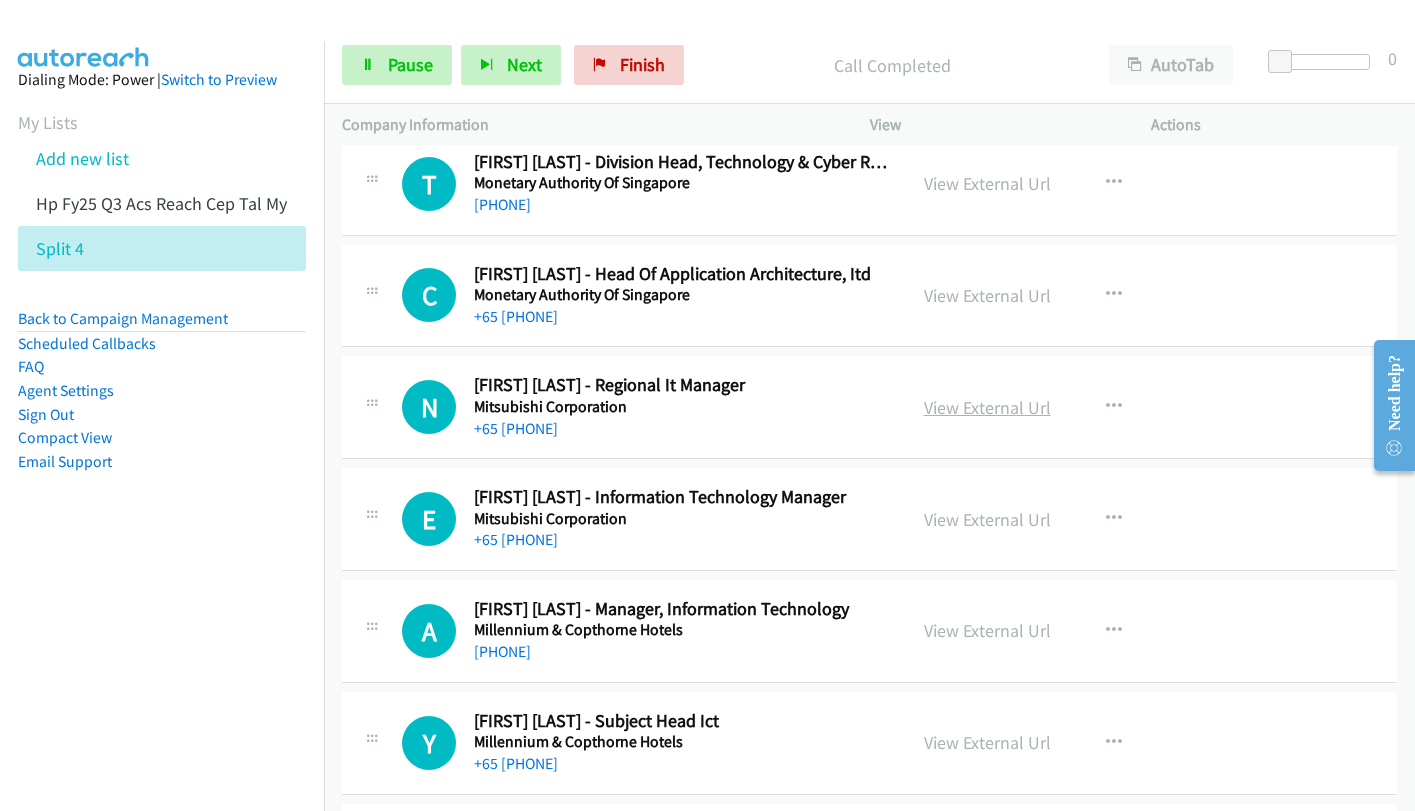 click on "View External Url" at bounding box center (987, 407) 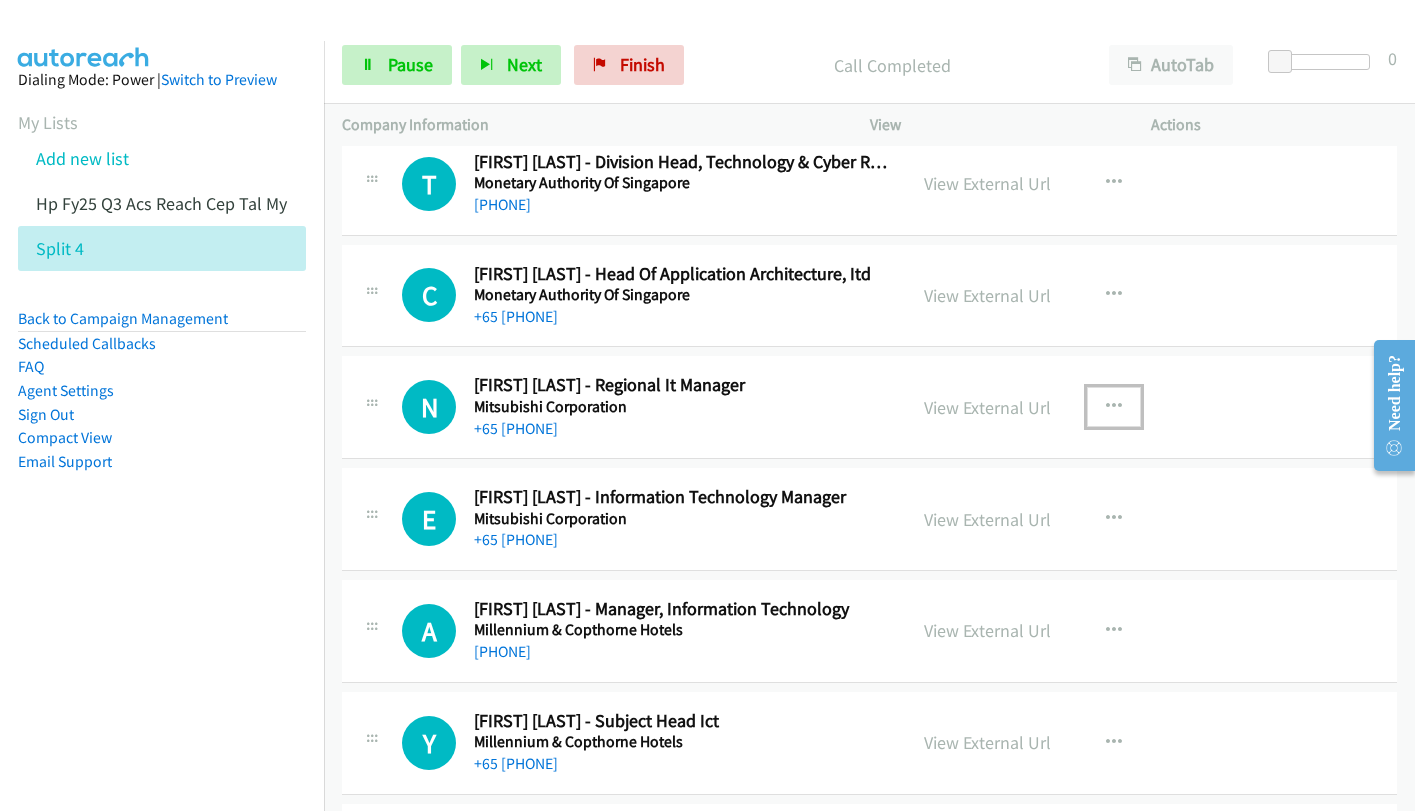 click at bounding box center (1114, 407) 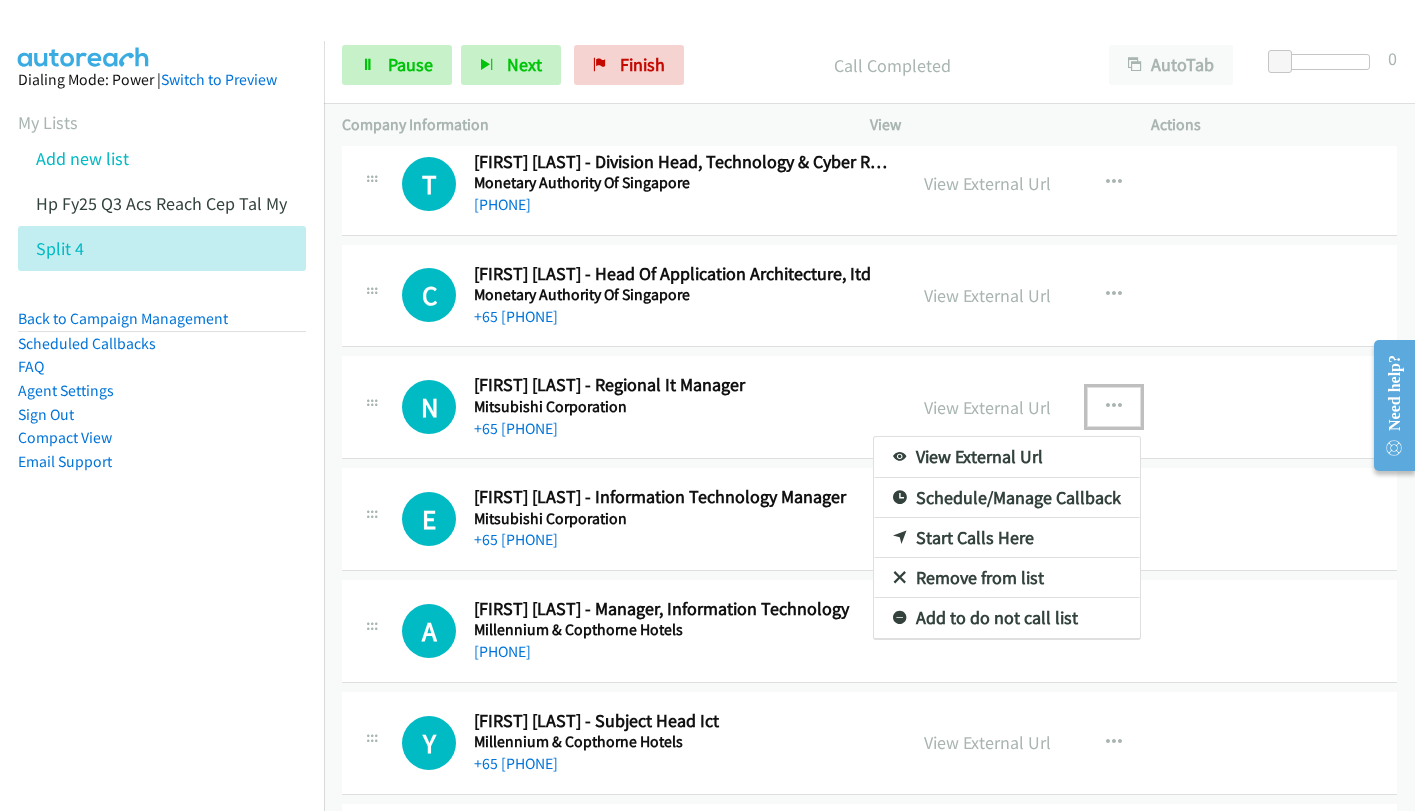 click on "Start Calls Here" at bounding box center [1007, 538] 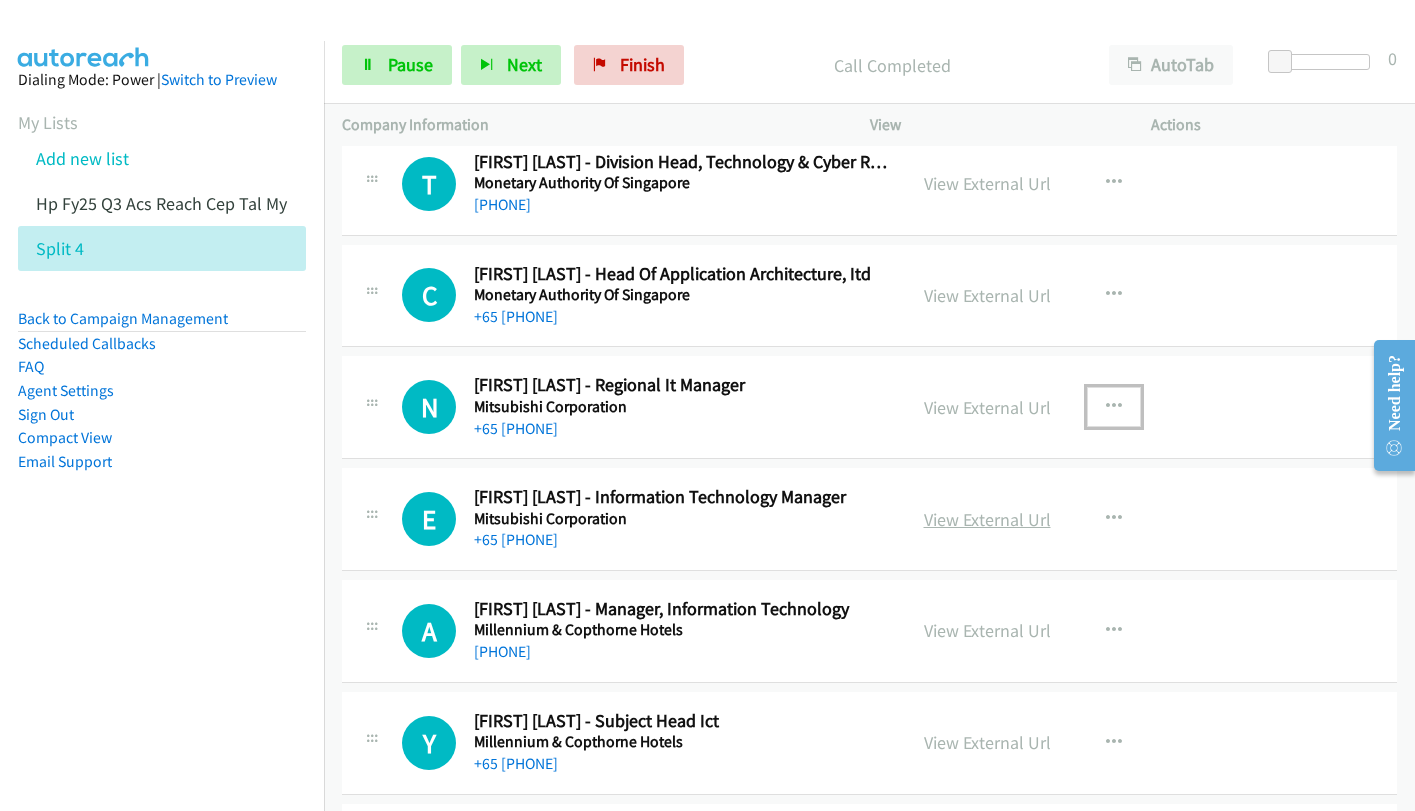 click on "View External Url" at bounding box center (987, 519) 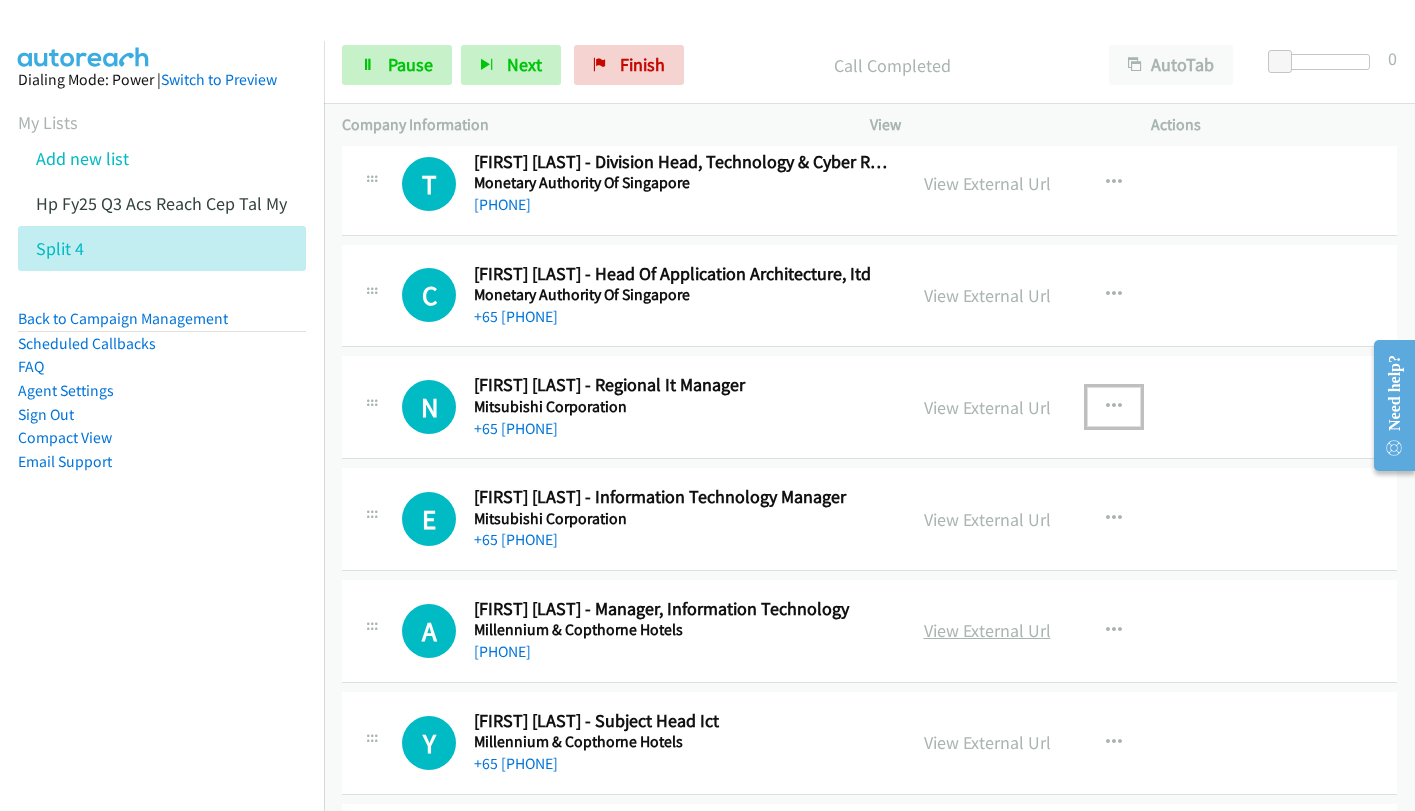 click on "View External Url" at bounding box center (987, 630) 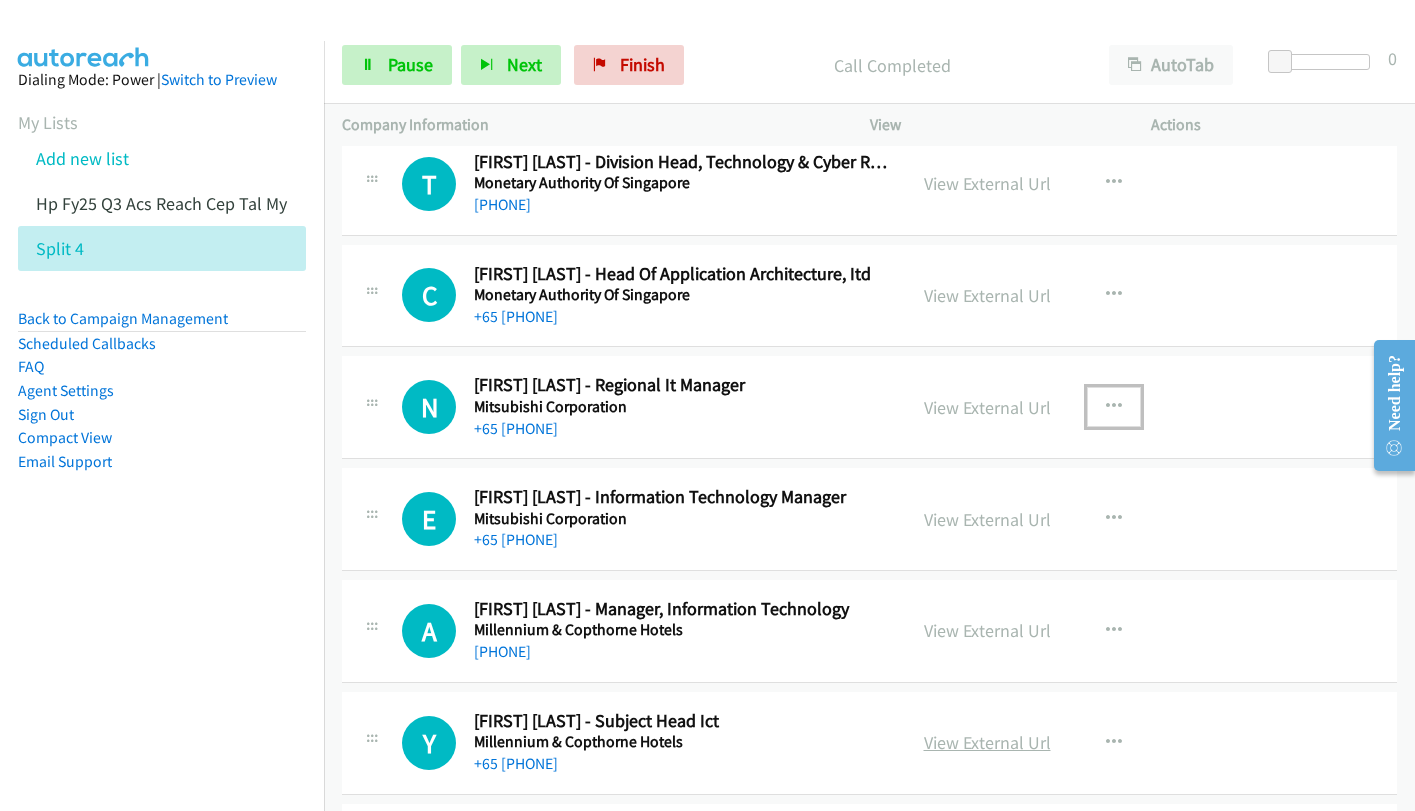 click on "View External Url" at bounding box center [987, 742] 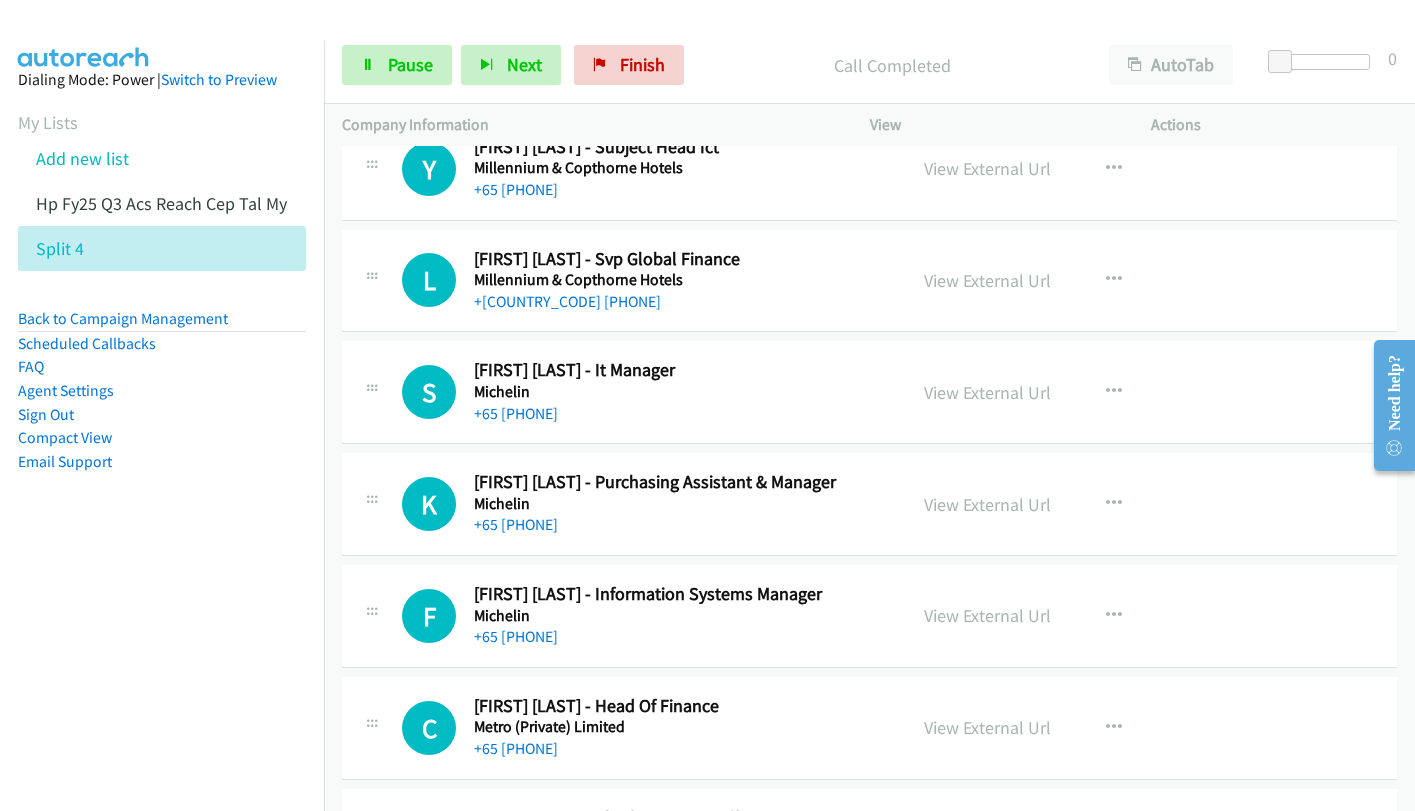 scroll, scrollTop: 18460, scrollLeft: 0, axis: vertical 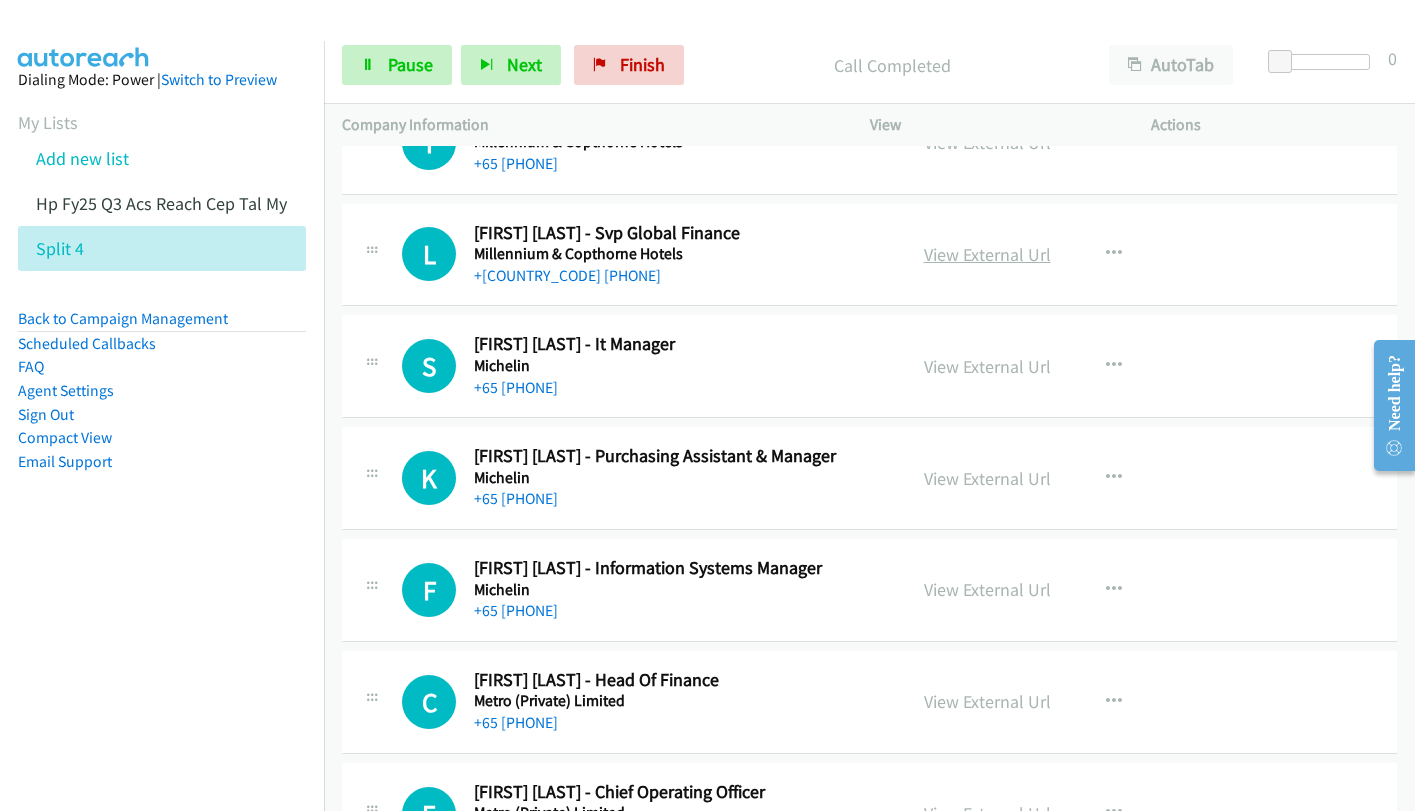 click on "View External Url" at bounding box center [987, 254] 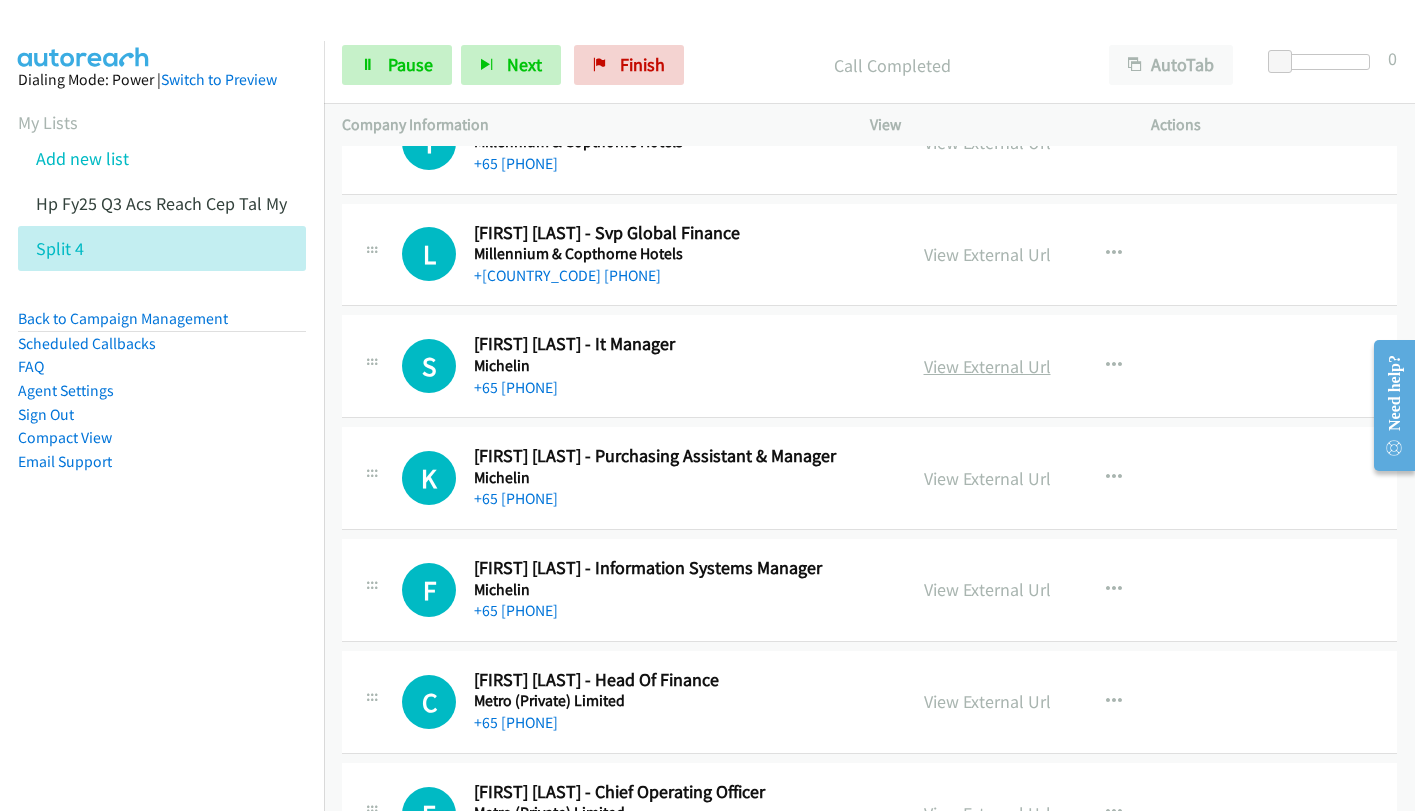 click on "View External Url" at bounding box center (987, 366) 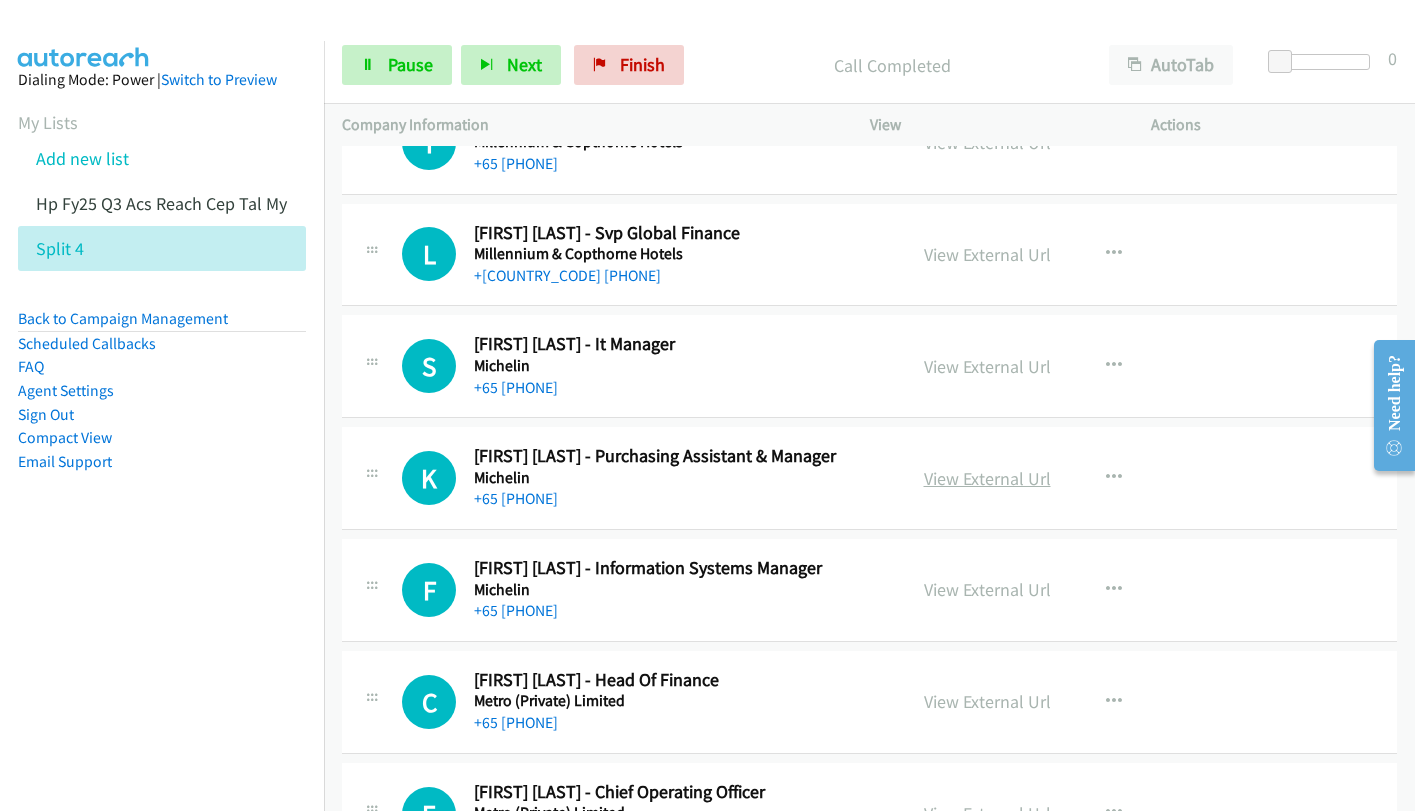 click on "View External Url" at bounding box center (987, 478) 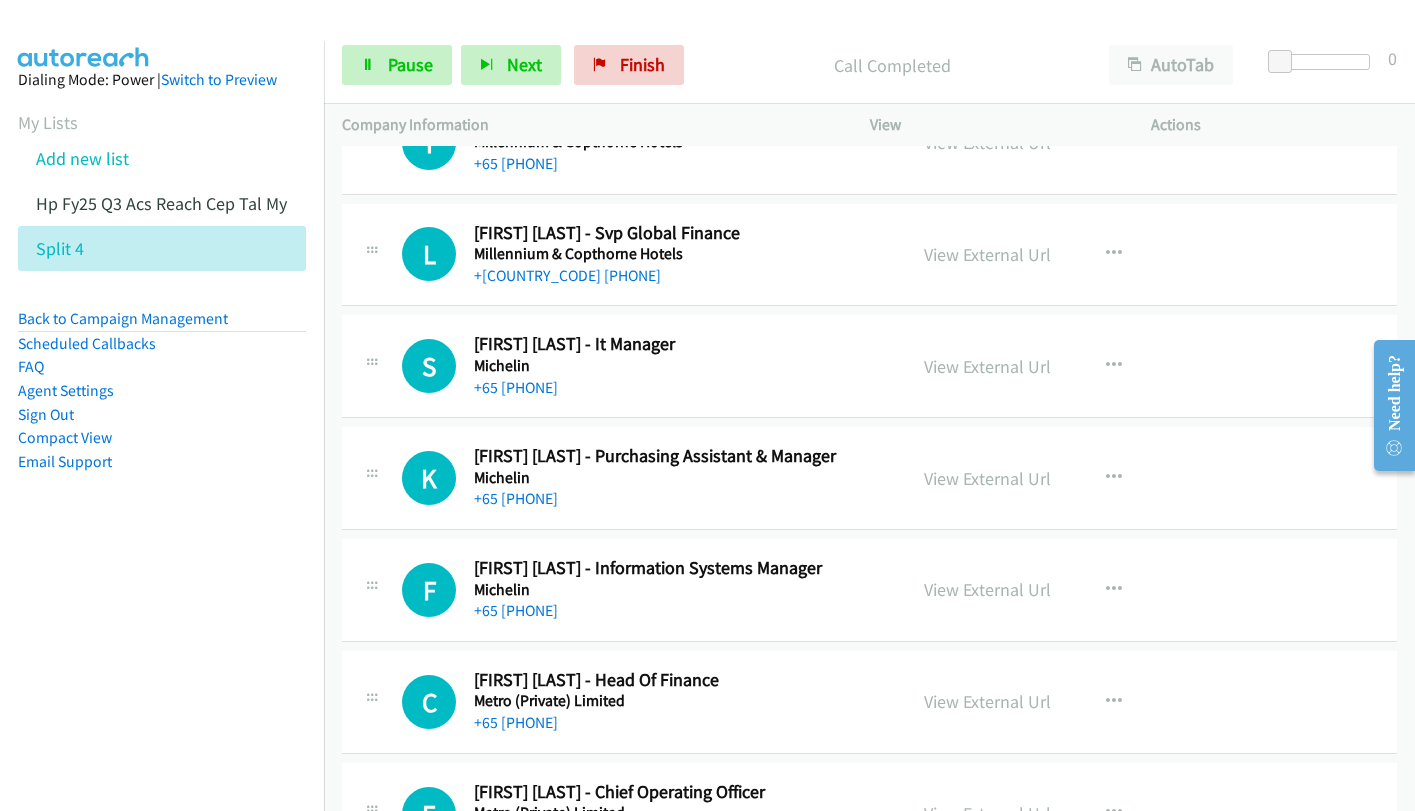 drag, startPoint x: 937, startPoint y: 594, endPoint x: 643, endPoint y: 220, distance: 475.7226 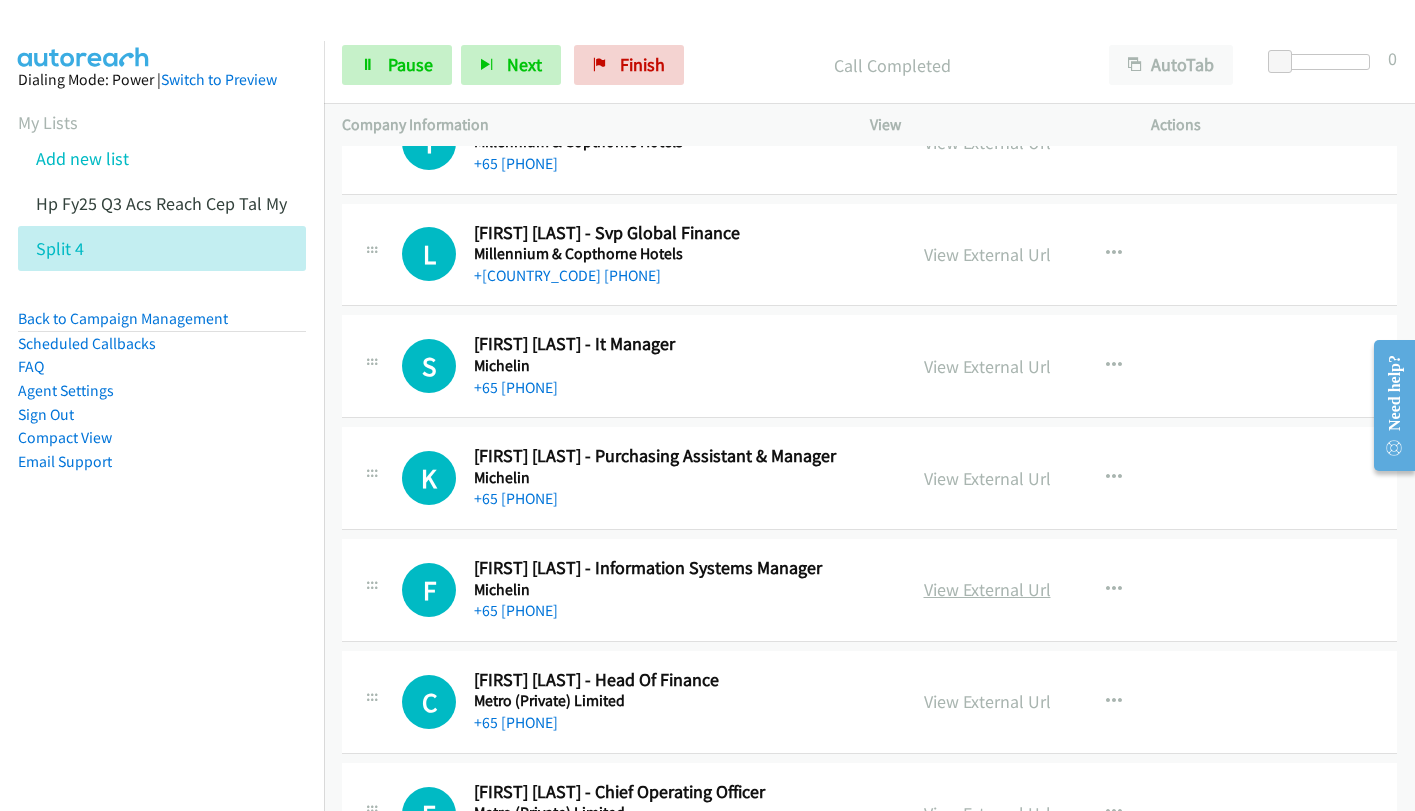 click on "View External Url" at bounding box center (987, 589) 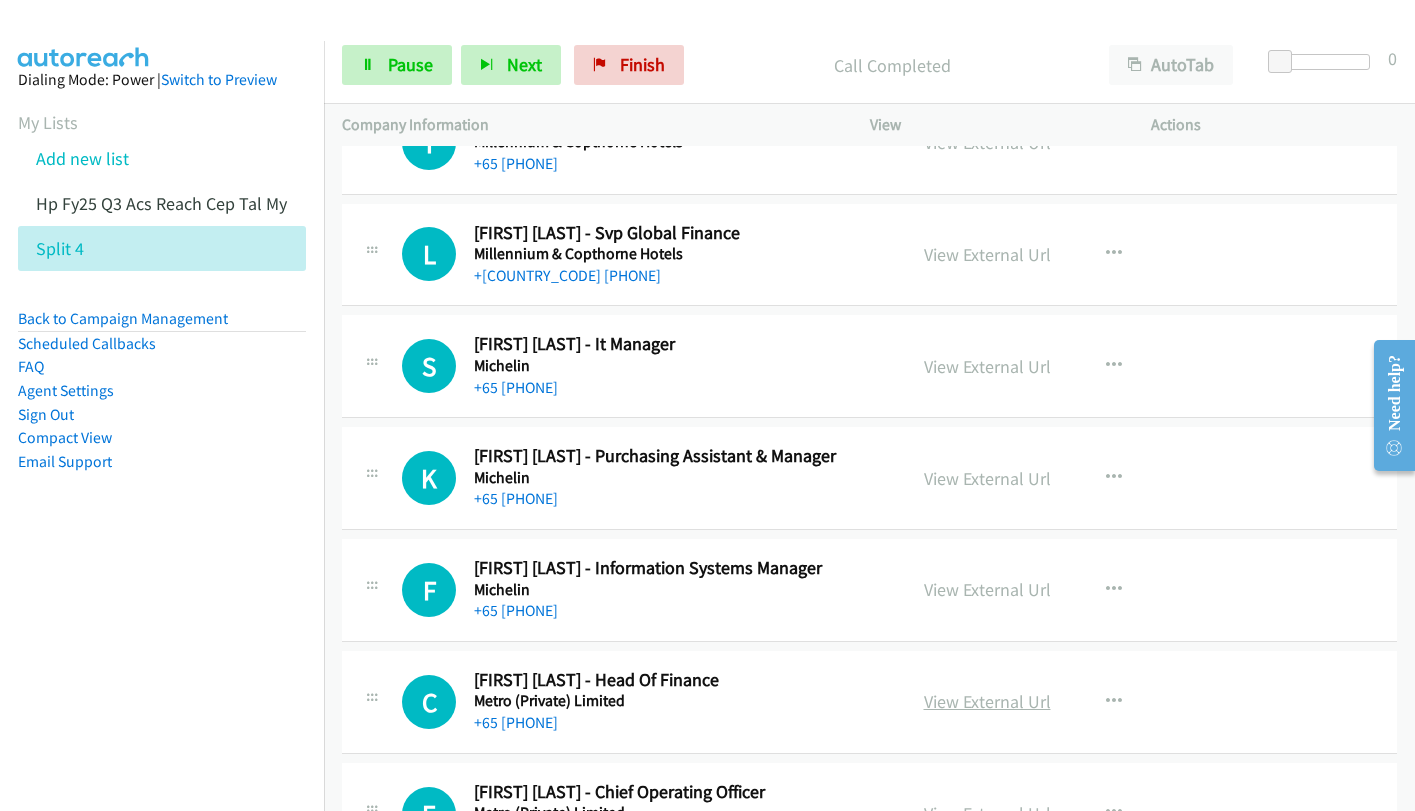 click on "View External Url" at bounding box center (987, 701) 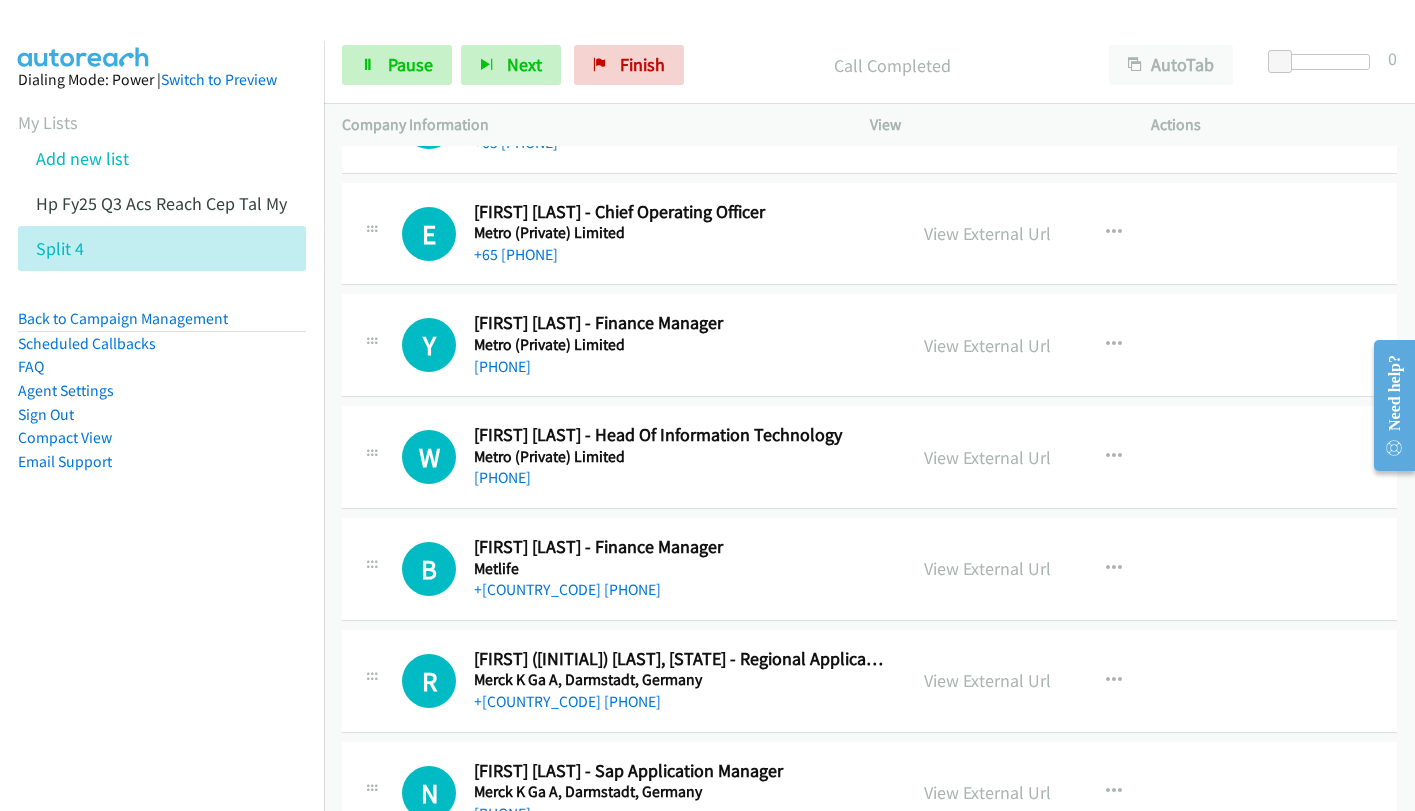 scroll, scrollTop: 19060, scrollLeft: 0, axis: vertical 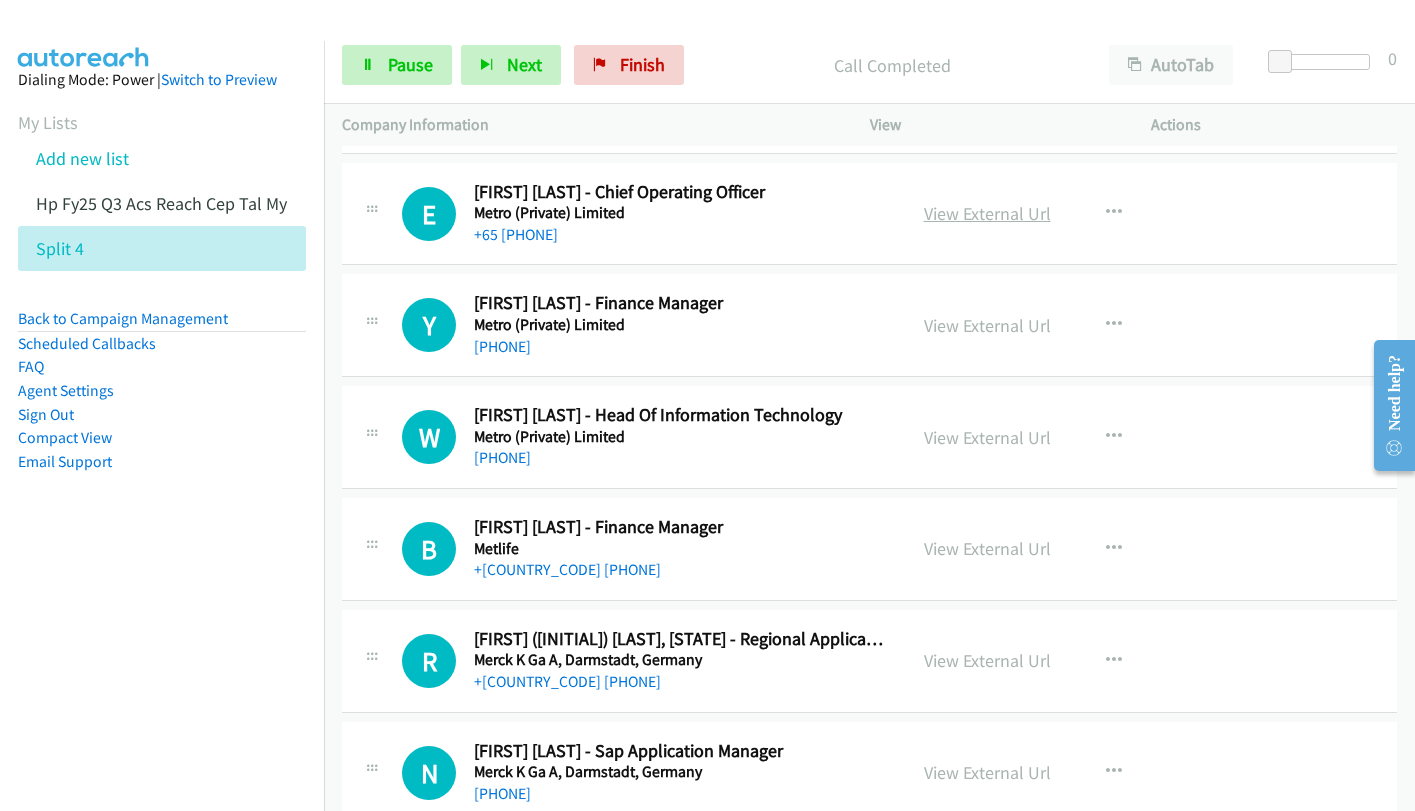 click on "View External Url" at bounding box center (987, 213) 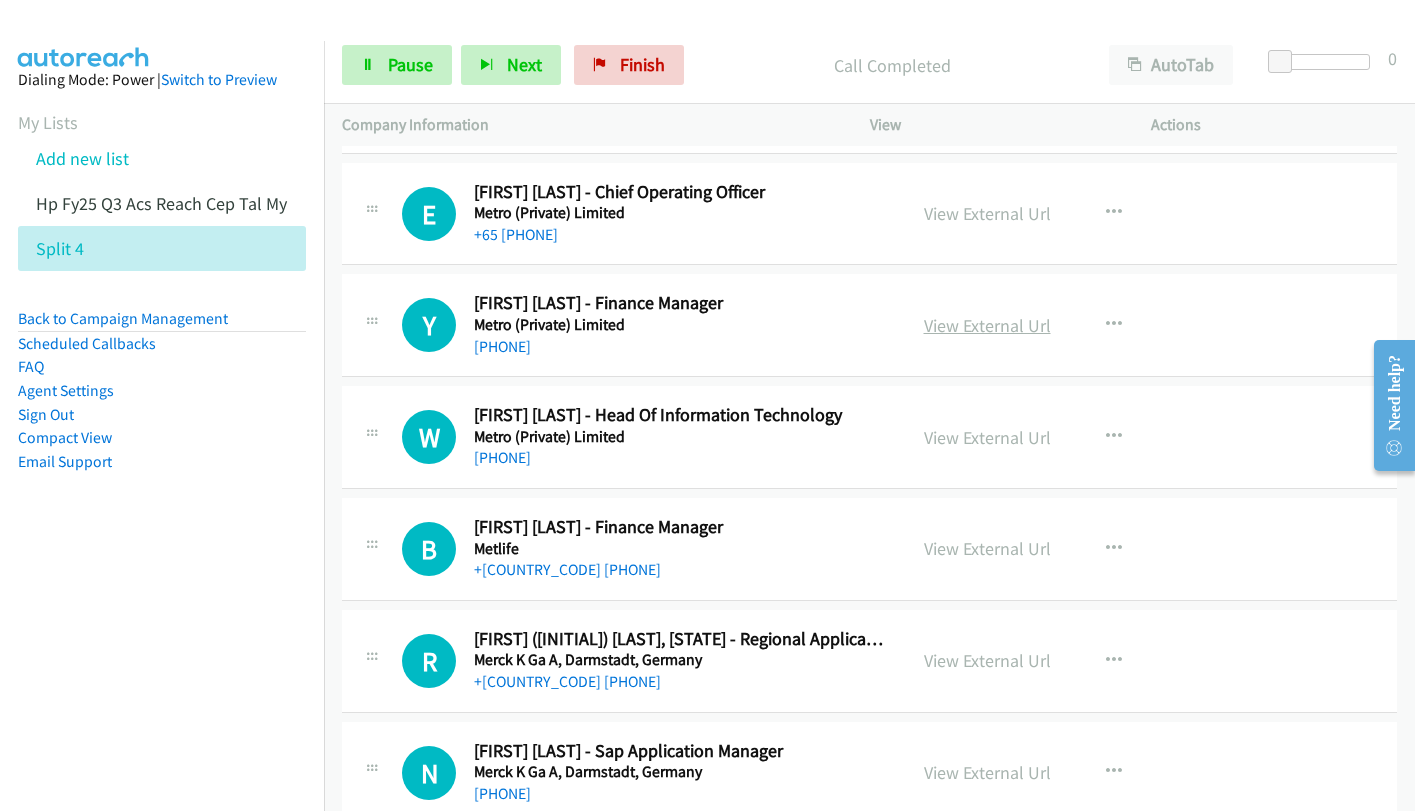 click on "View External Url" at bounding box center (987, 325) 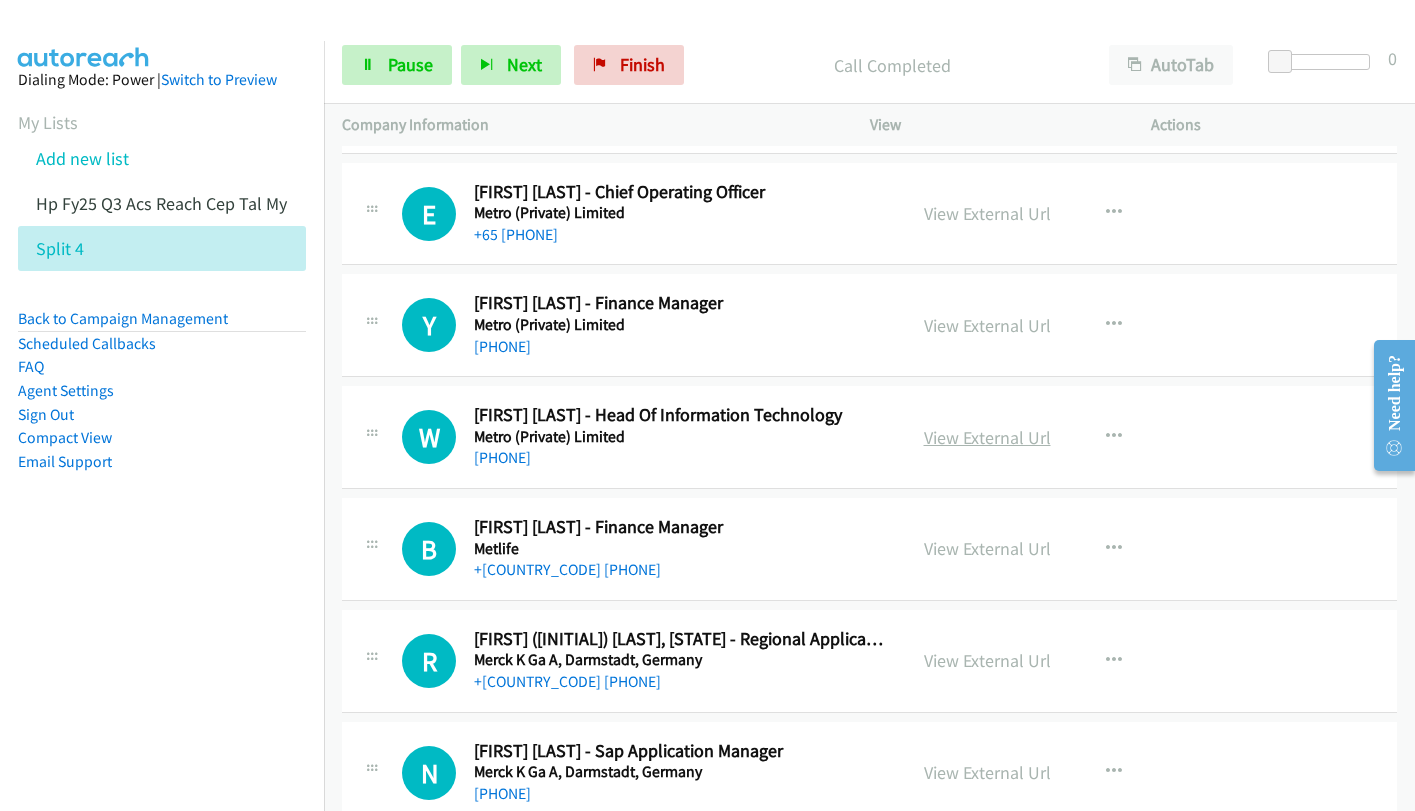click on "View External Url" at bounding box center [987, 437] 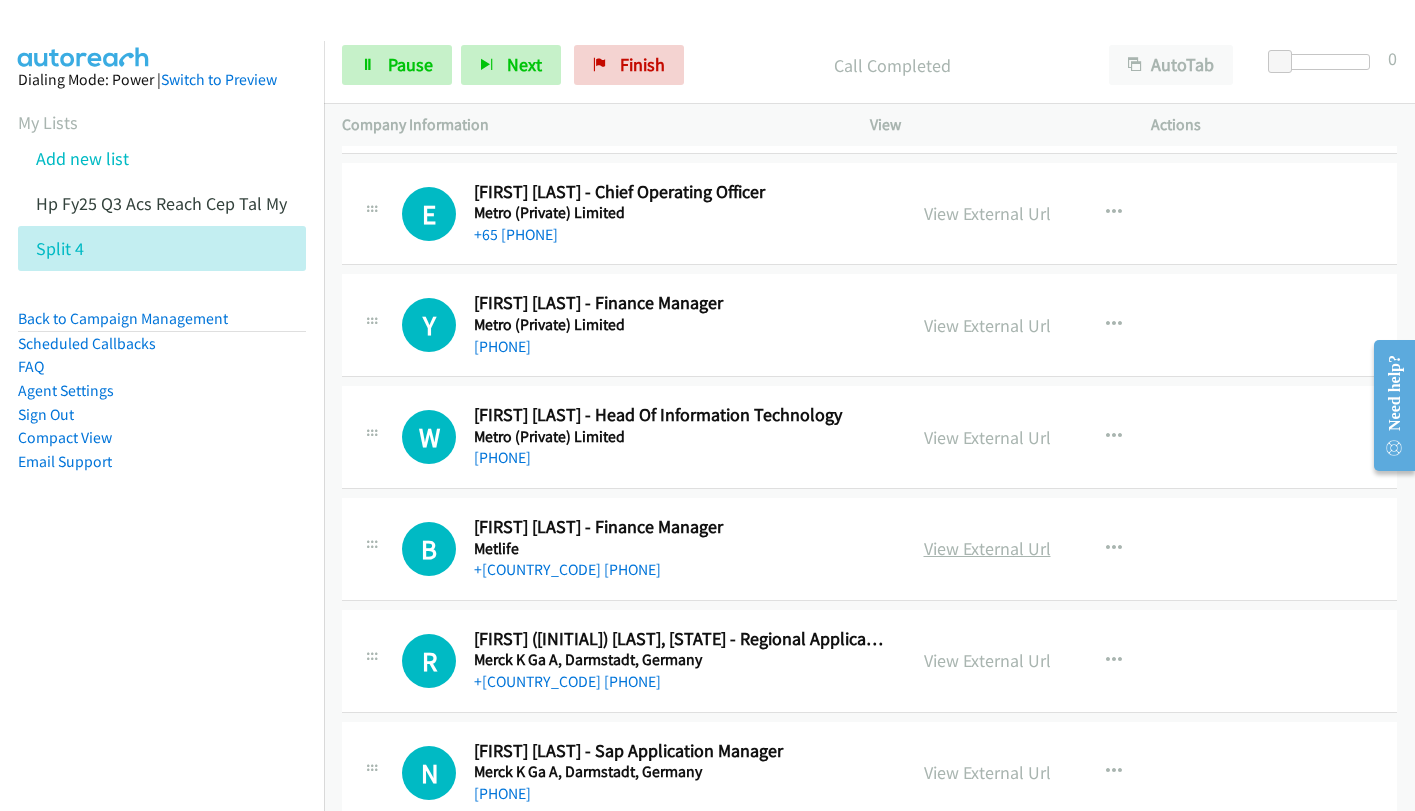 click on "View External Url" at bounding box center (987, 548) 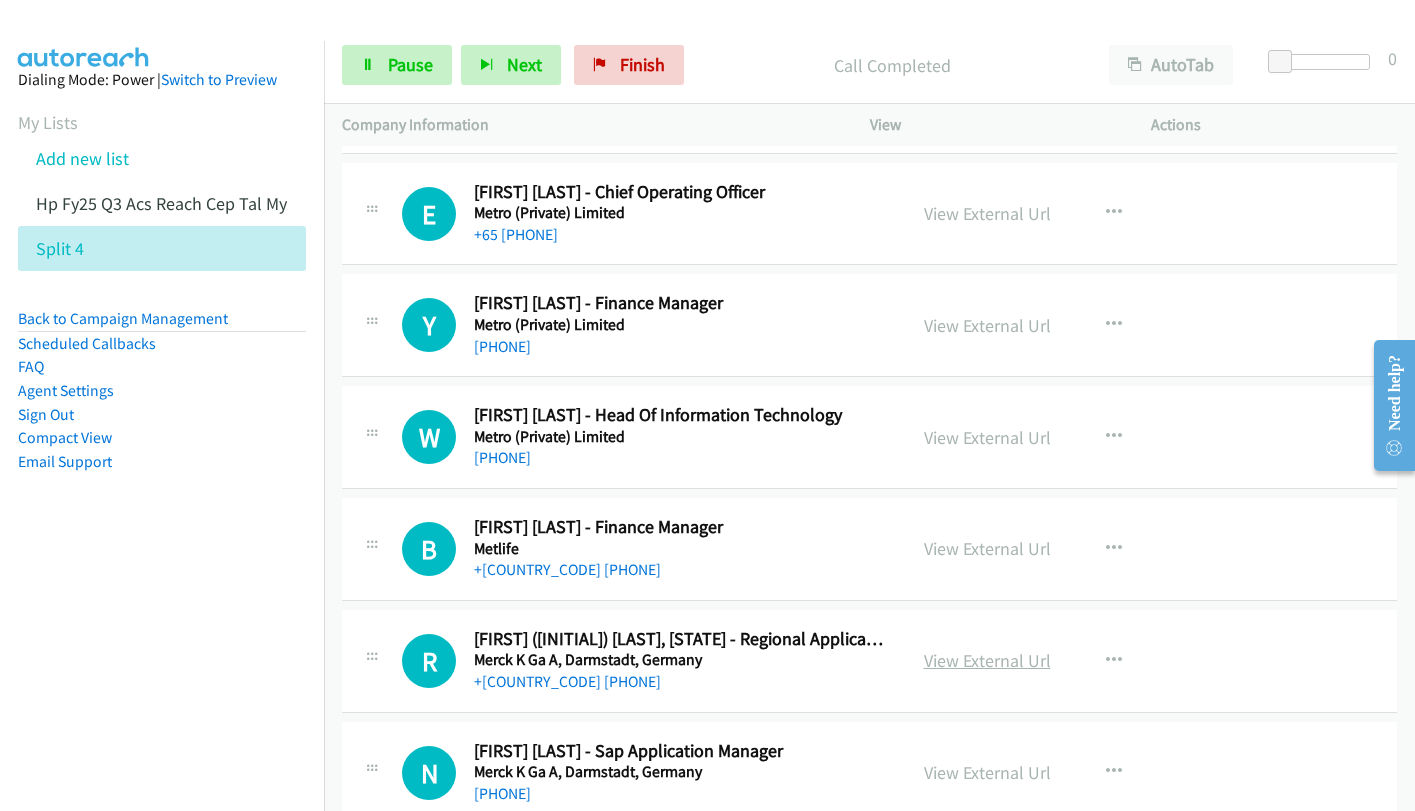 click on "View External Url" at bounding box center [987, 660] 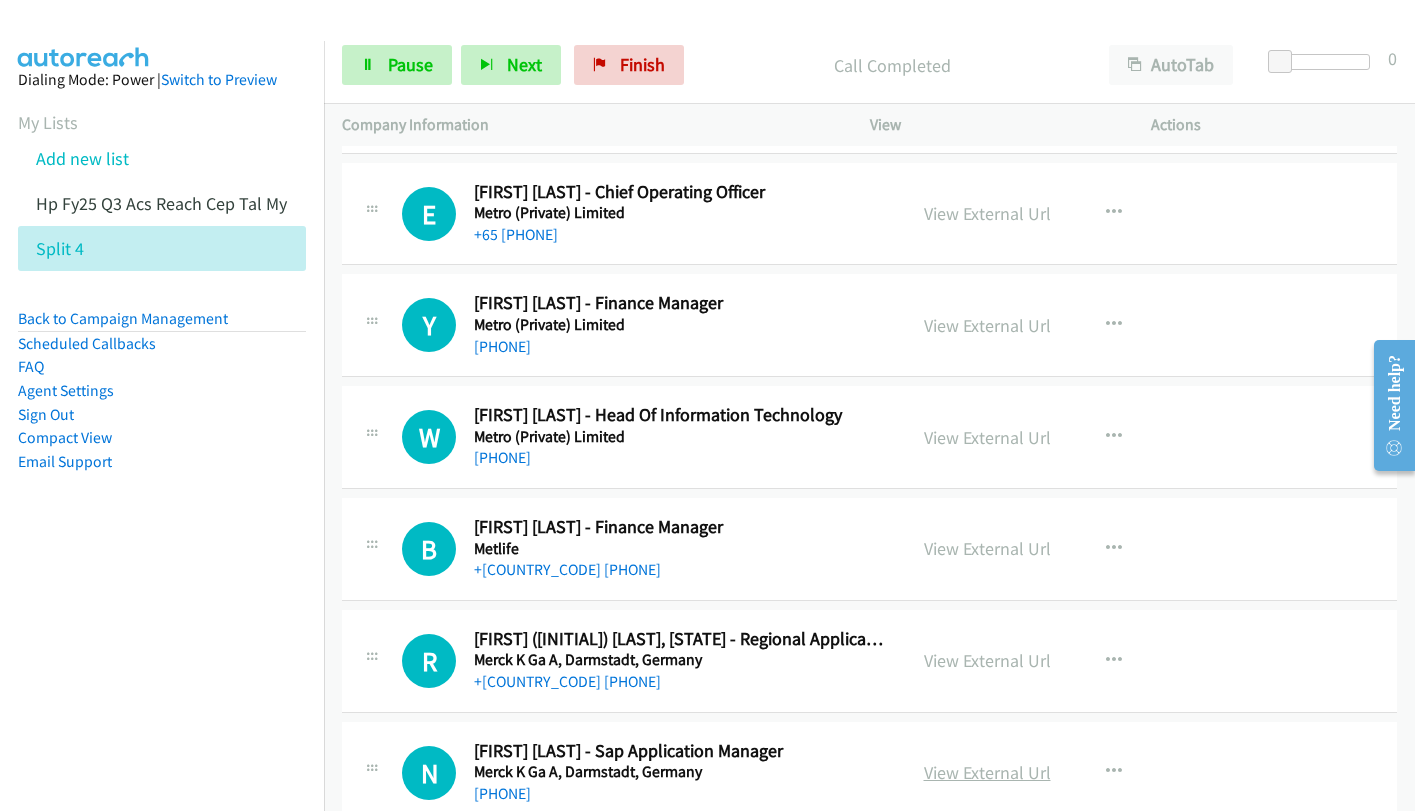 click on "View External Url" at bounding box center (987, 772) 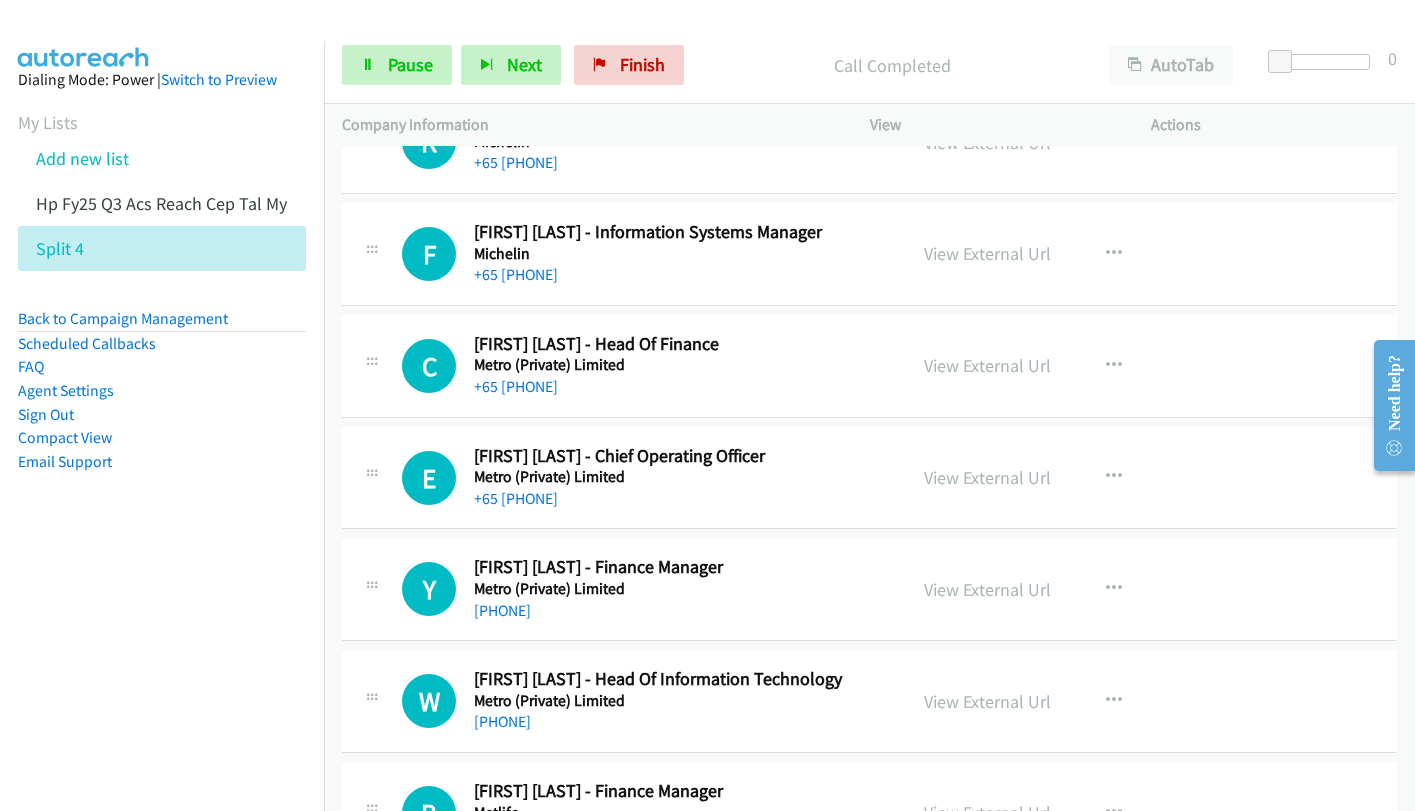 scroll, scrollTop: 18760, scrollLeft: 0, axis: vertical 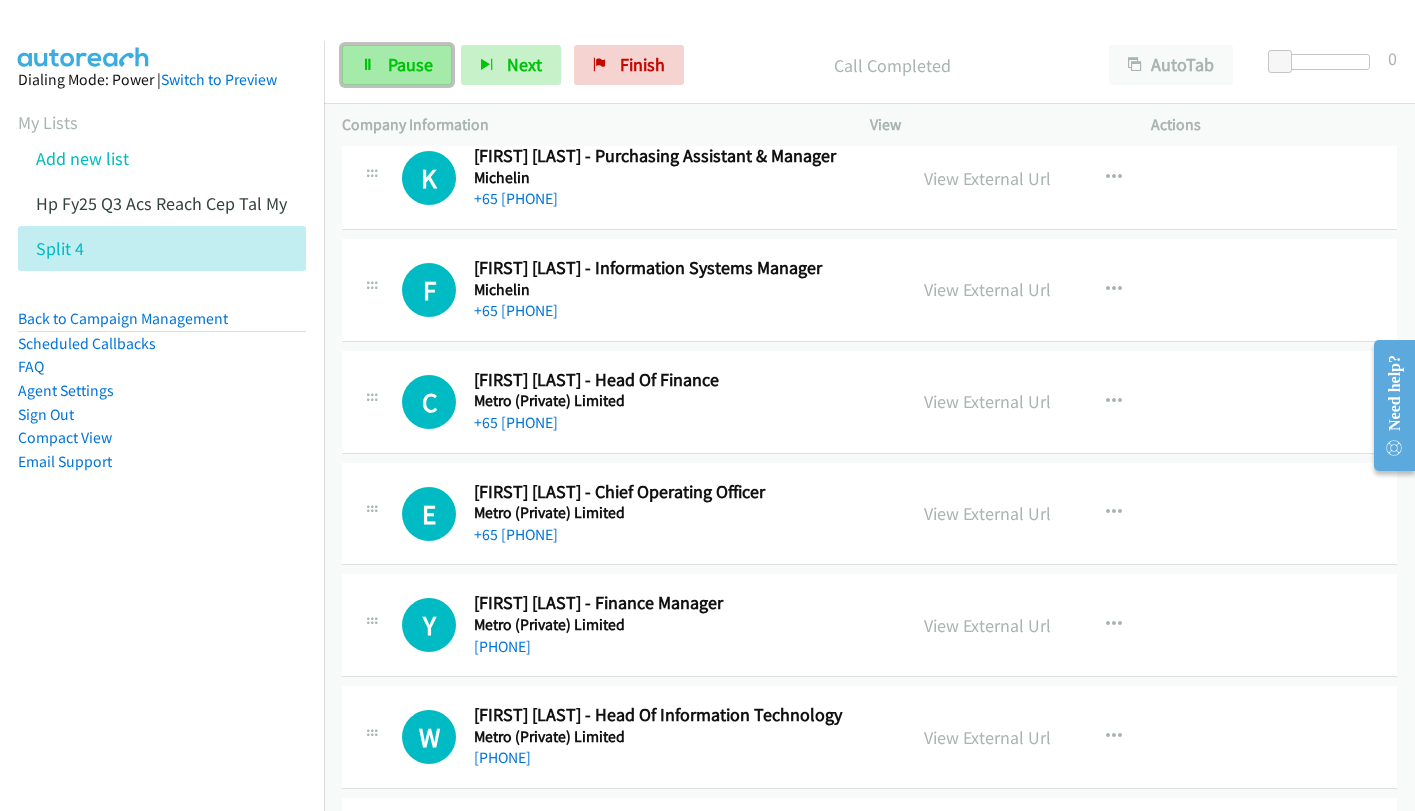 click on "Pause" at bounding box center [410, 64] 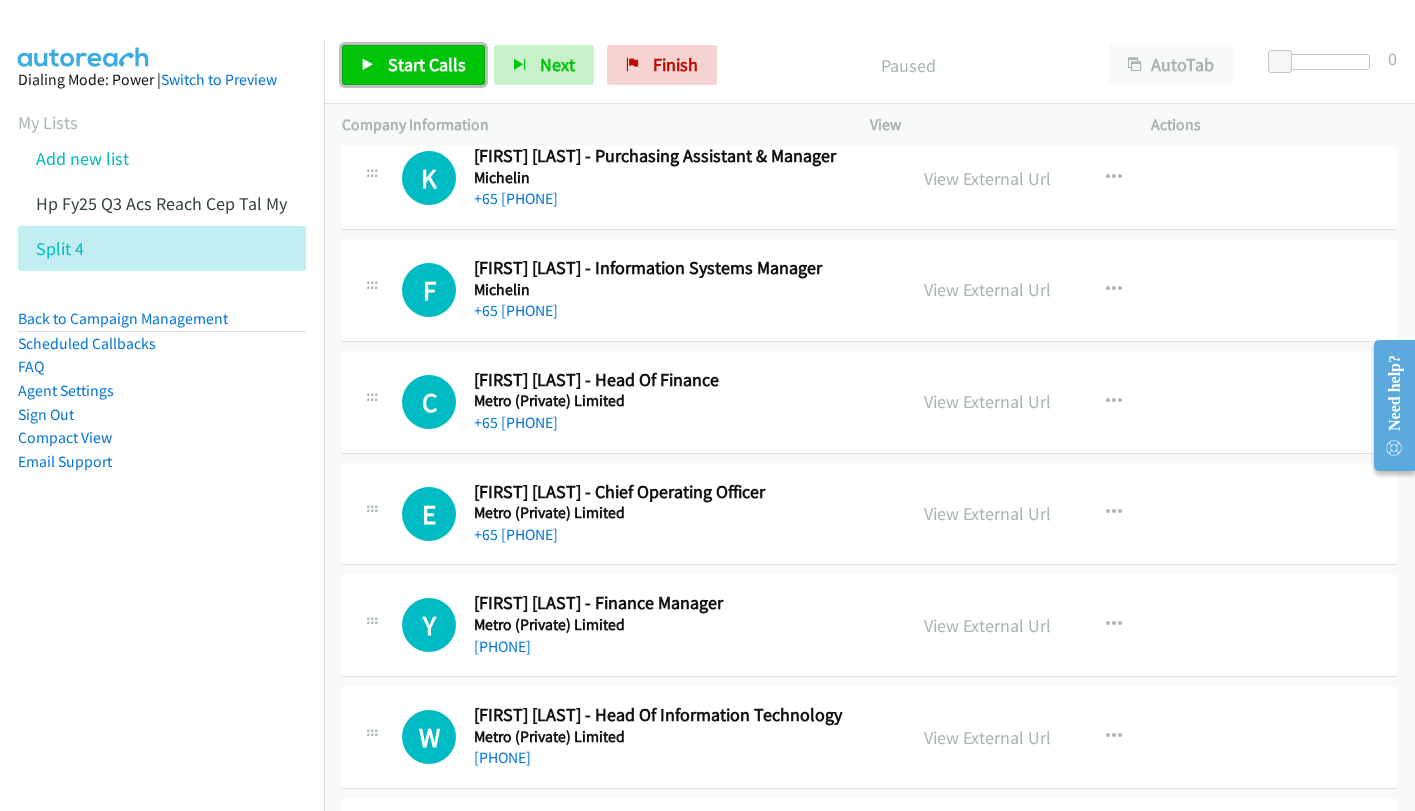 click on "Start Calls" at bounding box center [427, 64] 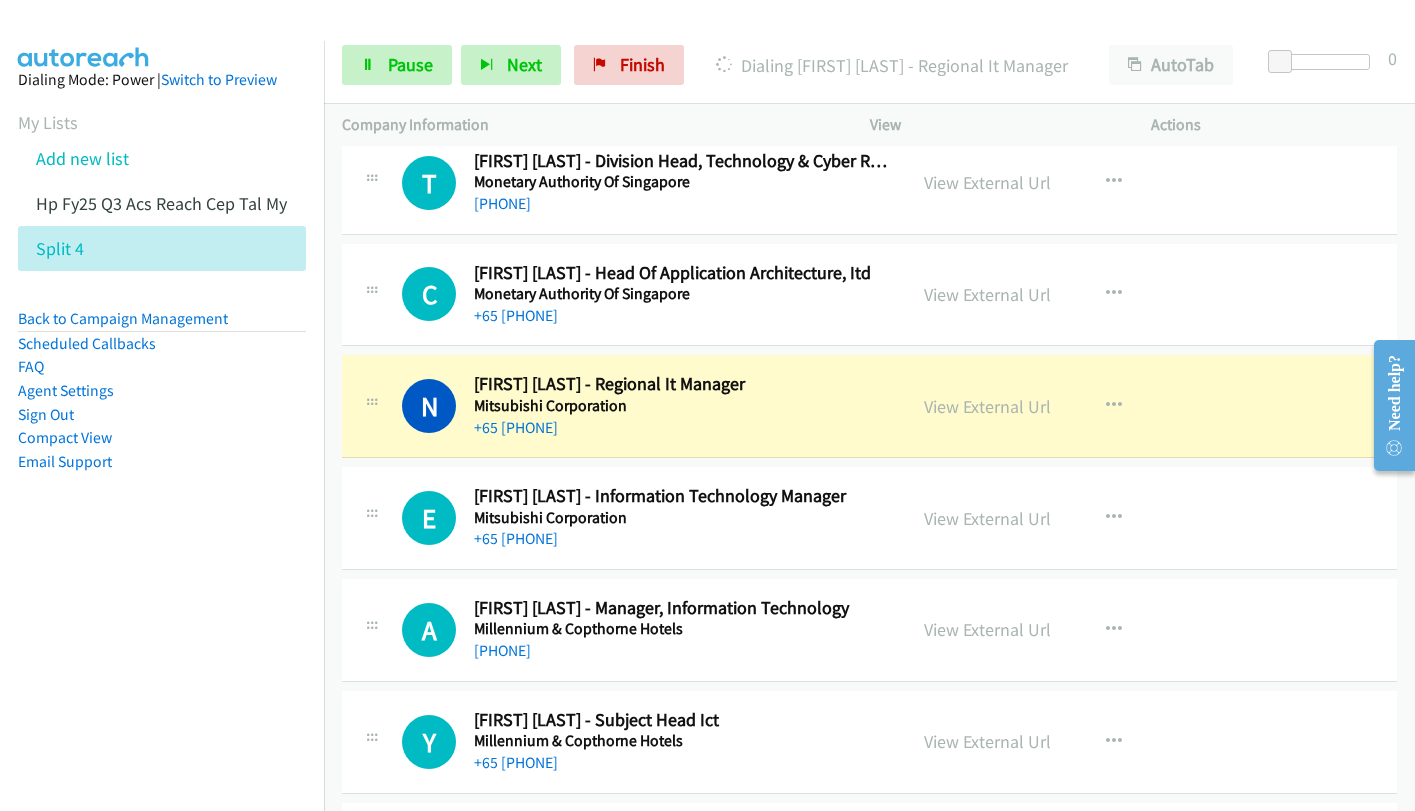 scroll, scrollTop: 17860, scrollLeft: 0, axis: vertical 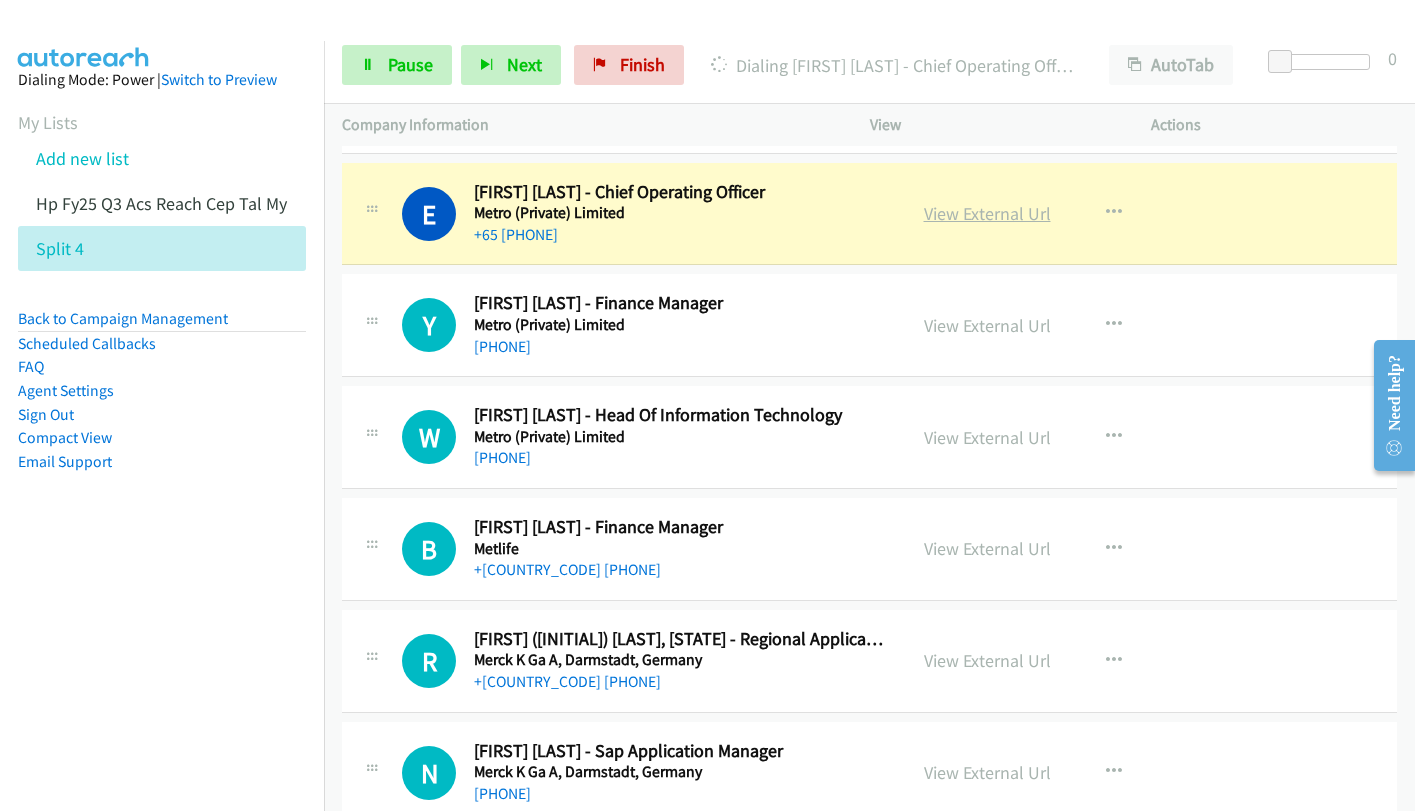 click on "View External Url" at bounding box center (987, 213) 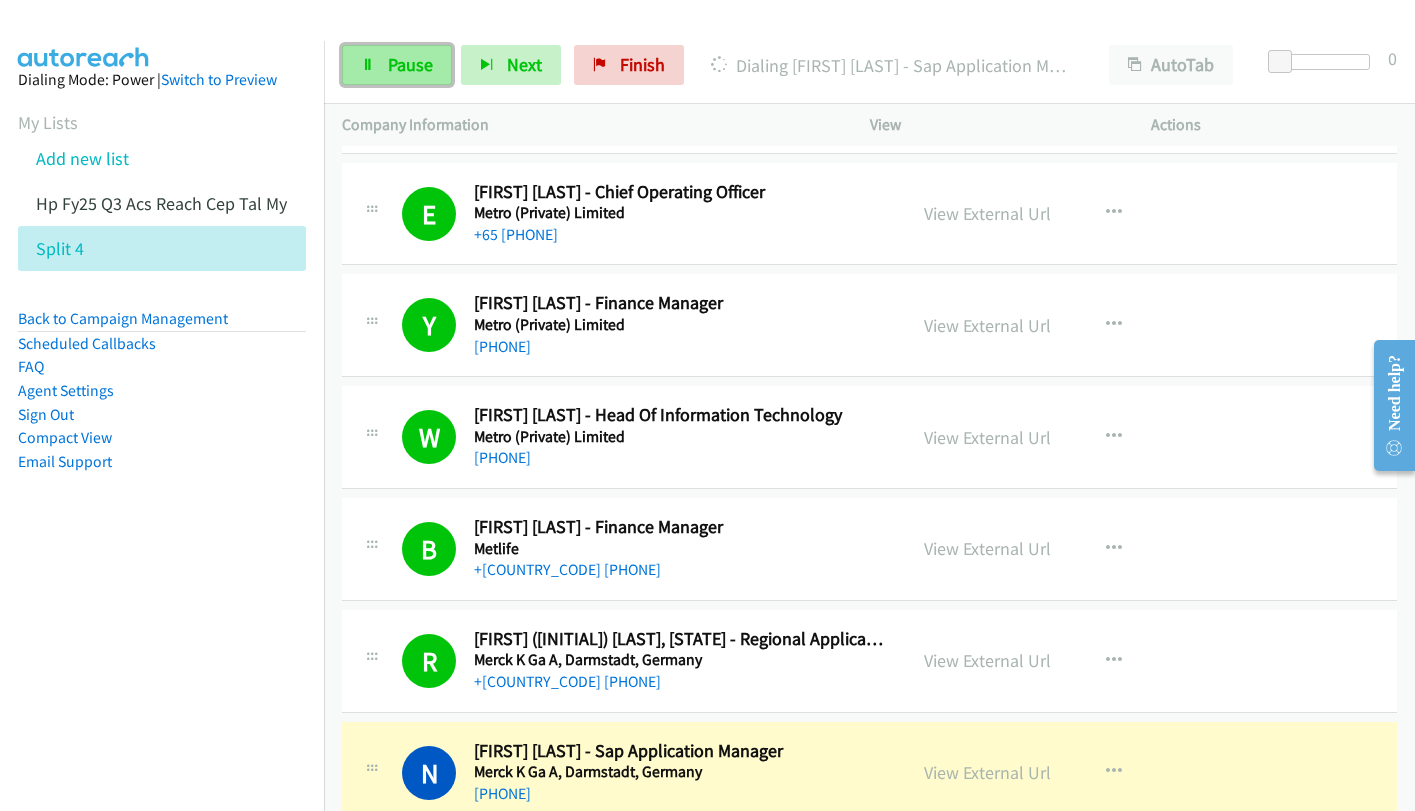 click on "Pause" at bounding box center (410, 64) 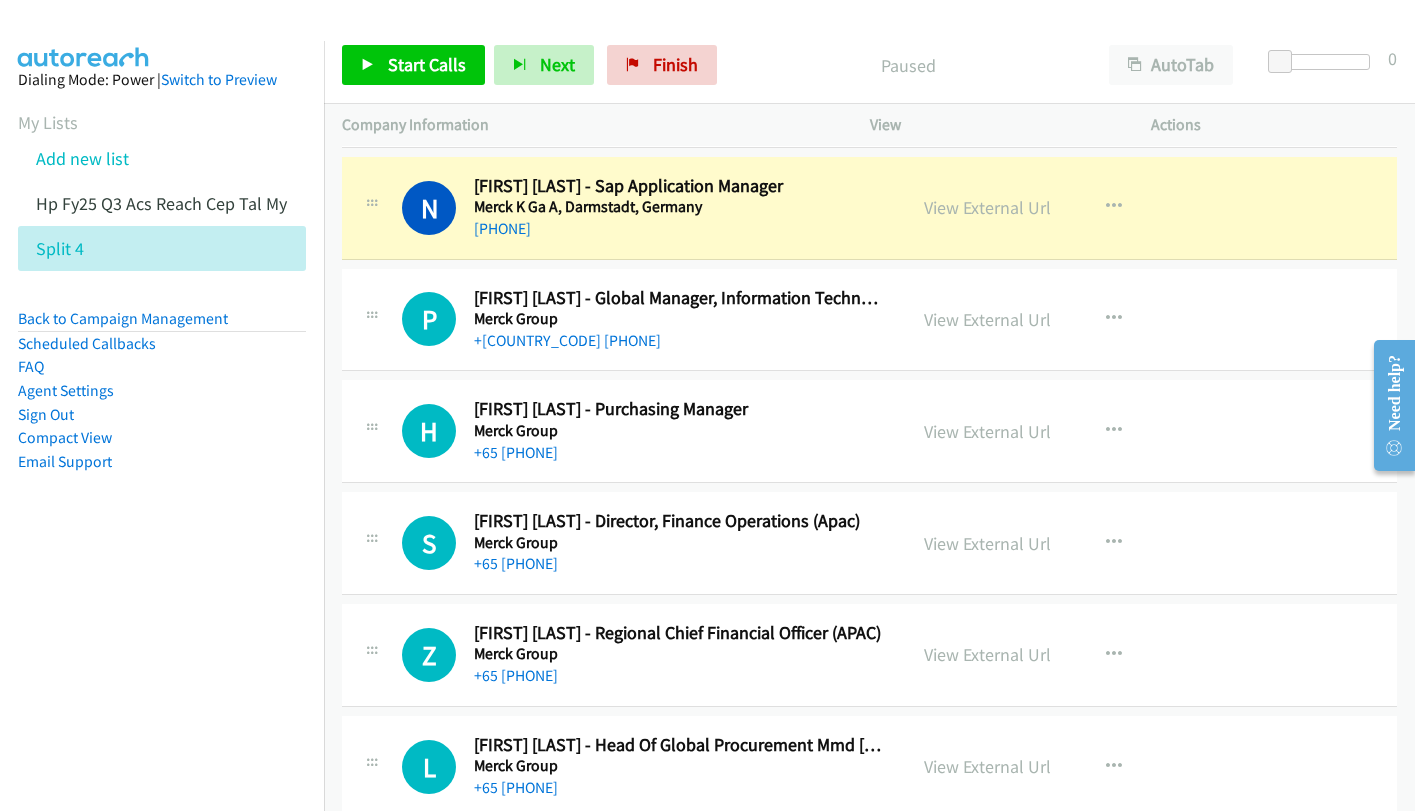 scroll, scrollTop: 19660, scrollLeft: 0, axis: vertical 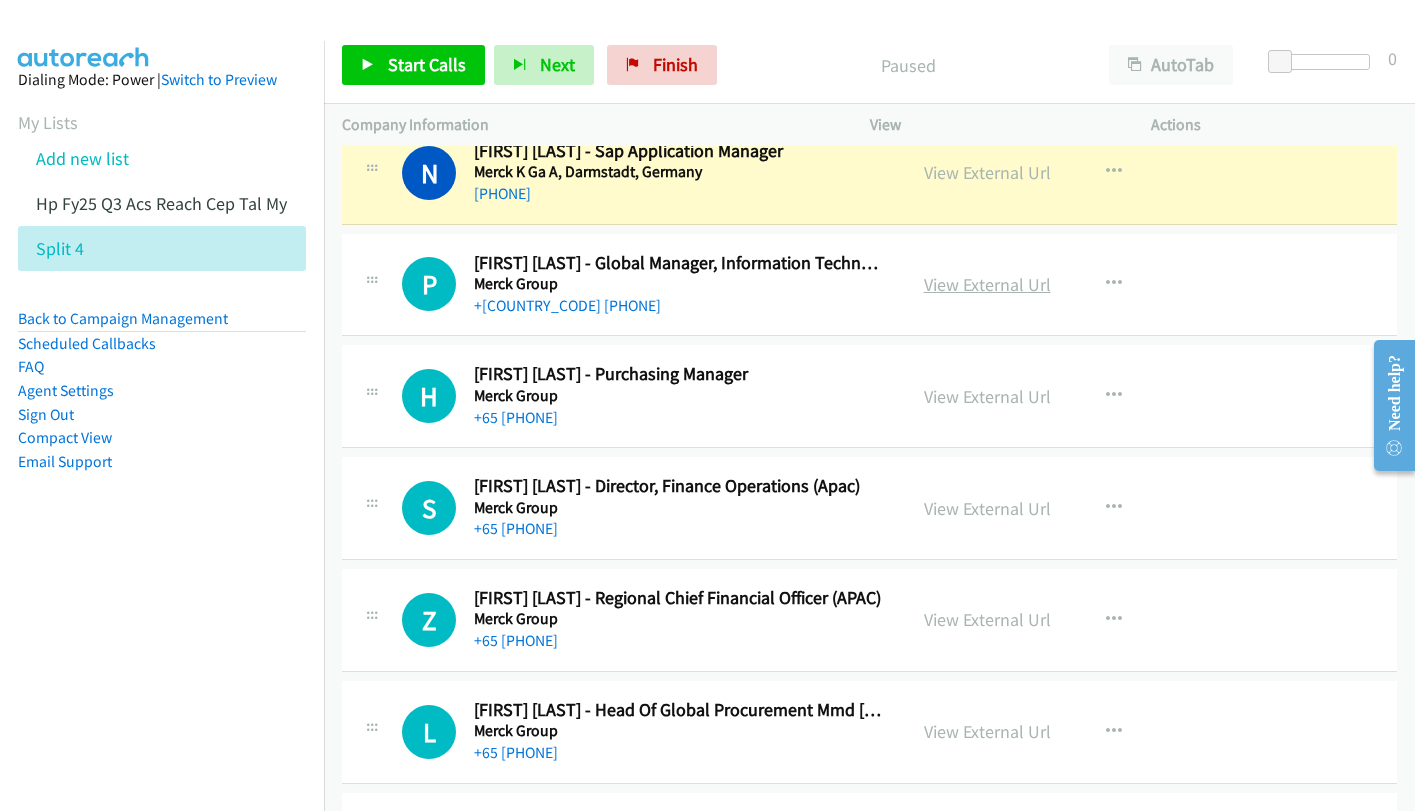 click on "View External Url" at bounding box center (987, 284) 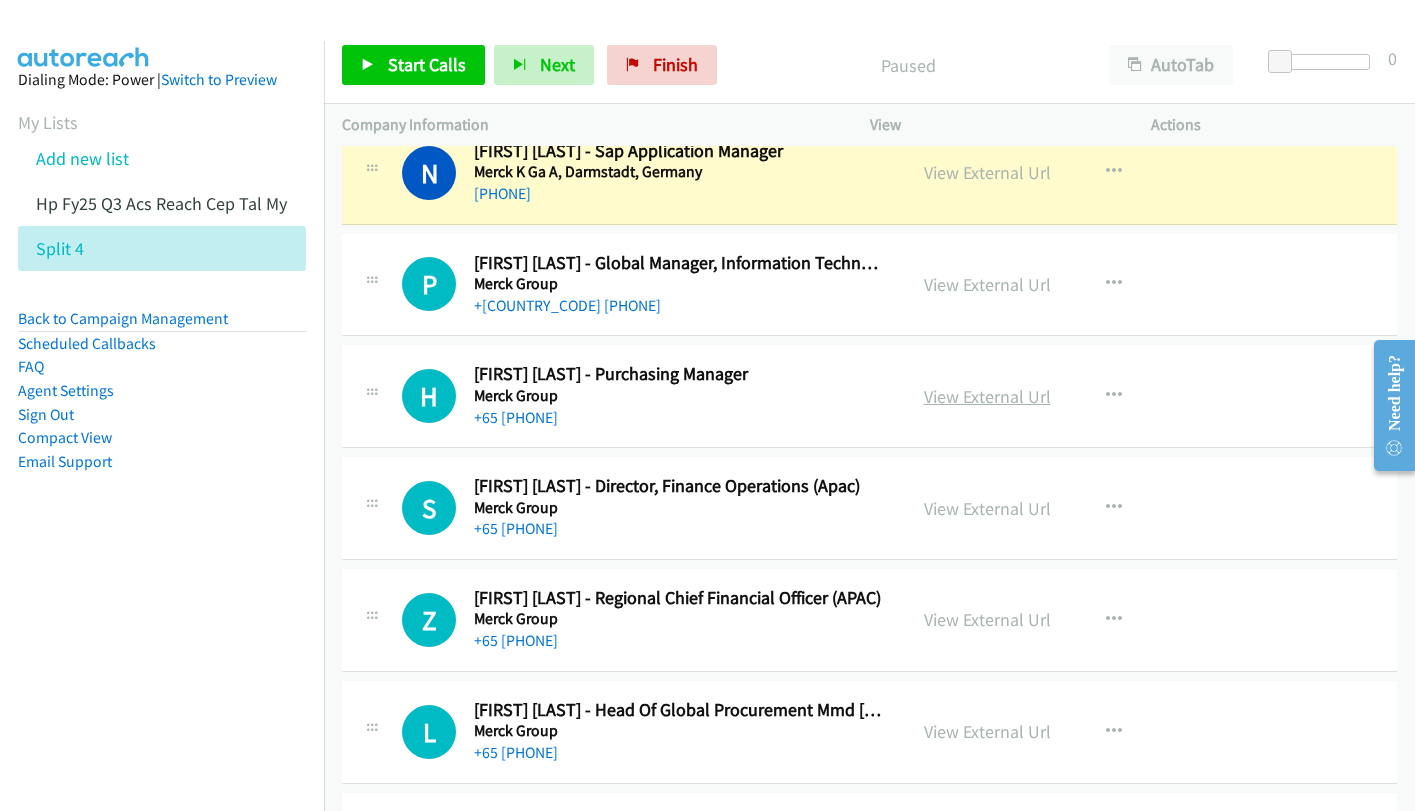 click on "View External Url" at bounding box center [987, 396] 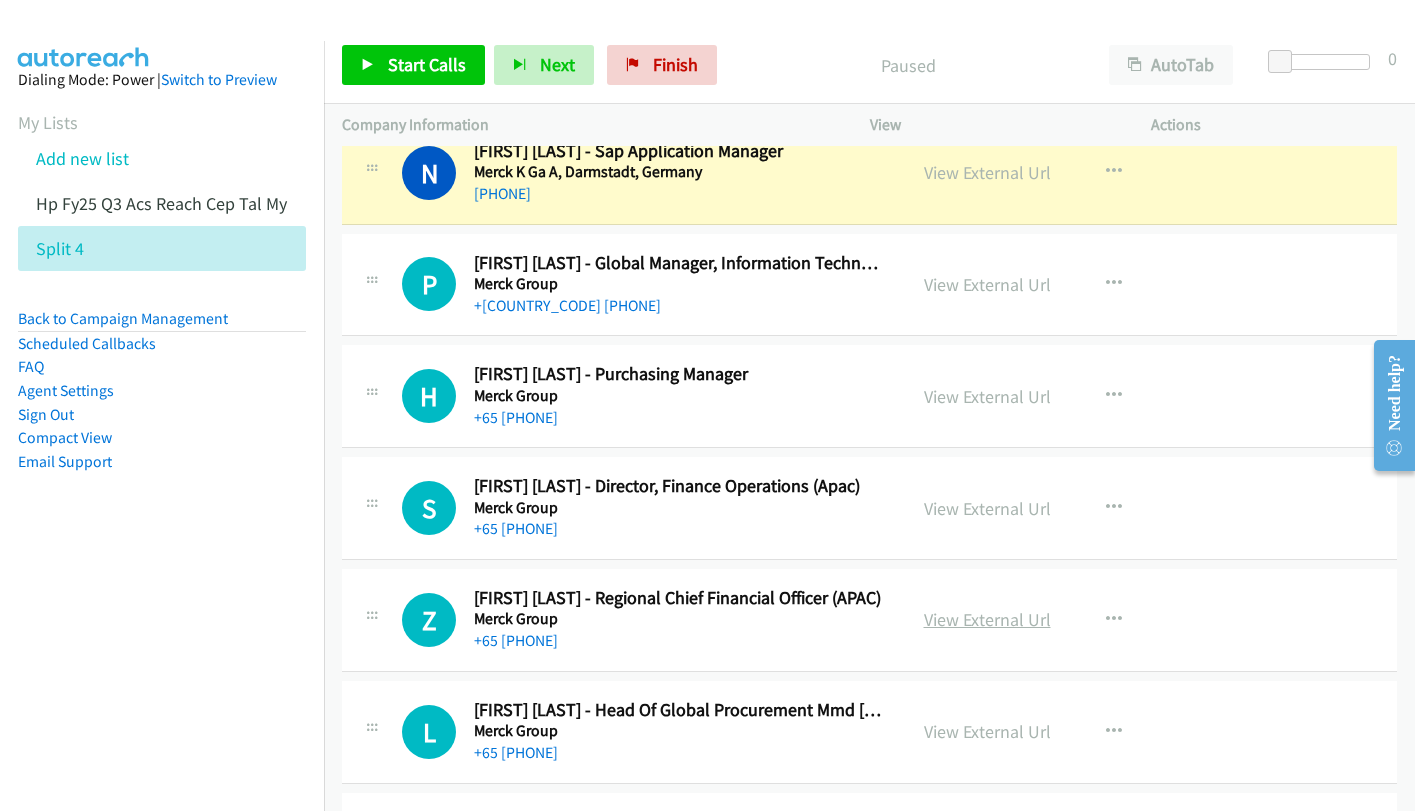 click on "View External Url" at bounding box center (987, 619) 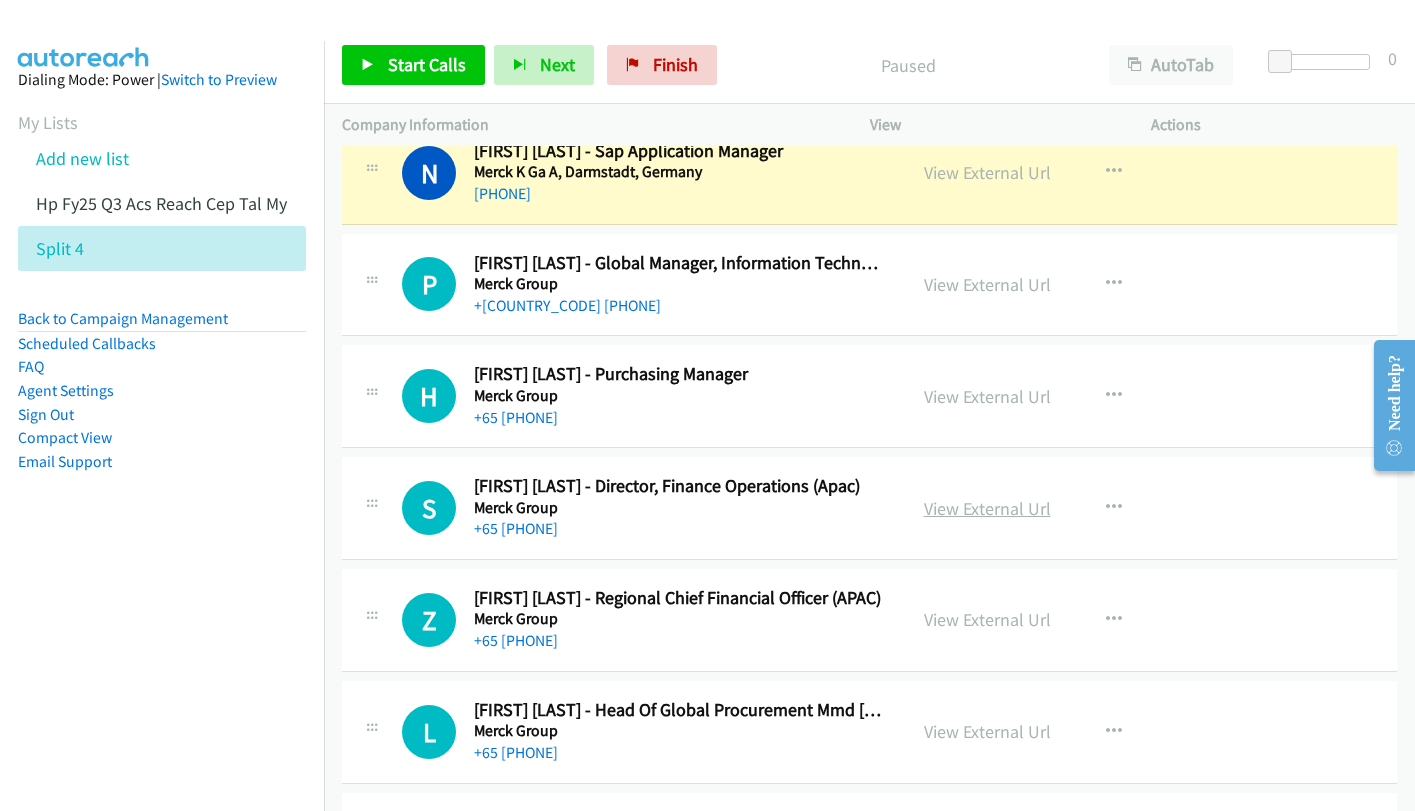 click on "View External Url" at bounding box center [987, 508] 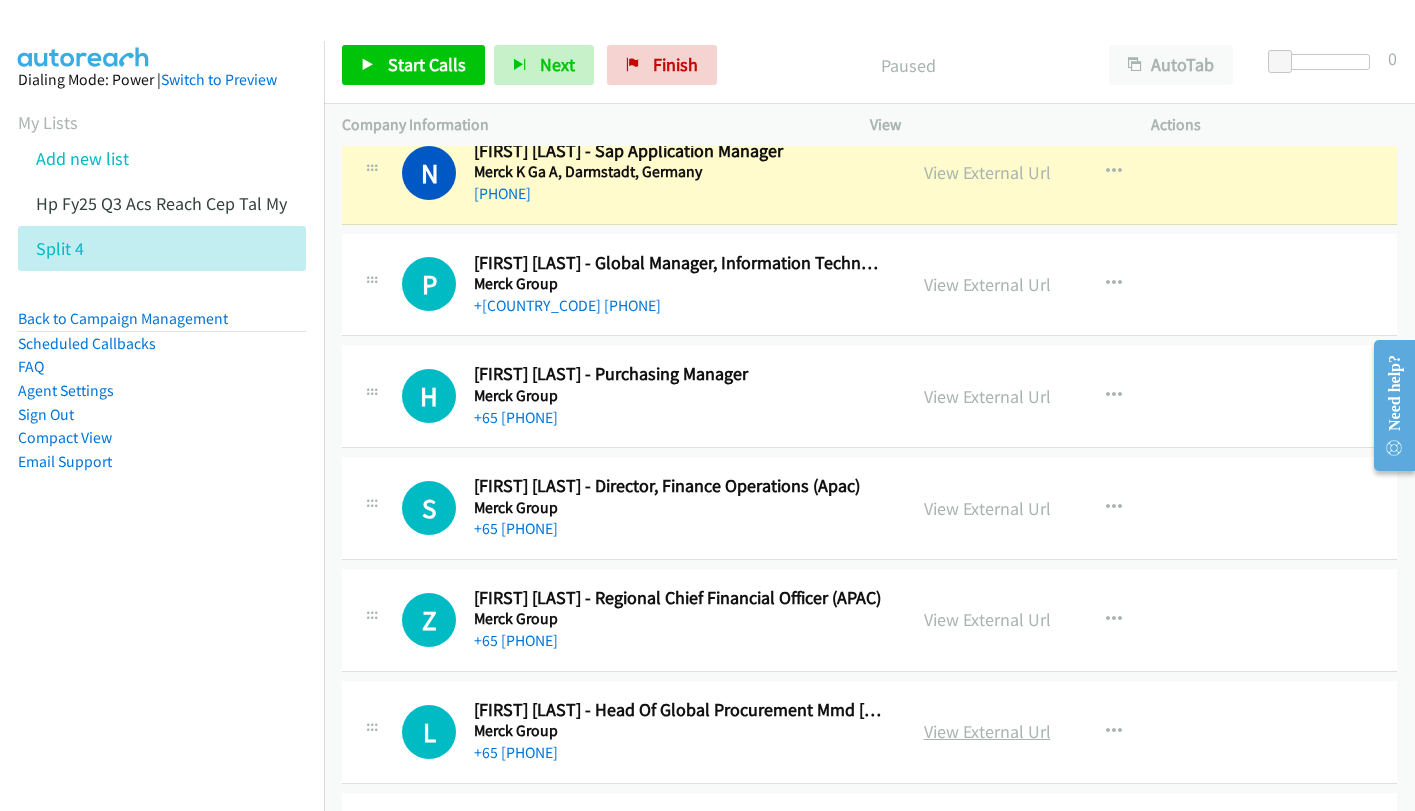 click on "View External Url" at bounding box center [987, 731] 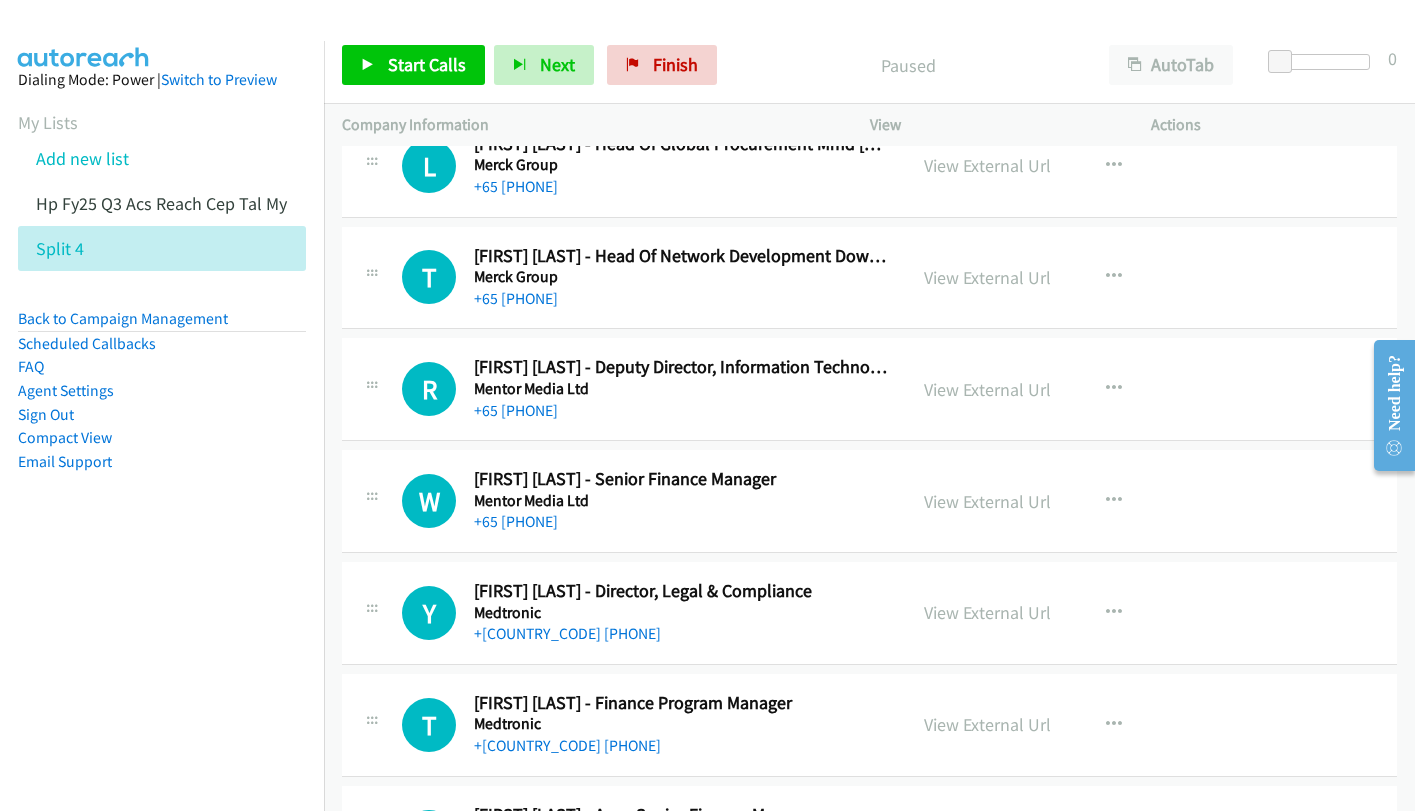 scroll, scrollTop: 20260, scrollLeft: 0, axis: vertical 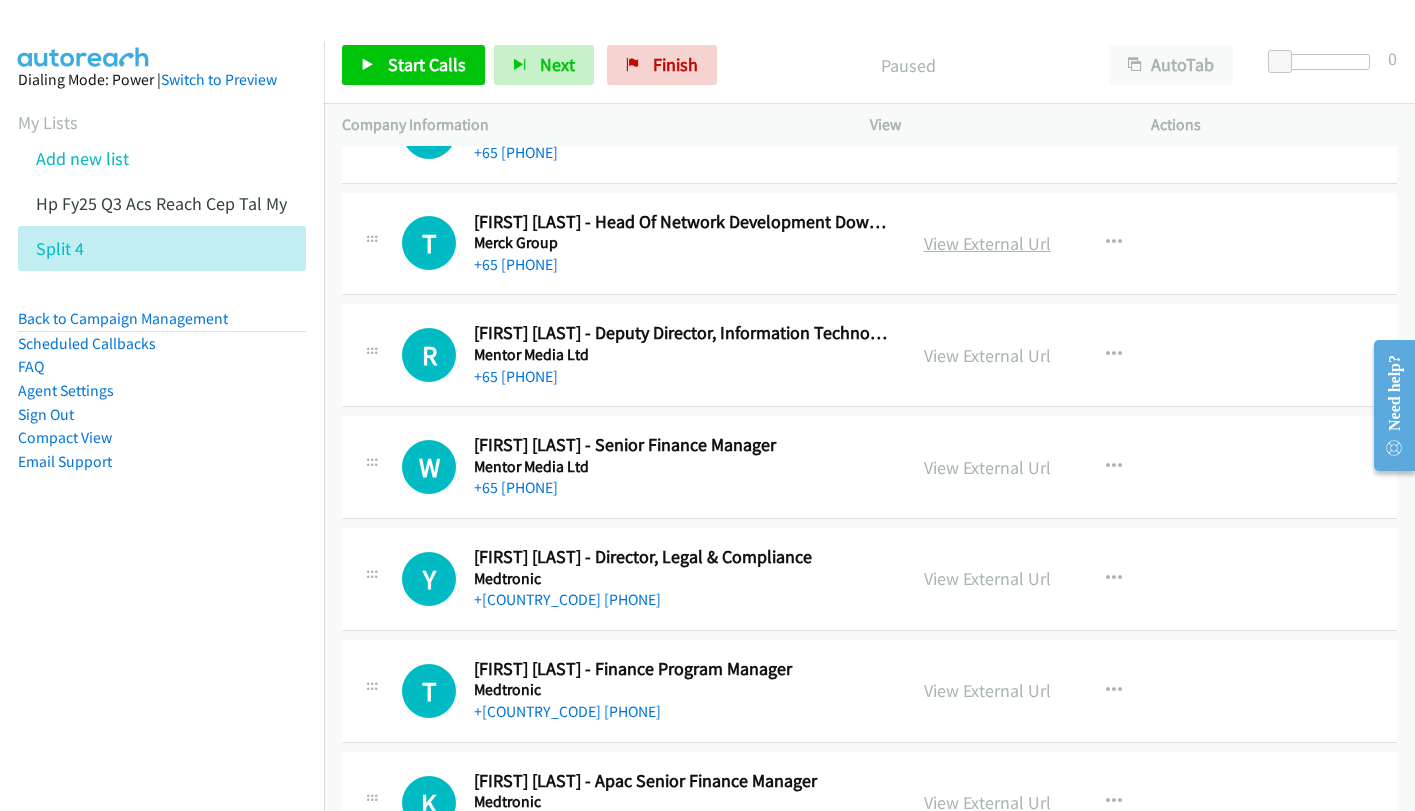 click on "View External Url" at bounding box center (987, 243) 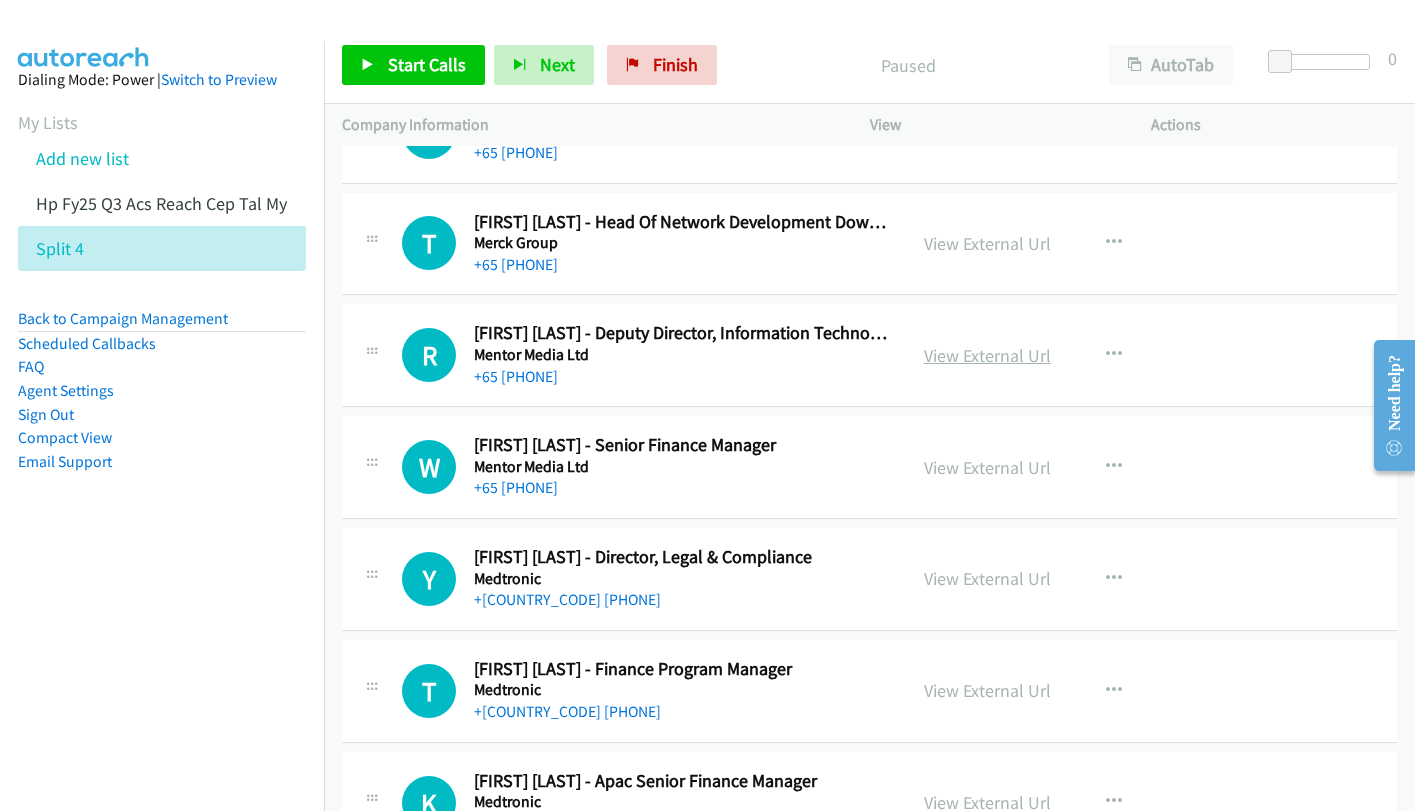 click on "View External Url" at bounding box center [987, 355] 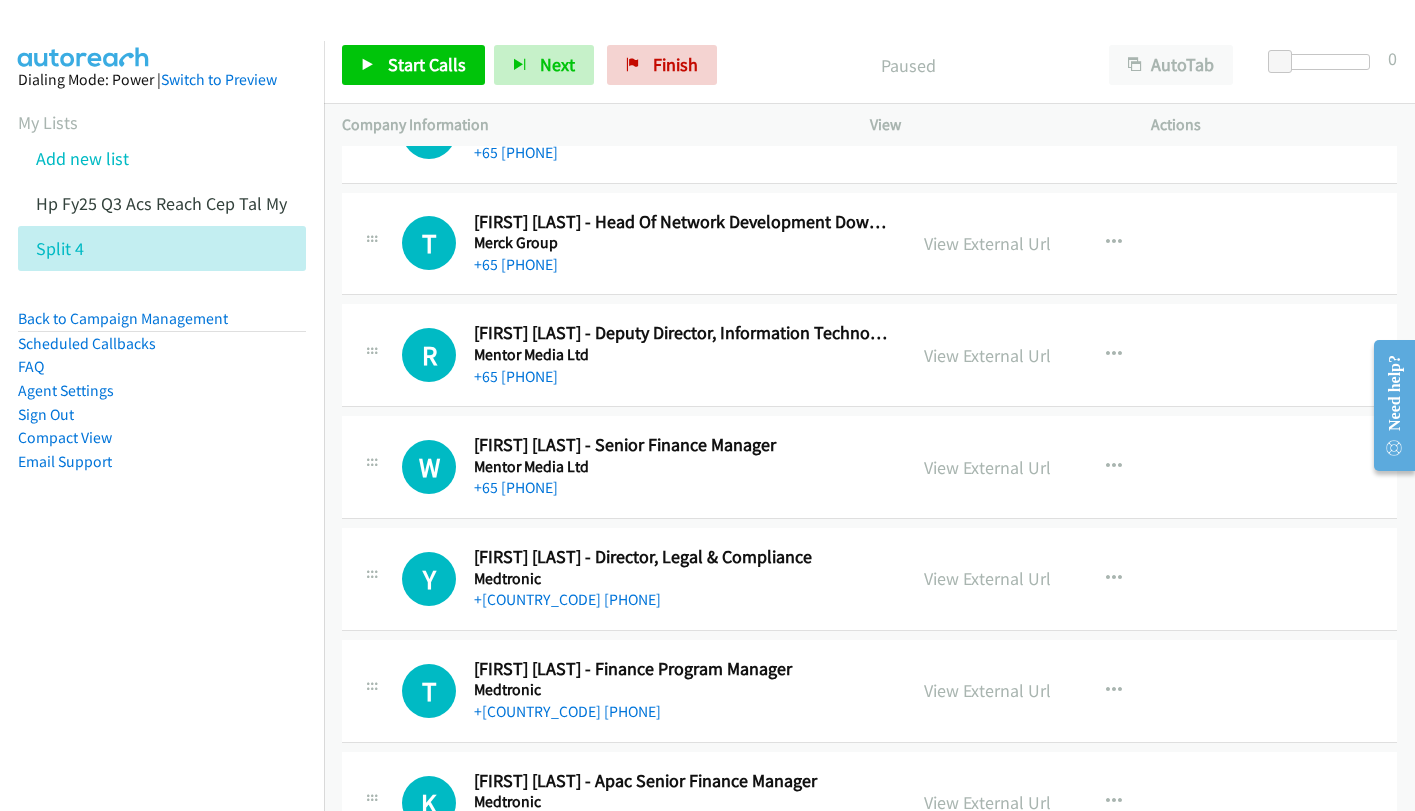 drag, startPoint x: 990, startPoint y: 468, endPoint x: 442, endPoint y: 99, distance: 660.65497 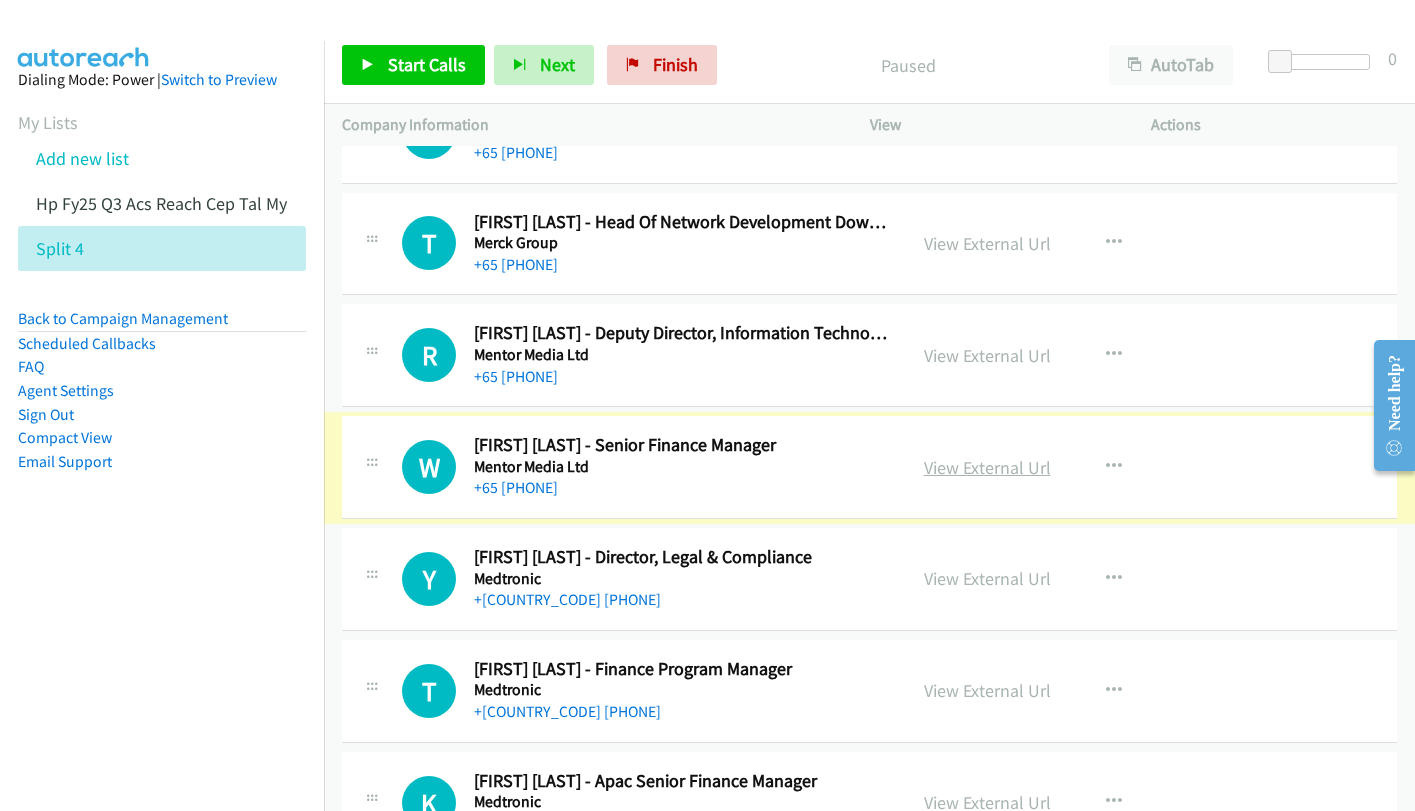 click on "View External Url" at bounding box center (987, 467) 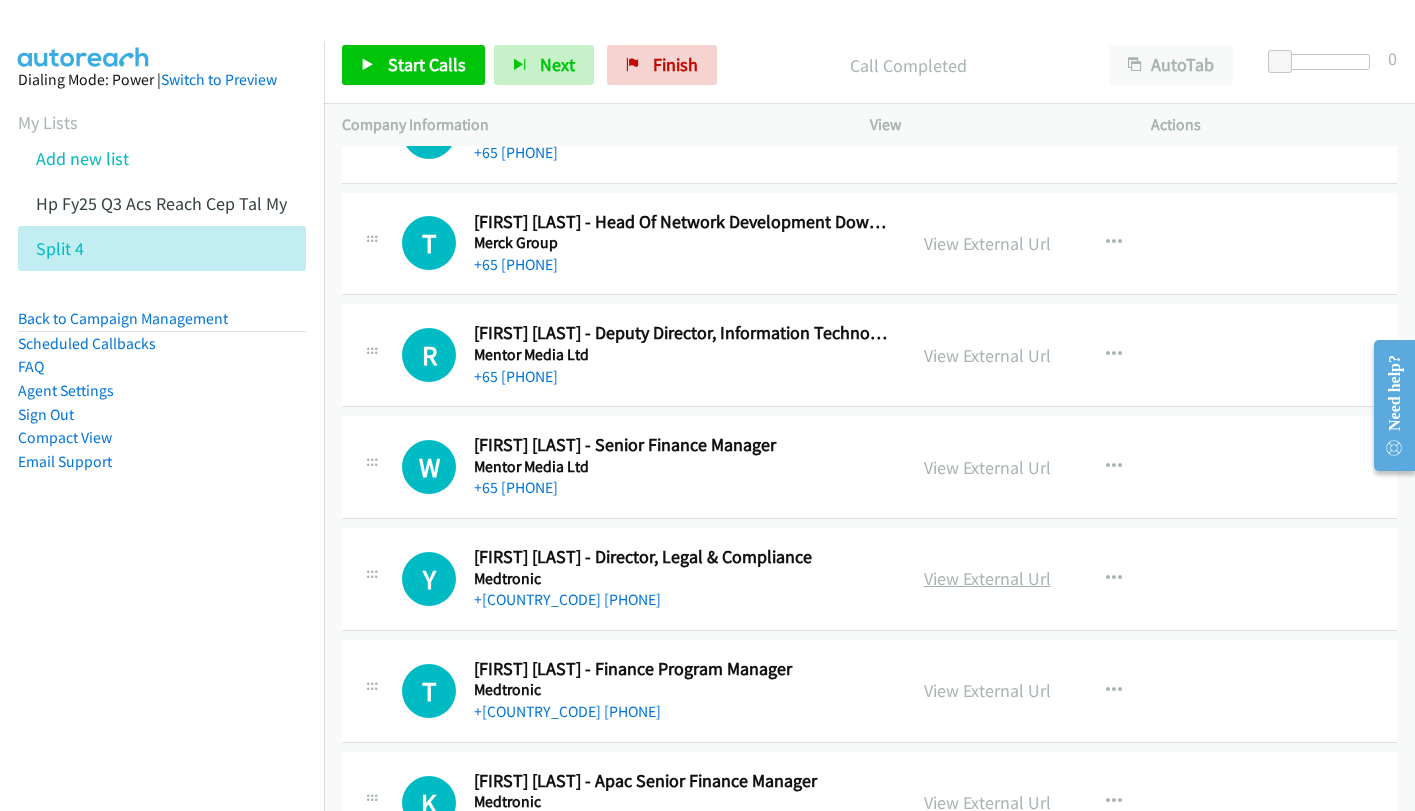 click on "View External Url" at bounding box center (987, 578) 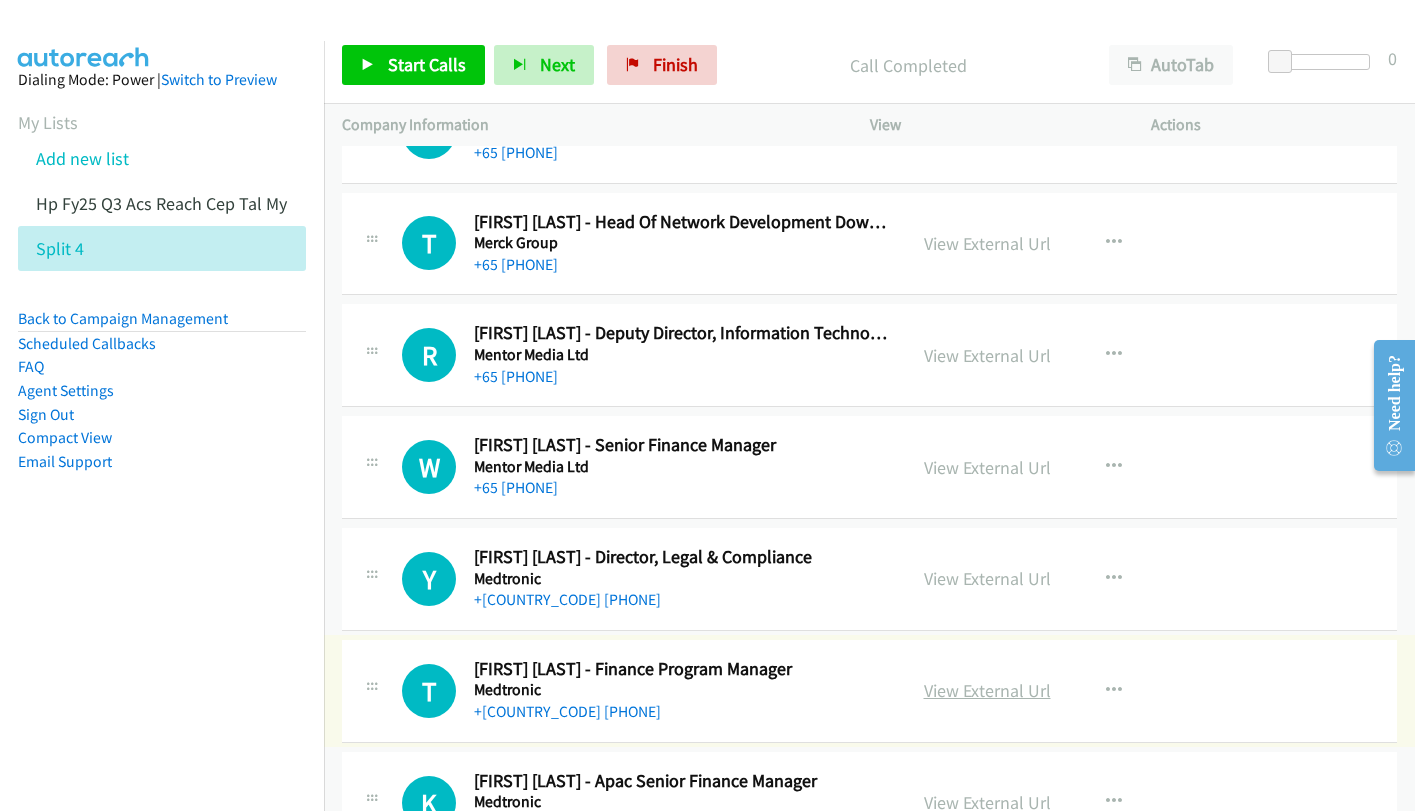 click on "View External Url" at bounding box center (987, 690) 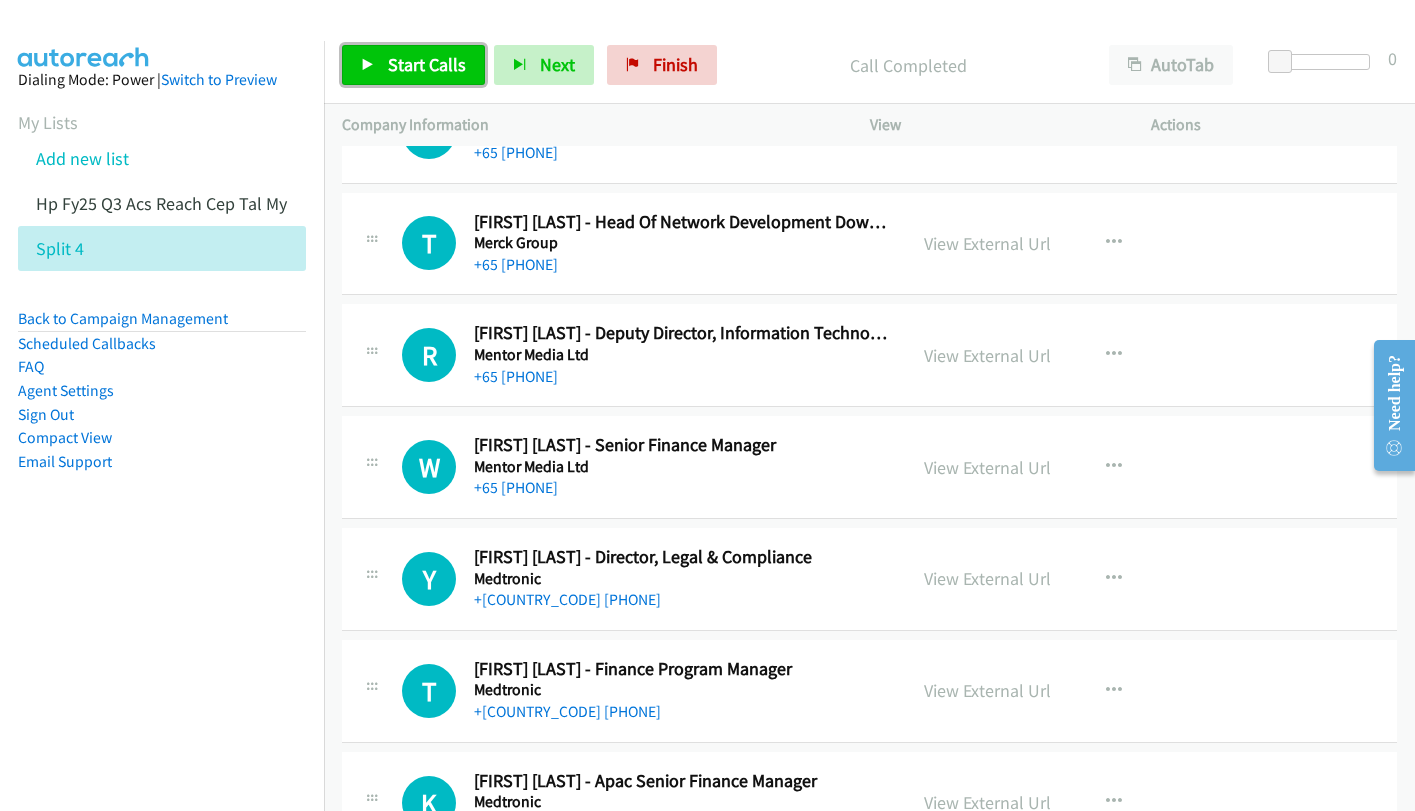 click on "Start Calls" at bounding box center [413, 65] 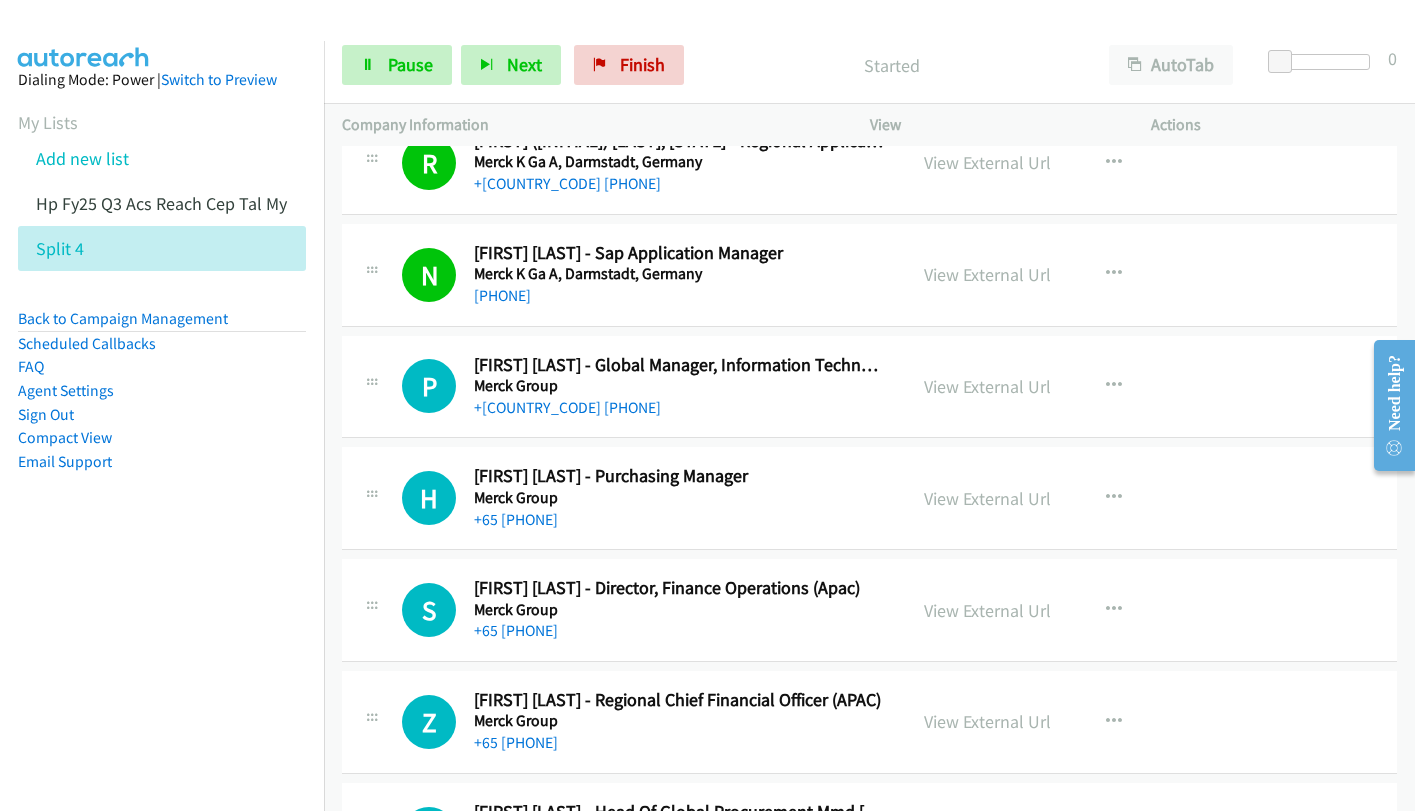 scroll, scrollTop: 19360, scrollLeft: 0, axis: vertical 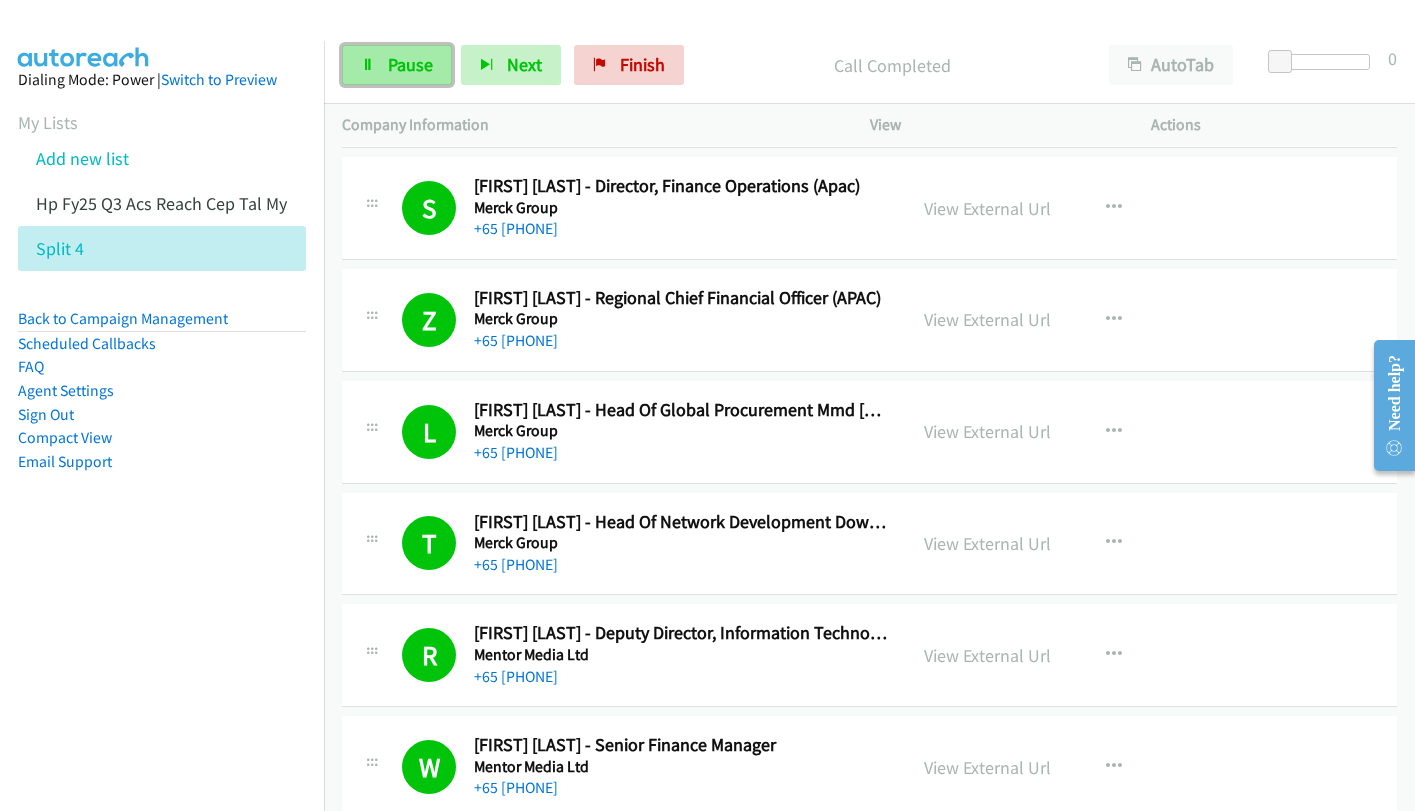 click on "Pause" at bounding box center (397, 65) 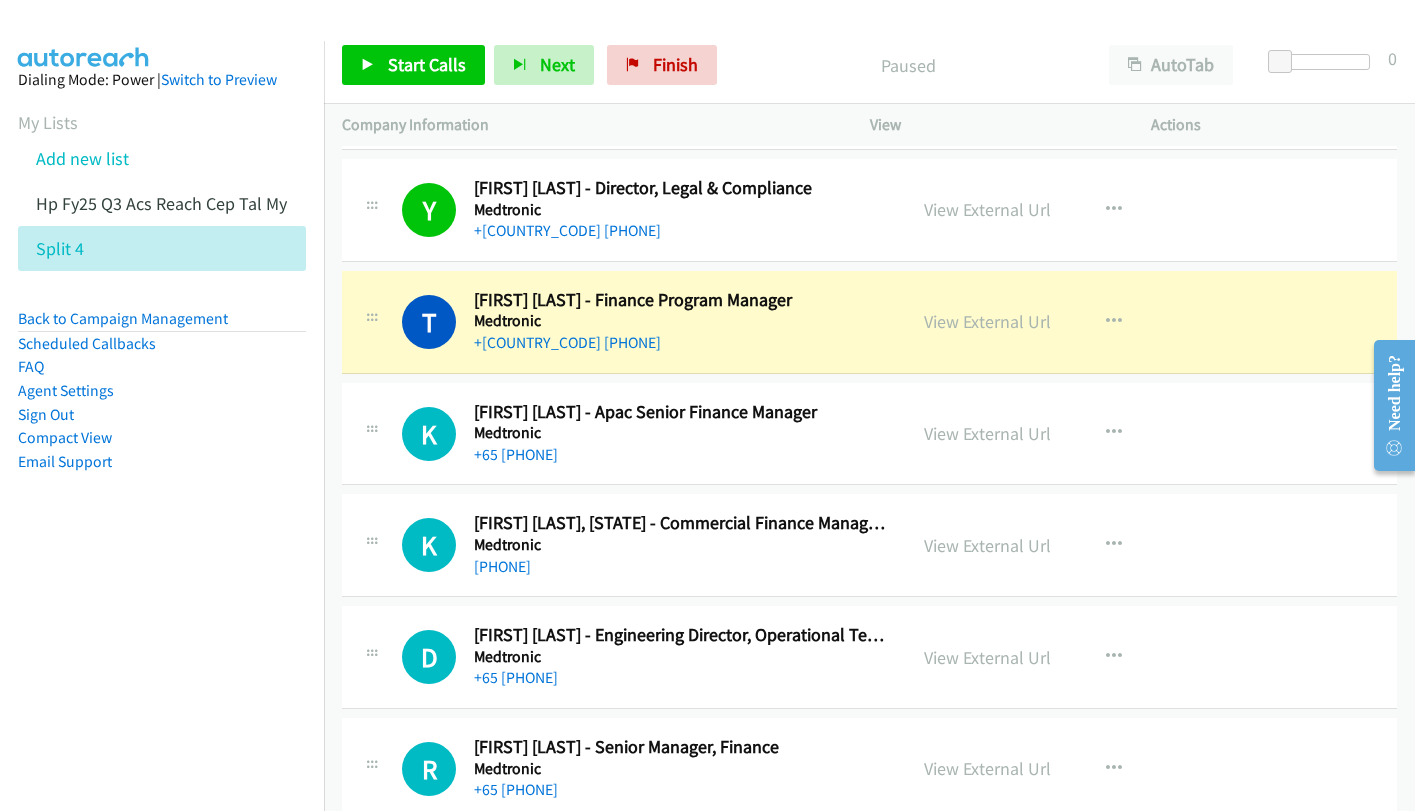 scroll, scrollTop: 20660, scrollLeft: 0, axis: vertical 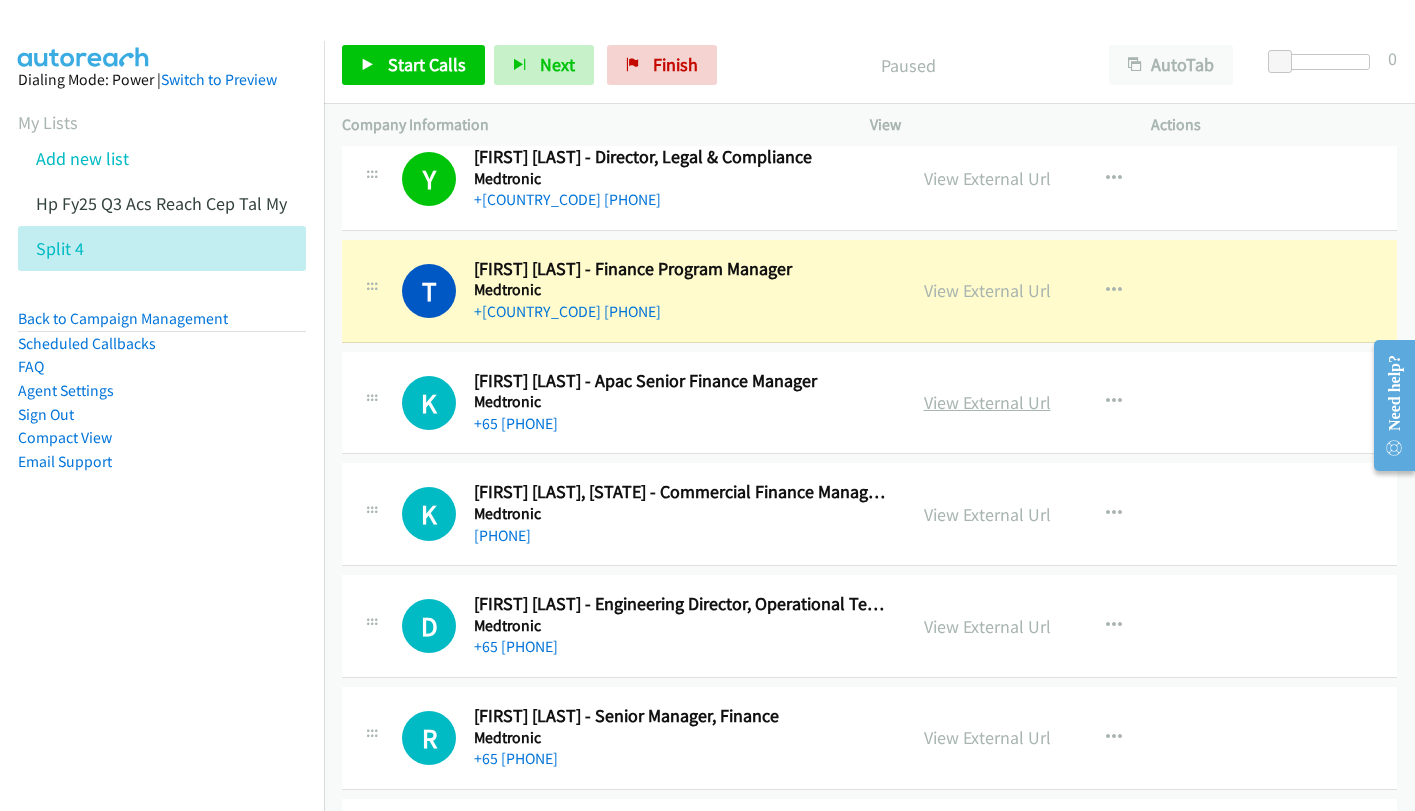 click on "View External Url" at bounding box center (987, 402) 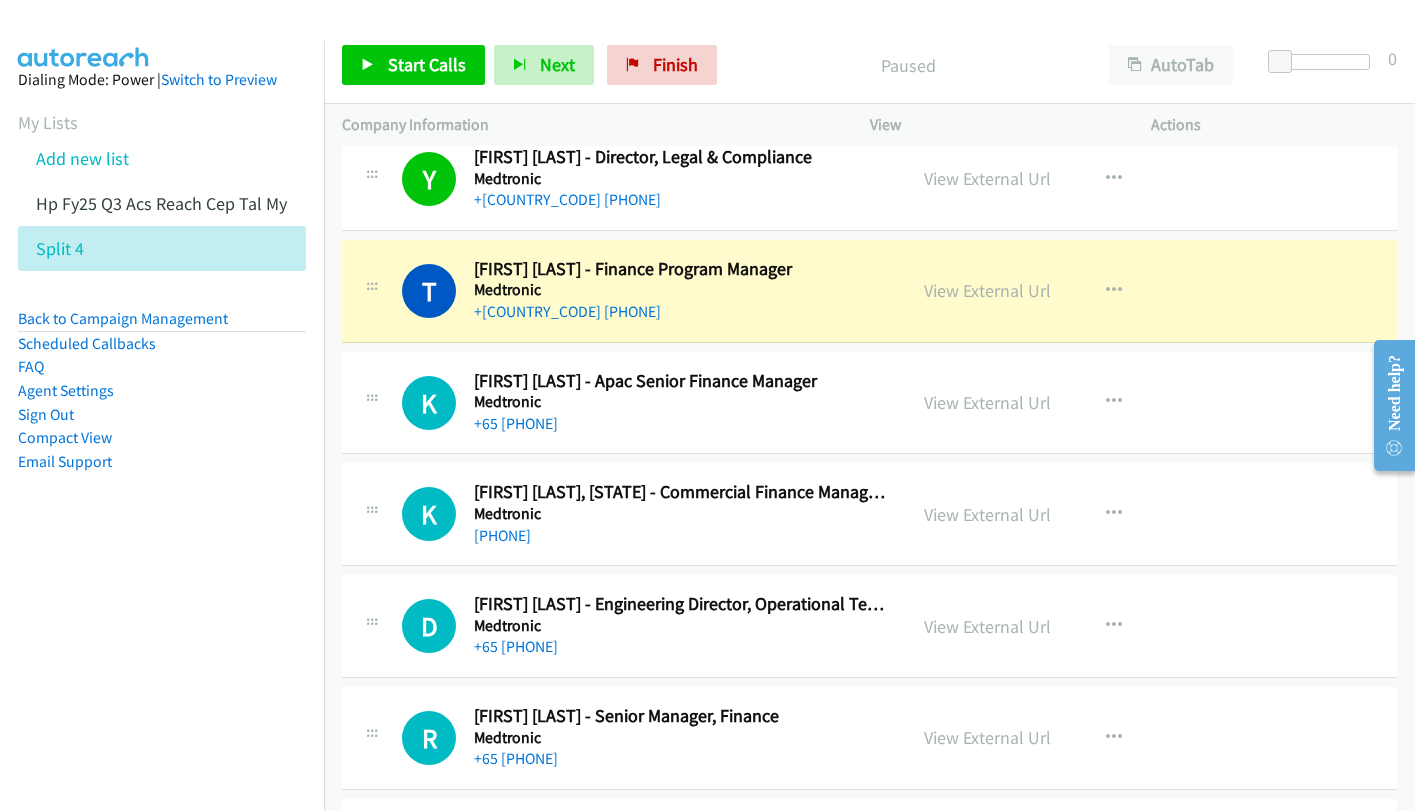 drag, startPoint x: 951, startPoint y: 516, endPoint x: 725, endPoint y: 241, distance: 355.95084 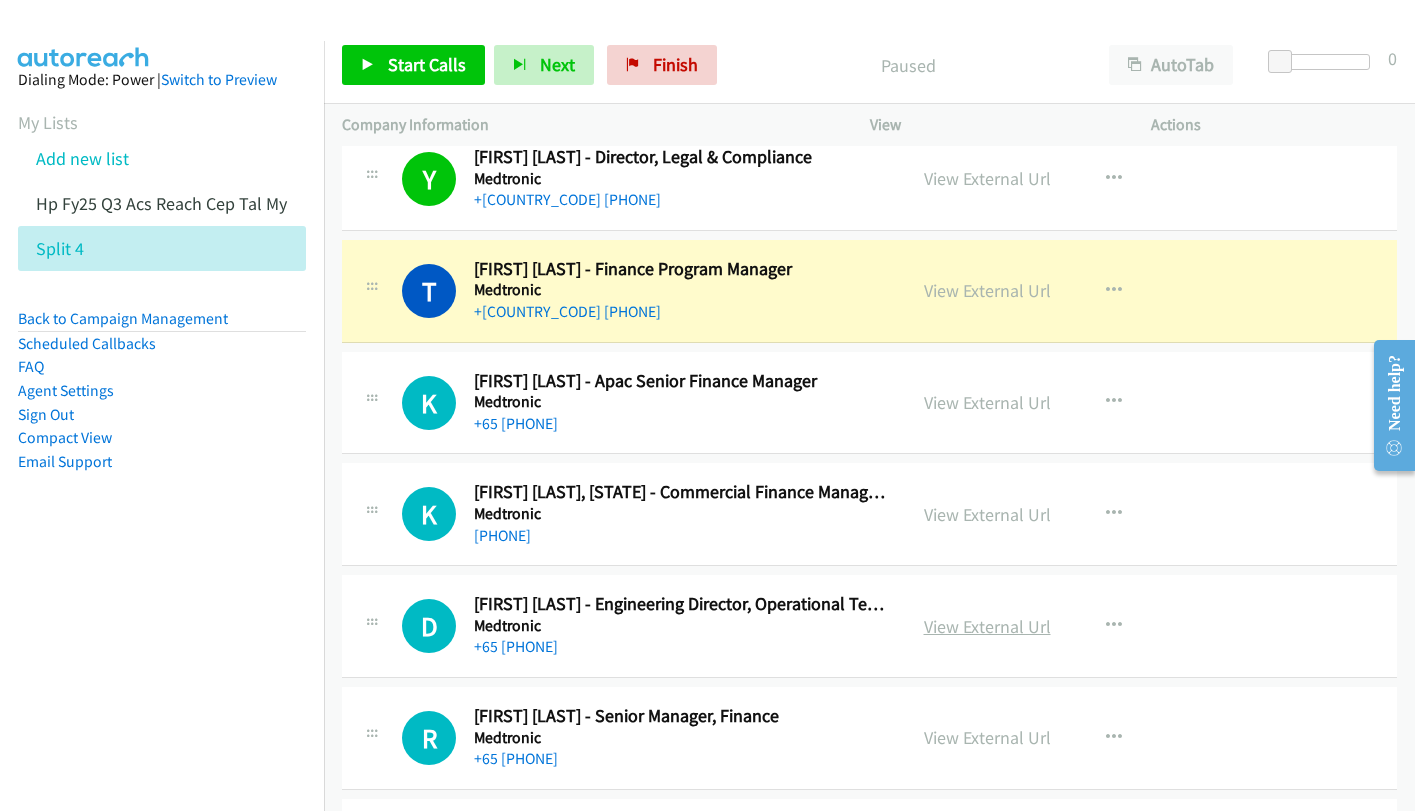 click on "View External Url" at bounding box center [987, 626] 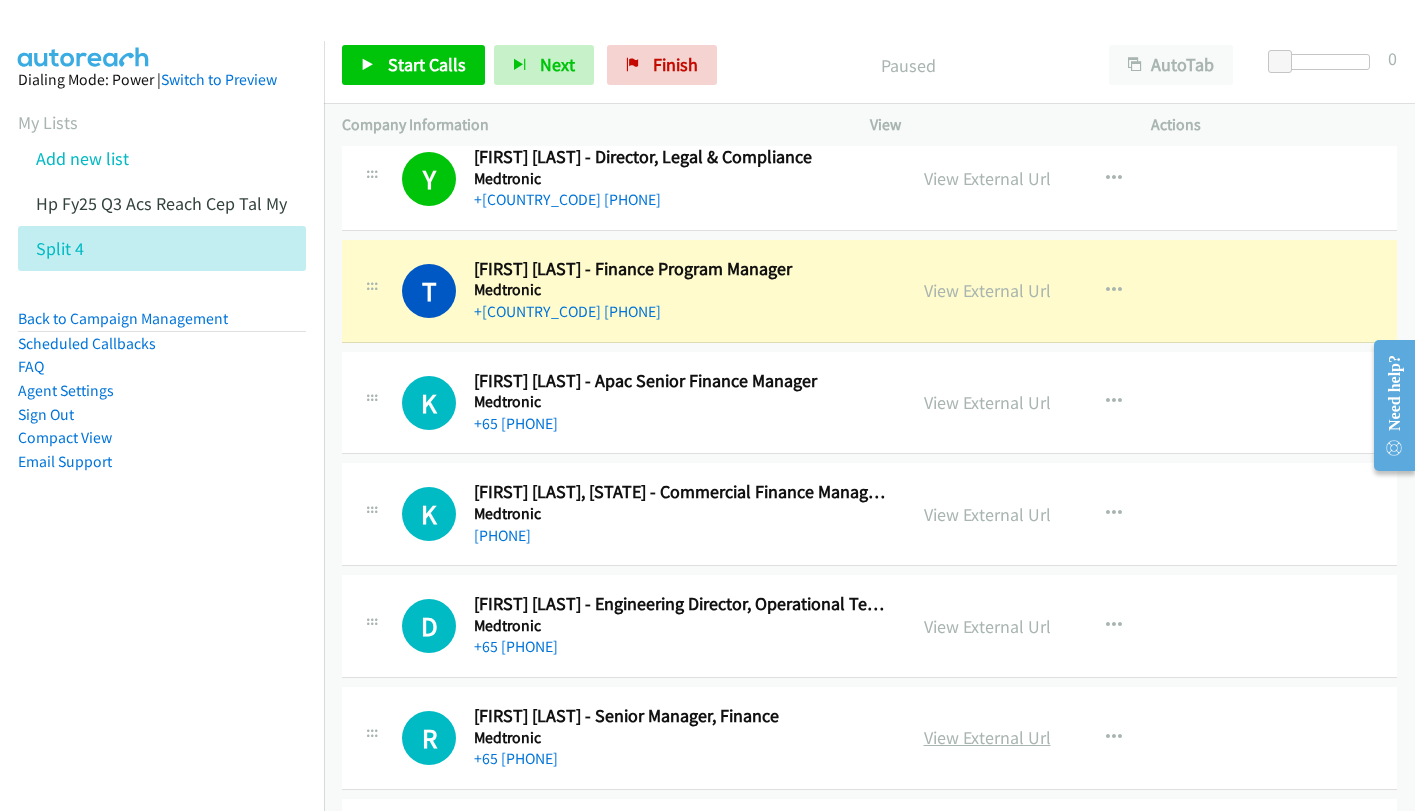 click on "View External Url" at bounding box center [987, 737] 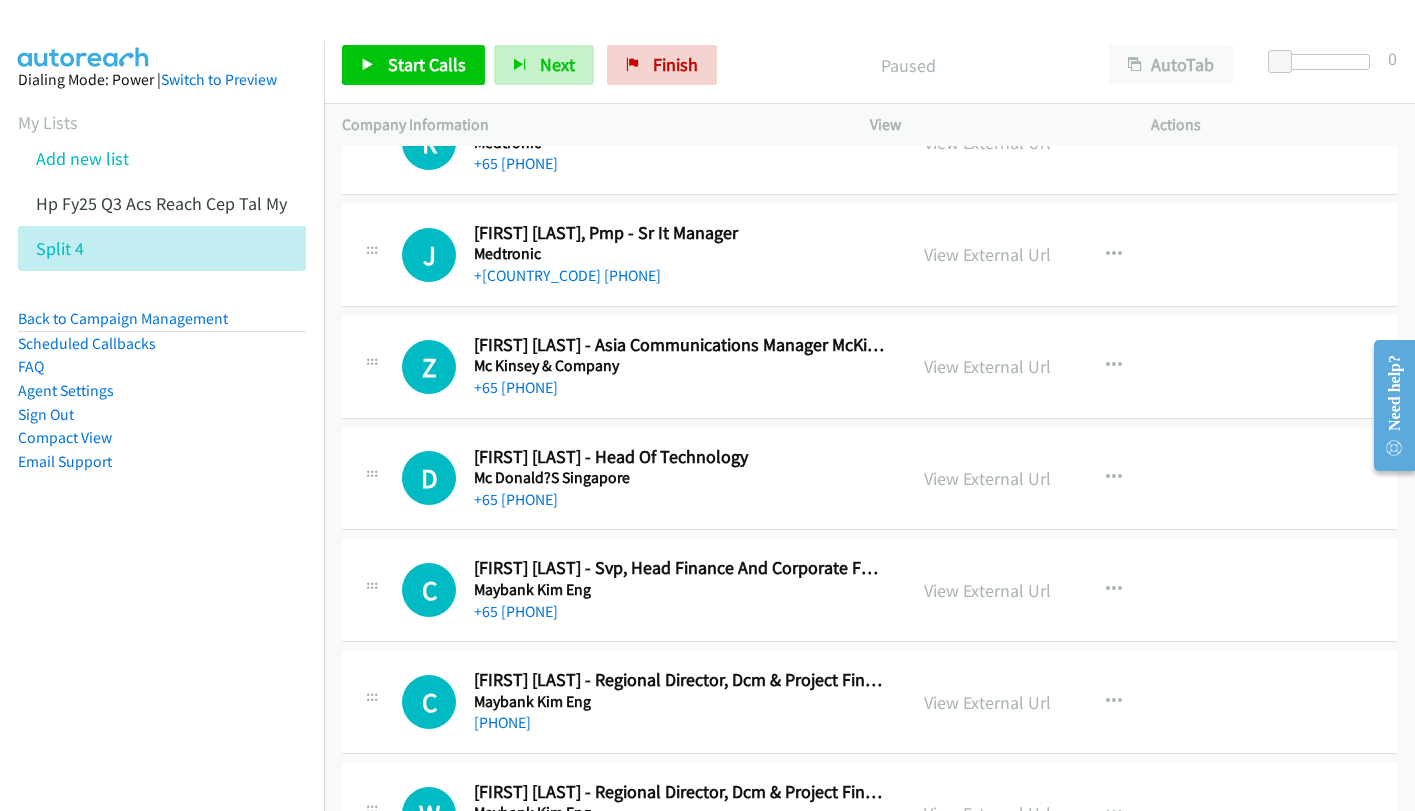scroll, scrollTop: 21260, scrollLeft: 0, axis: vertical 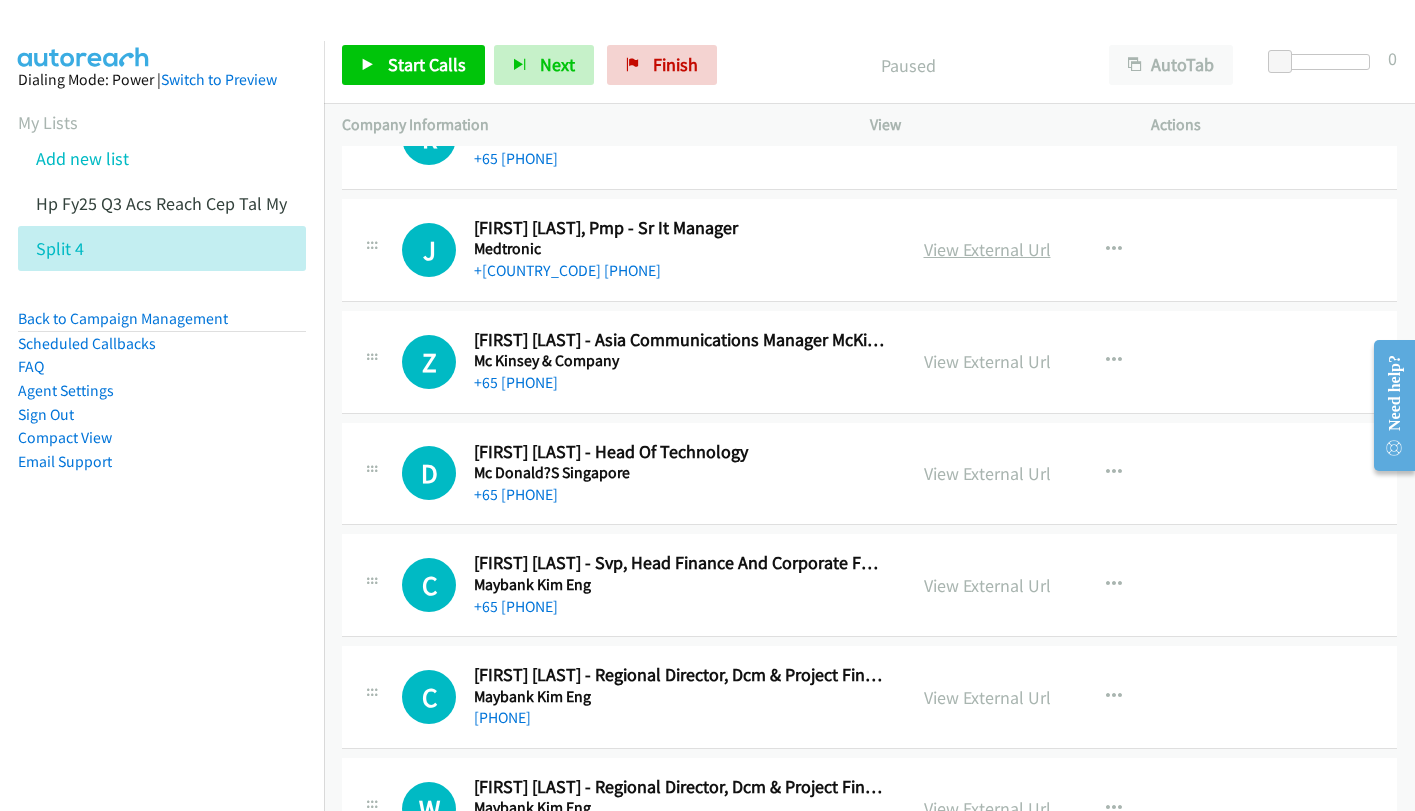 click on "View External Url" at bounding box center [987, 249] 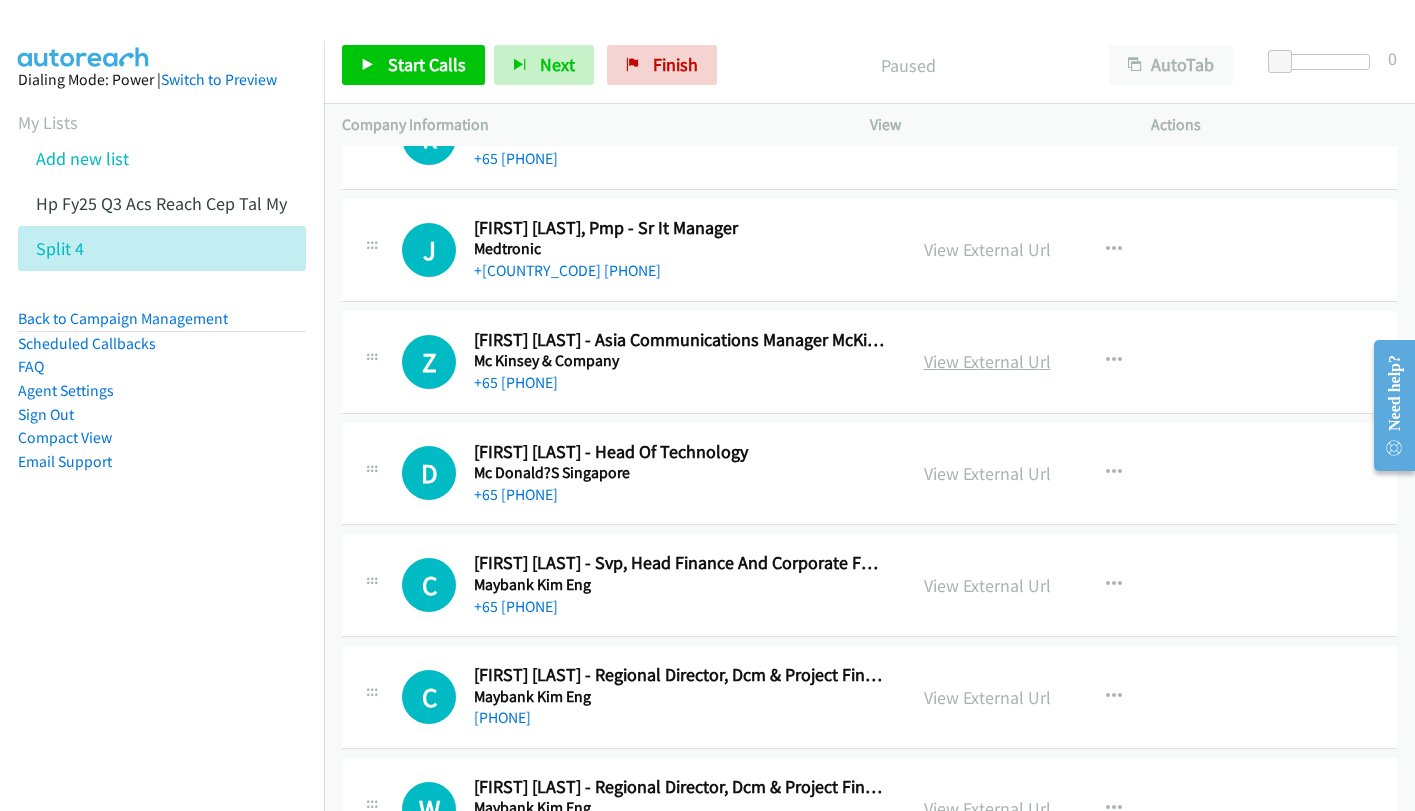 click on "View External Url" at bounding box center [987, 361] 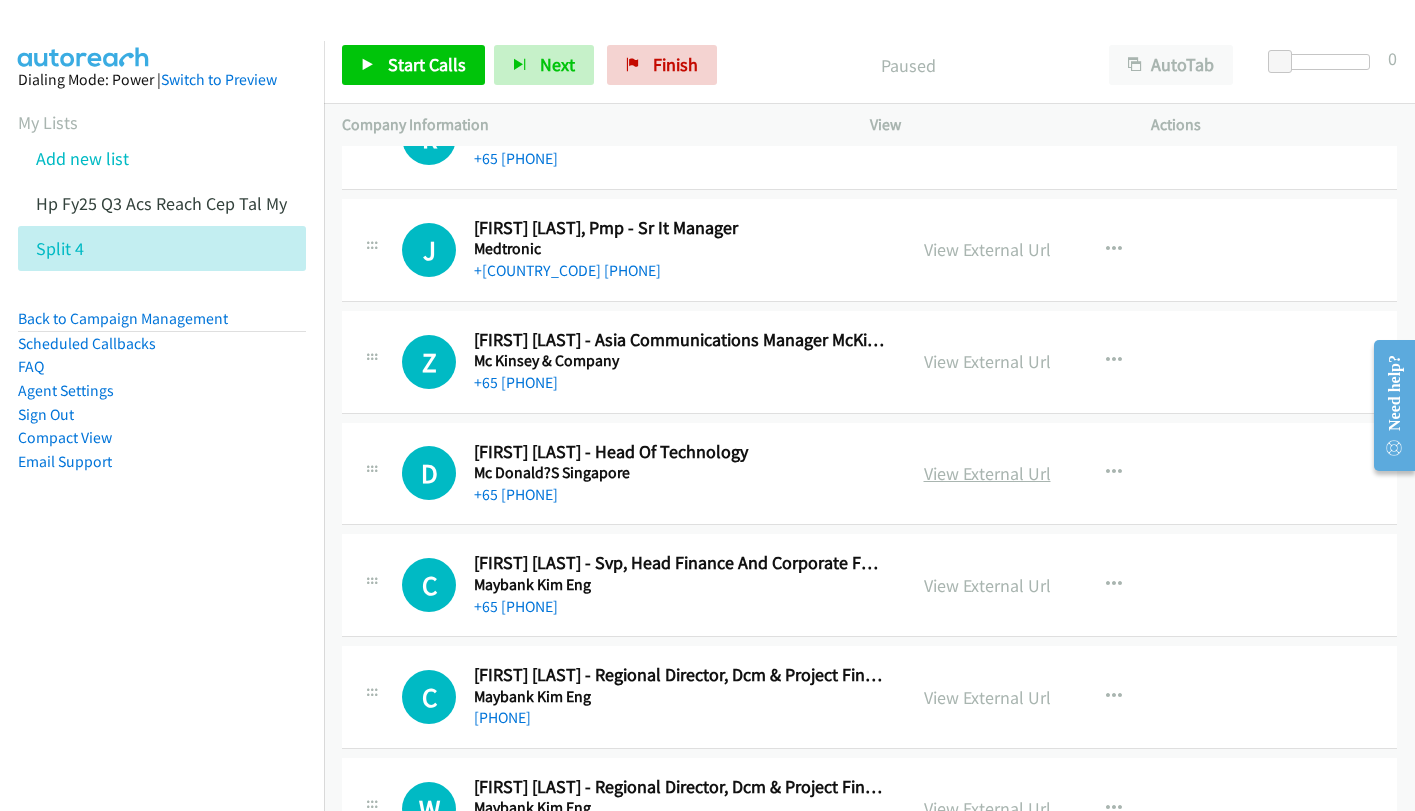 click on "View External Url" at bounding box center [987, 473] 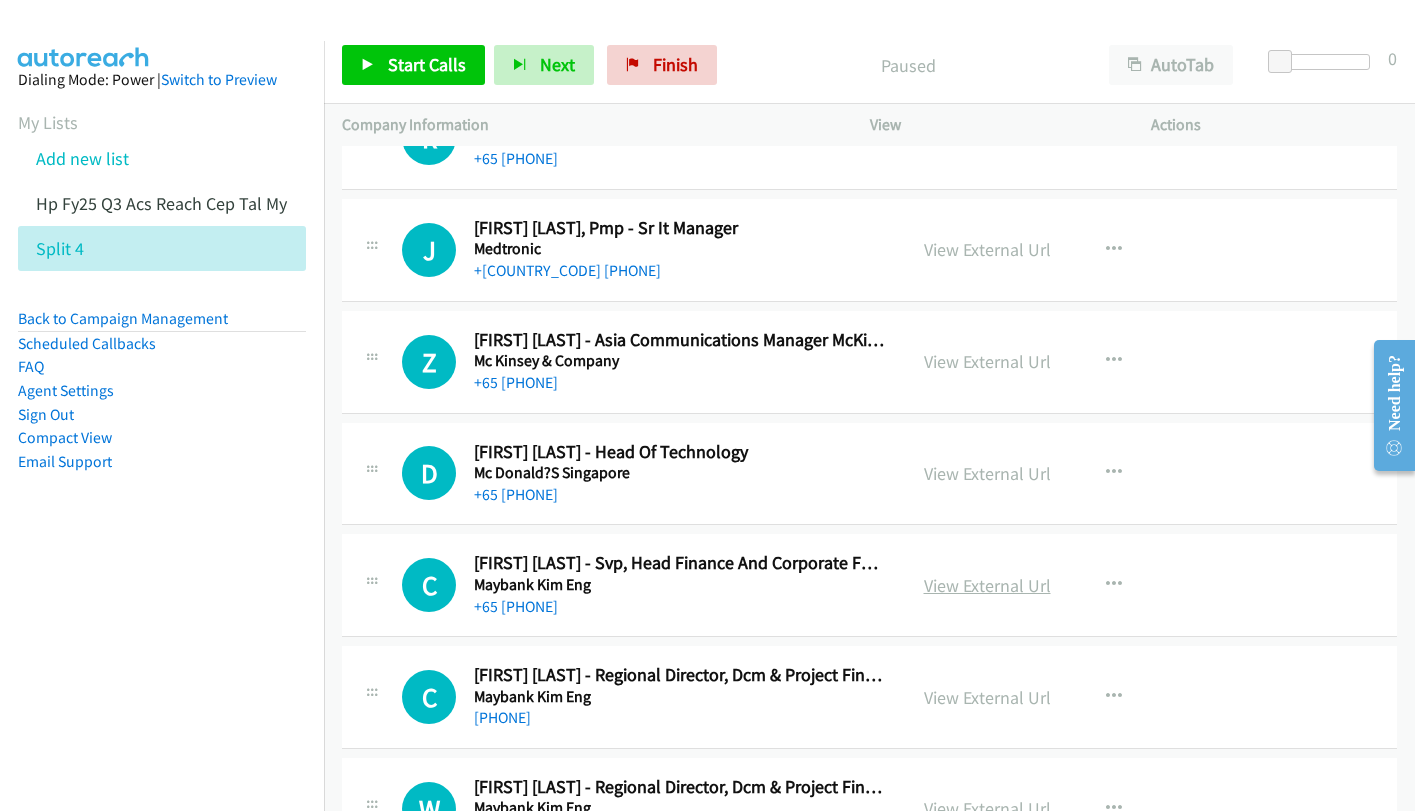 click on "View External Url" at bounding box center [987, 585] 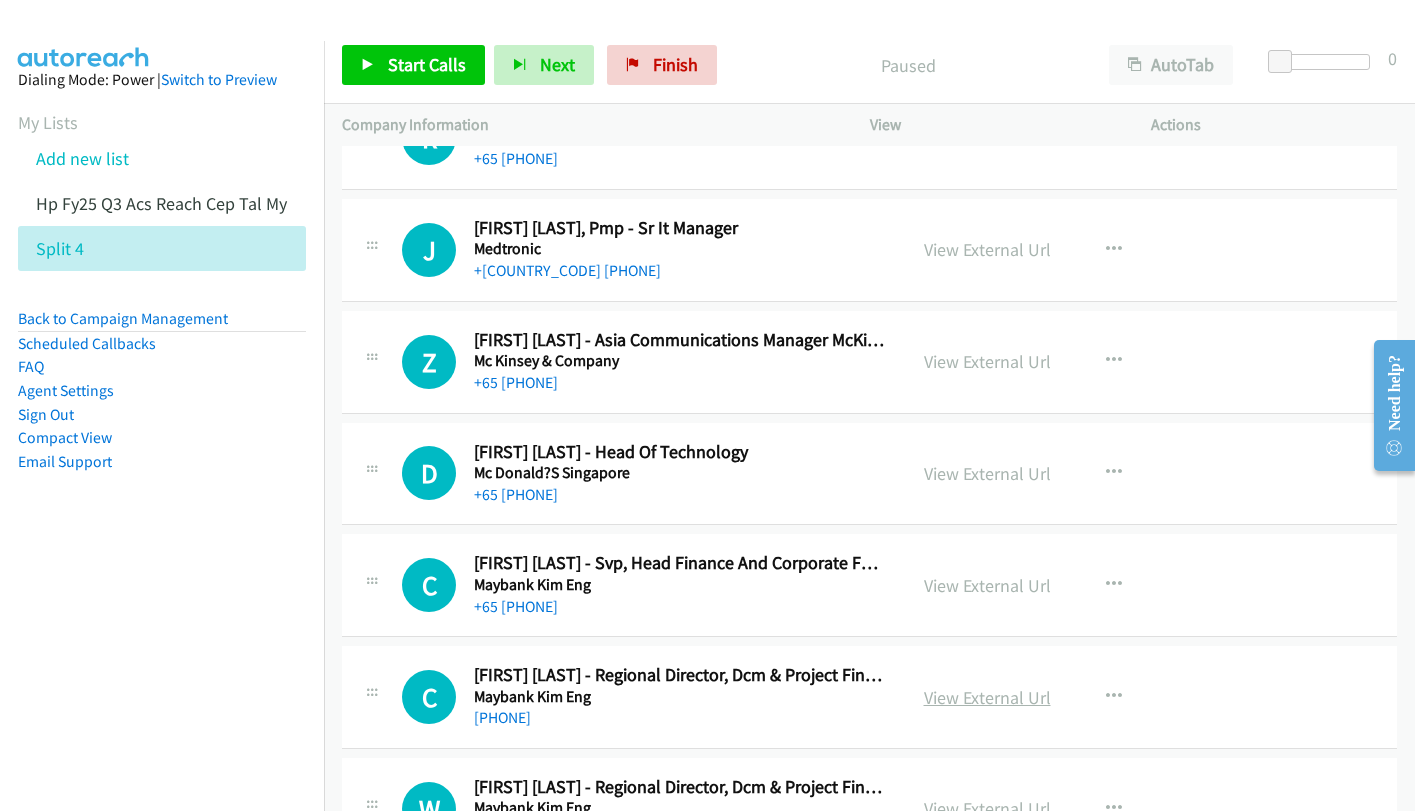click on "View External Url" at bounding box center (987, 697) 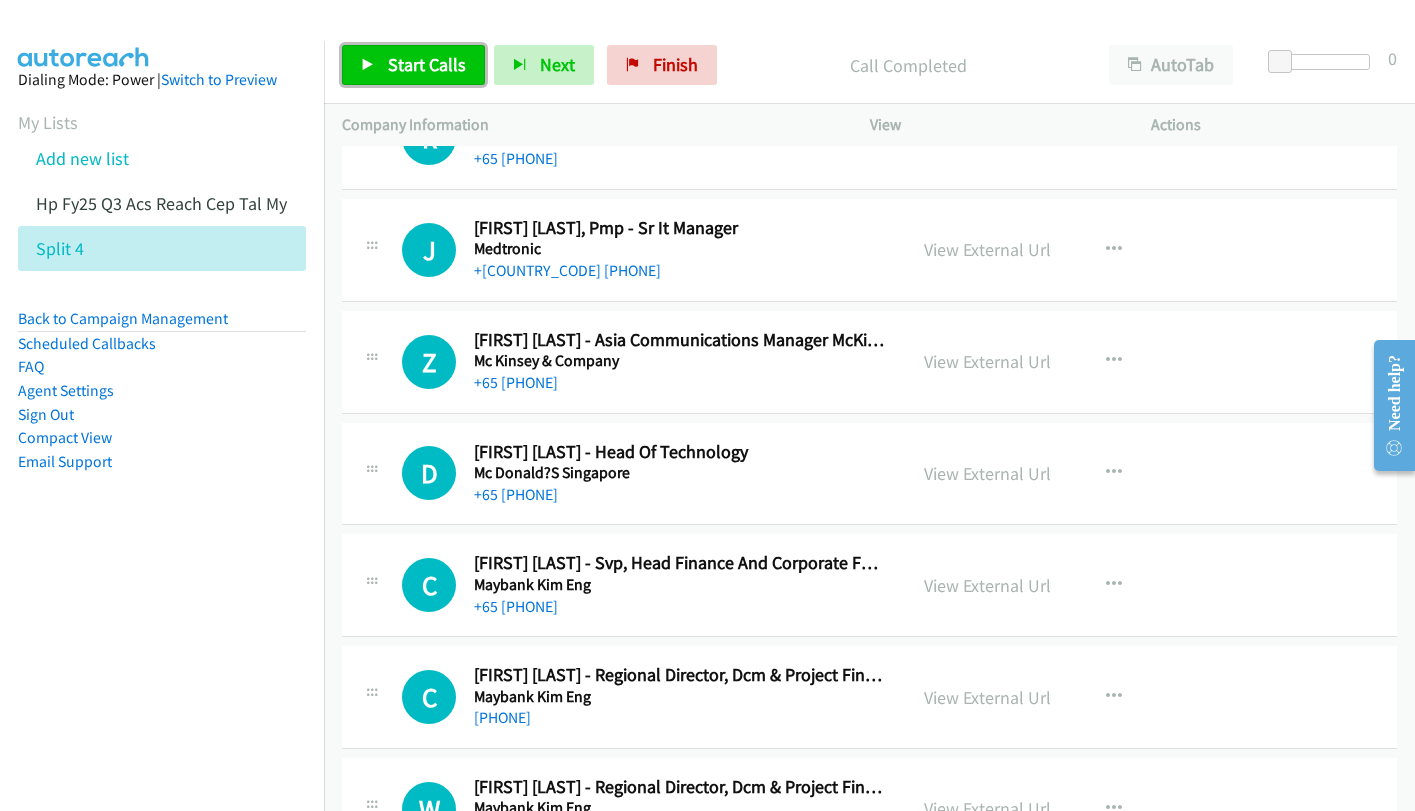 click on "Start Calls" at bounding box center (427, 64) 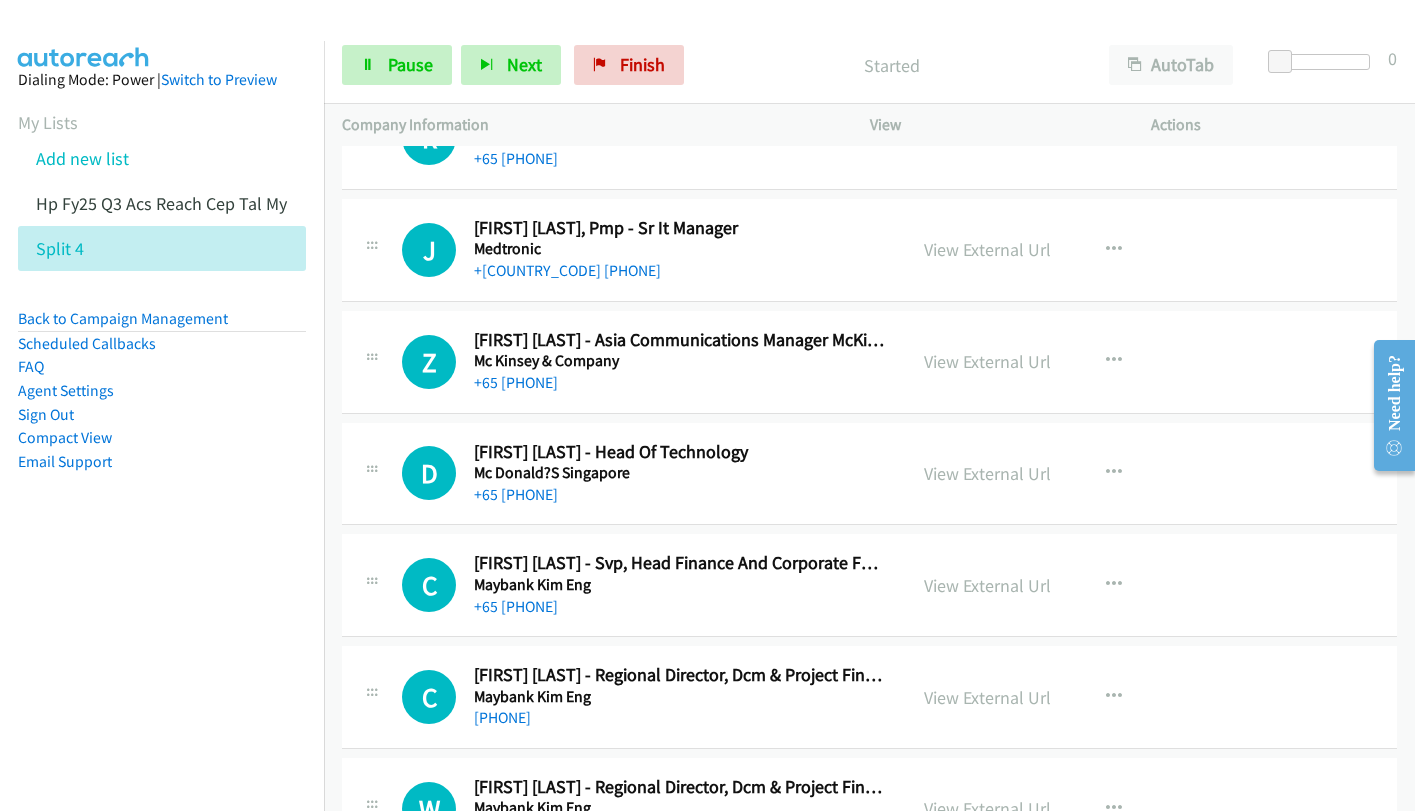 scroll, scrollTop: 20960, scrollLeft: 0, axis: vertical 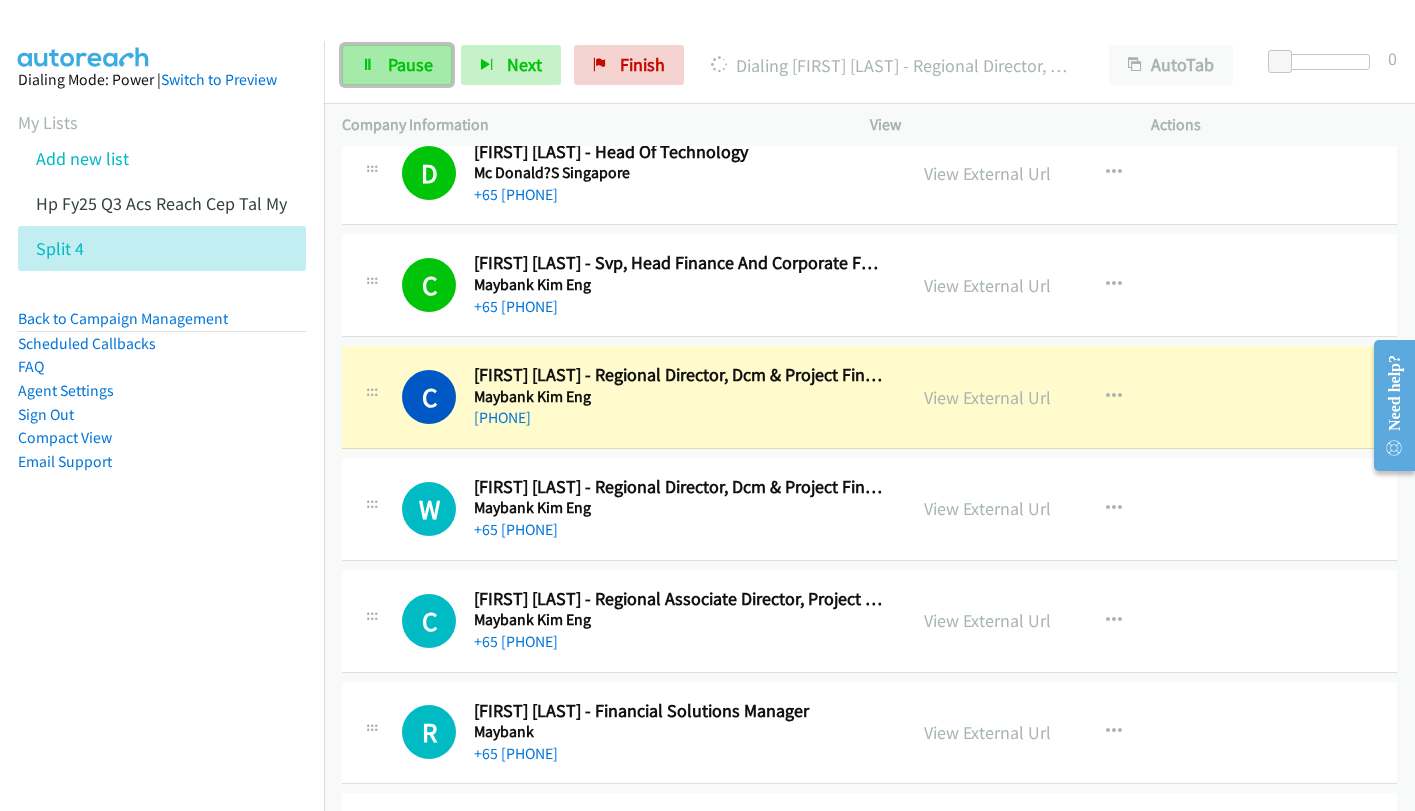 click on "Pause" at bounding box center [410, 64] 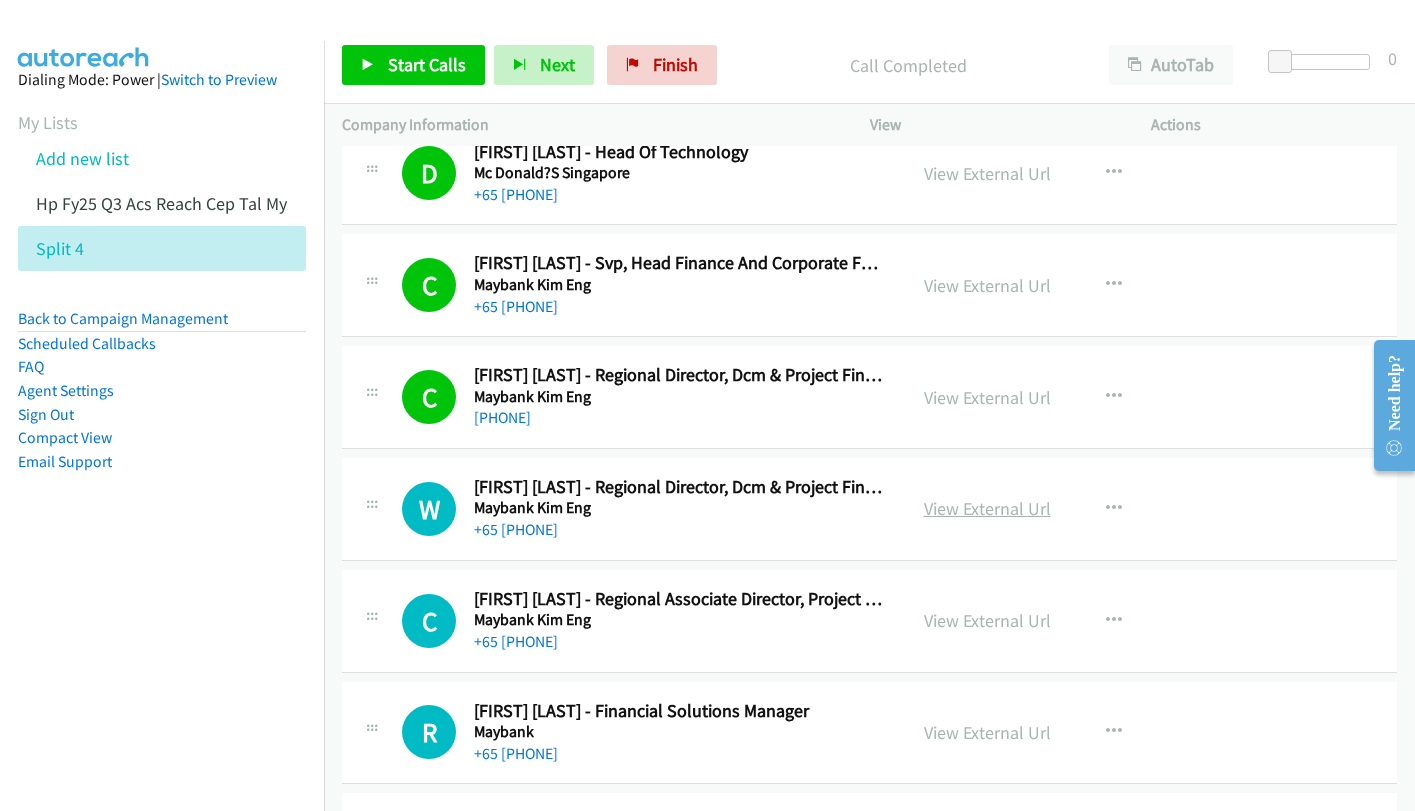 click on "View External Url" at bounding box center [987, 508] 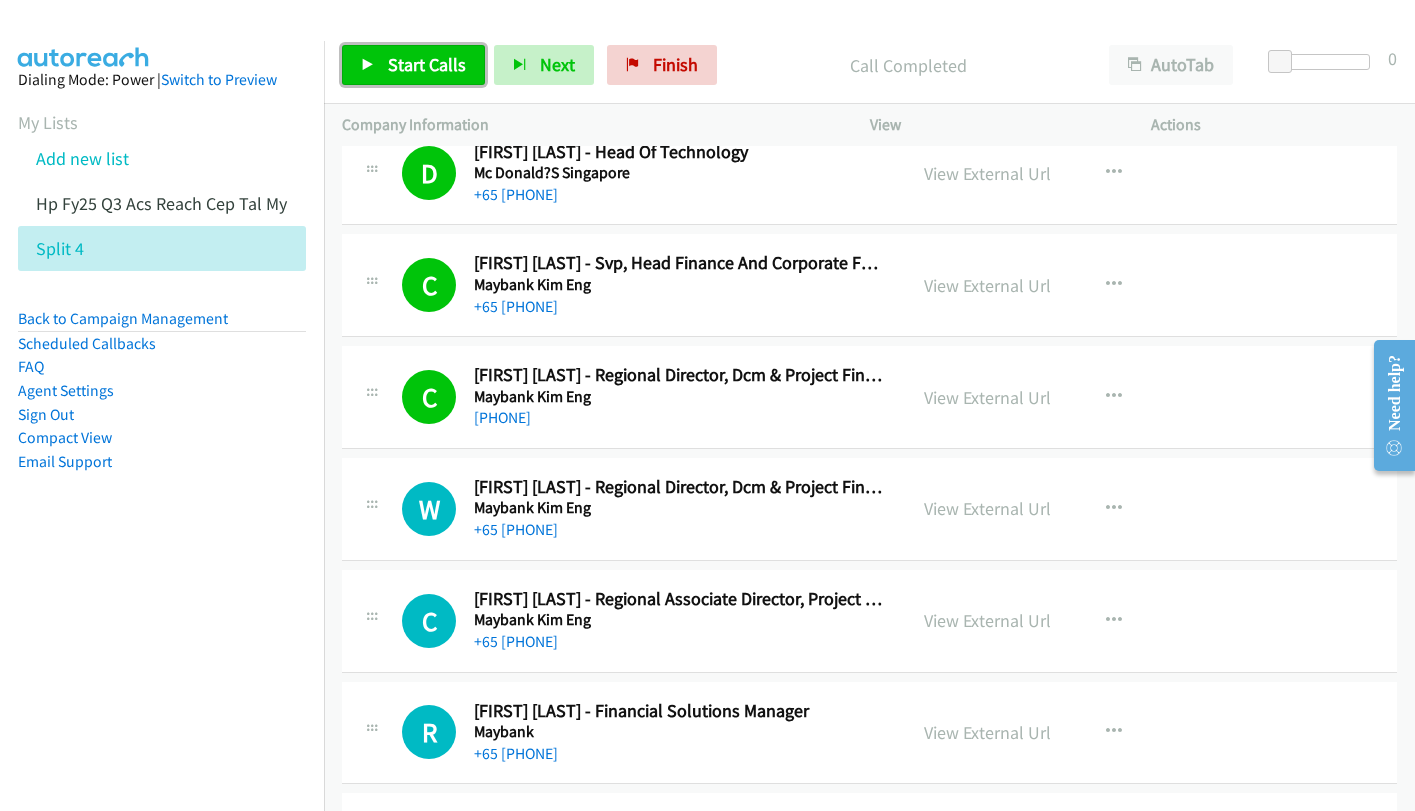 click on "Start Calls" at bounding box center (427, 64) 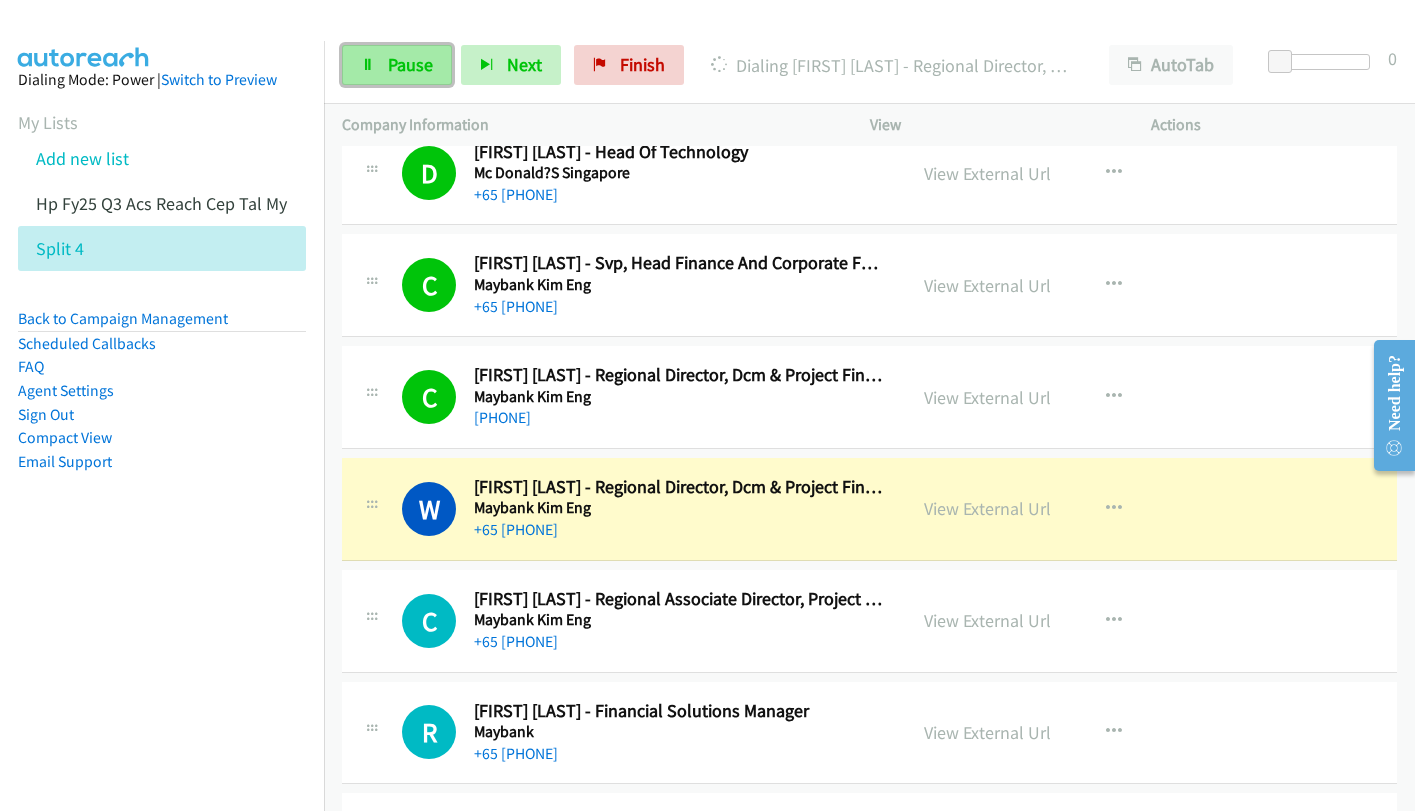 click on "Pause" at bounding box center [410, 64] 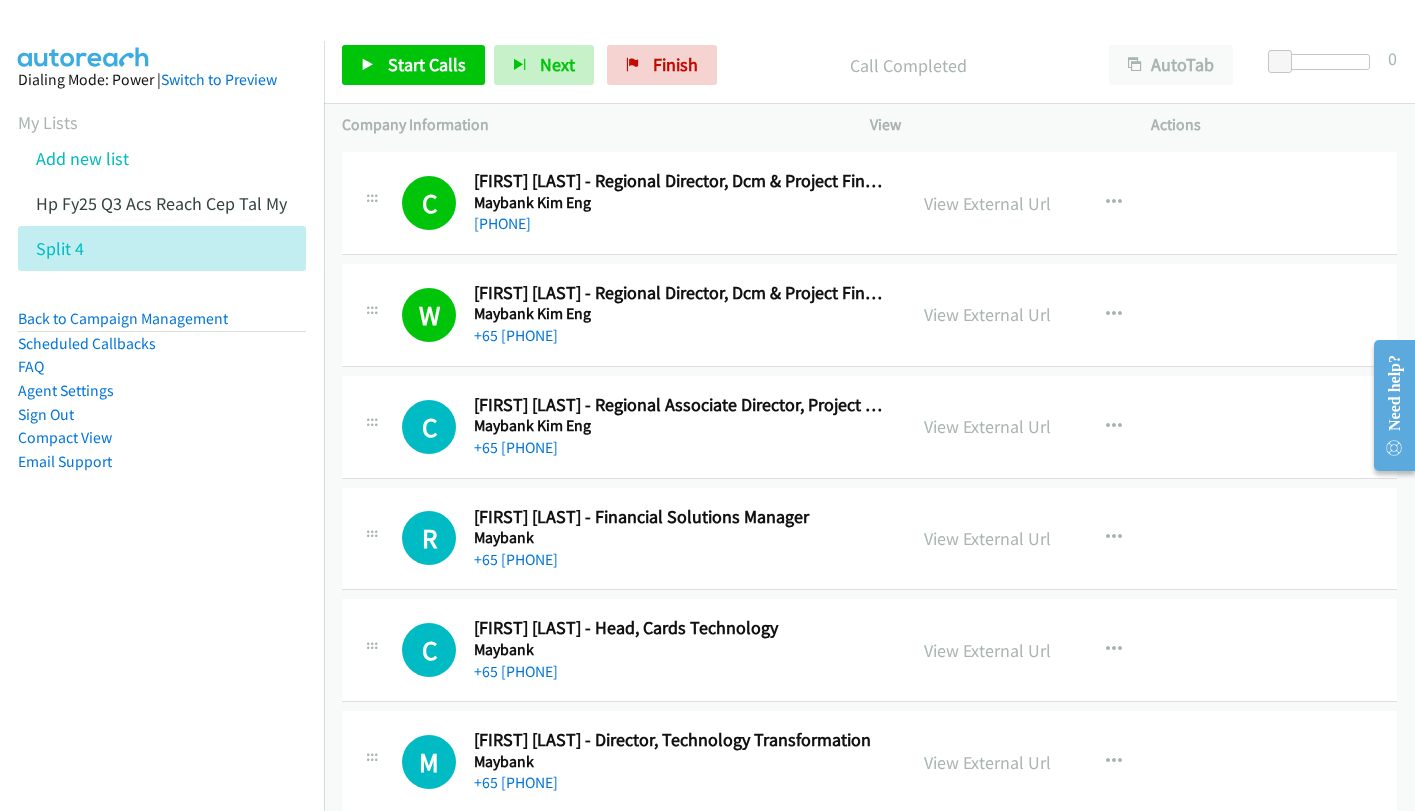 scroll, scrollTop: 21760, scrollLeft: 0, axis: vertical 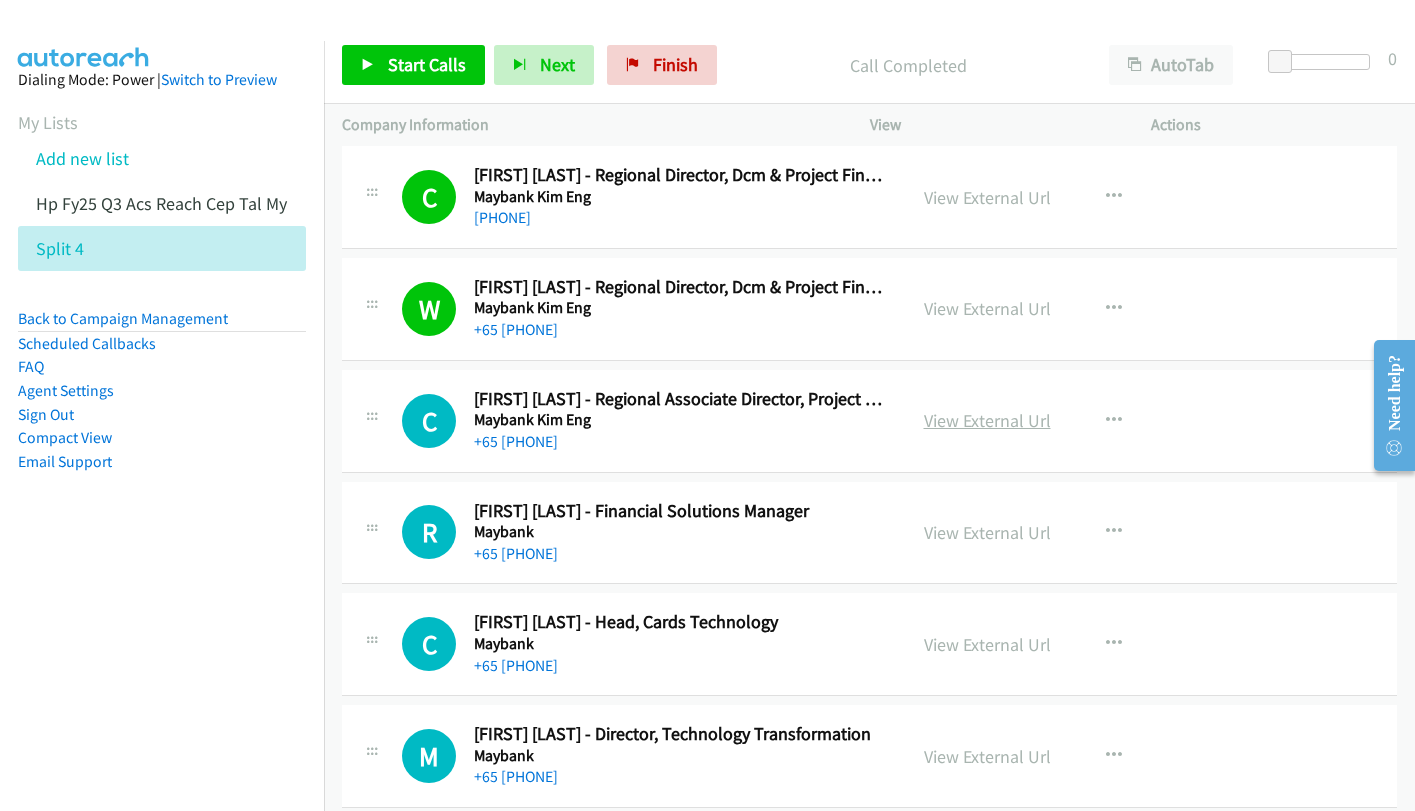 click on "View External Url" at bounding box center (987, 420) 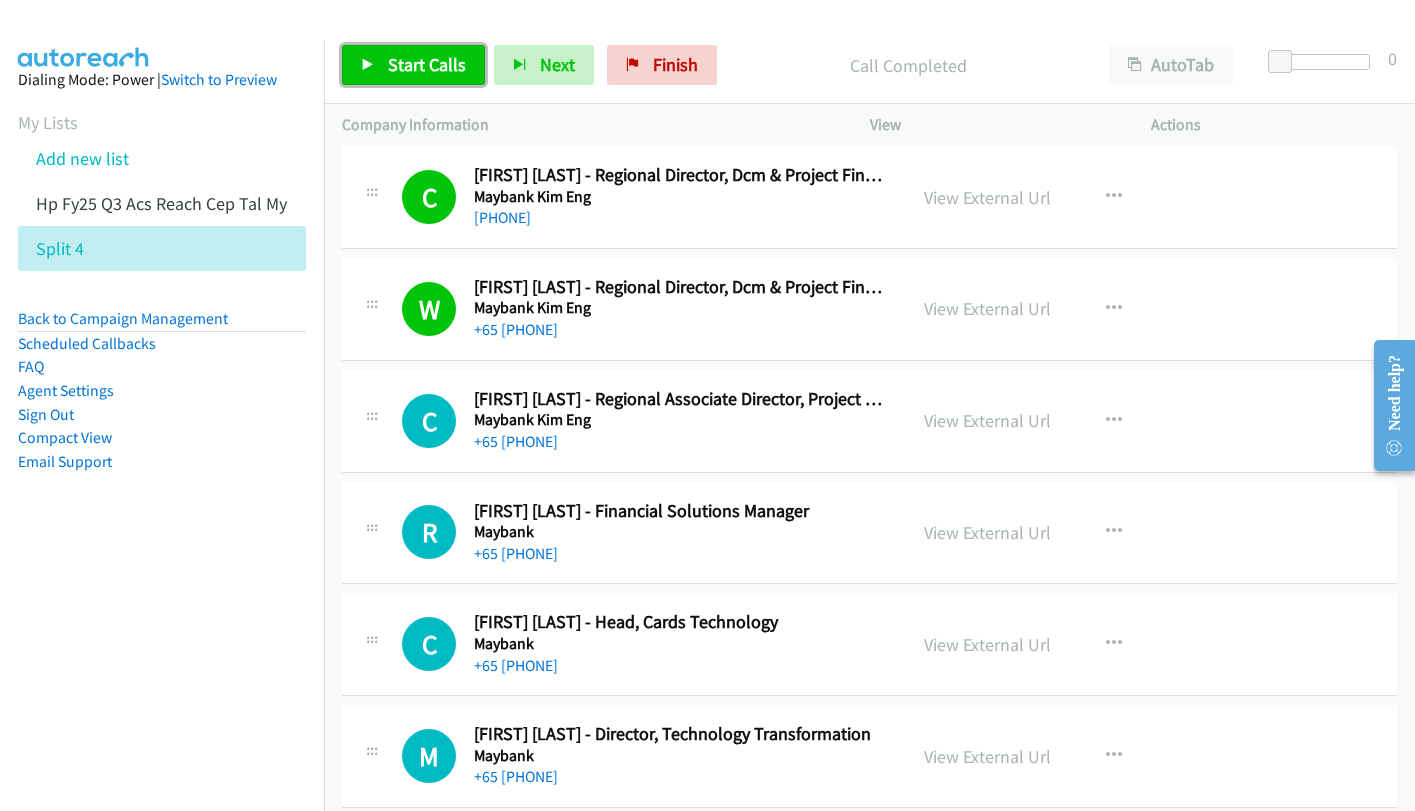 click on "Start Calls" at bounding box center (427, 64) 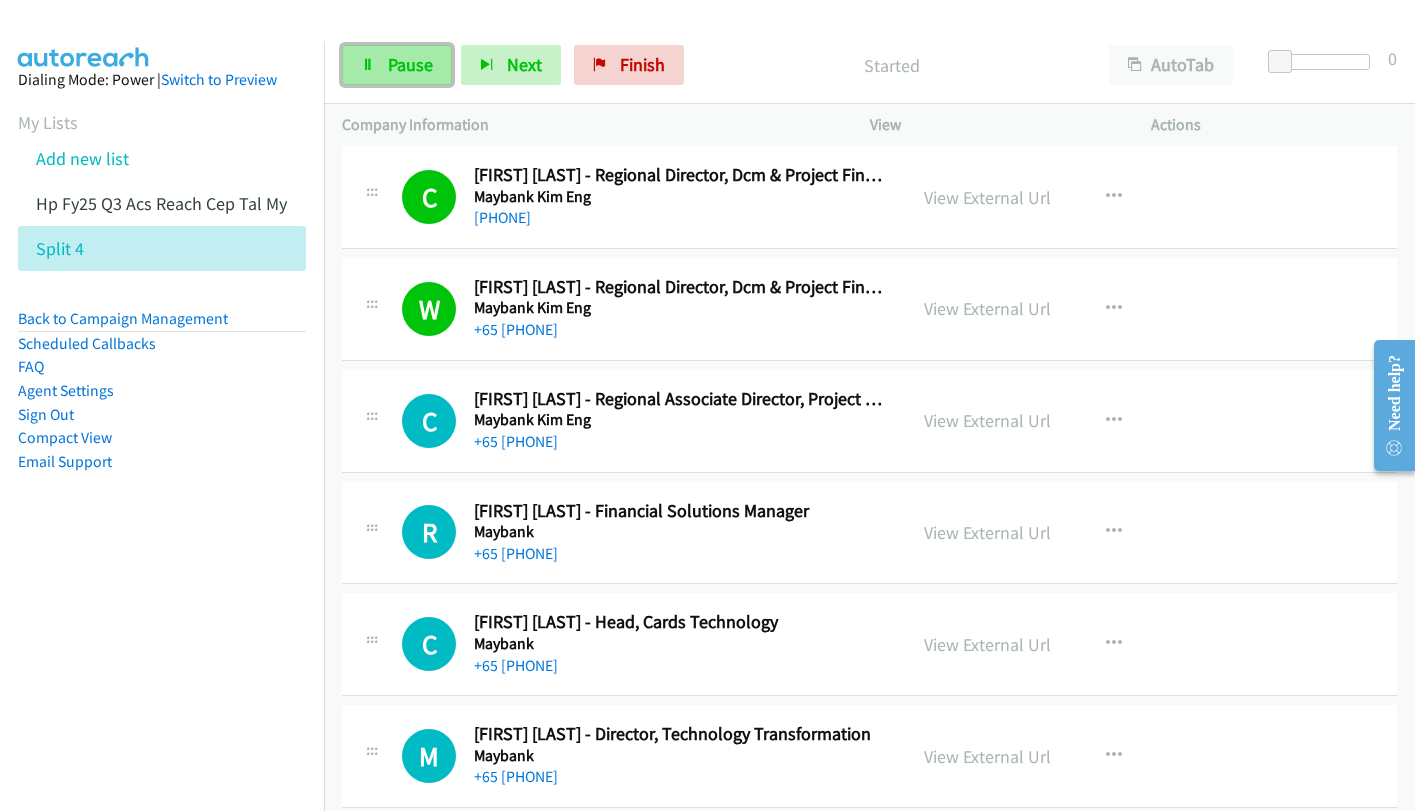 click on "Pause" at bounding box center (410, 64) 